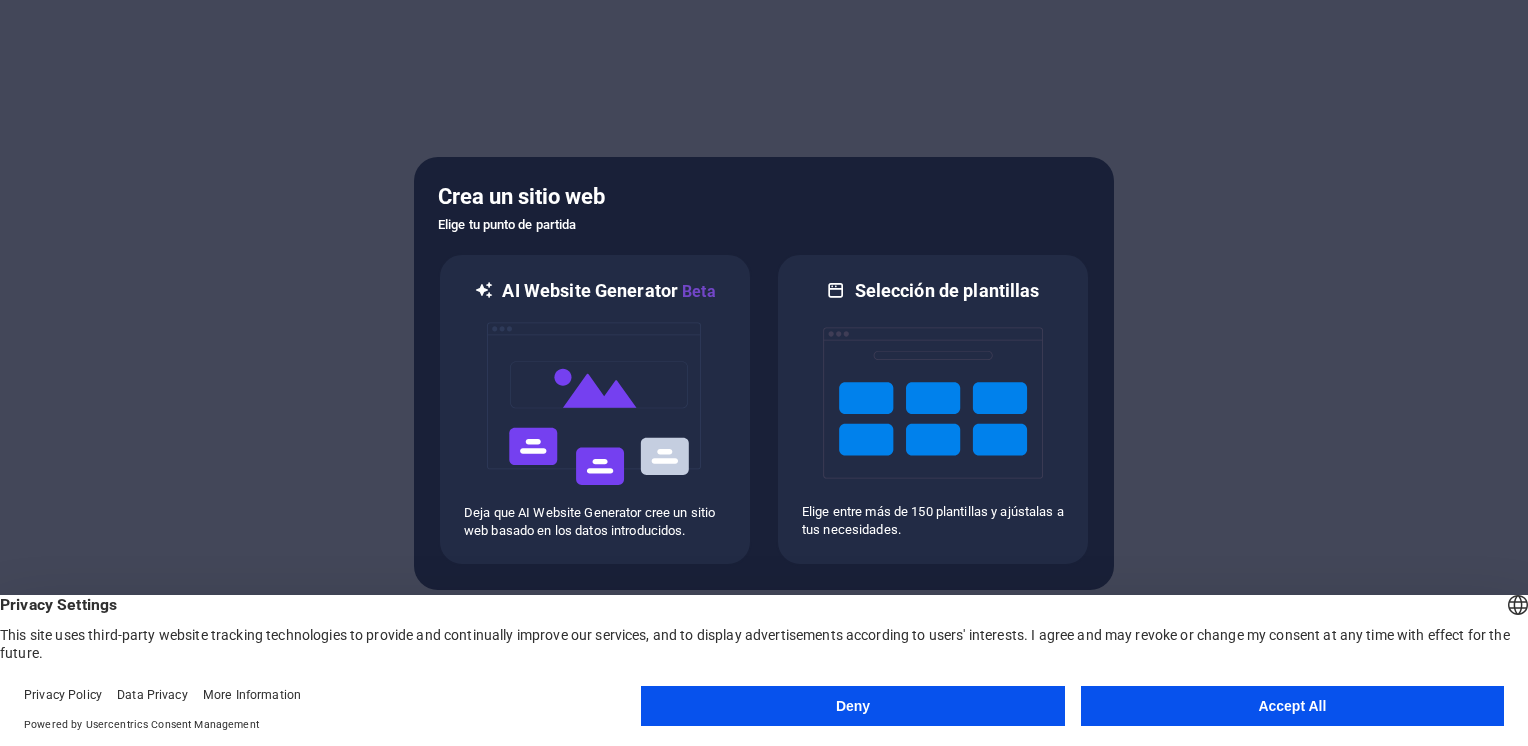 scroll, scrollTop: 0, scrollLeft: 0, axis: both 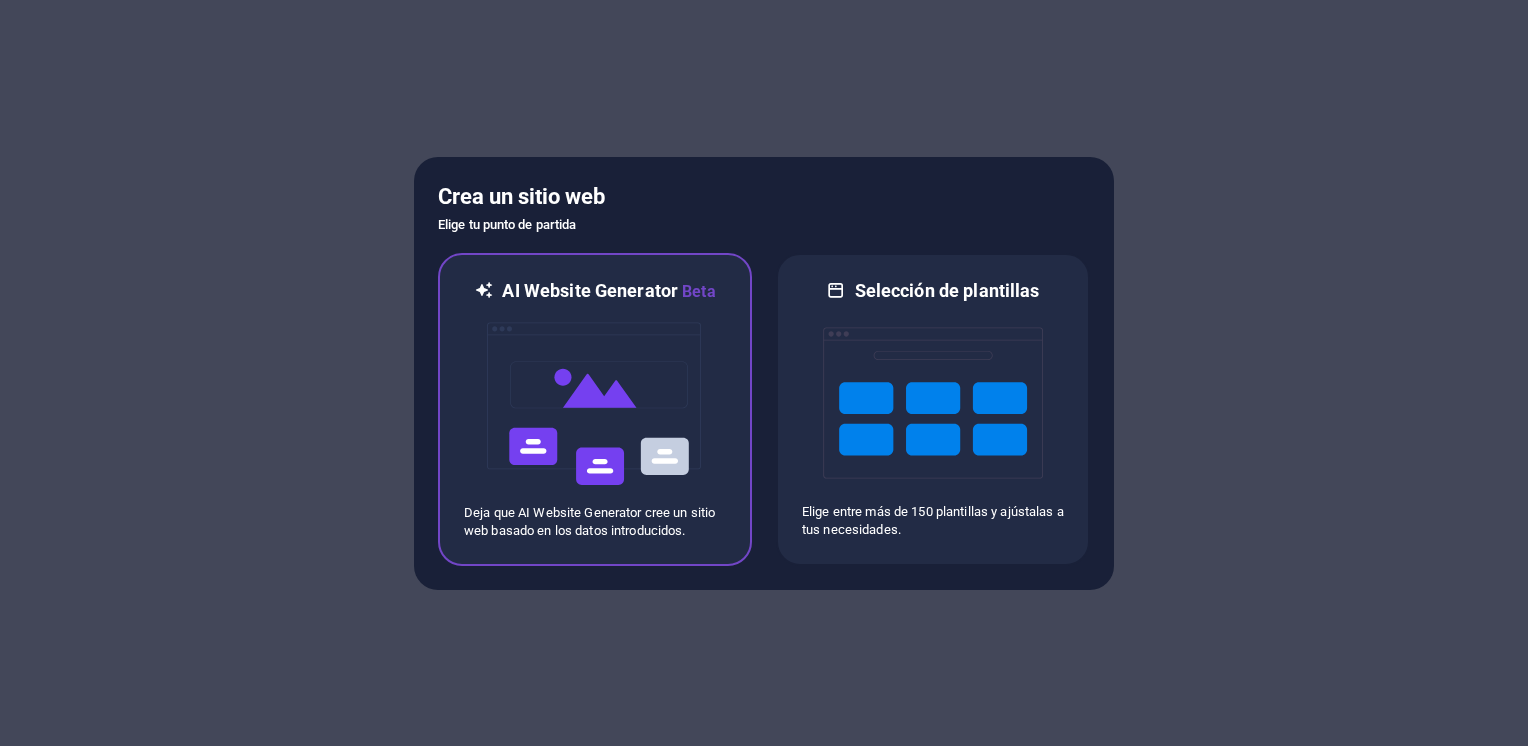 click on "AI Website Generator  Beta Deja que AI Website Generator cree un sitio web basado en los datos introducidos." at bounding box center (595, 409) 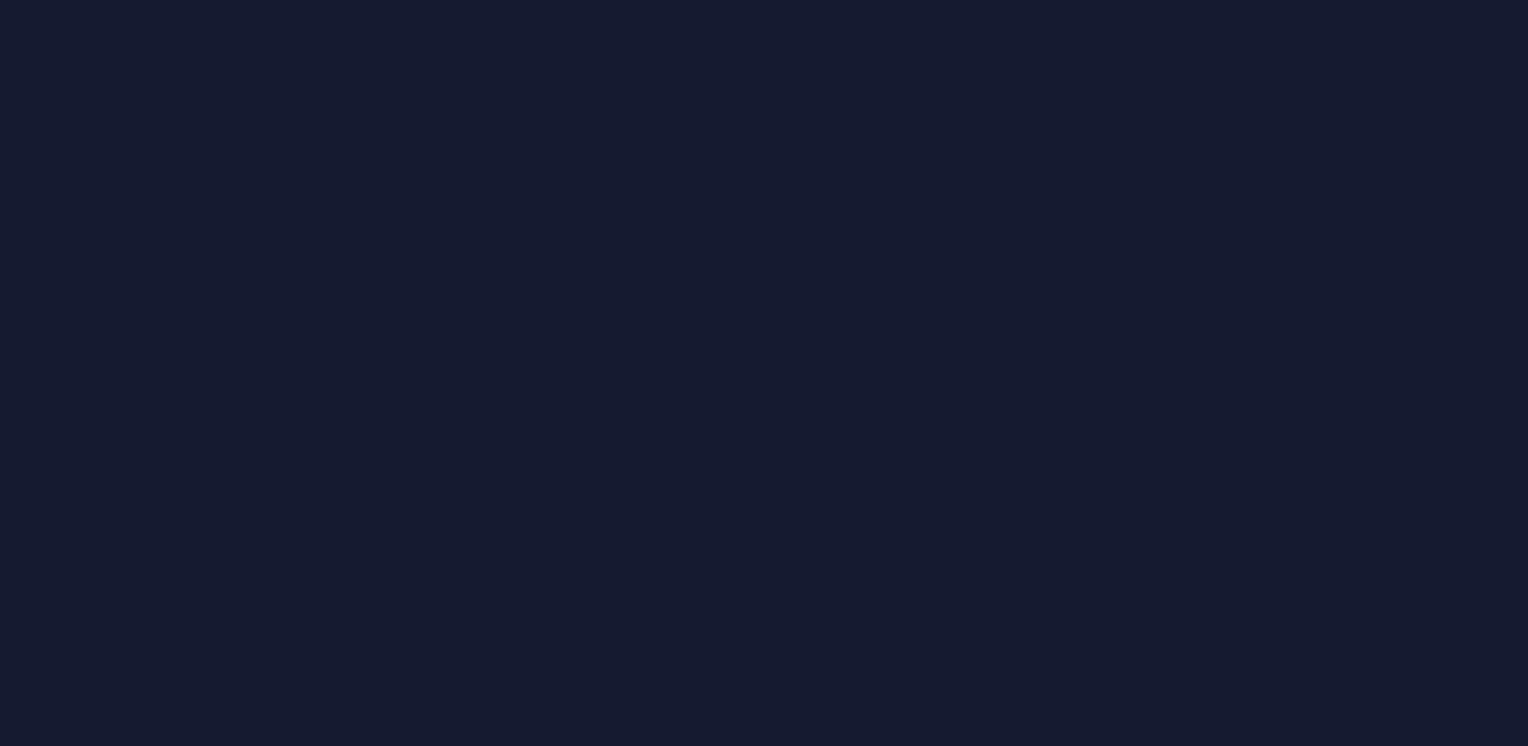 scroll, scrollTop: 0, scrollLeft: 0, axis: both 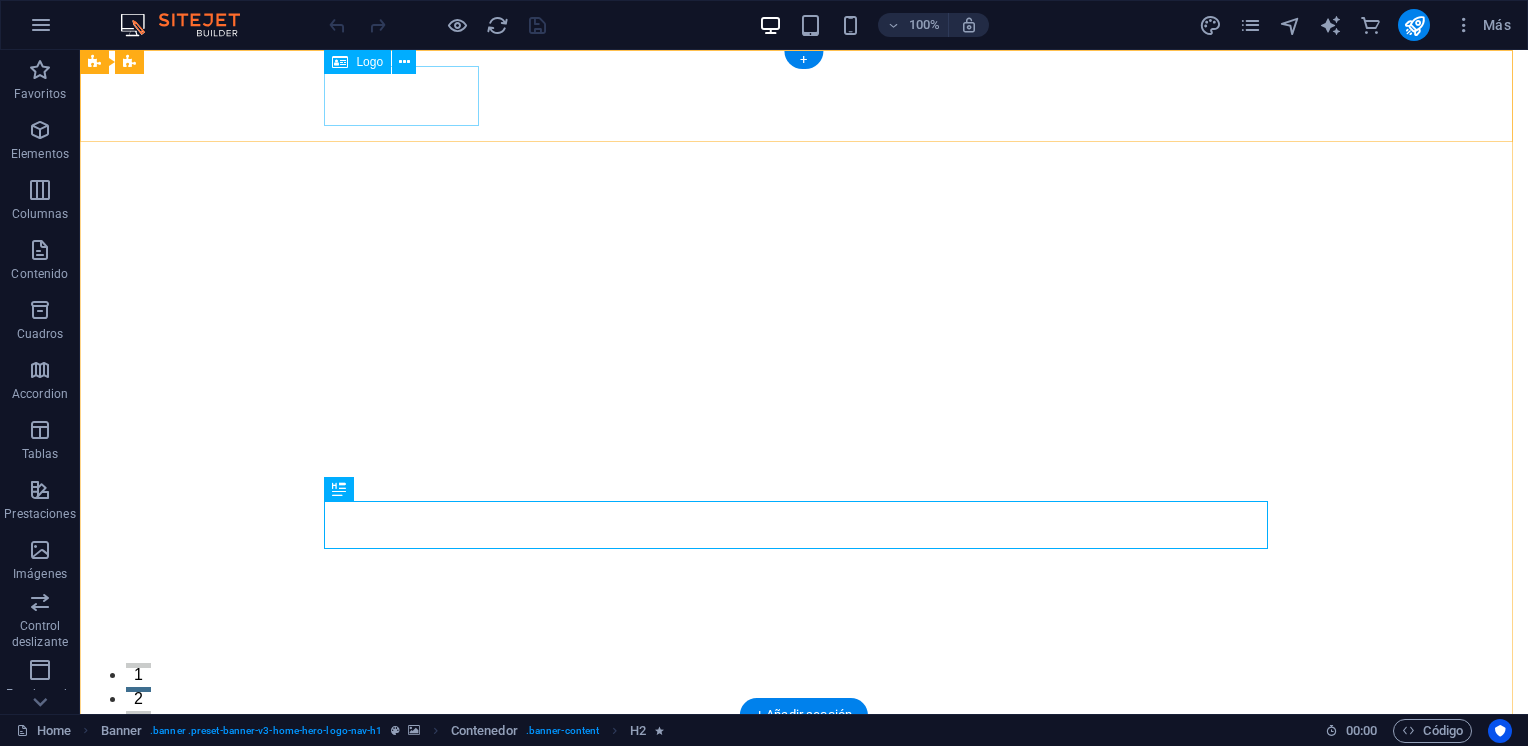 click on "archelab" at bounding box center [804, 761] 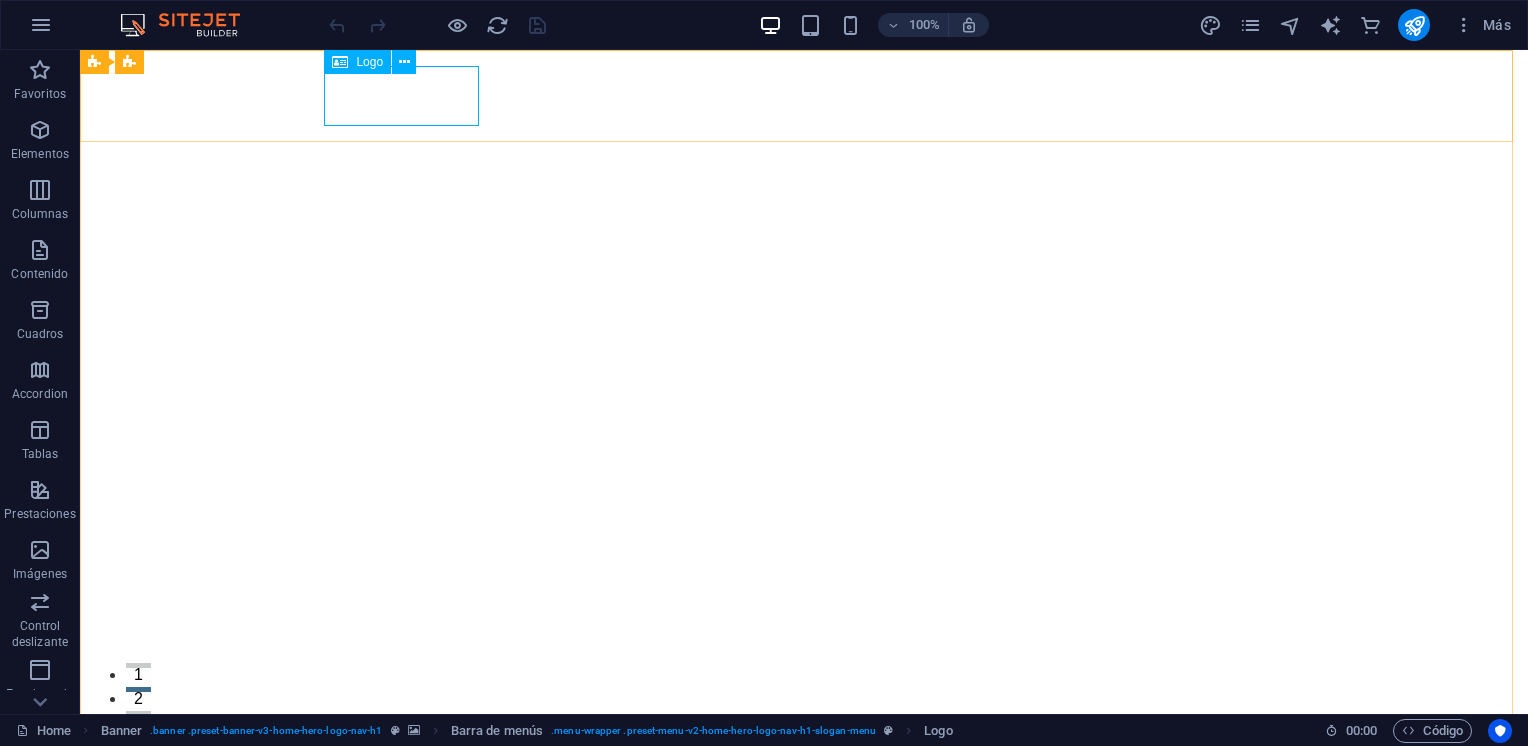 click on "Logo" at bounding box center [369, 62] 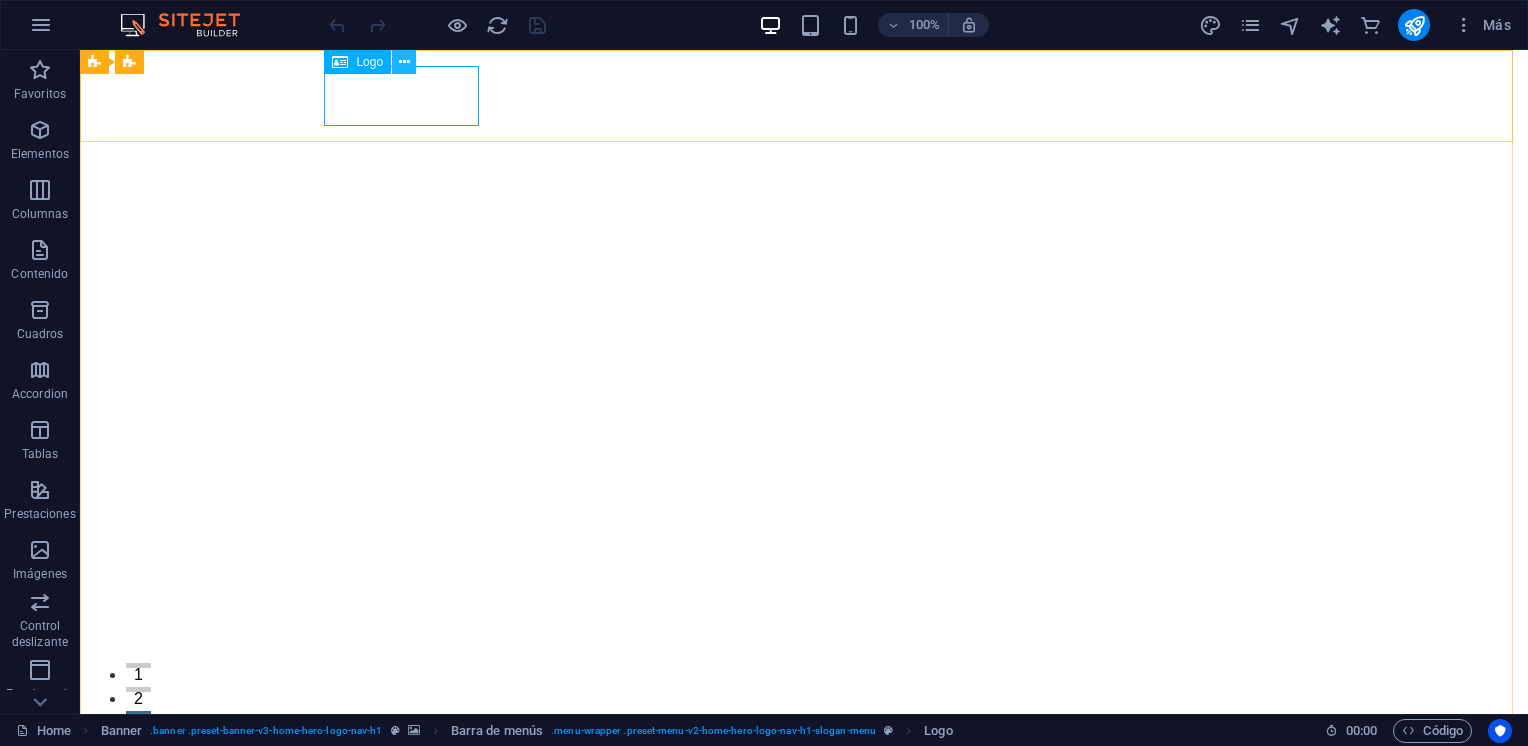 click at bounding box center (404, 62) 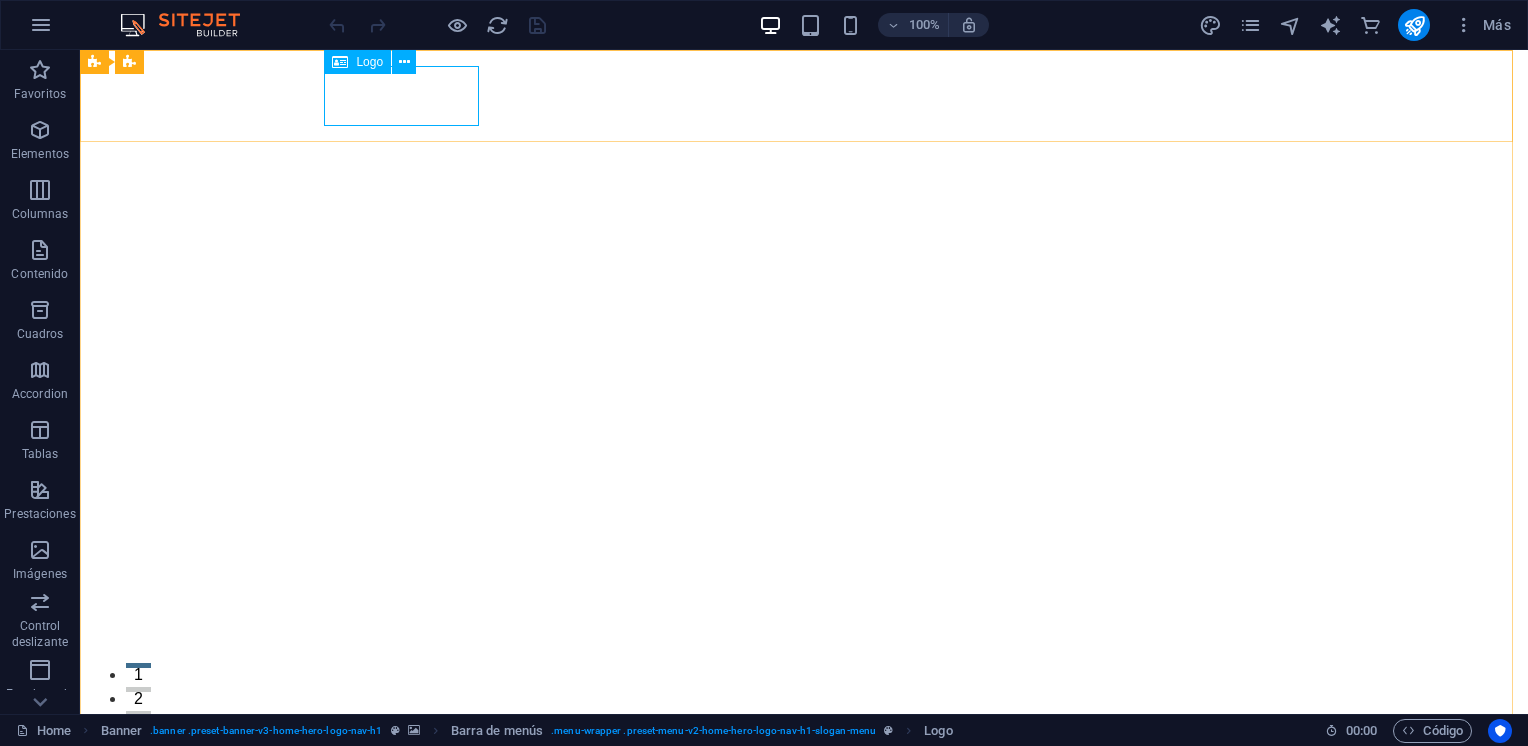 click at bounding box center [340, 62] 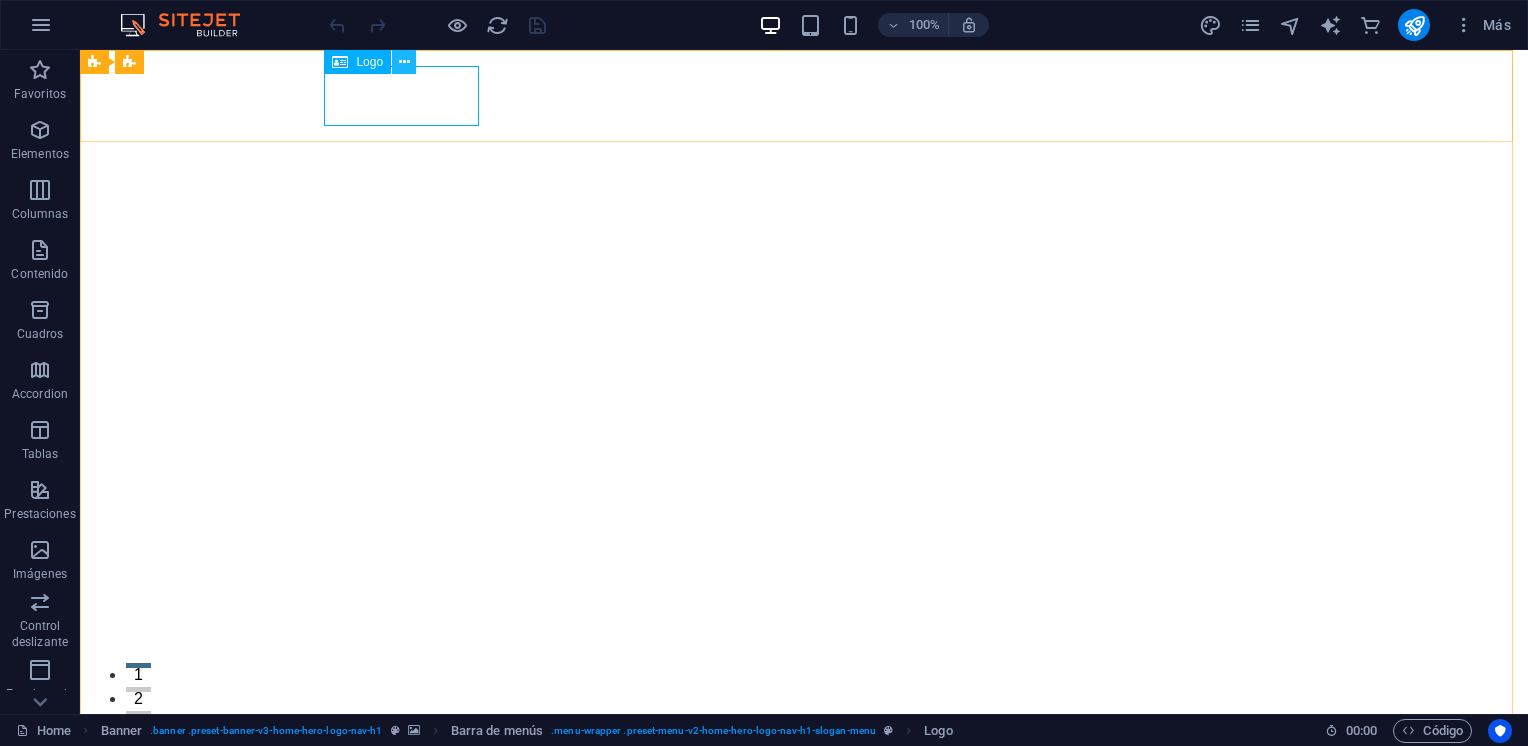click at bounding box center [404, 62] 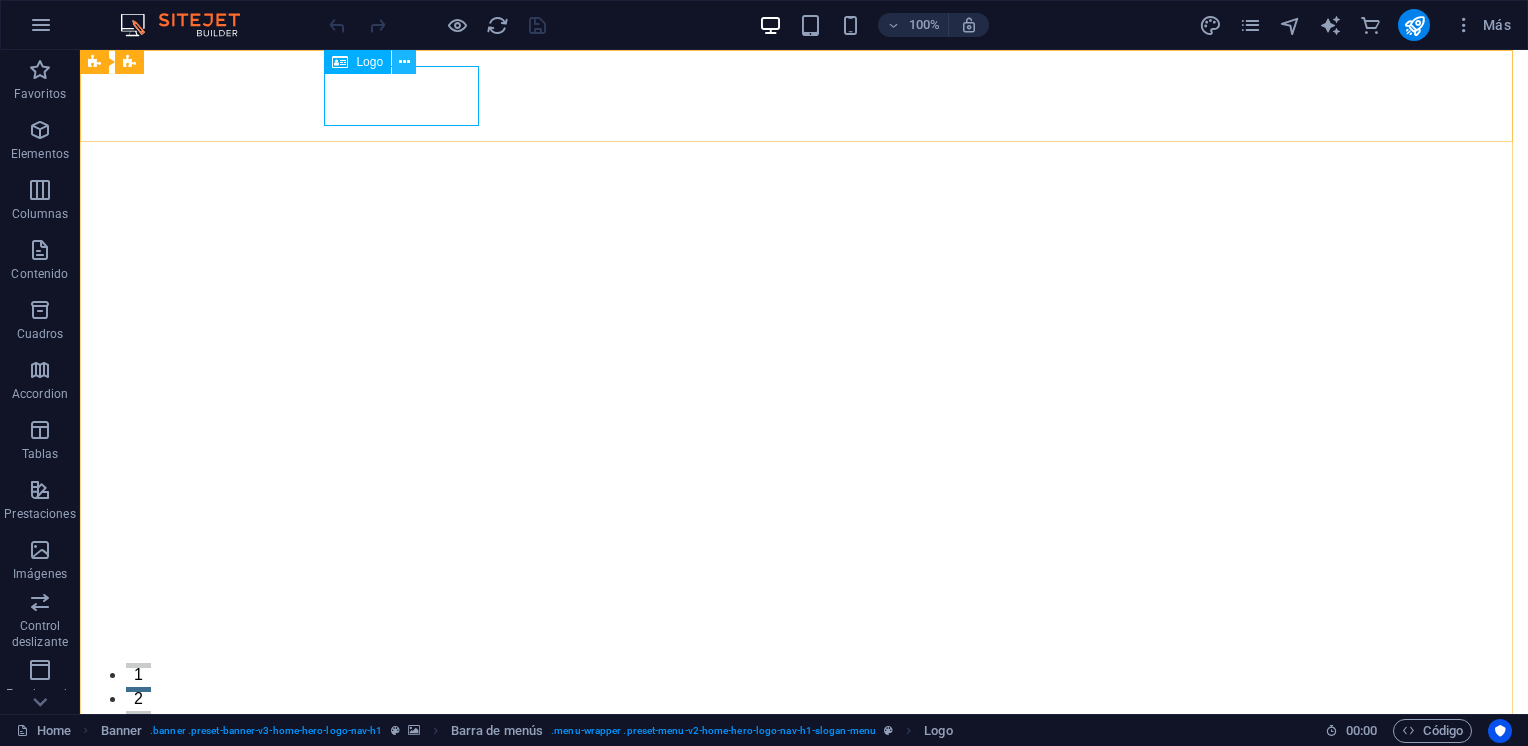 click at bounding box center (404, 62) 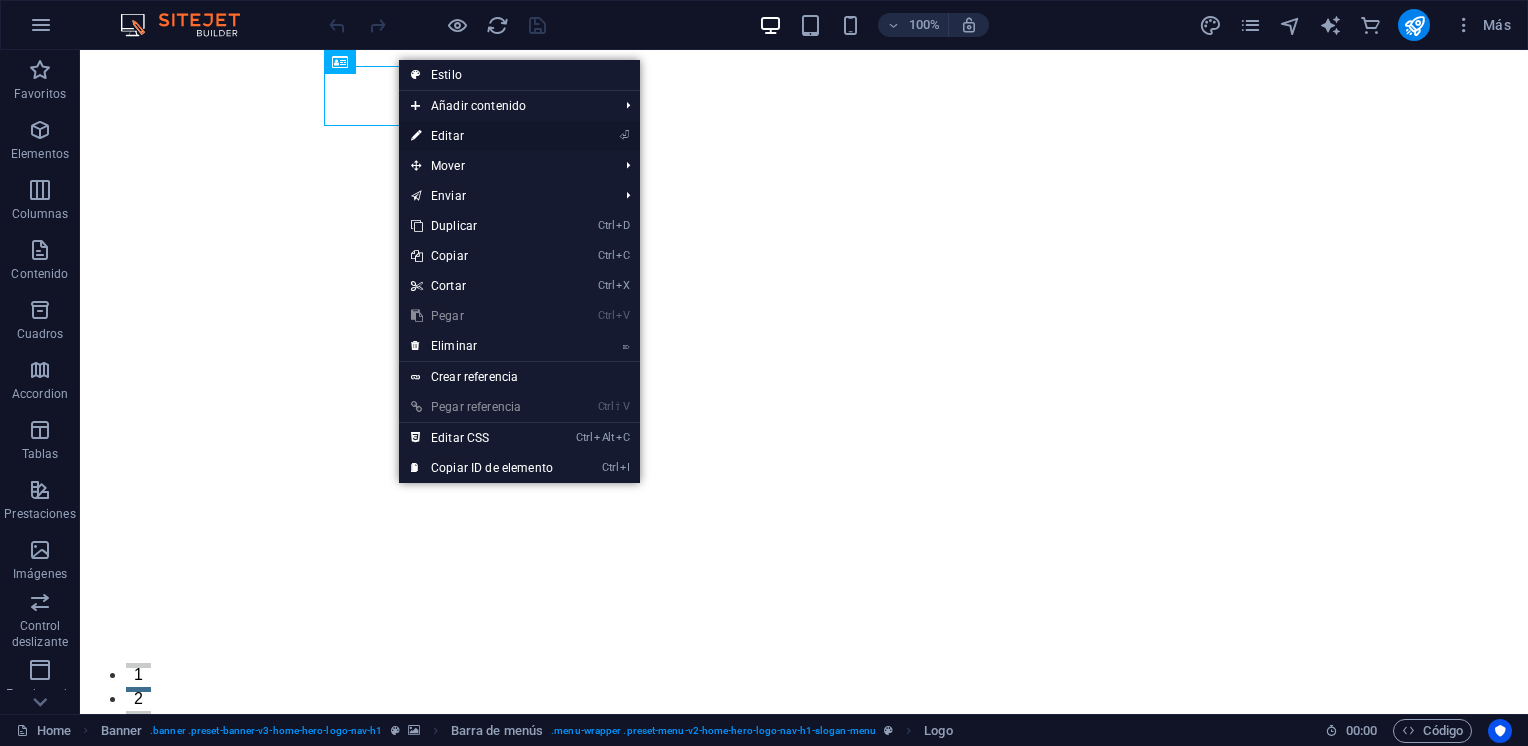 click on "⏎  Editar" at bounding box center [482, 136] 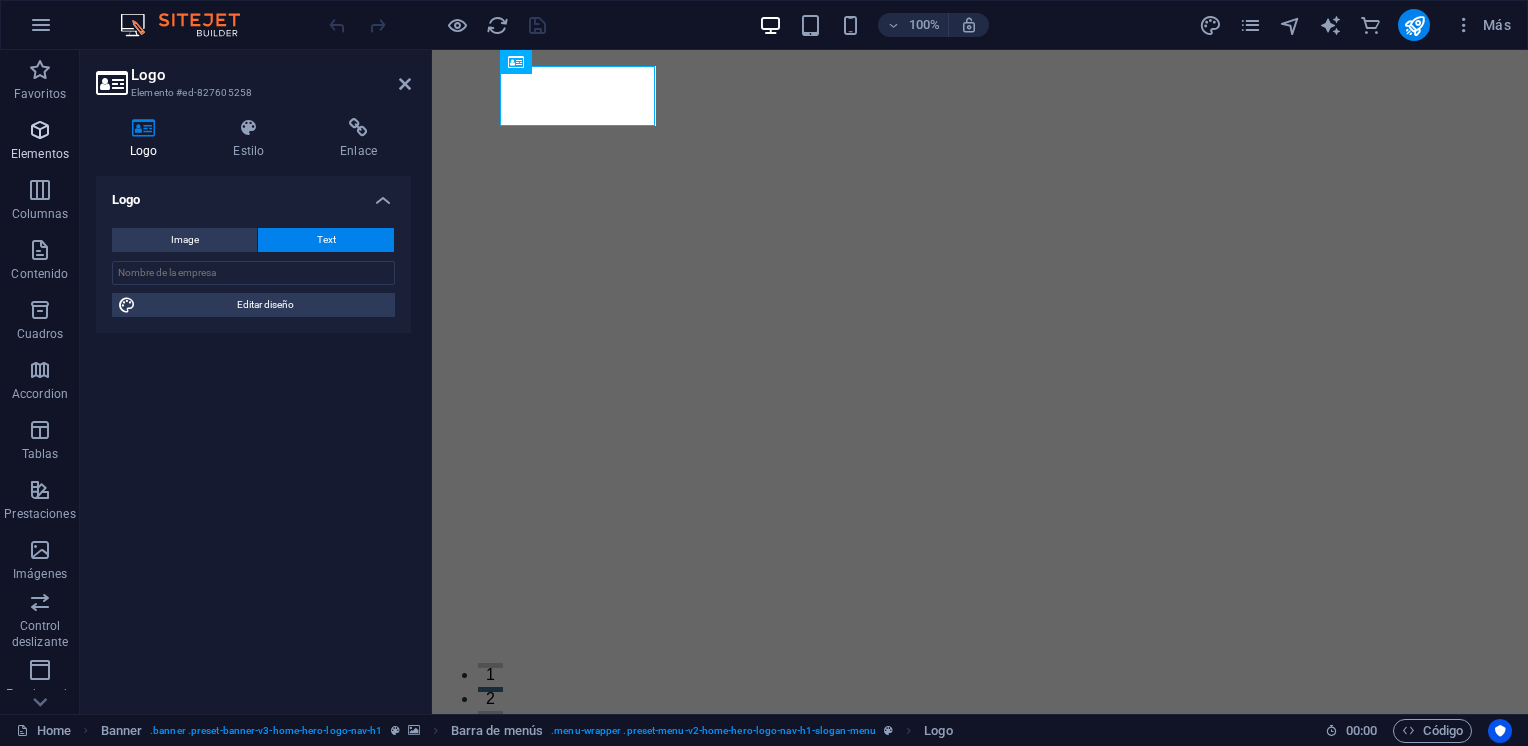 click at bounding box center (40, 130) 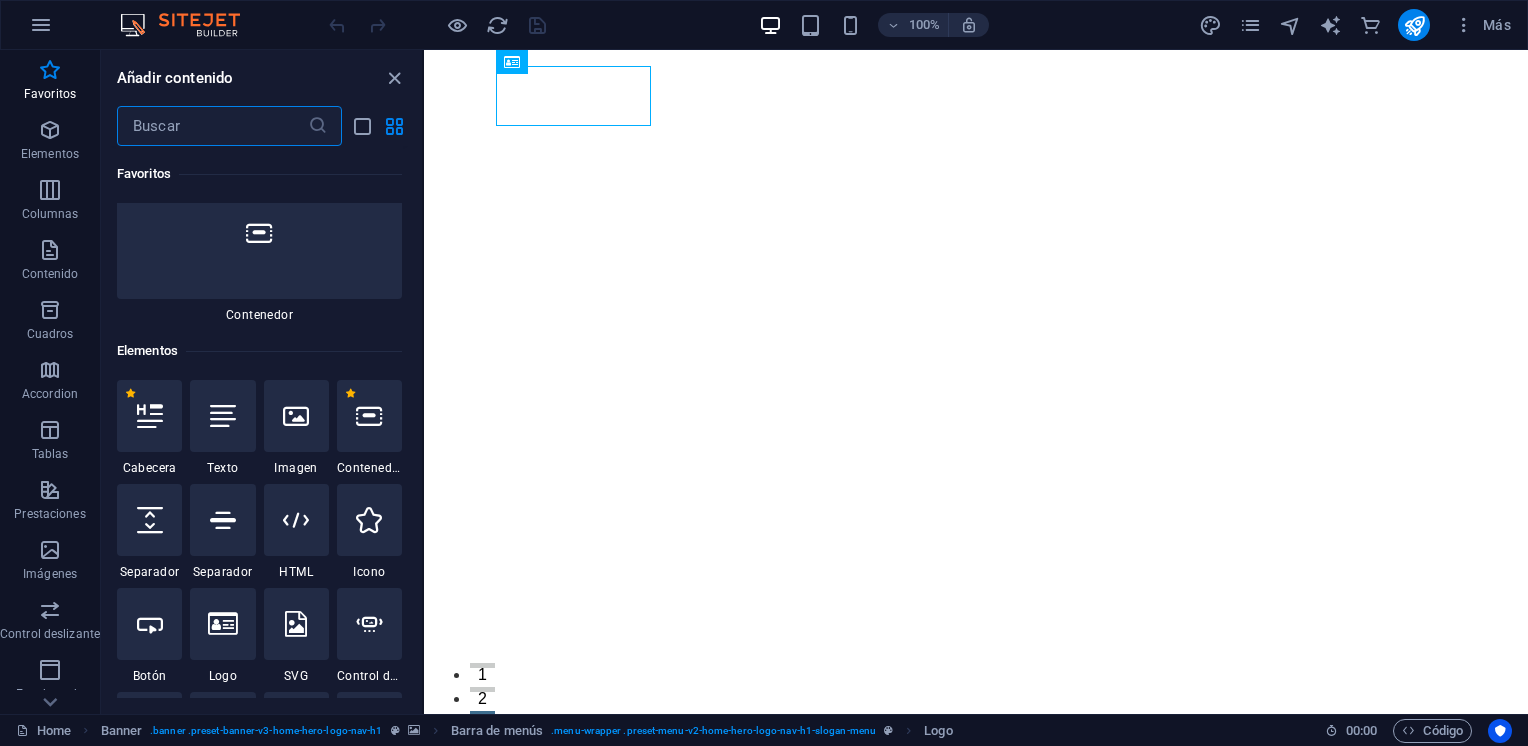 scroll, scrollTop: 0, scrollLeft: 0, axis: both 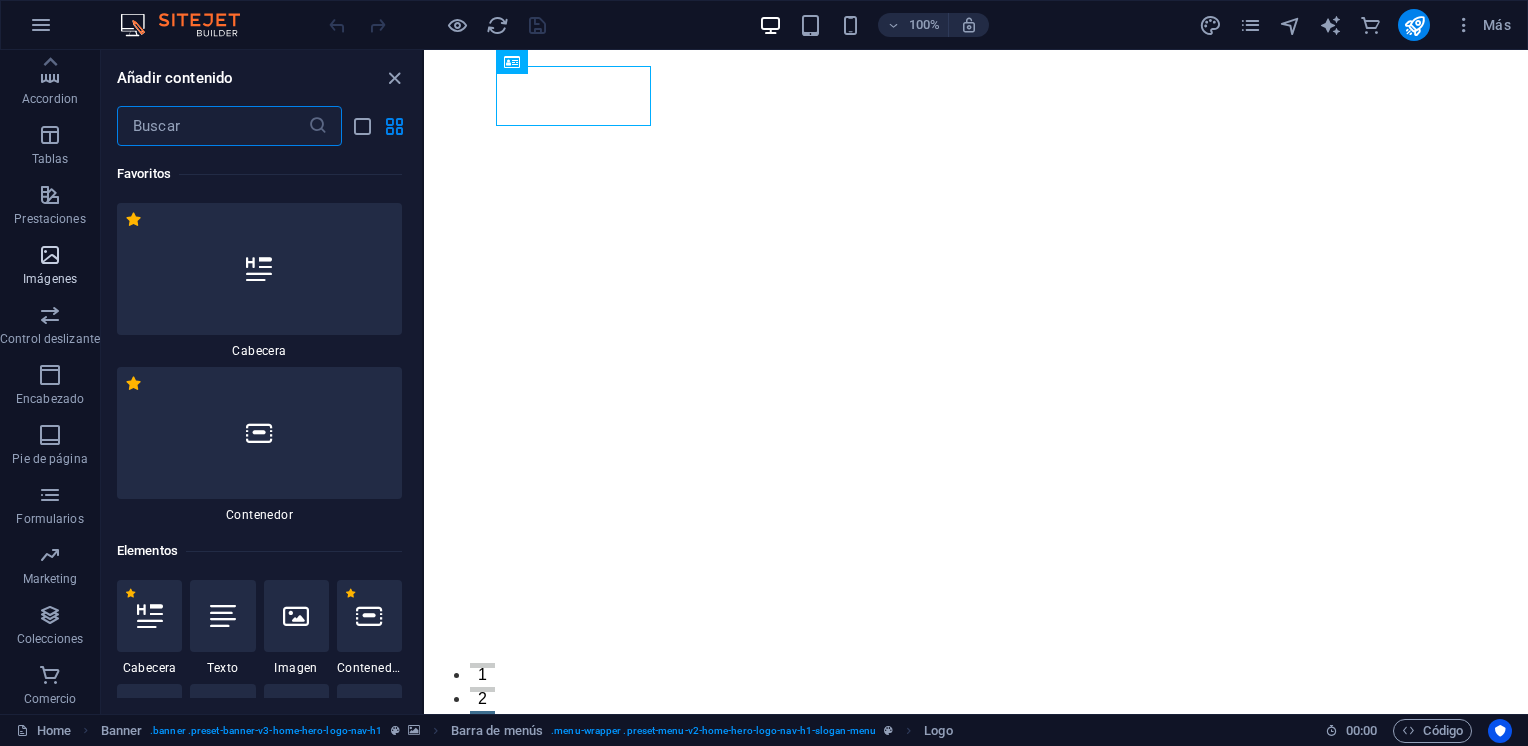 click on "Imágenes" at bounding box center [50, 279] 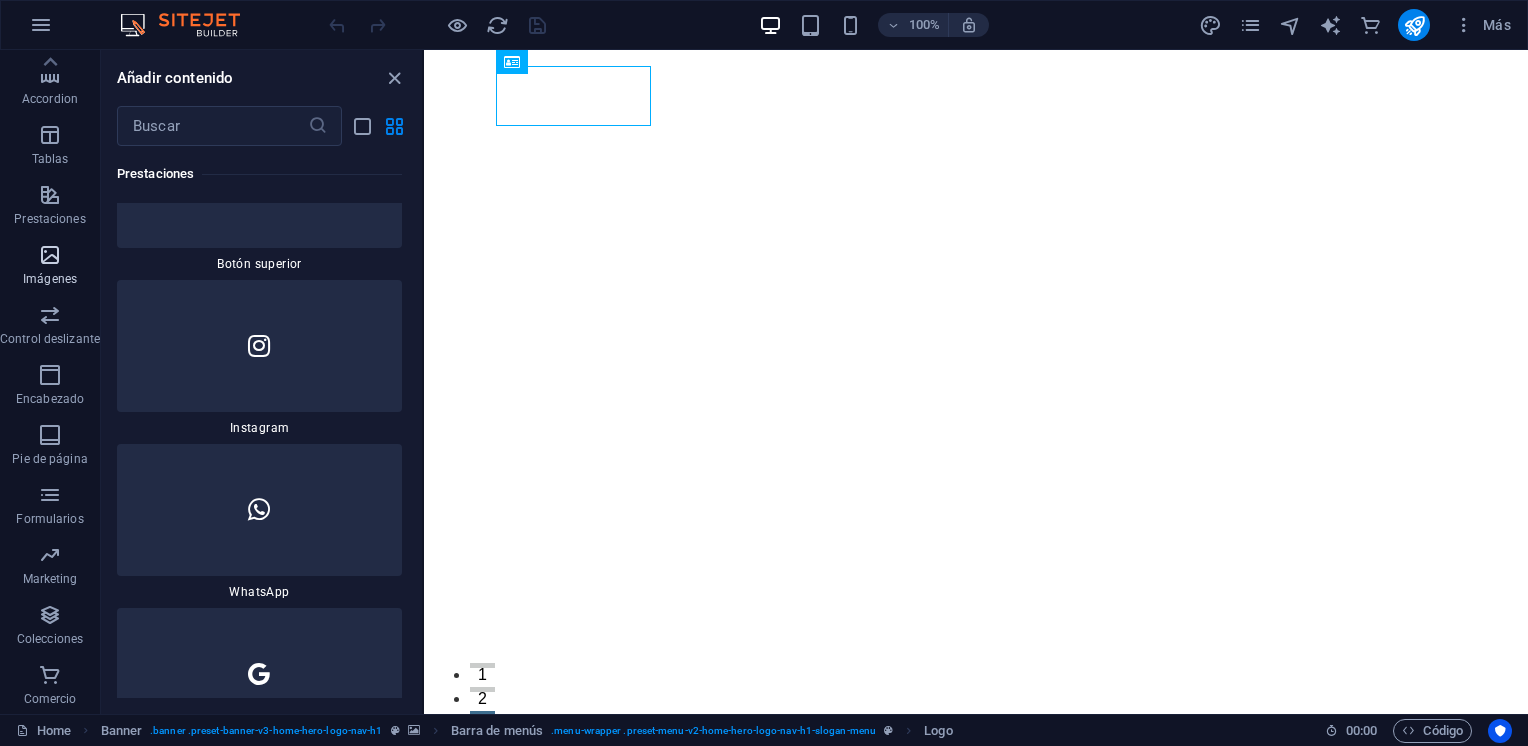 scroll, scrollTop: 20122, scrollLeft: 0, axis: vertical 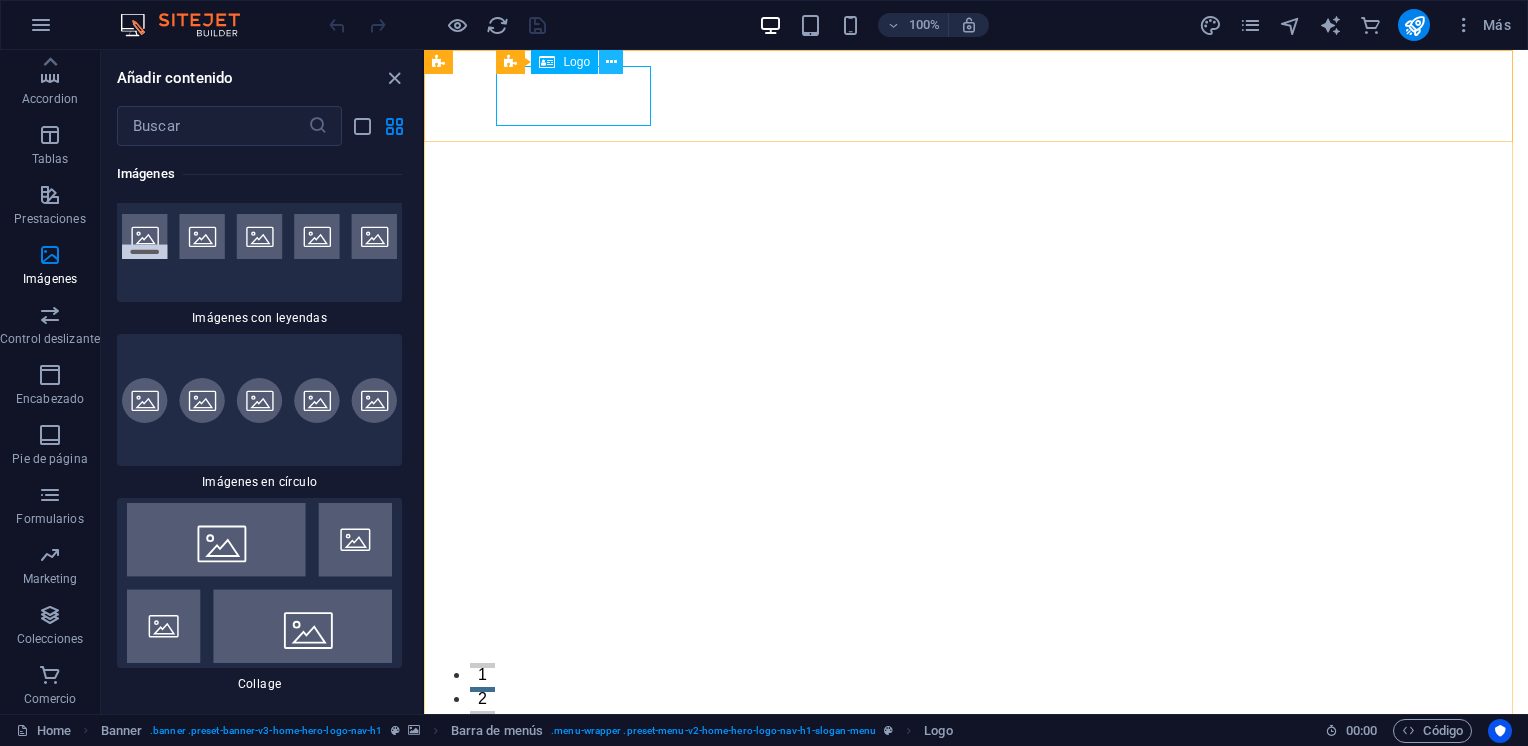 click at bounding box center [611, 62] 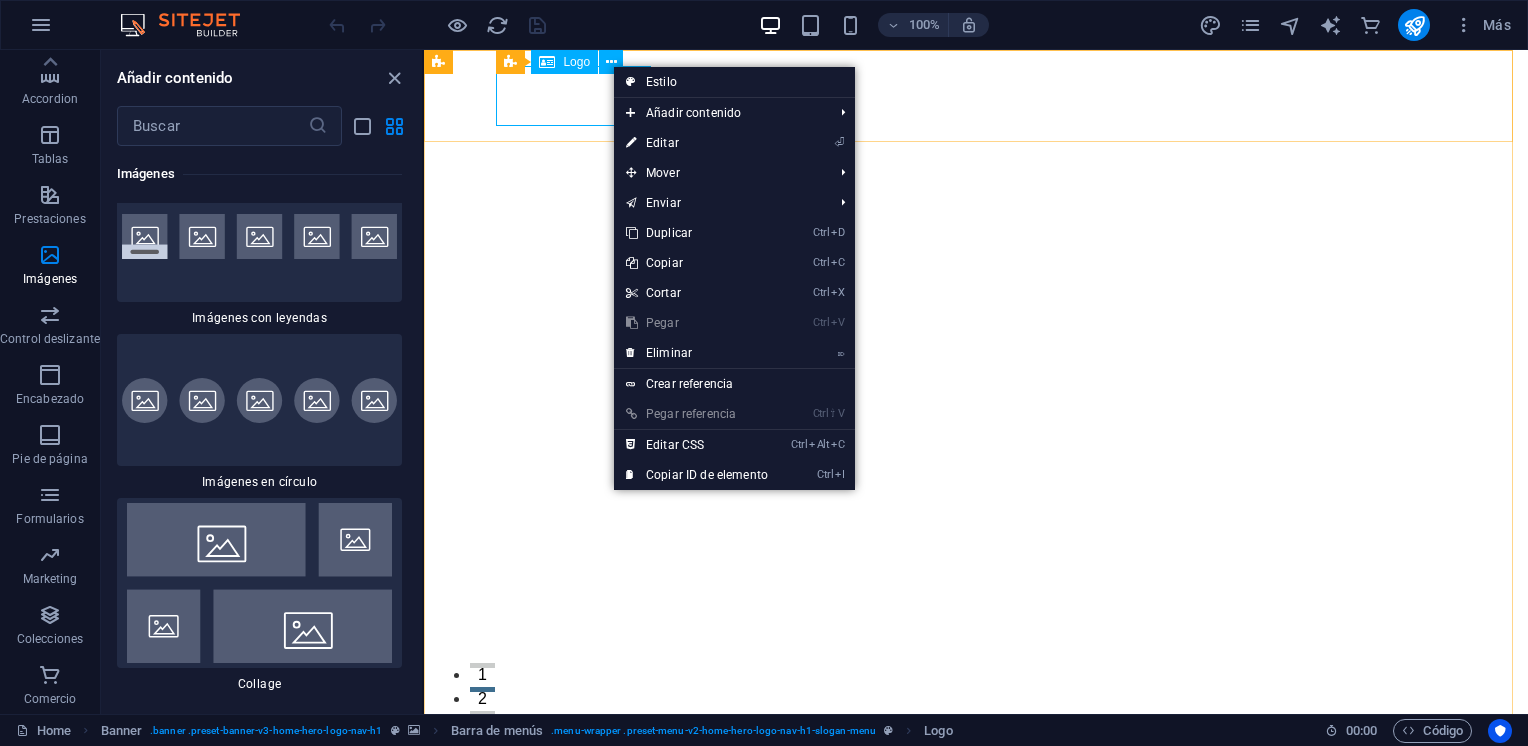 click on "Logo" at bounding box center (576, 62) 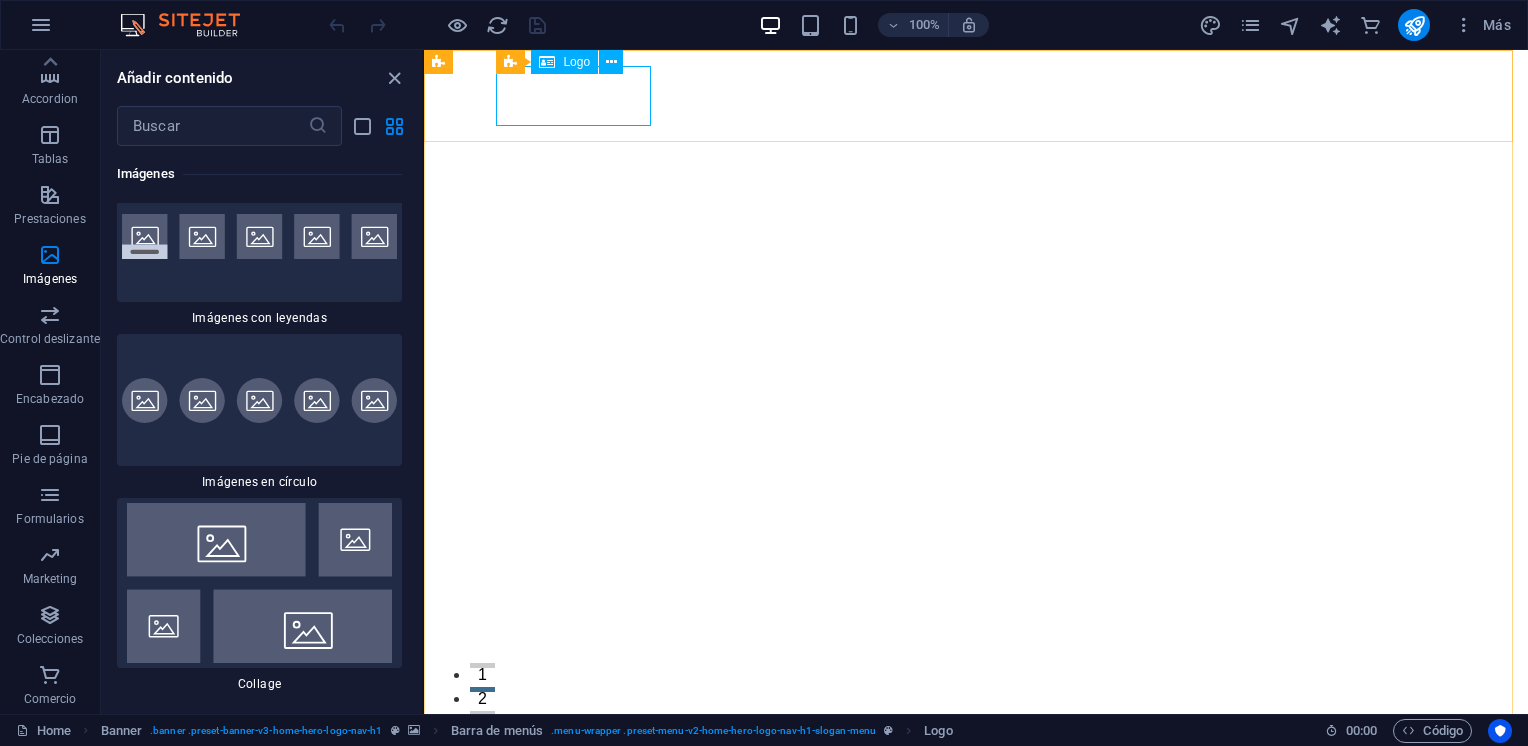 click on "Logo" at bounding box center [576, 62] 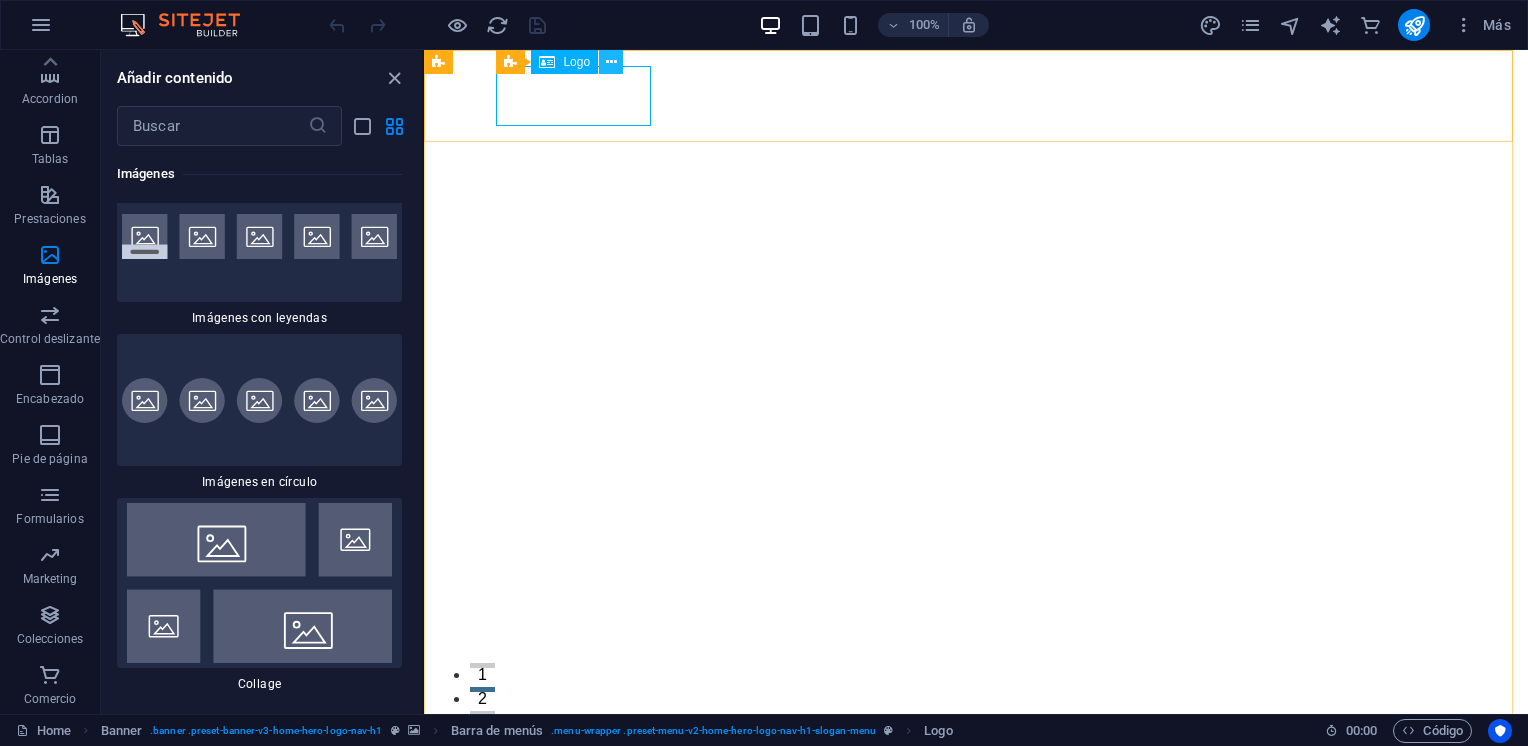 click at bounding box center [611, 62] 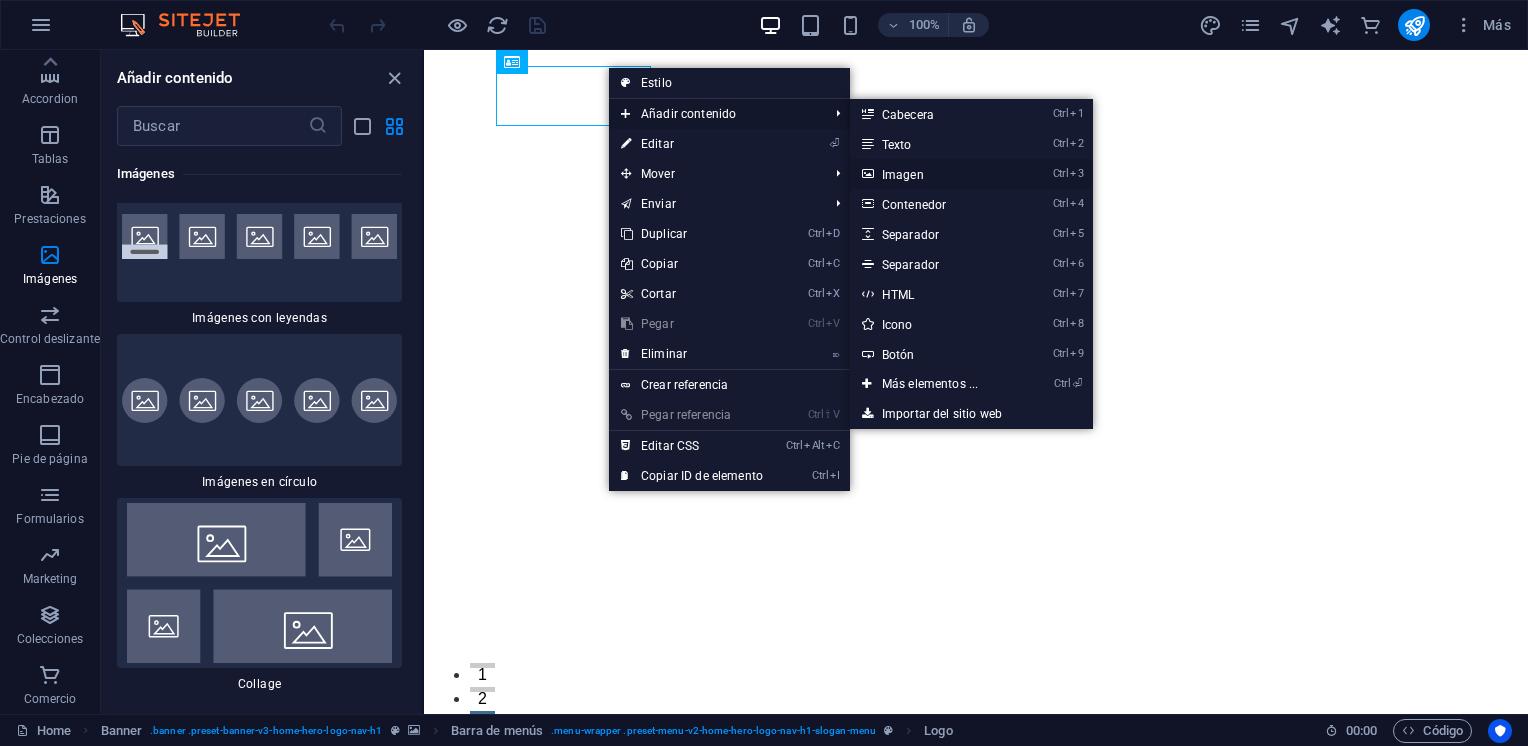 click on "Ctrl 3  Imagen" at bounding box center [934, 174] 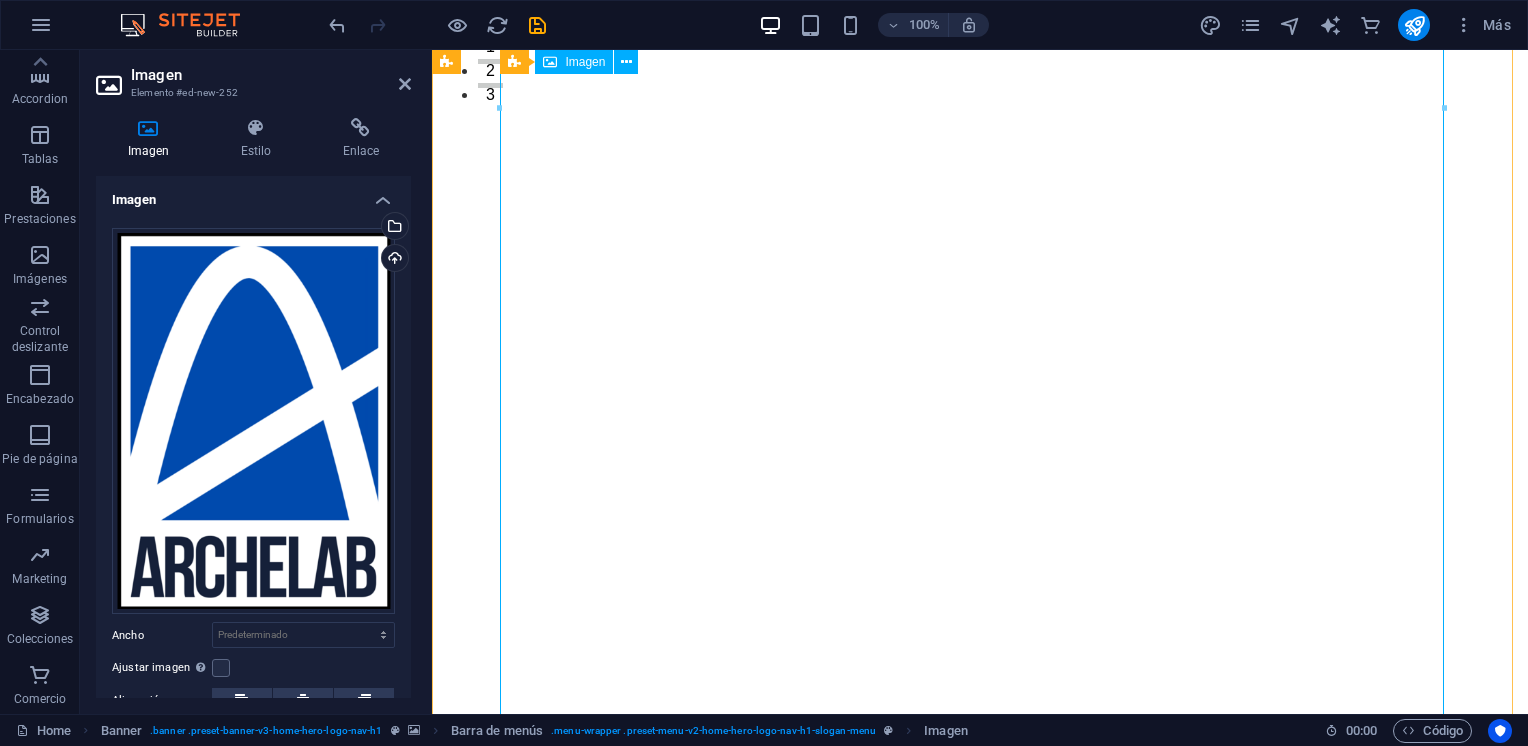 scroll, scrollTop: 800, scrollLeft: 0, axis: vertical 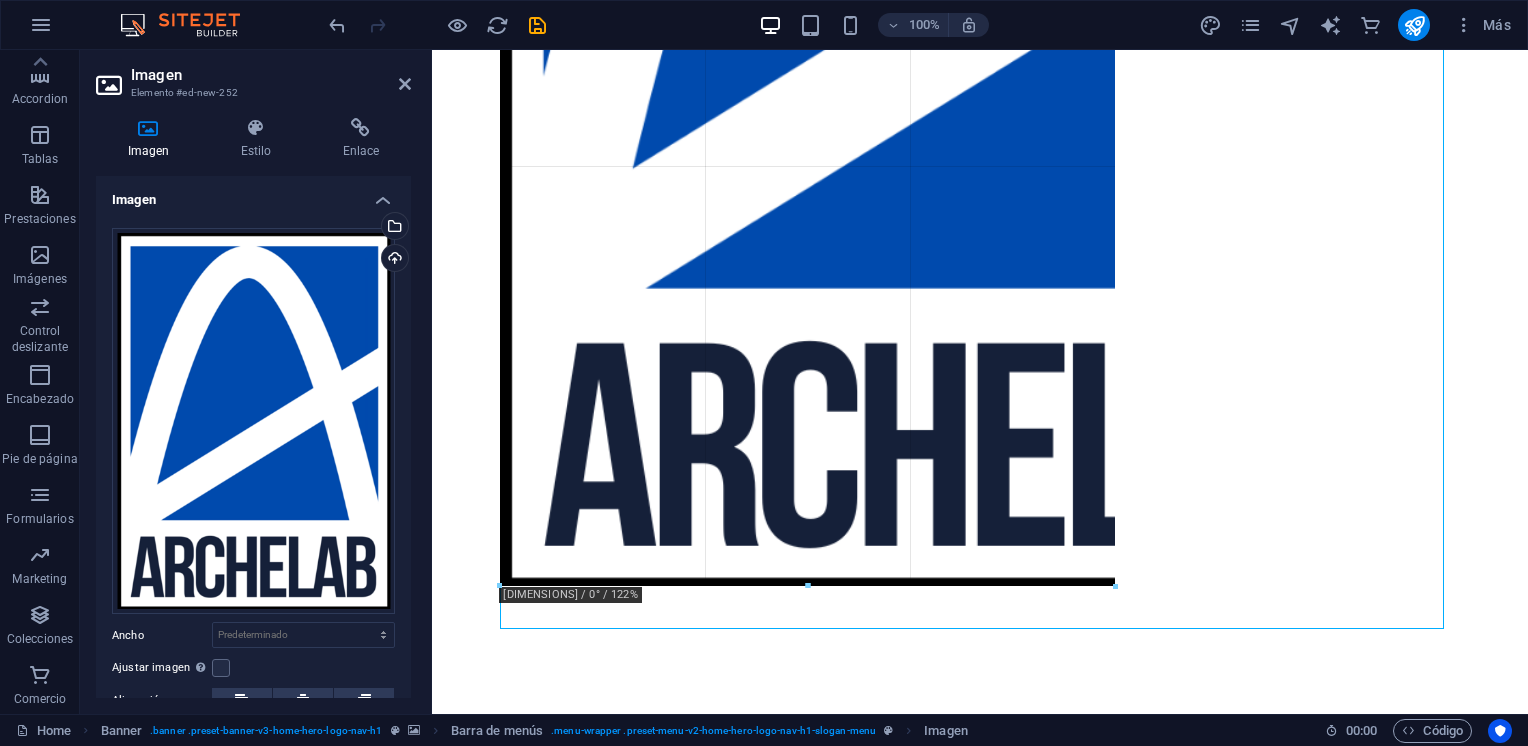 drag, startPoint x: 1444, startPoint y: 628, endPoint x: 1059, endPoint y: 165, distance: 602.1578 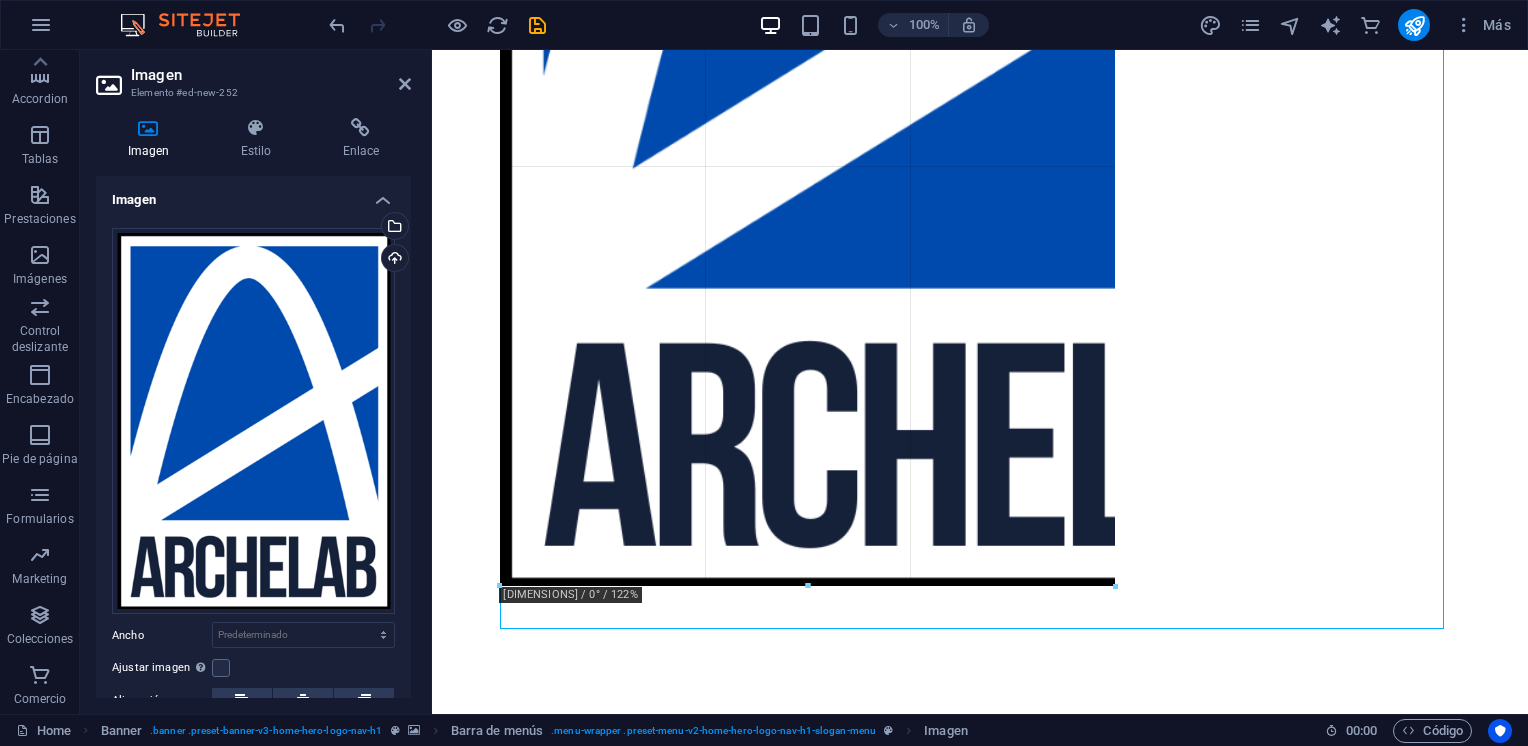 type on "904" 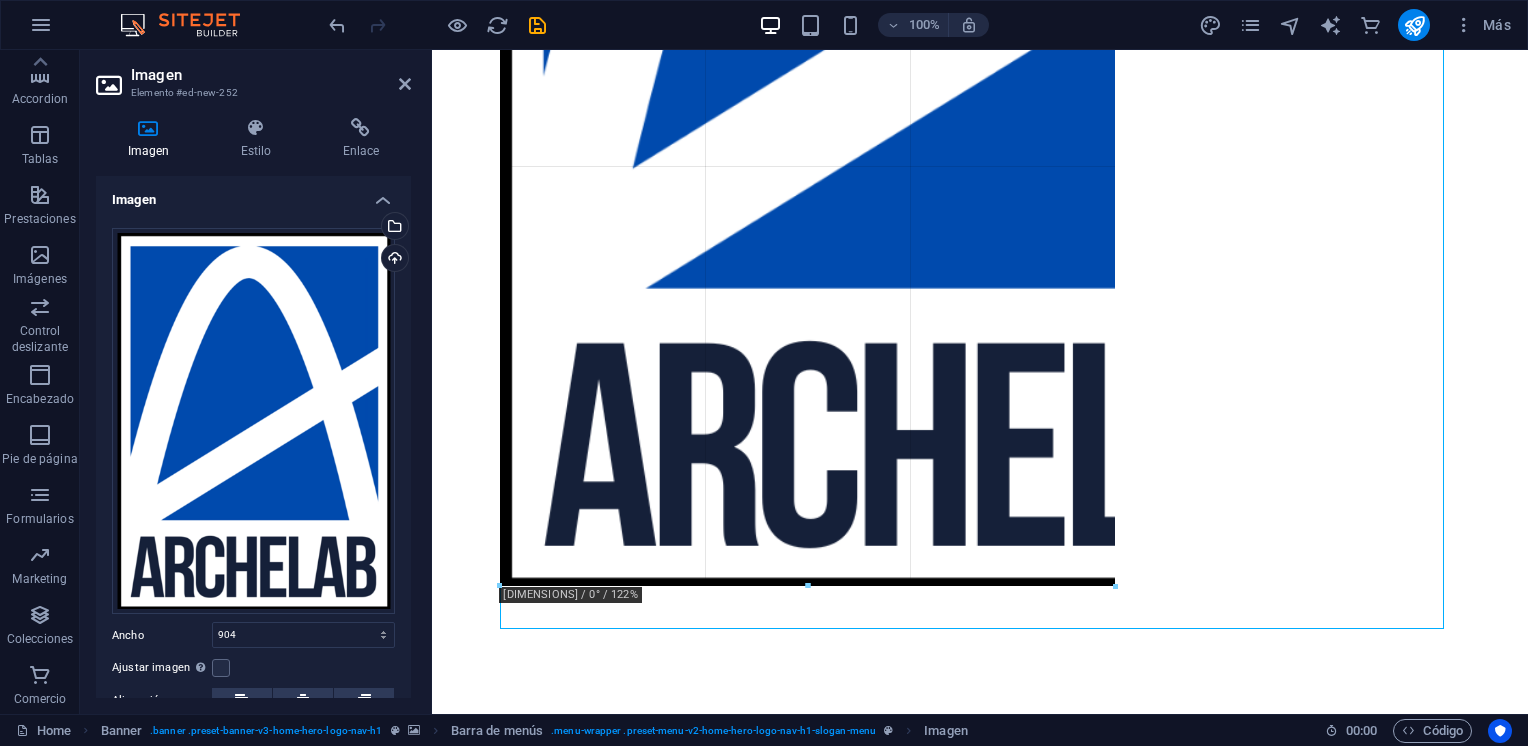 select on "px" 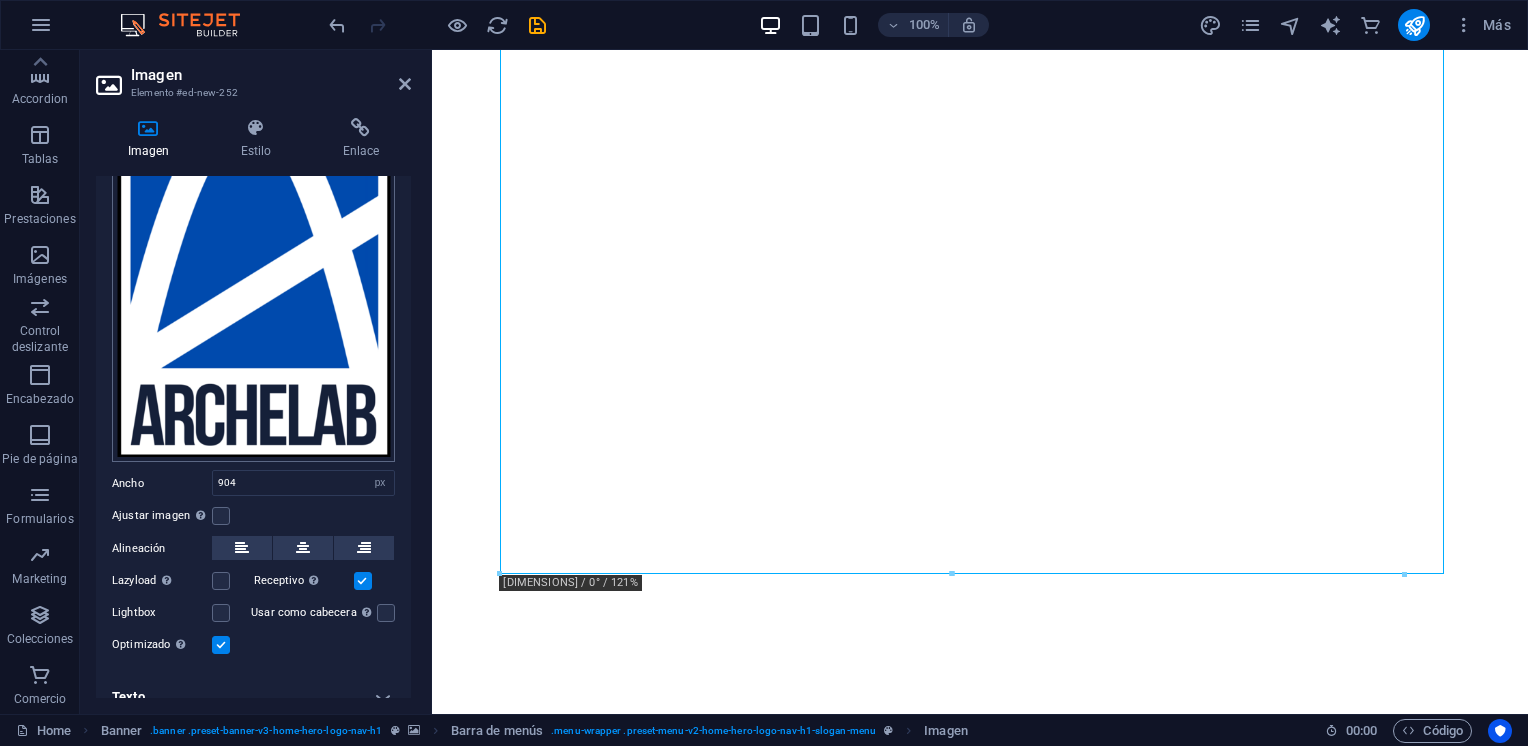 scroll, scrollTop: 168, scrollLeft: 0, axis: vertical 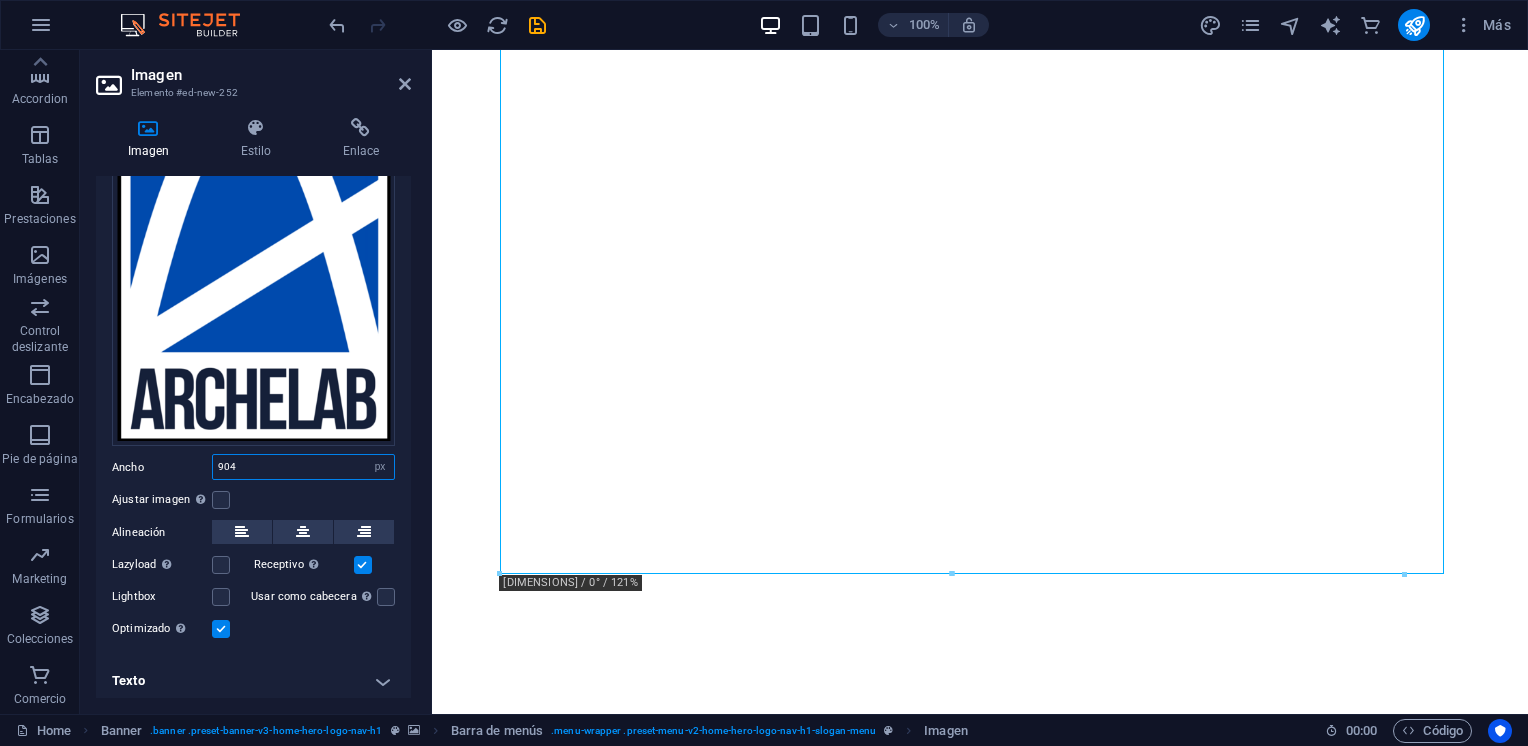 click on "904" at bounding box center (303, 467) 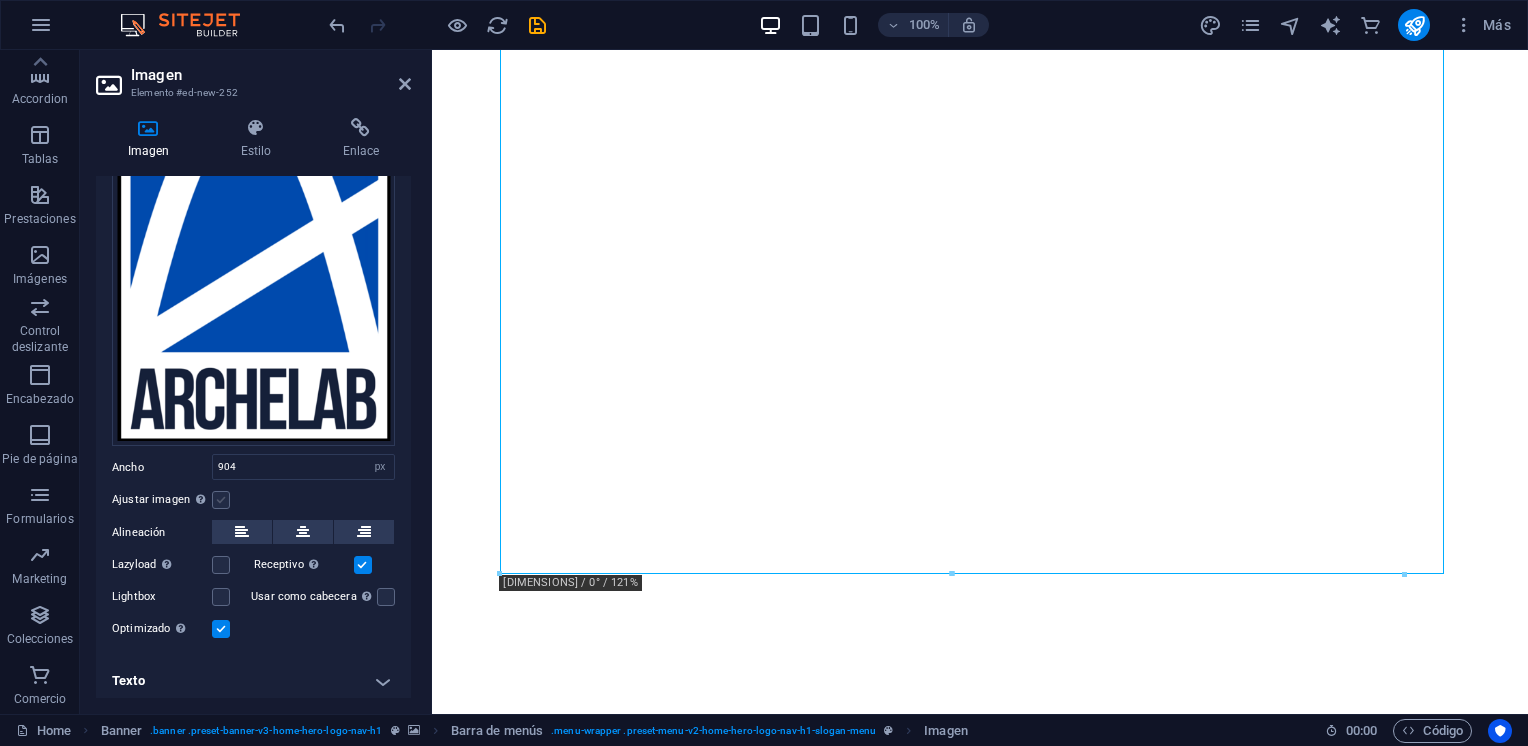 click at bounding box center [221, 500] 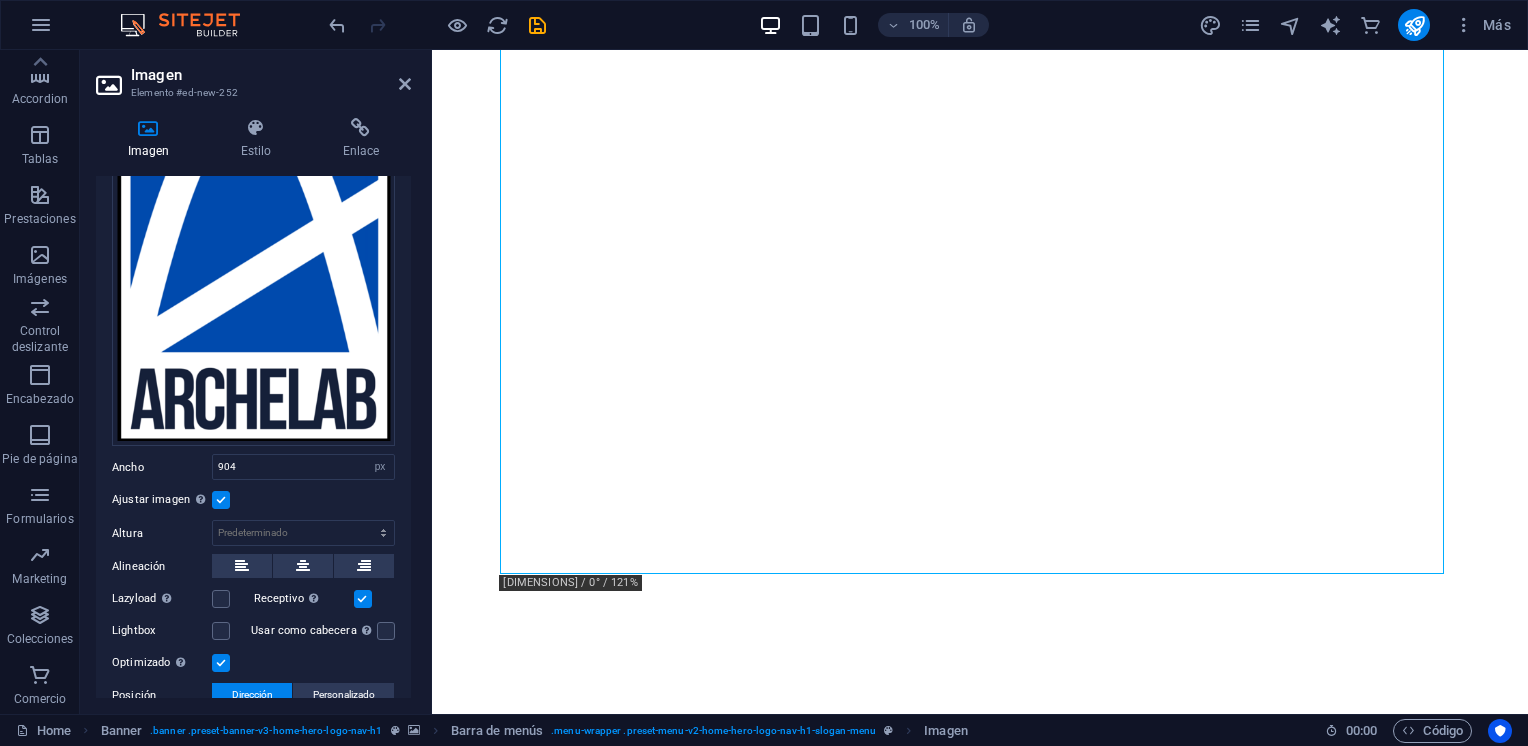 click at bounding box center (221, 500) 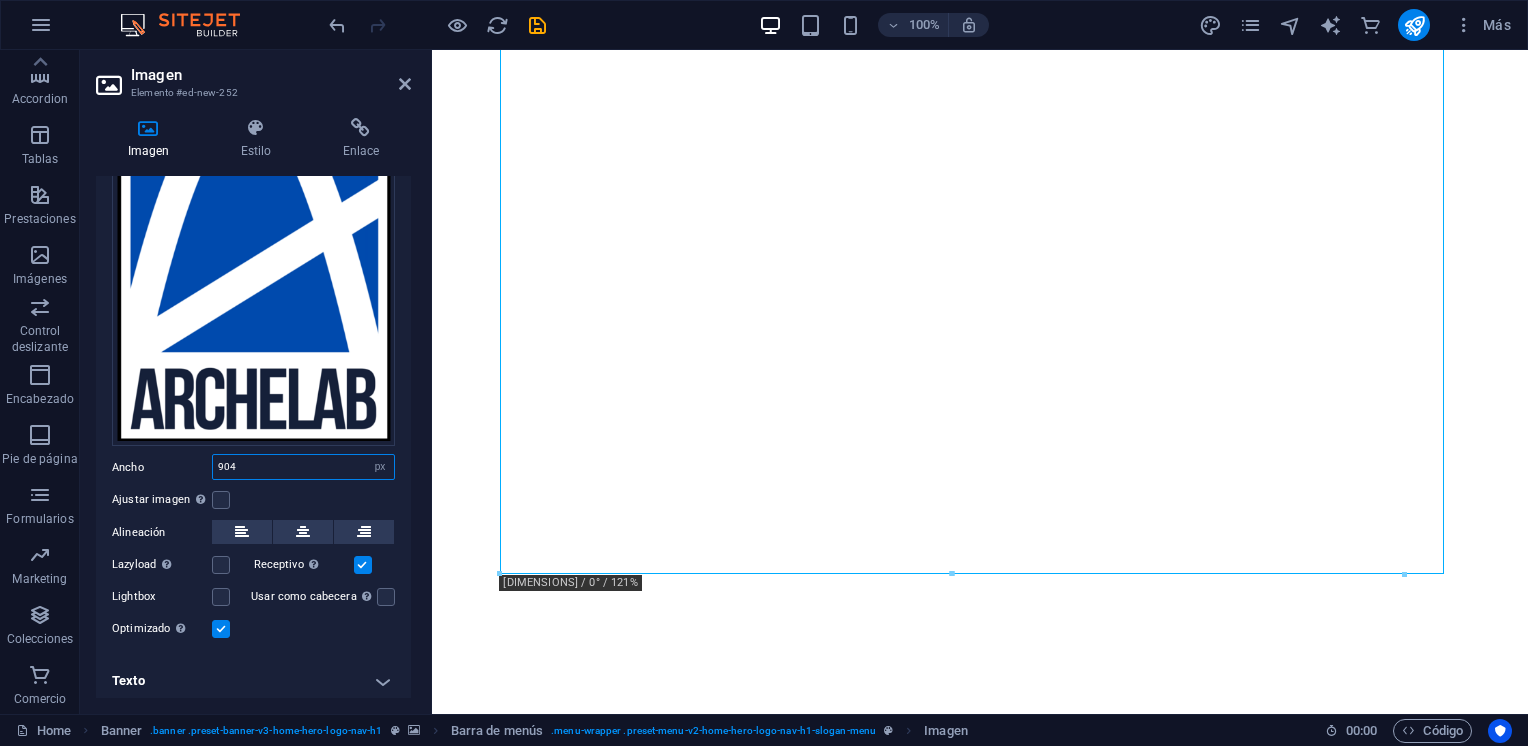 click on "904" at bounding box center (303, 467) 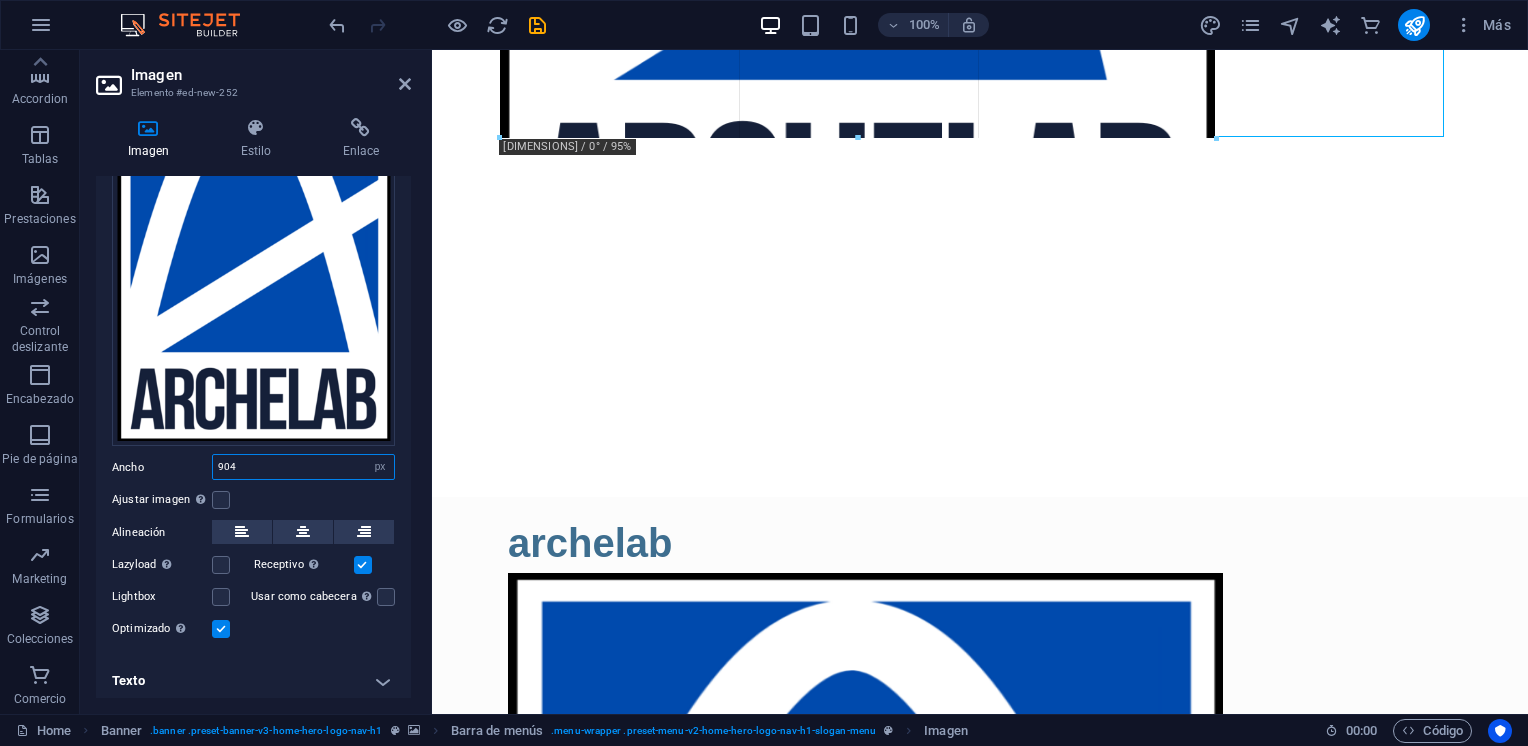 drag, startPoint x: 1405, startPoint y: 571, endPoint x: 748, endPoint y: 137, distance: 787.404 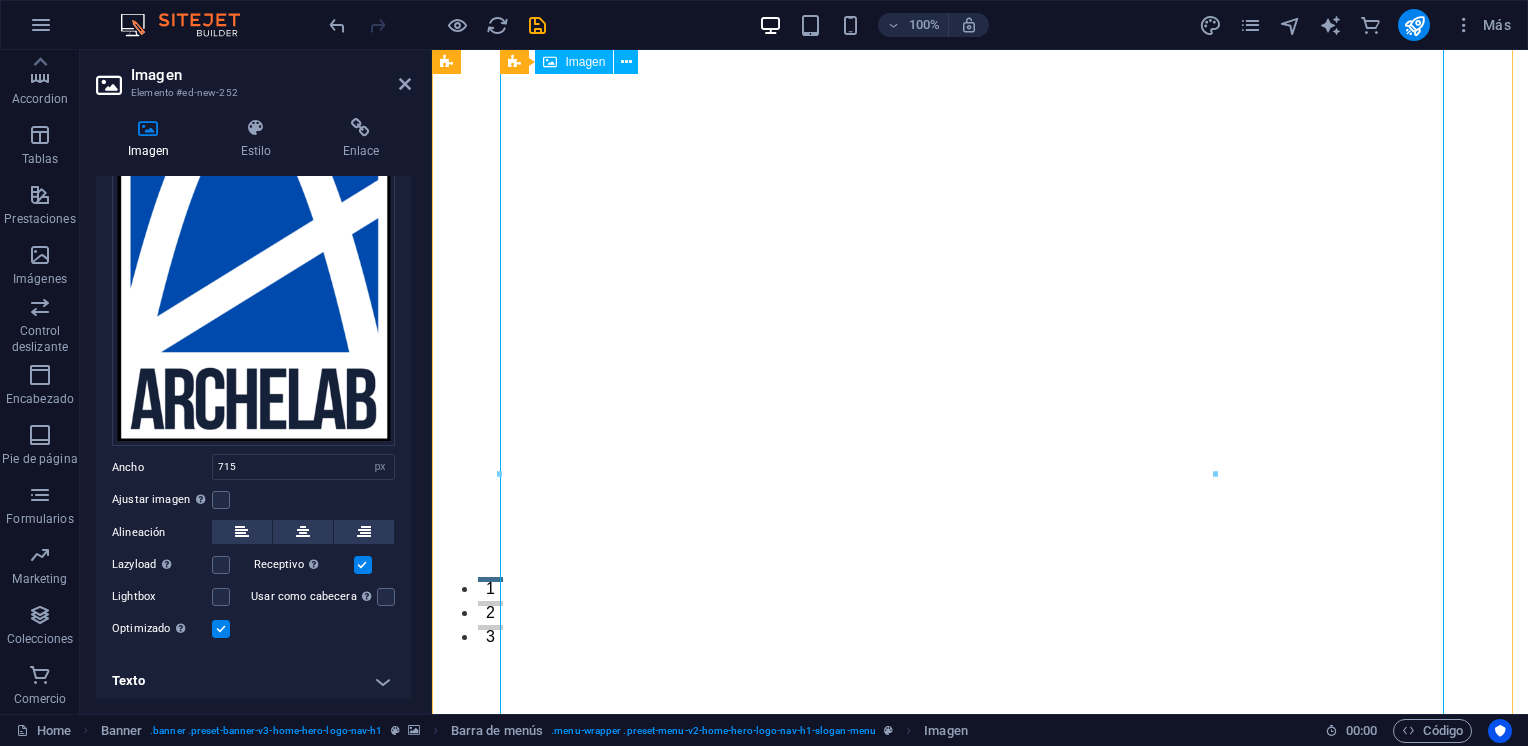 scroll, scrollTop: 0, scrollLeft: 0, axis: both 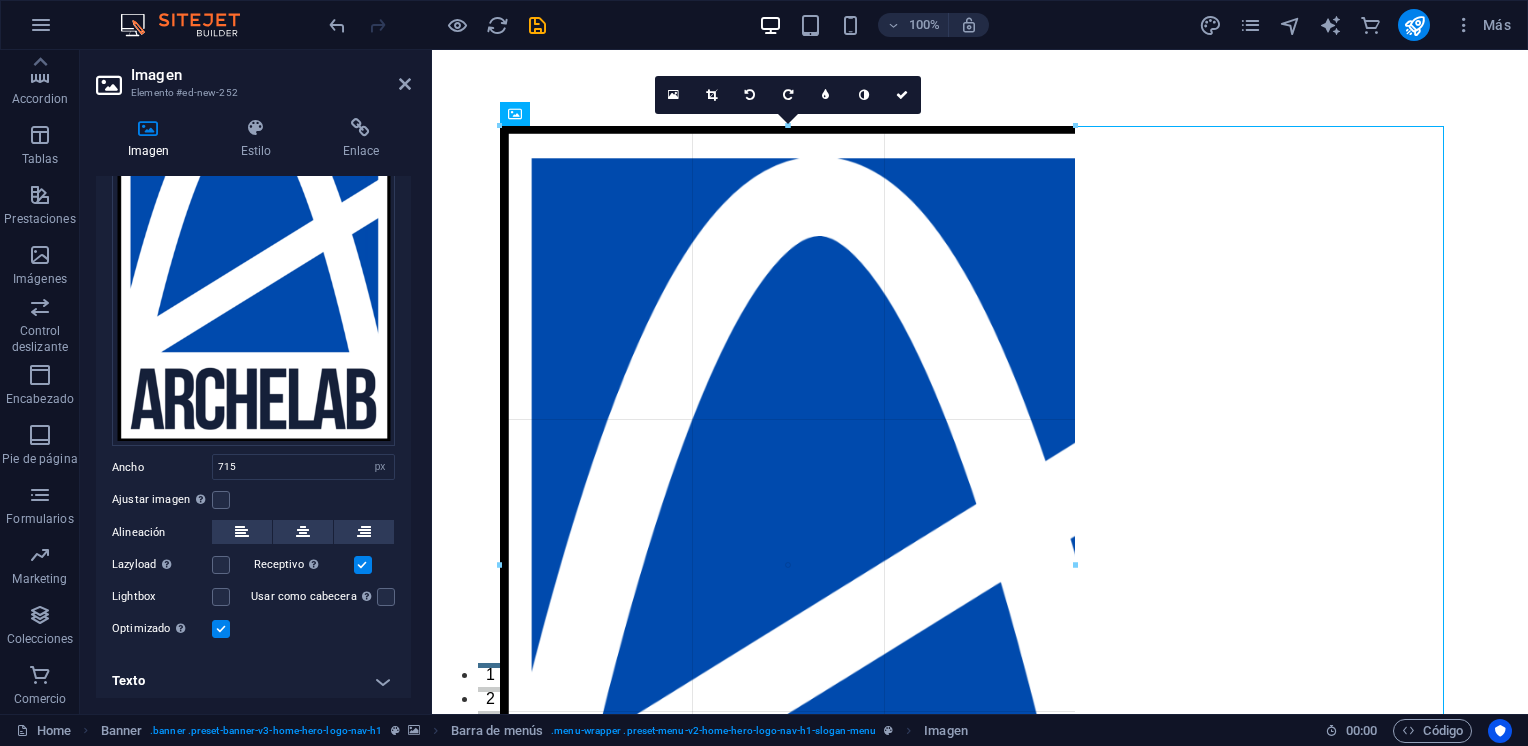 drag, startPoint x: 1216, startPoint y: 124, endPoint x: 611, endPoint y: 349, distance: 645.4843 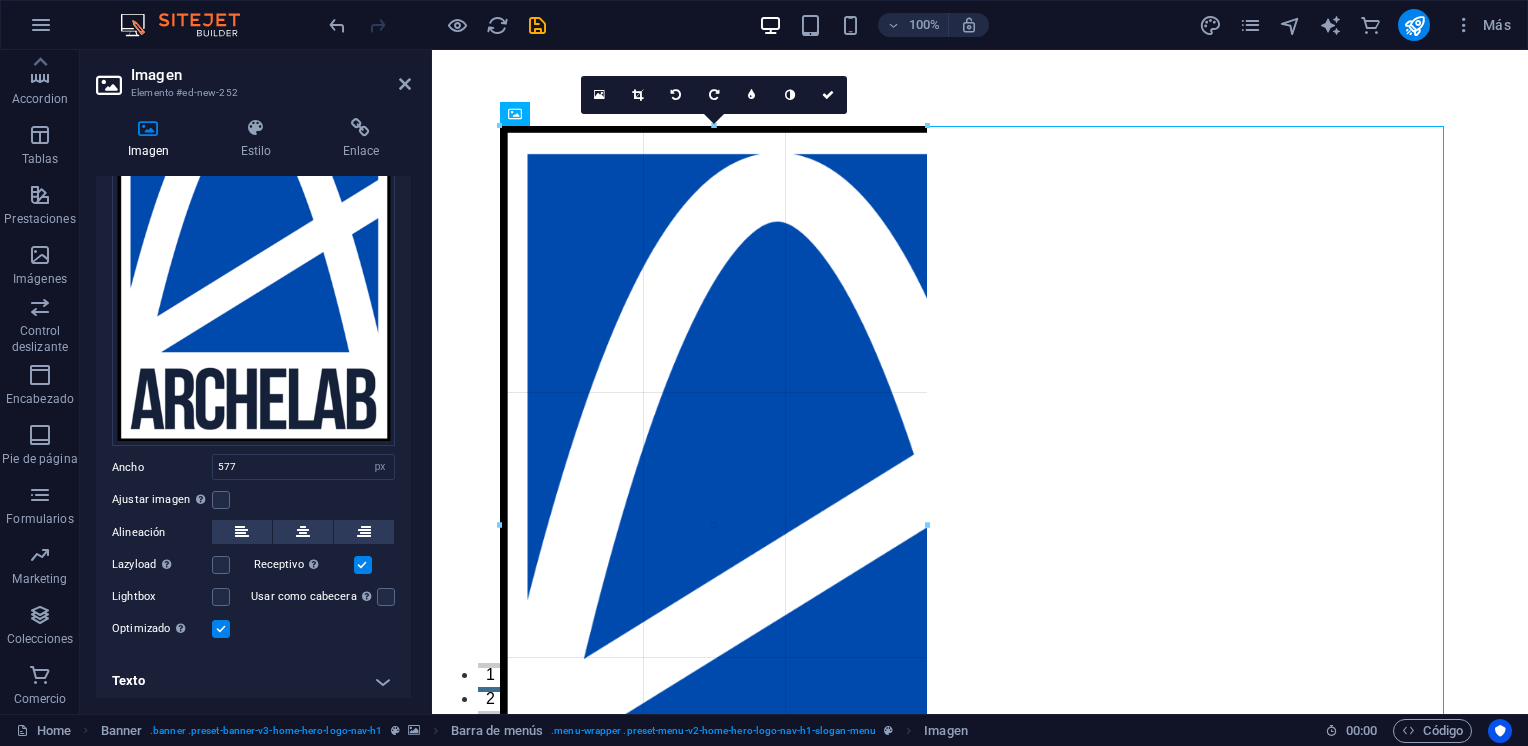 drag, startPoint x: 1072, startPoint y: 128, endPoint x: 665, endPoint y: 376, distance: 476.6057 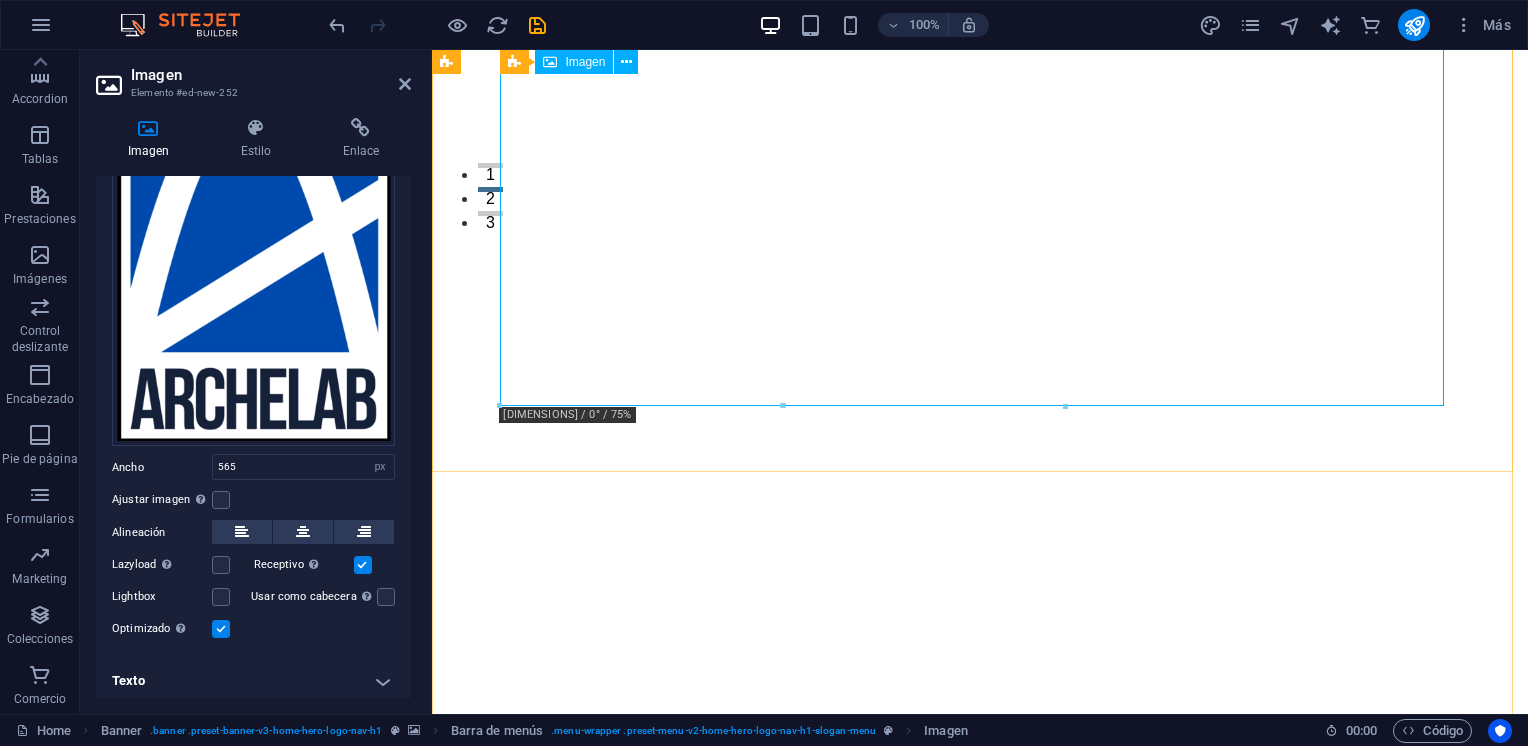 scroll, scrollTop: 700, scrollLeft: 0, axis: vertical 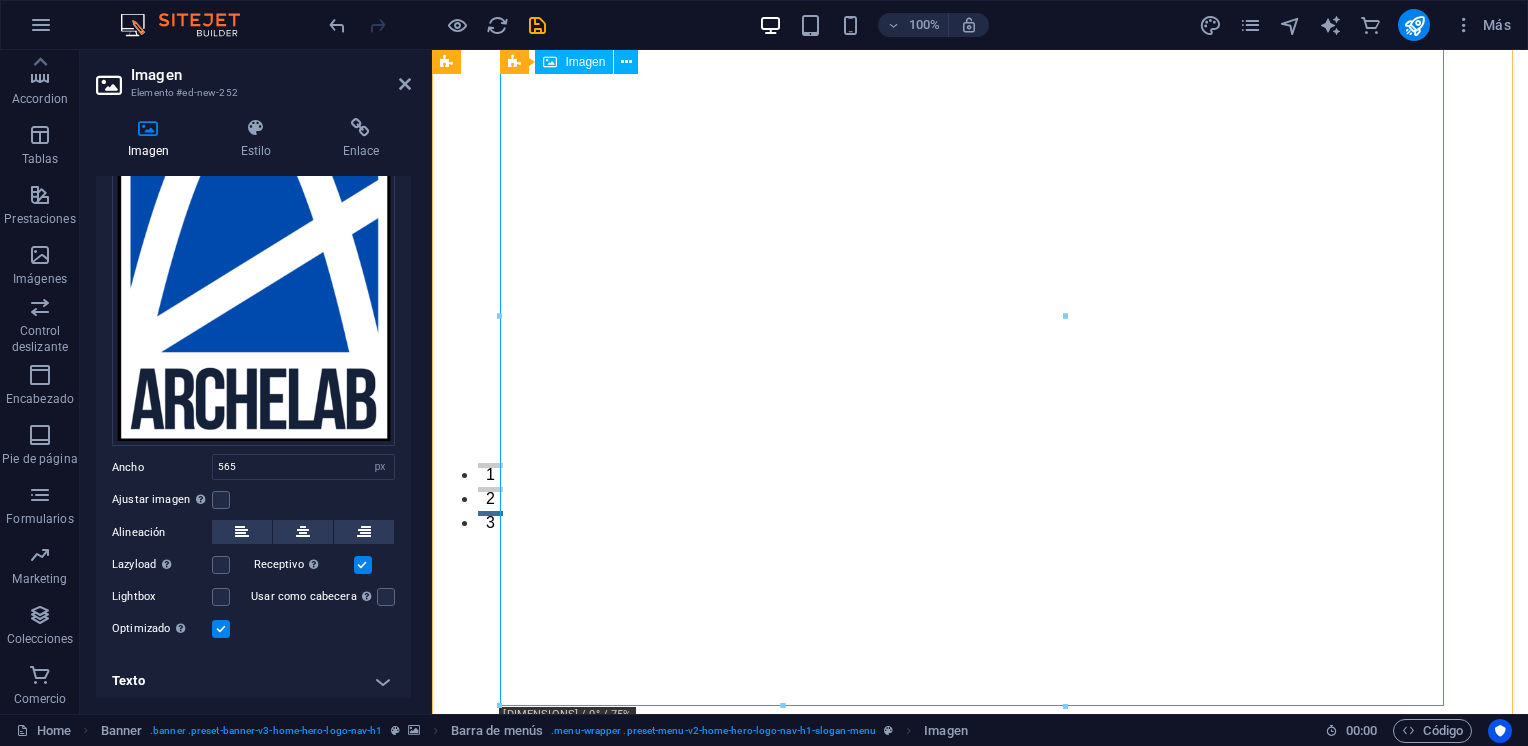 drag, startPoint x: 782, startPoint y: 201, endPoint x: 759, endPoint y: 87, distance: 116.297035 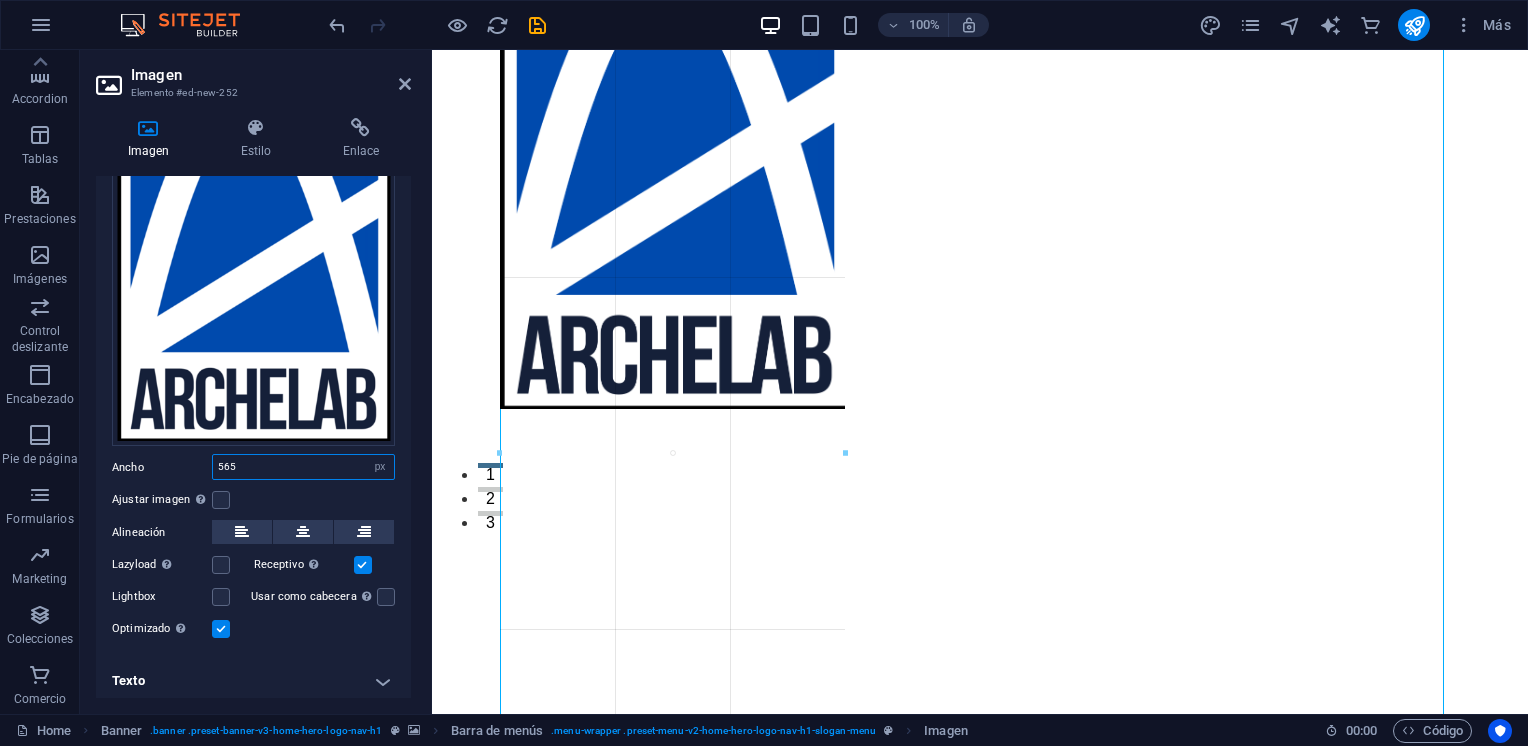 click on "565" at bounding box center [303, 467] 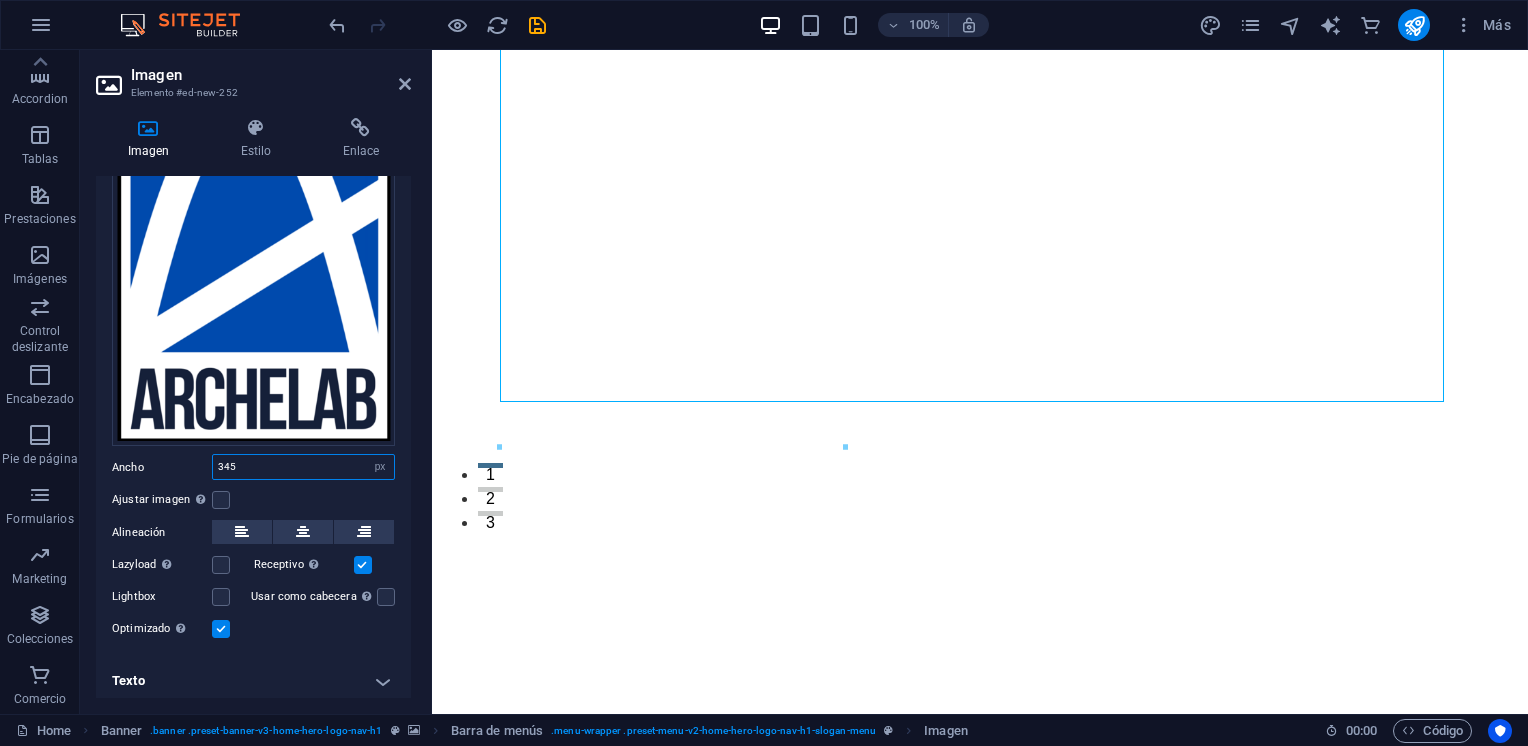 click on "345" at bounding box center (303, 467) 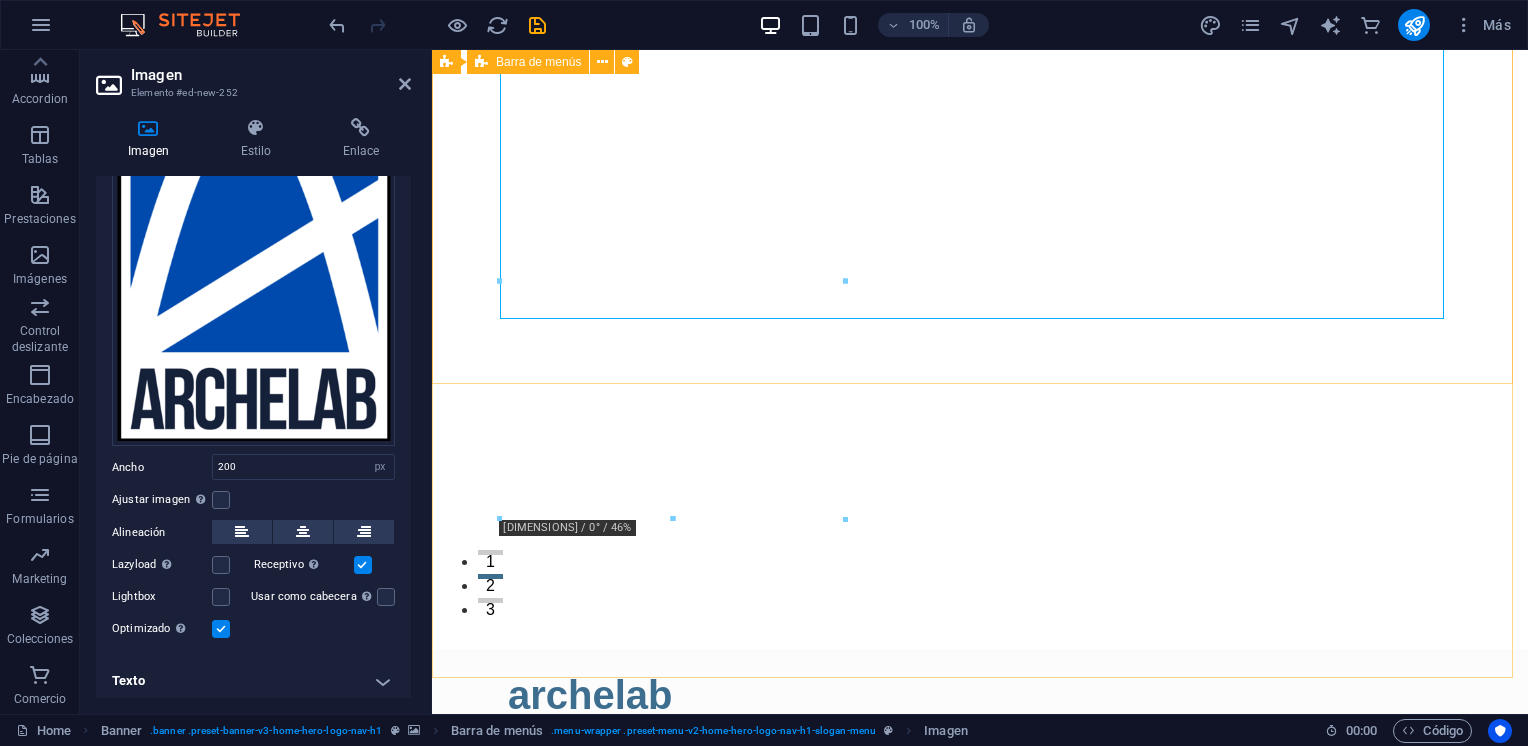scroll, scrollTop: 0, scrollLeft: 0, axis: both 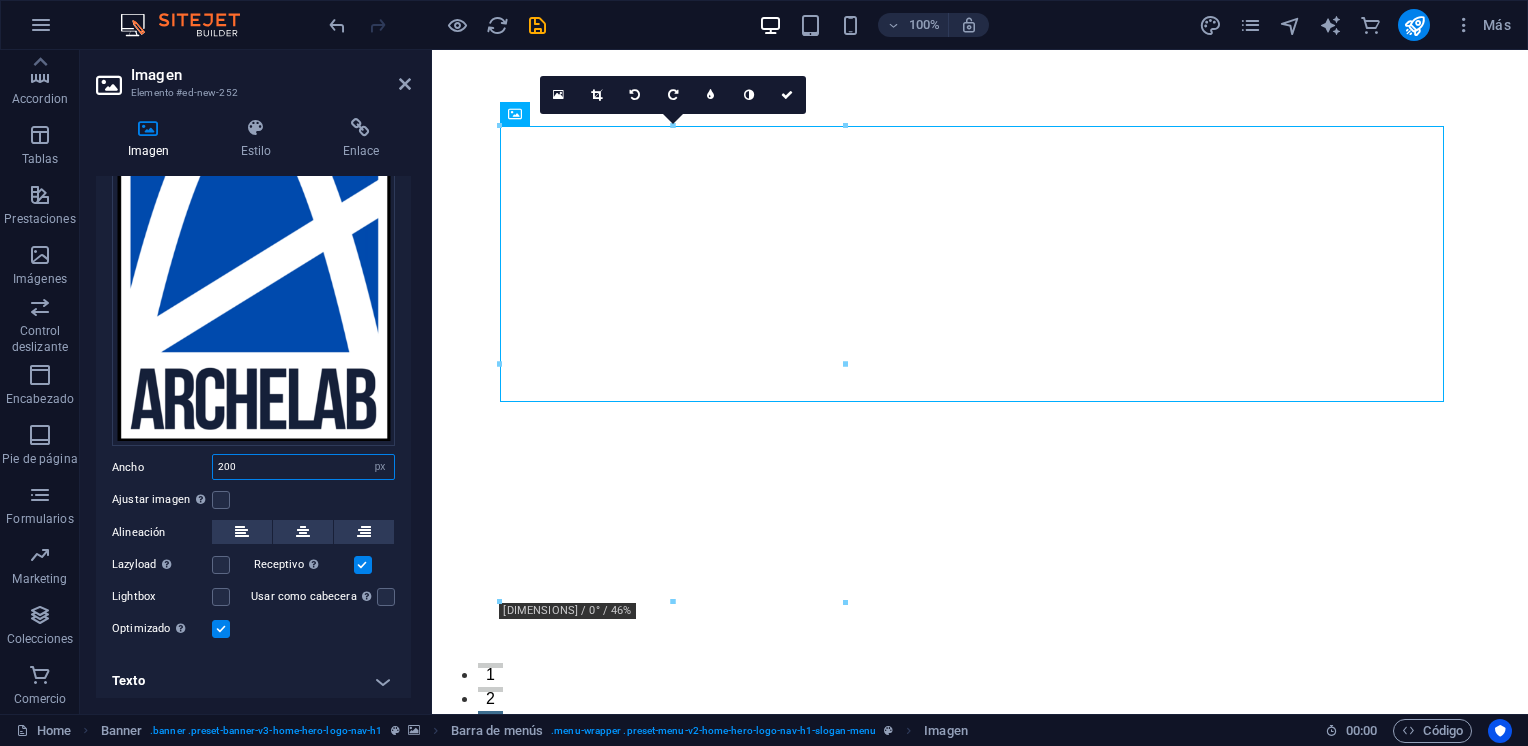 click on "200" at bounding box center (303, 467) 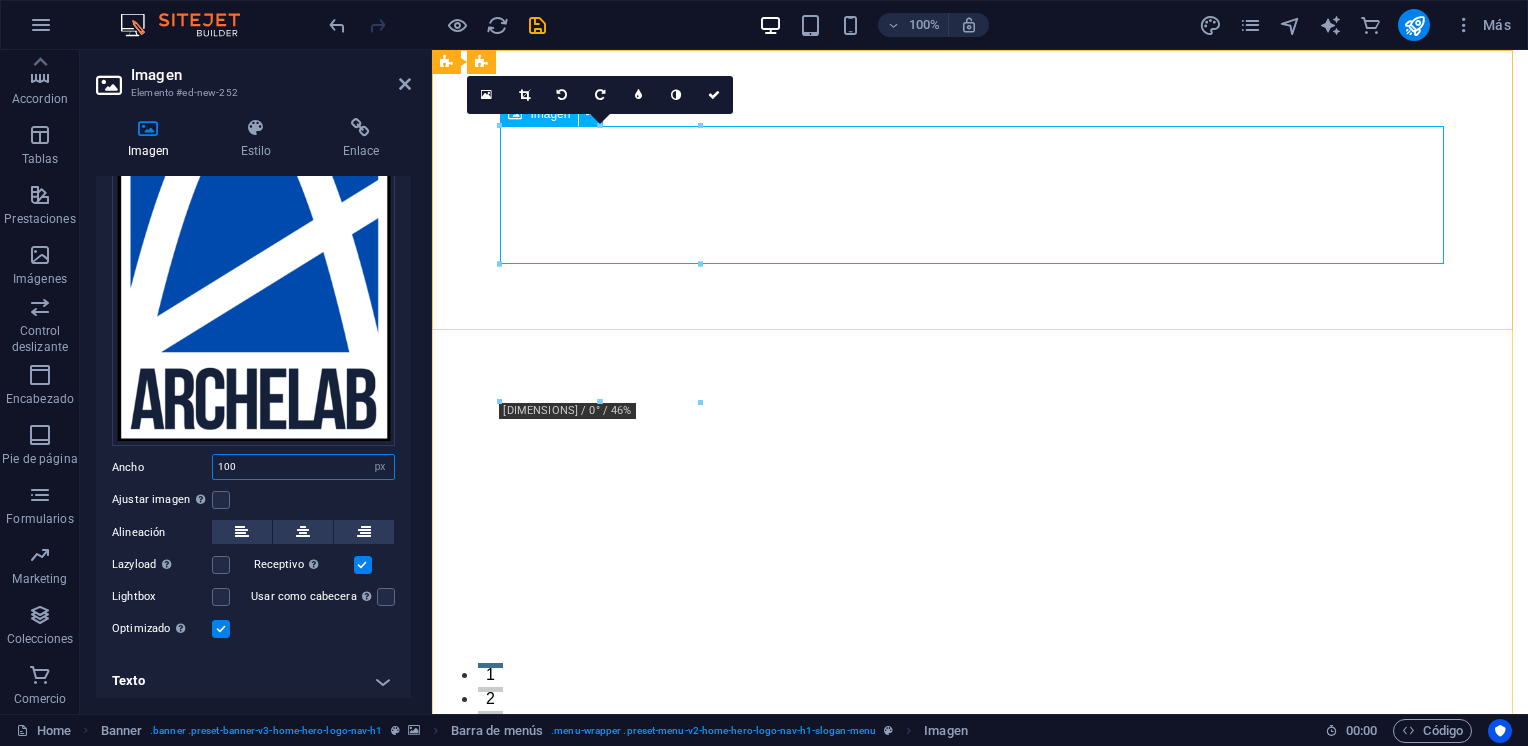 type on "100" 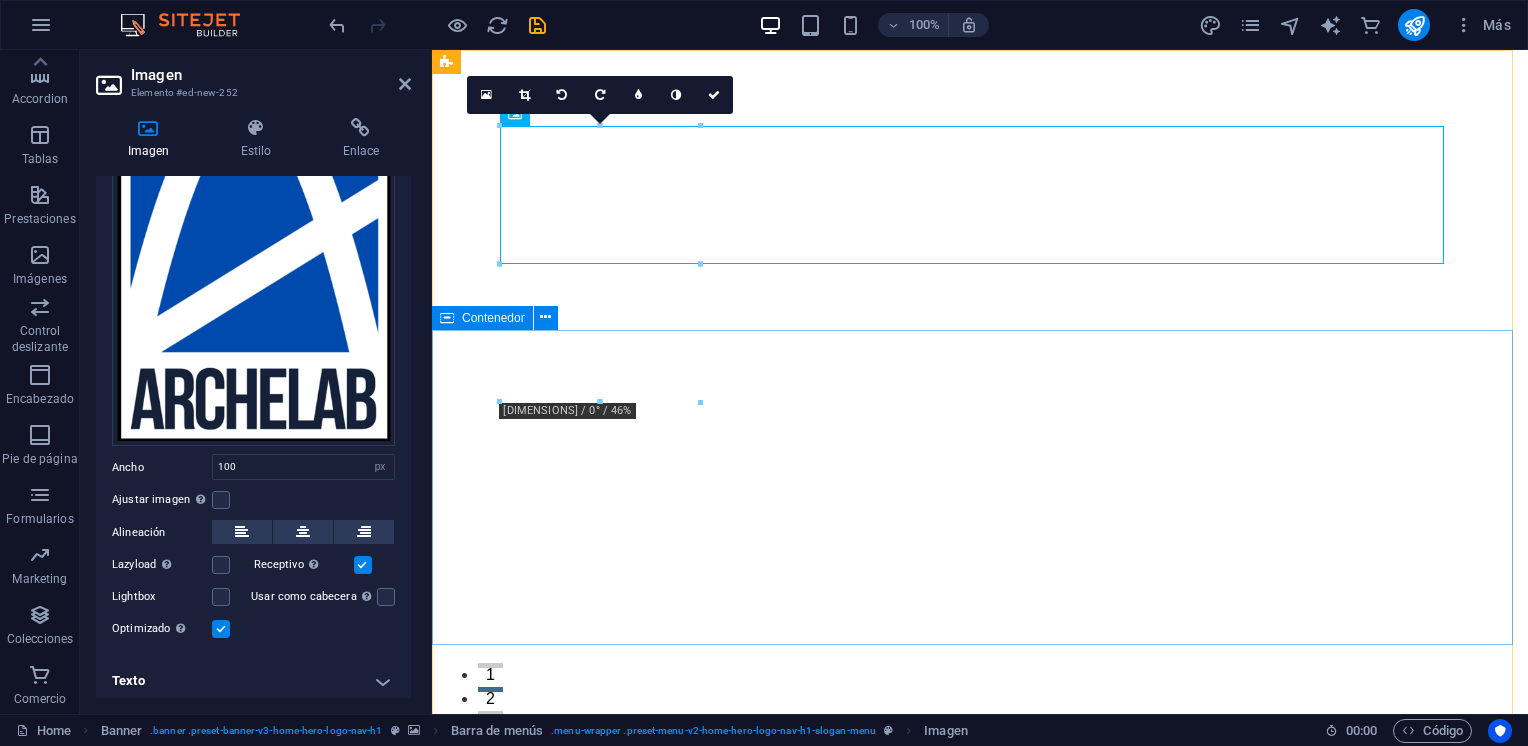 click on "Bienvenido a archelab - Tu aliado en proyectos arquitectónicos" at bounding box center [980, 1178] 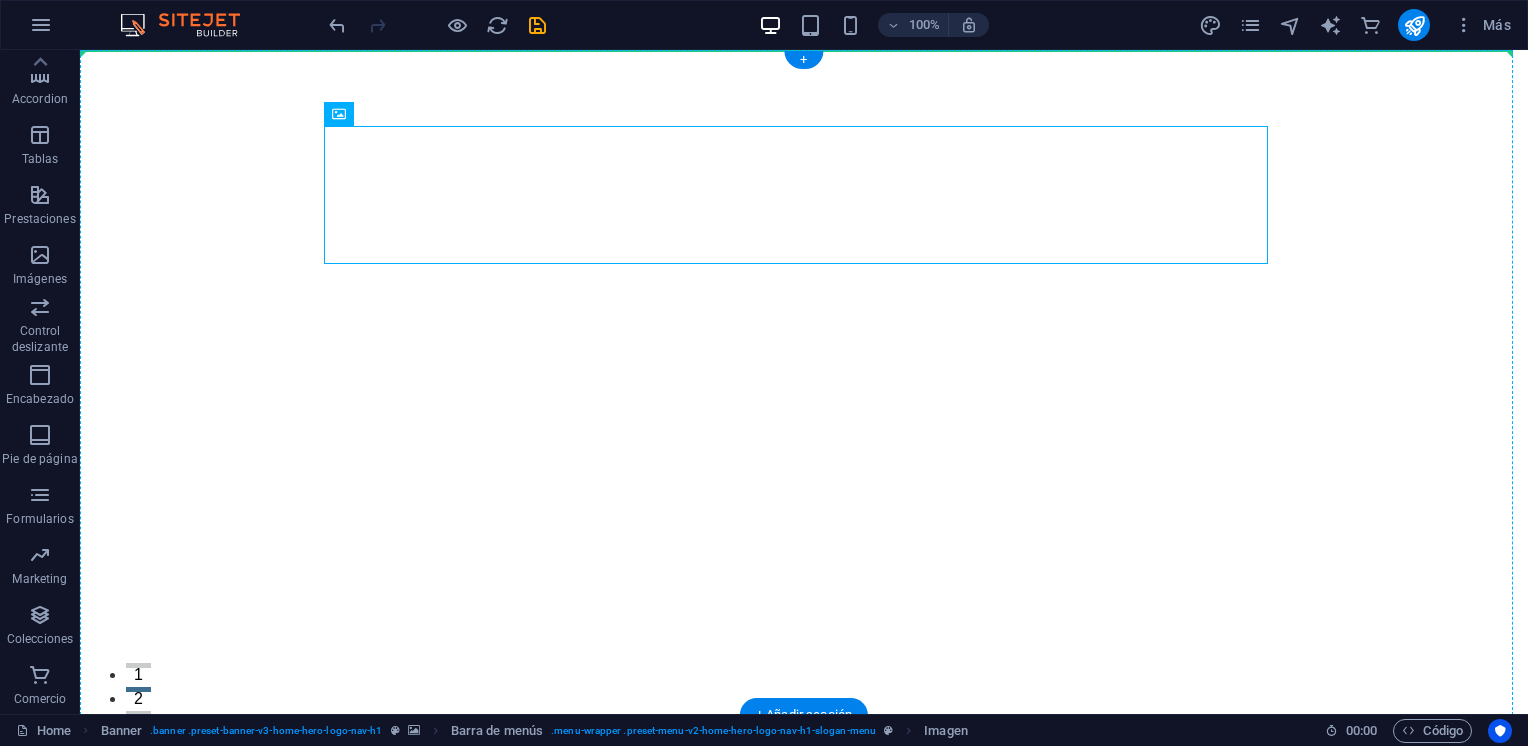 drag, startPoint x: 444, startPoint y: 177, endPoint x: 253, endPoint y: 88, distance: 210.71782 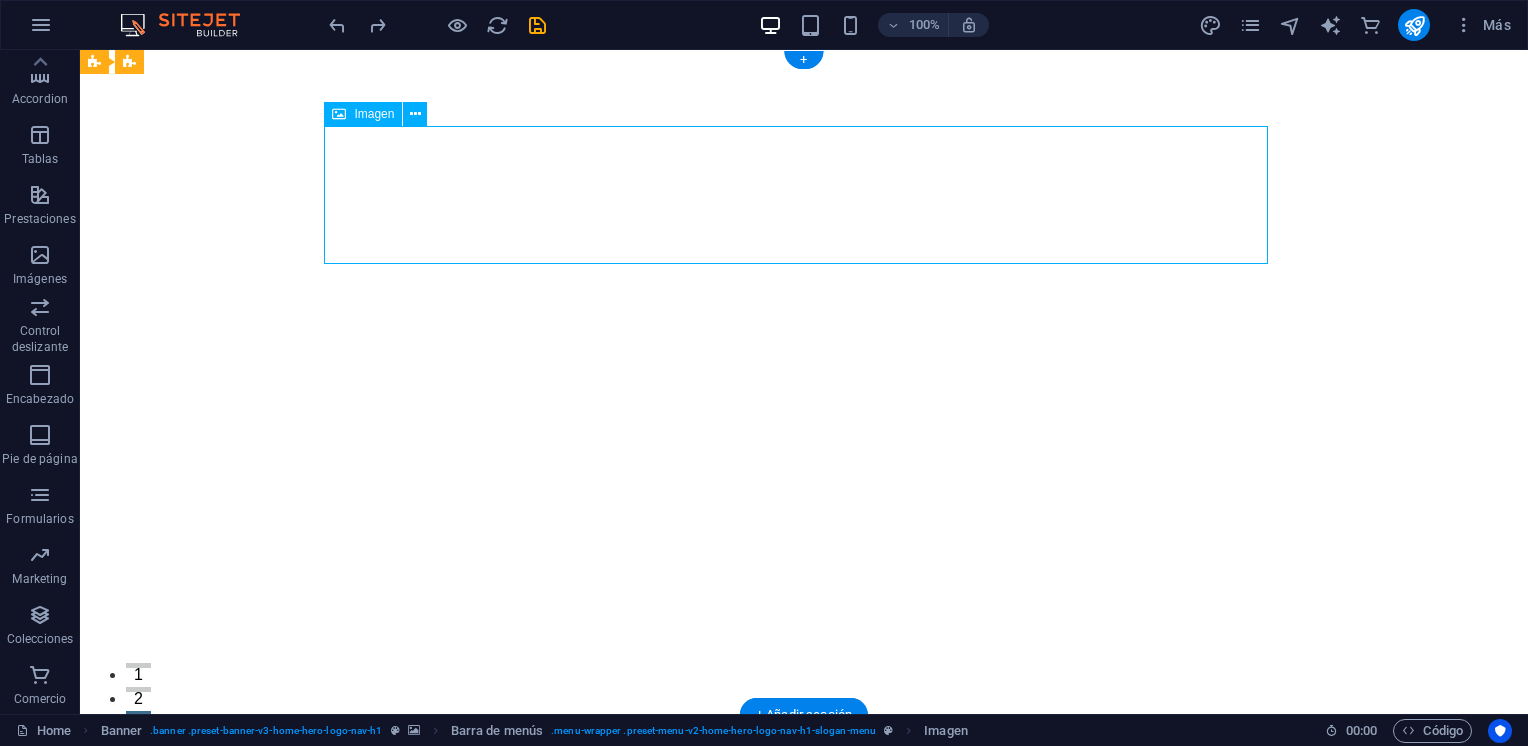 drag, startPoint x: 440, startPoint y: 191, endPoint x: 342, endPoint y: 156, distance: 104.062485 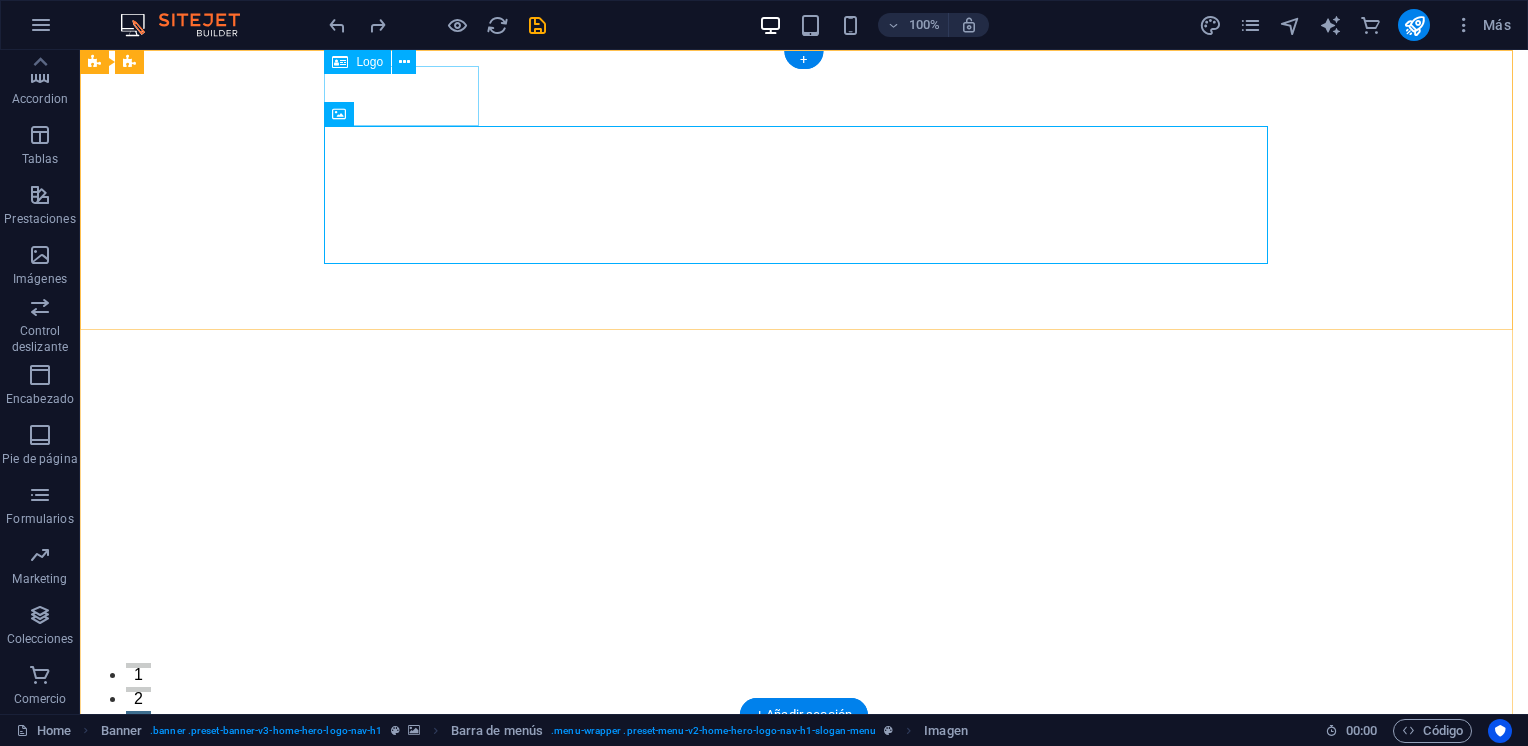 click on "archelab" at bounding box center [804, 761] 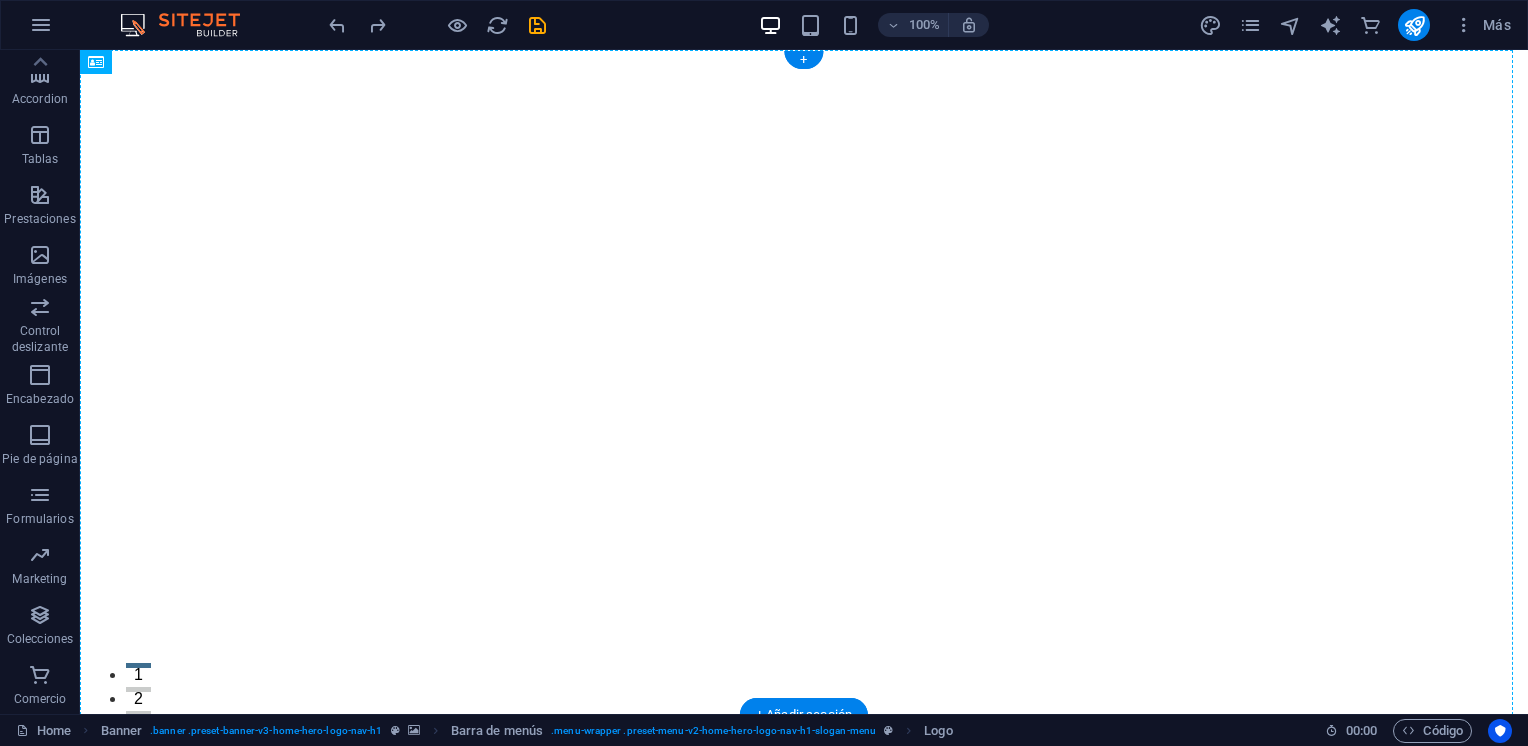 drag, startPoint x: 424, startPoint y: 94, endPoint x: 543, endPoint y: 177, distance: 145.08618 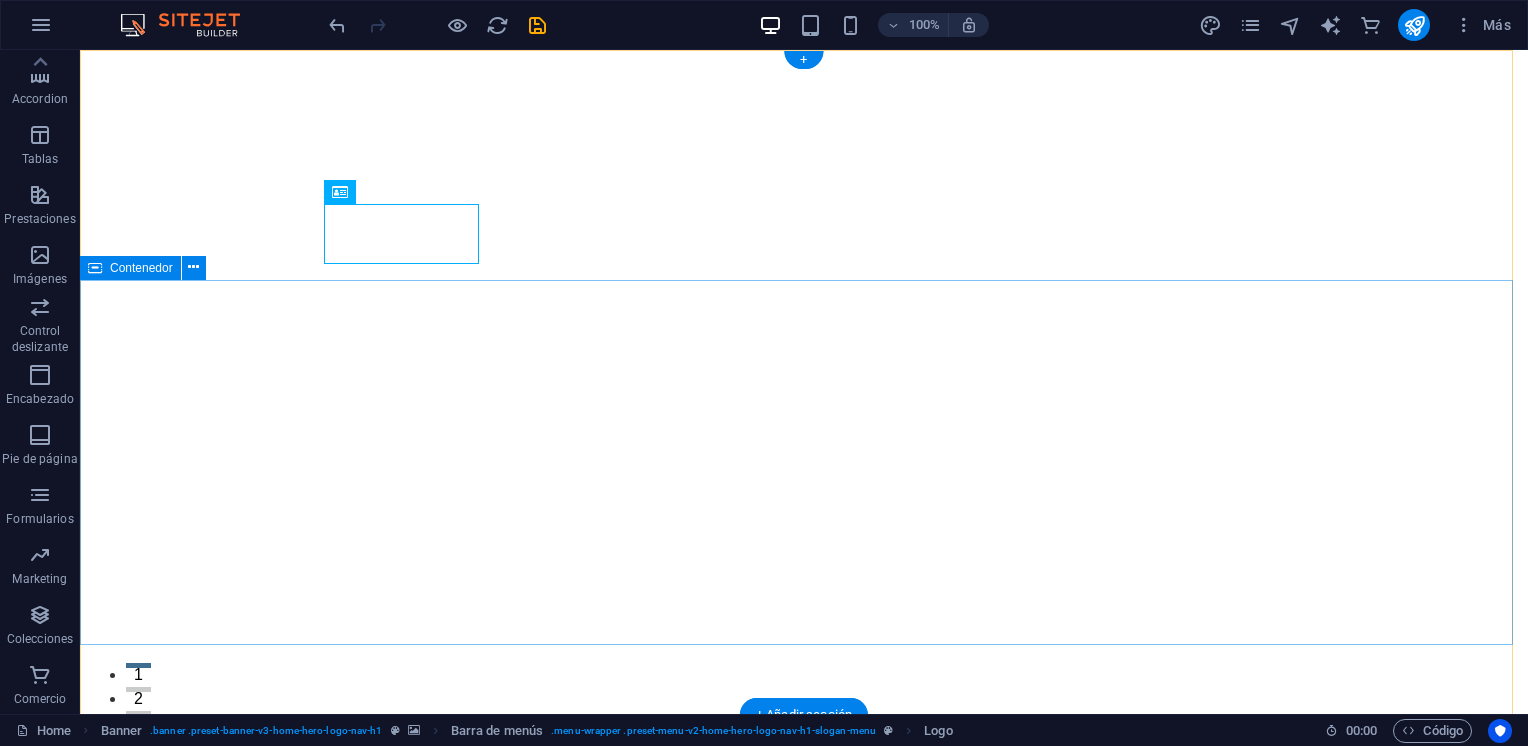 click on "Bienvenido a archelab - Tu aliado en proyectos arquitectónicos" at bounding box center [804, 1131] 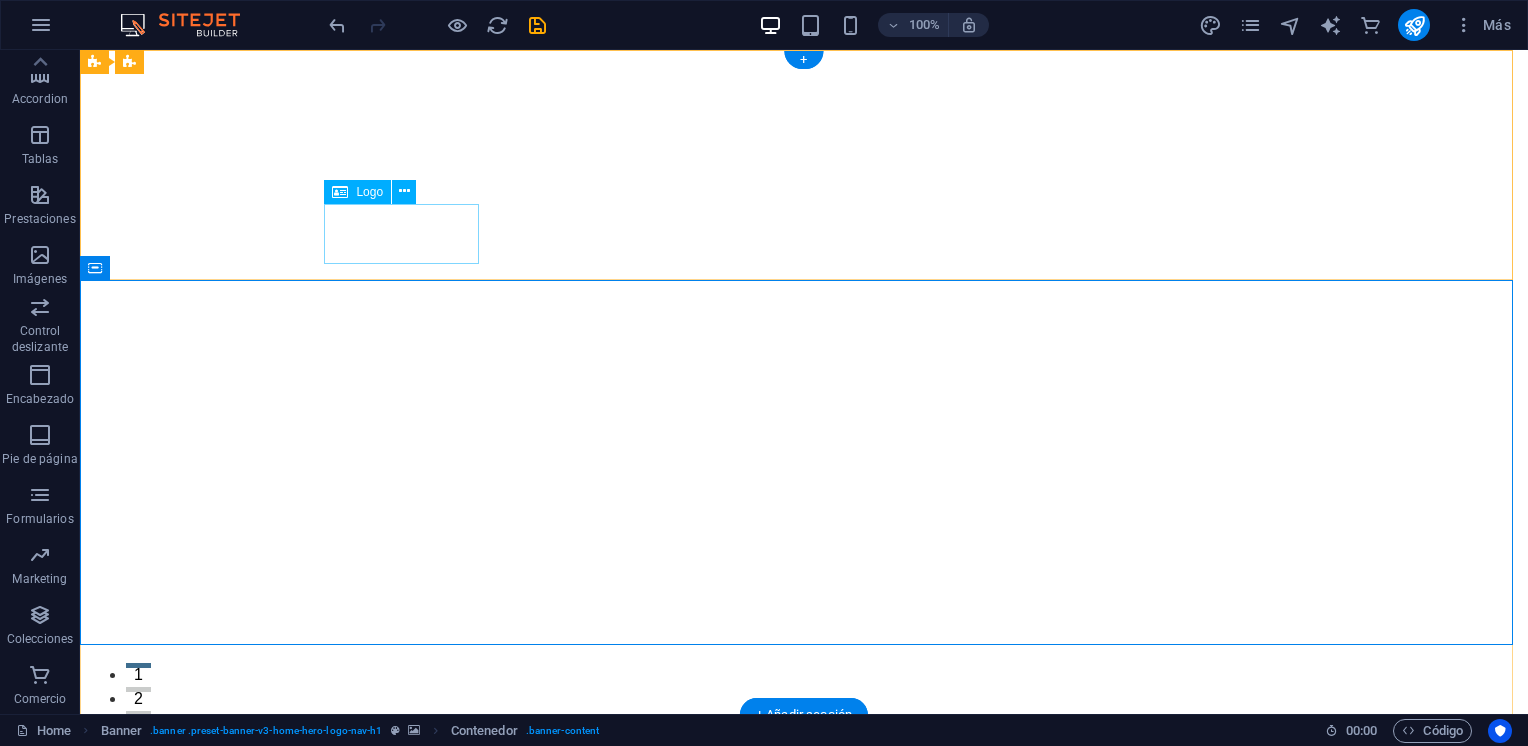 click on "archelab" at bounding box center (804, 899) 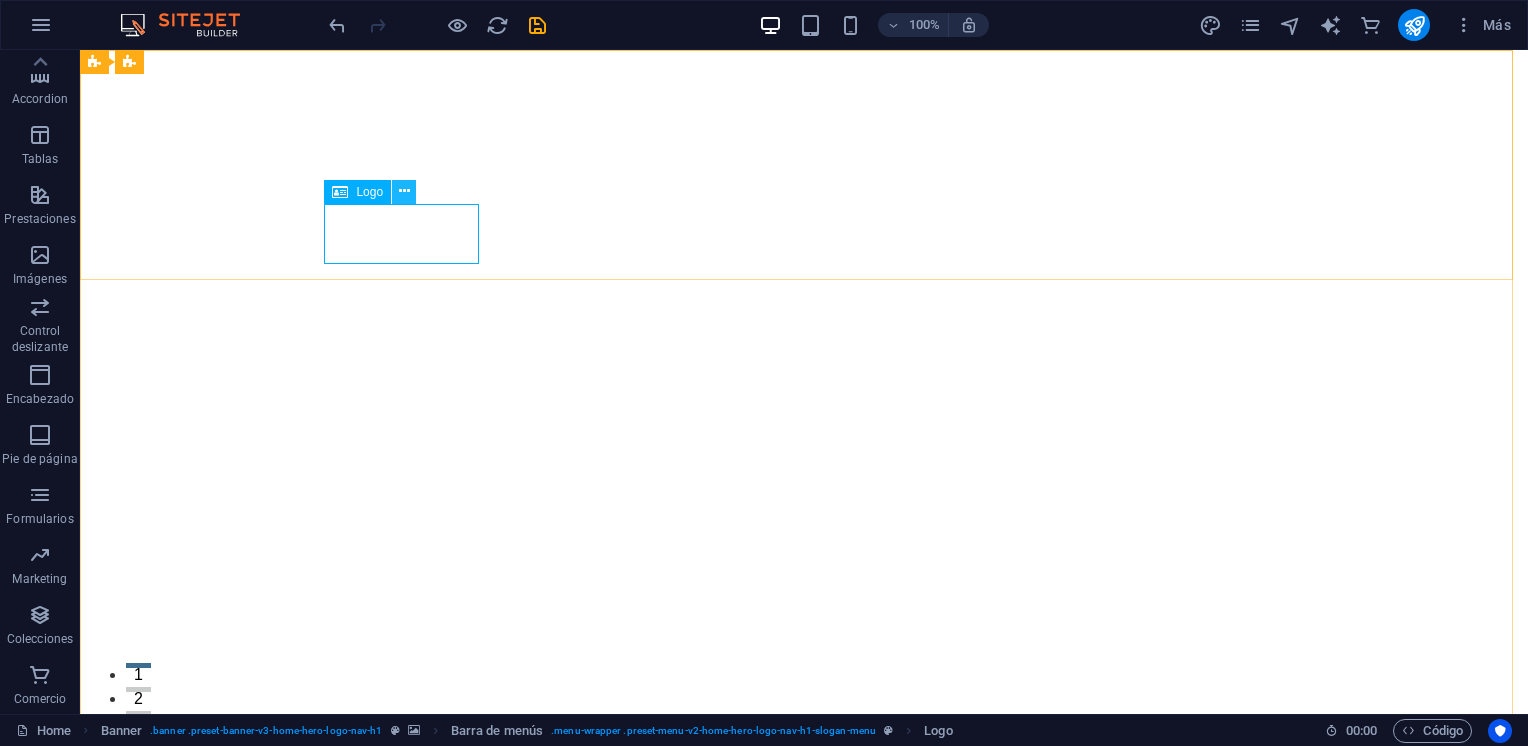 click at bounding box center [404, 191] 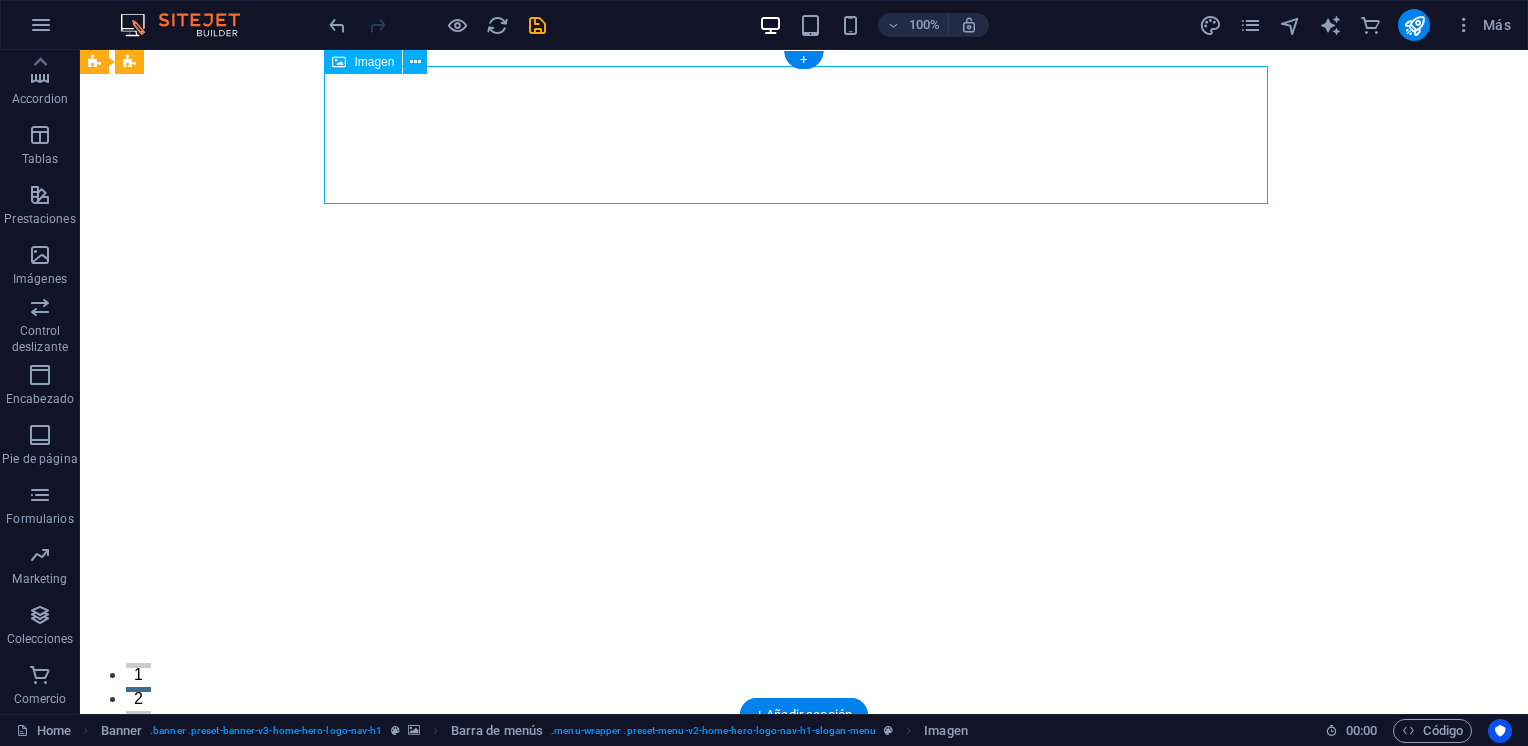 drag, startPoint x: 406, startPoint y: 150, endPoint x: 332, endPoint y: 160, distance: 74.672615 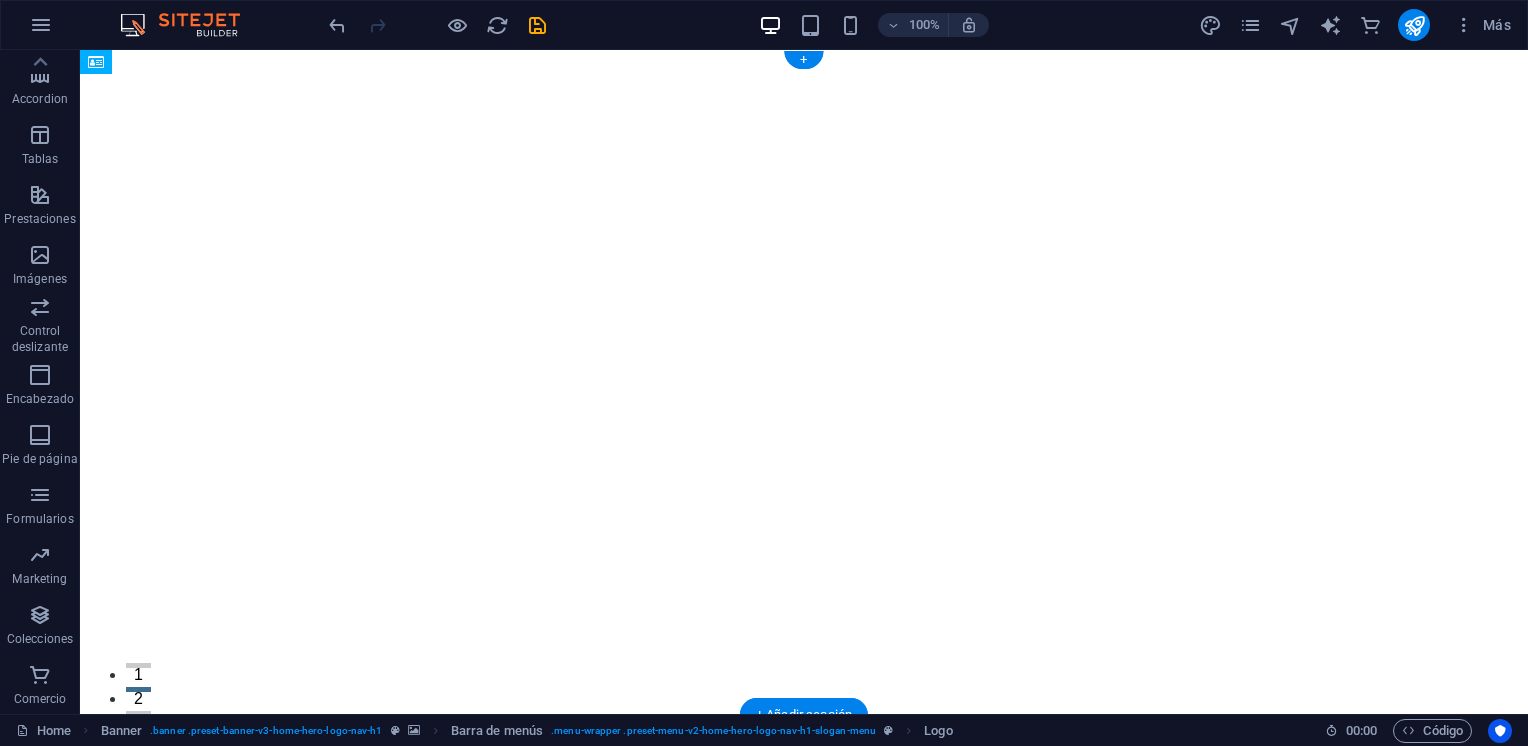 drag, startPoint x: 400, startPoint y: 228, endPoint x: 450, endPoint y: 198, distance: 58.30952 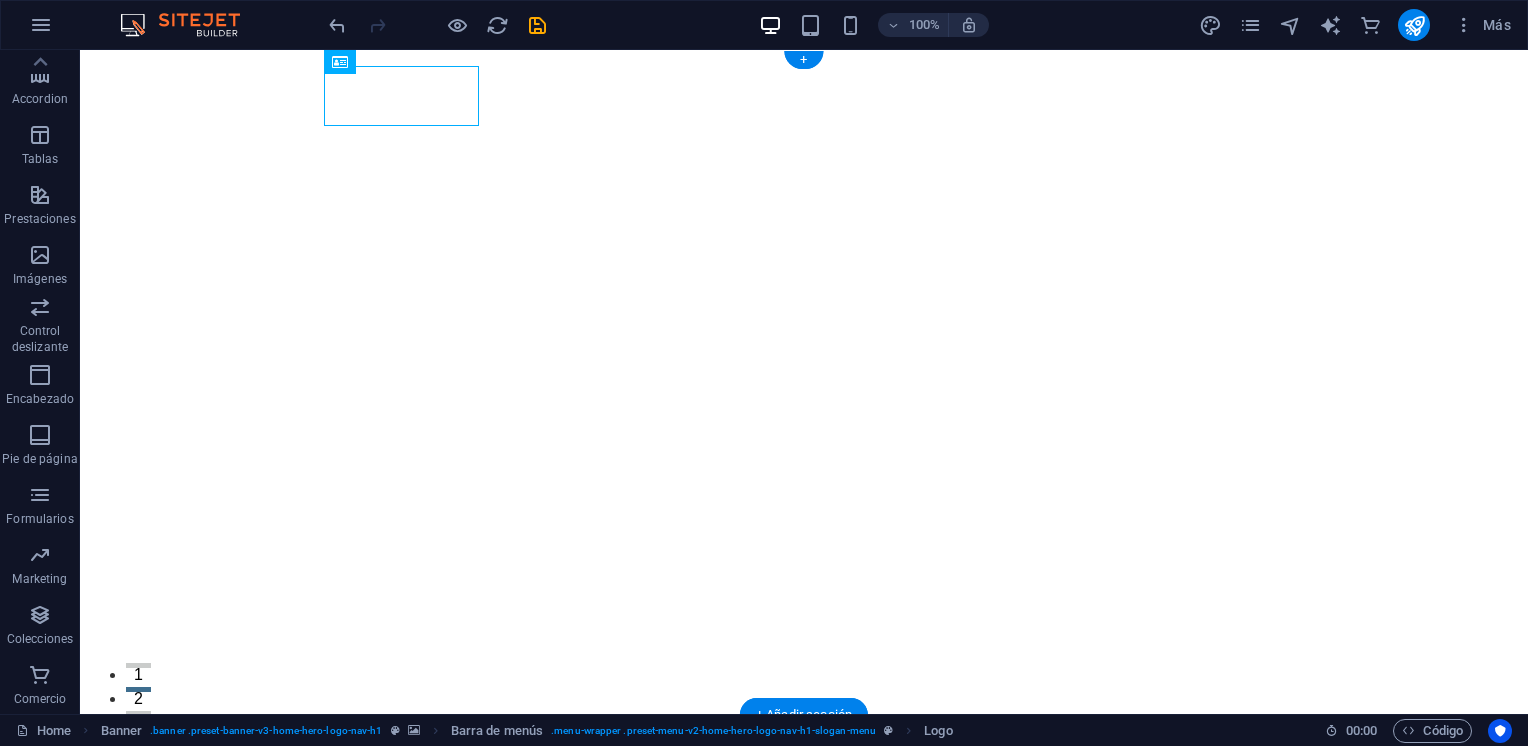click at bounding box center (804, 860) 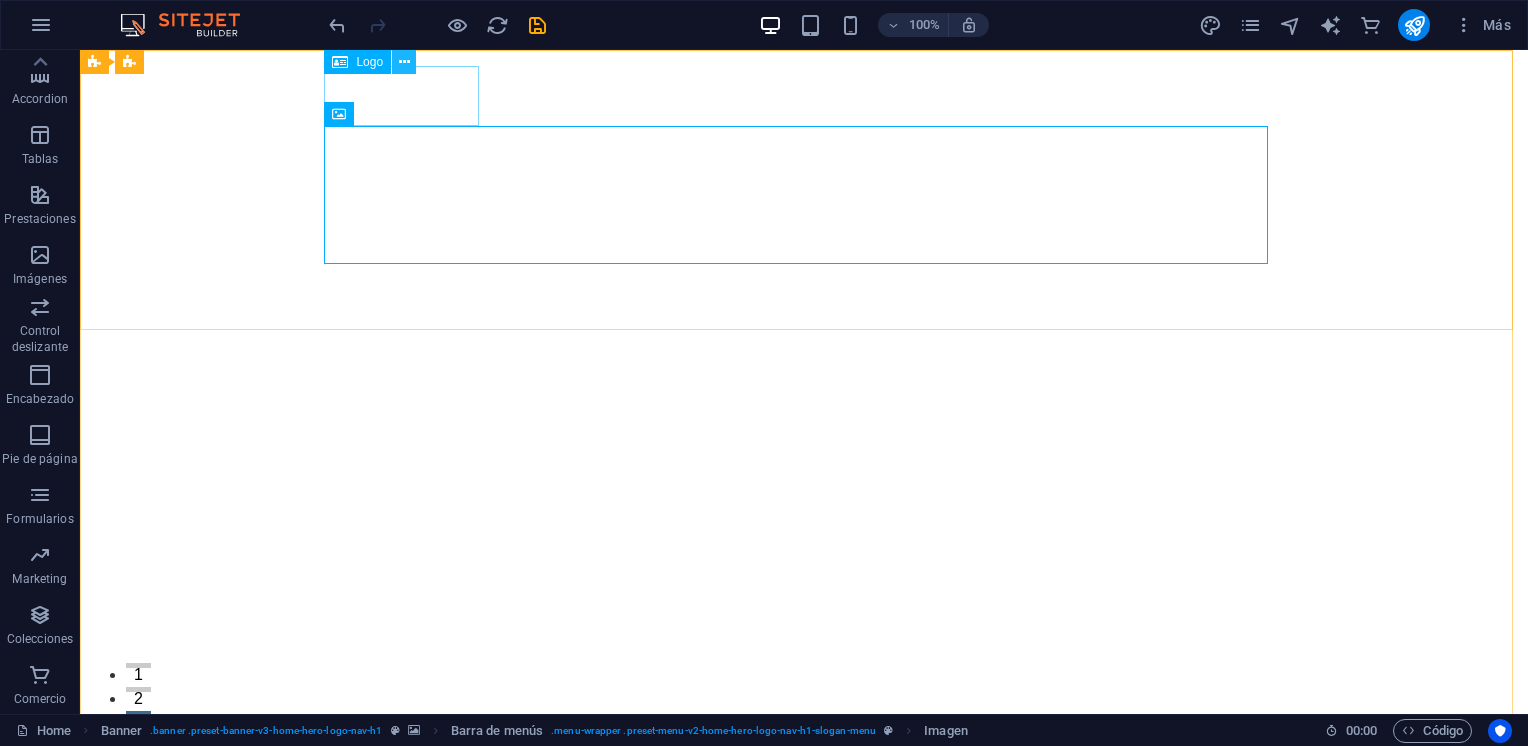 click at bounding box center [404, 62] 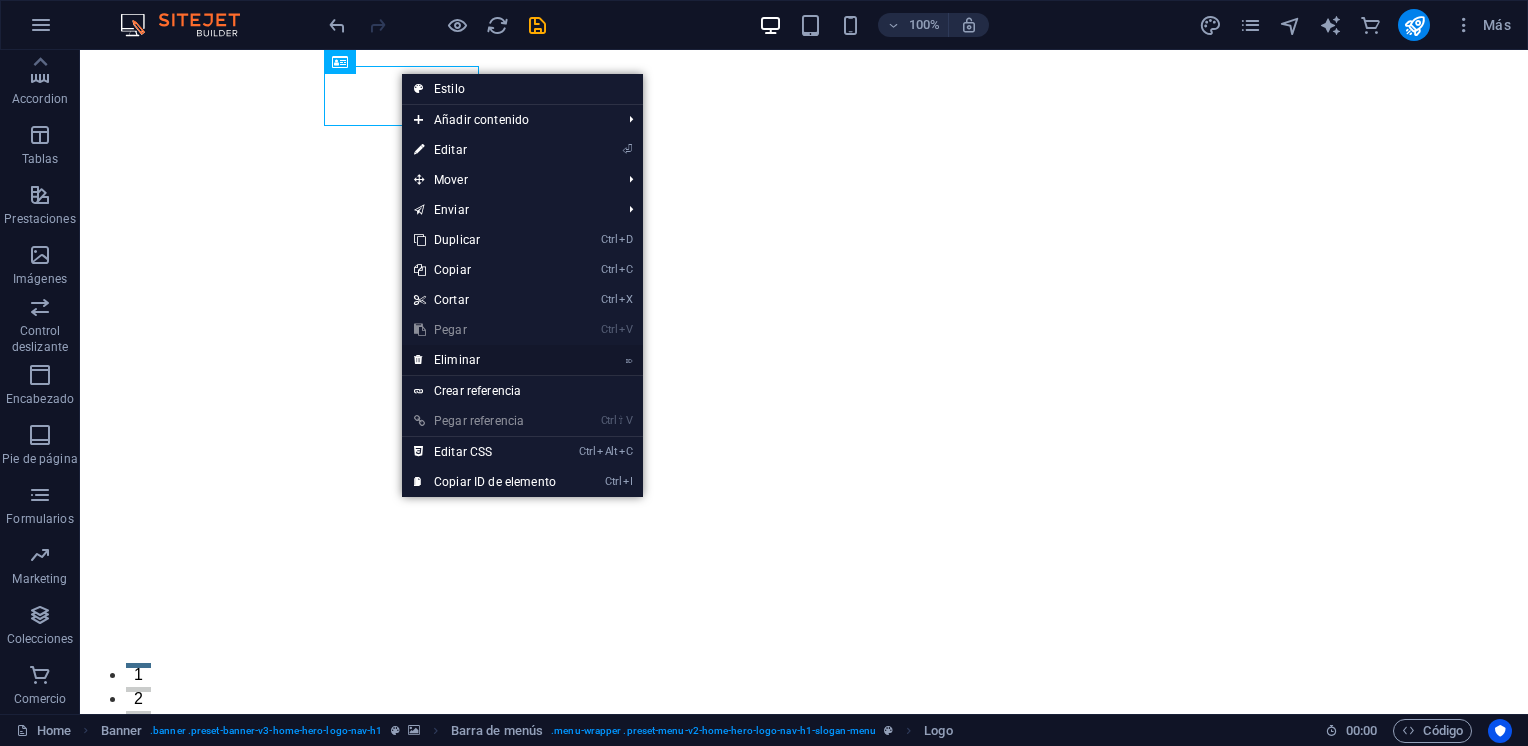 click on "⌦  Eliminar" at bounding box center (485, 360) 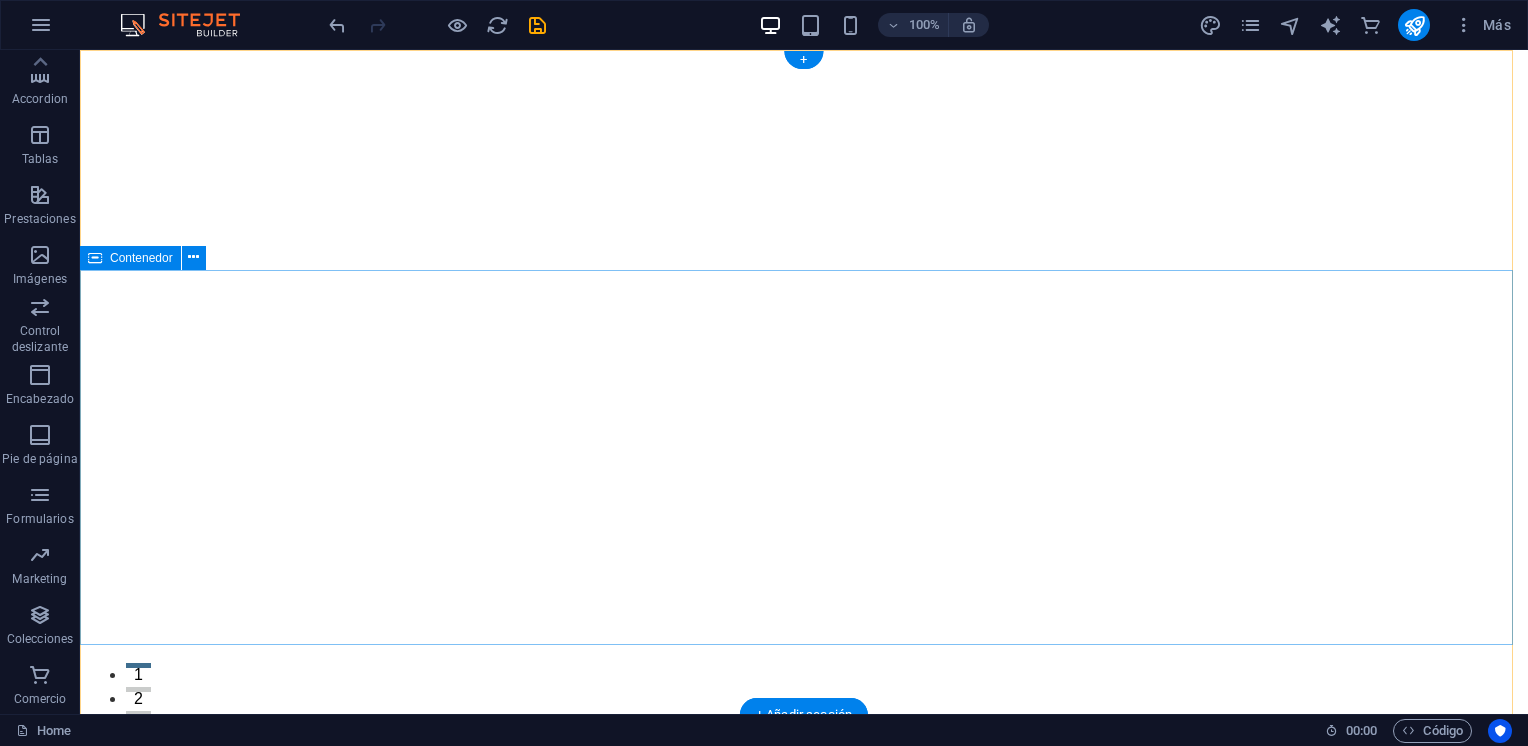 click on "Bienvenido a archelab - Tu aliado en proyectos arquitectónicos" at bounding box center [804, 1071] 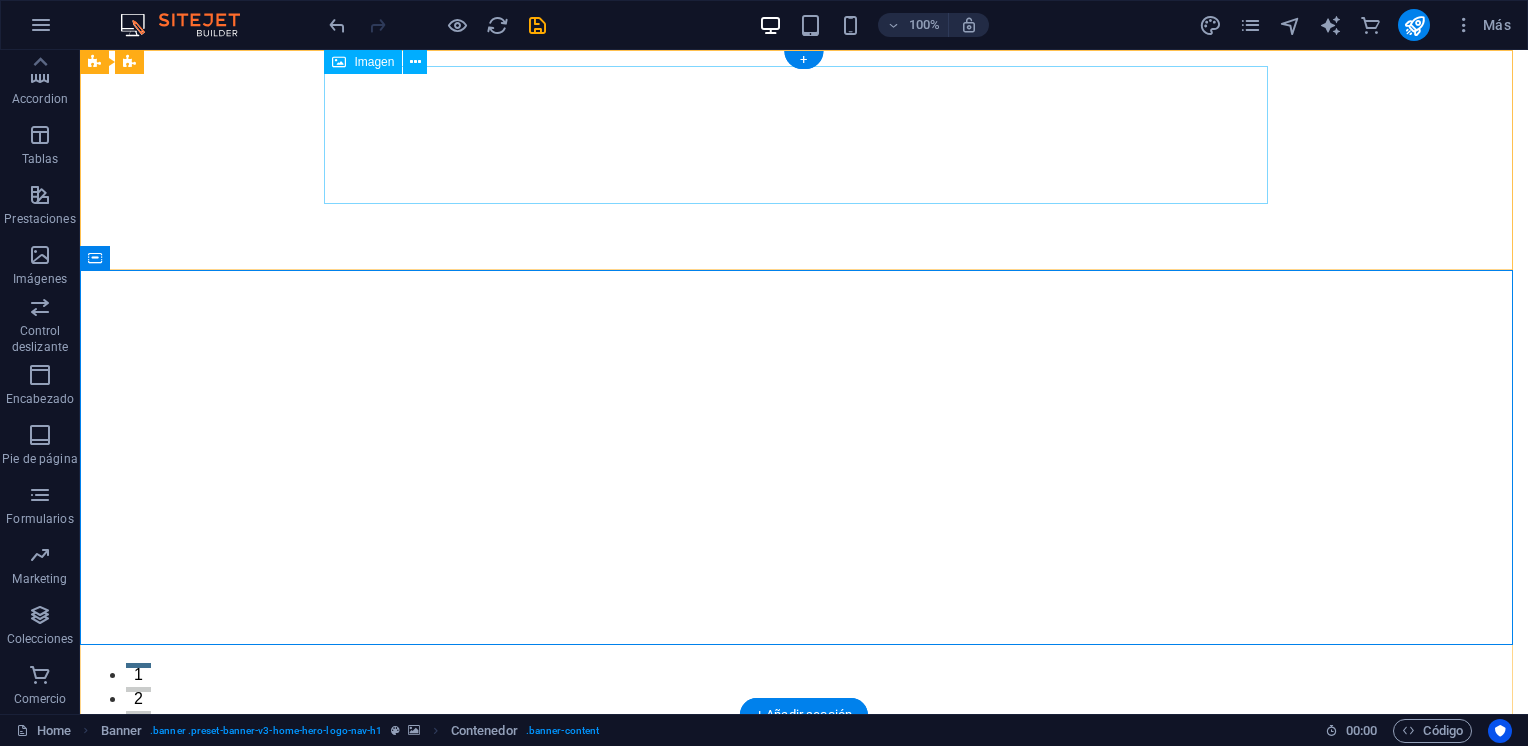 click at bounding box center [804, 800] 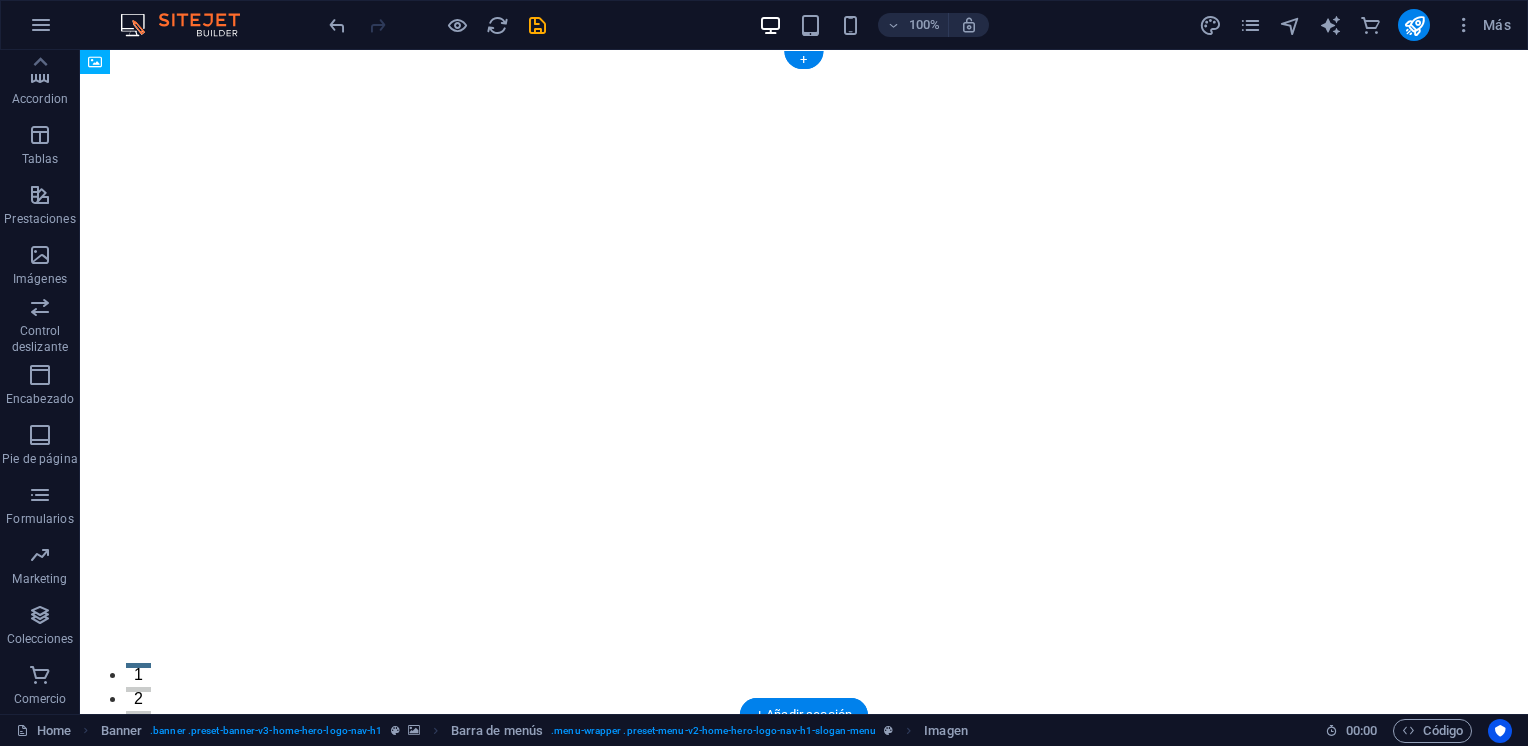 drag, startPoint x: 408, startPoint y: 155, endPoint x: 398, endPoint y: 246, distance: 91.5478 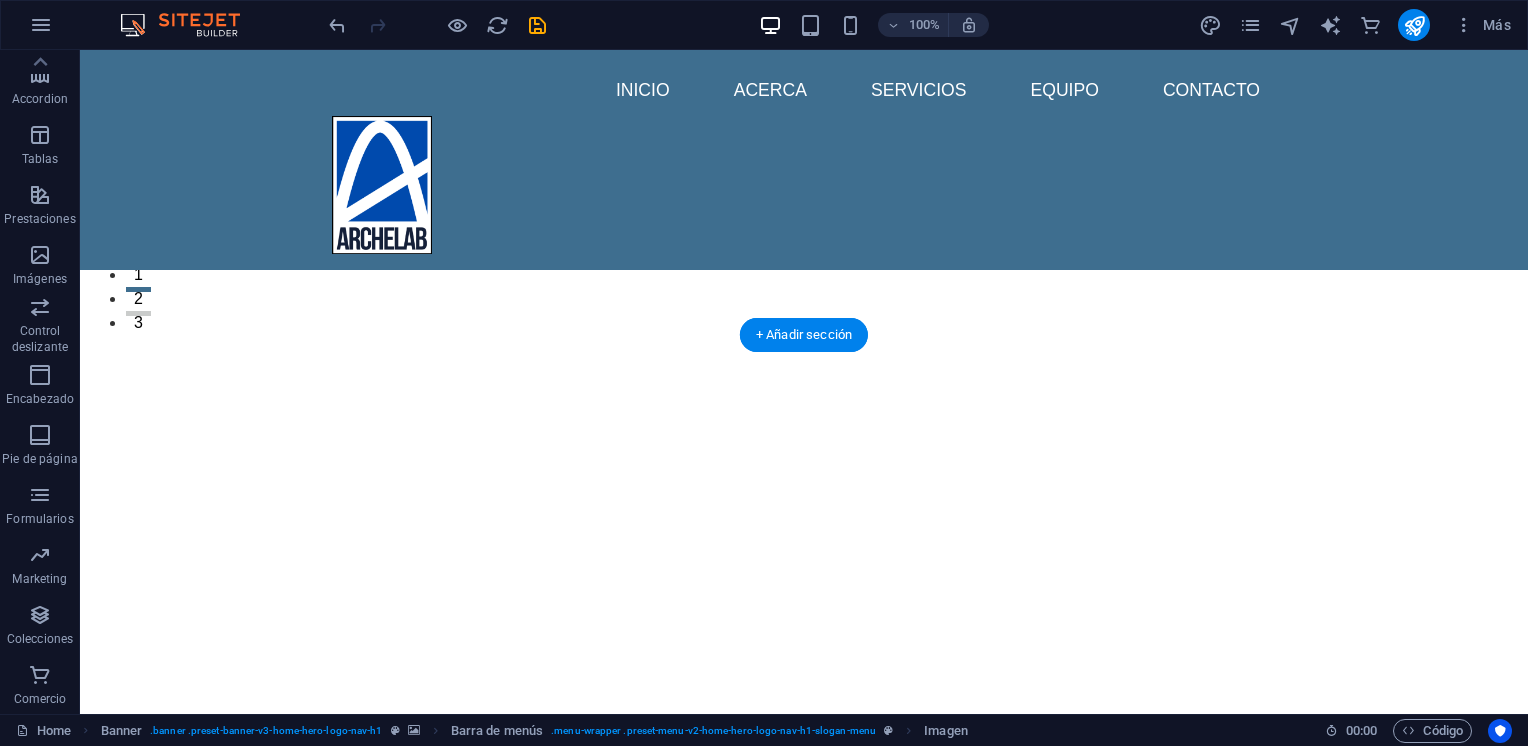 scroll, scrollTop: 0, scrollLeft: 0, axis: both 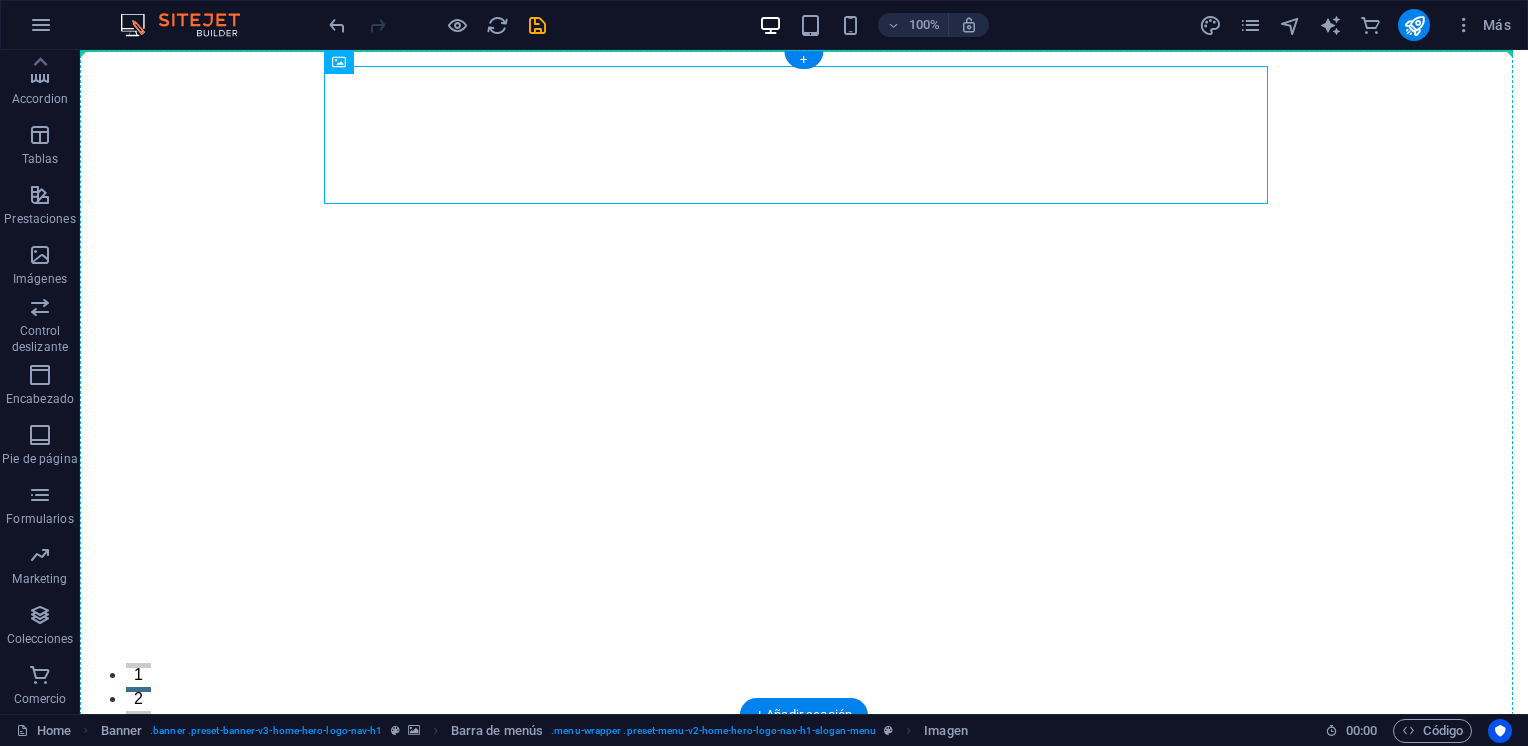 drag, startPoint x: 372, startPoint y: 168, endPoint x: 163, endPoint y: 170, distance: 209.00957 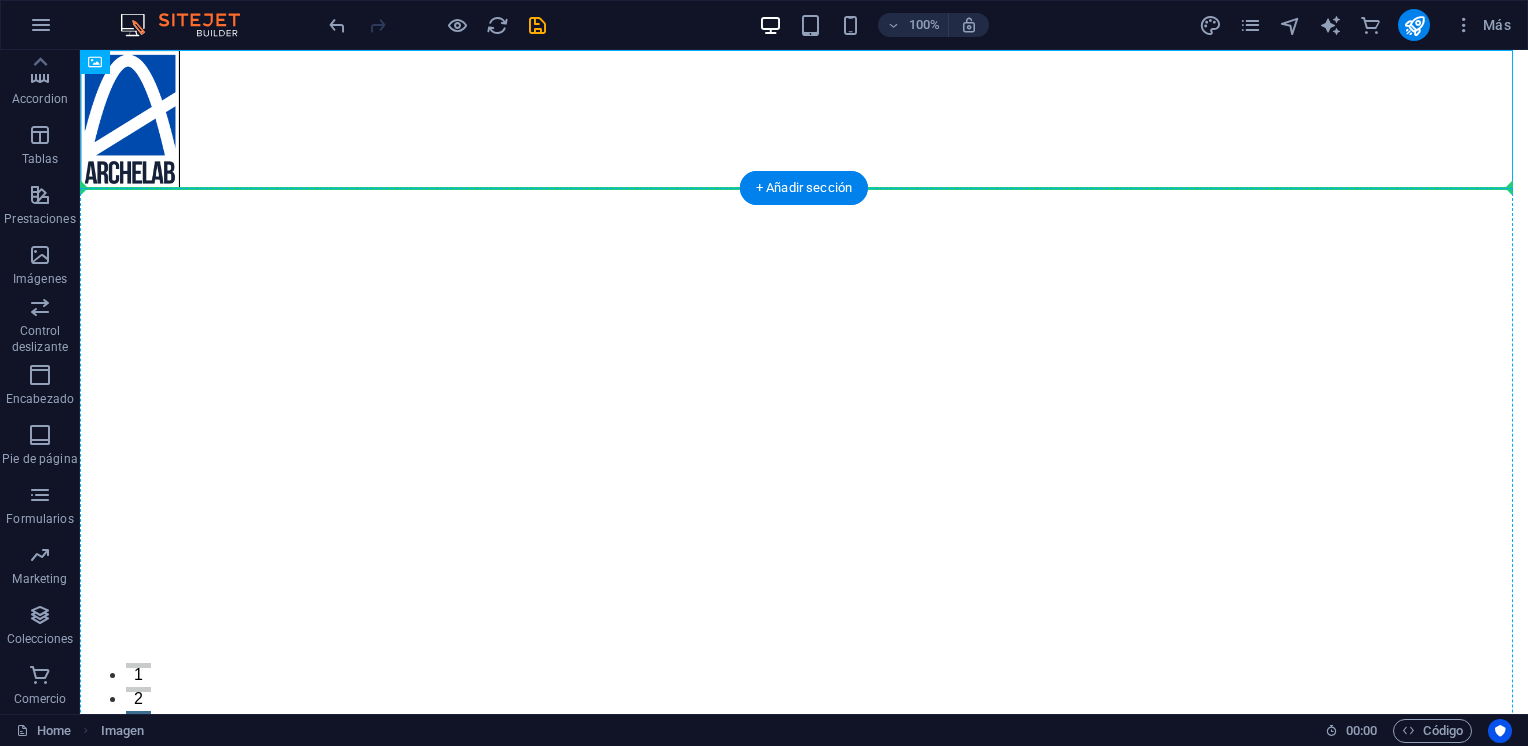 drag, startPoint x: 150, startPoint y: 155, endPoint x: 137, endPoint y: 258, distance: 103.81715 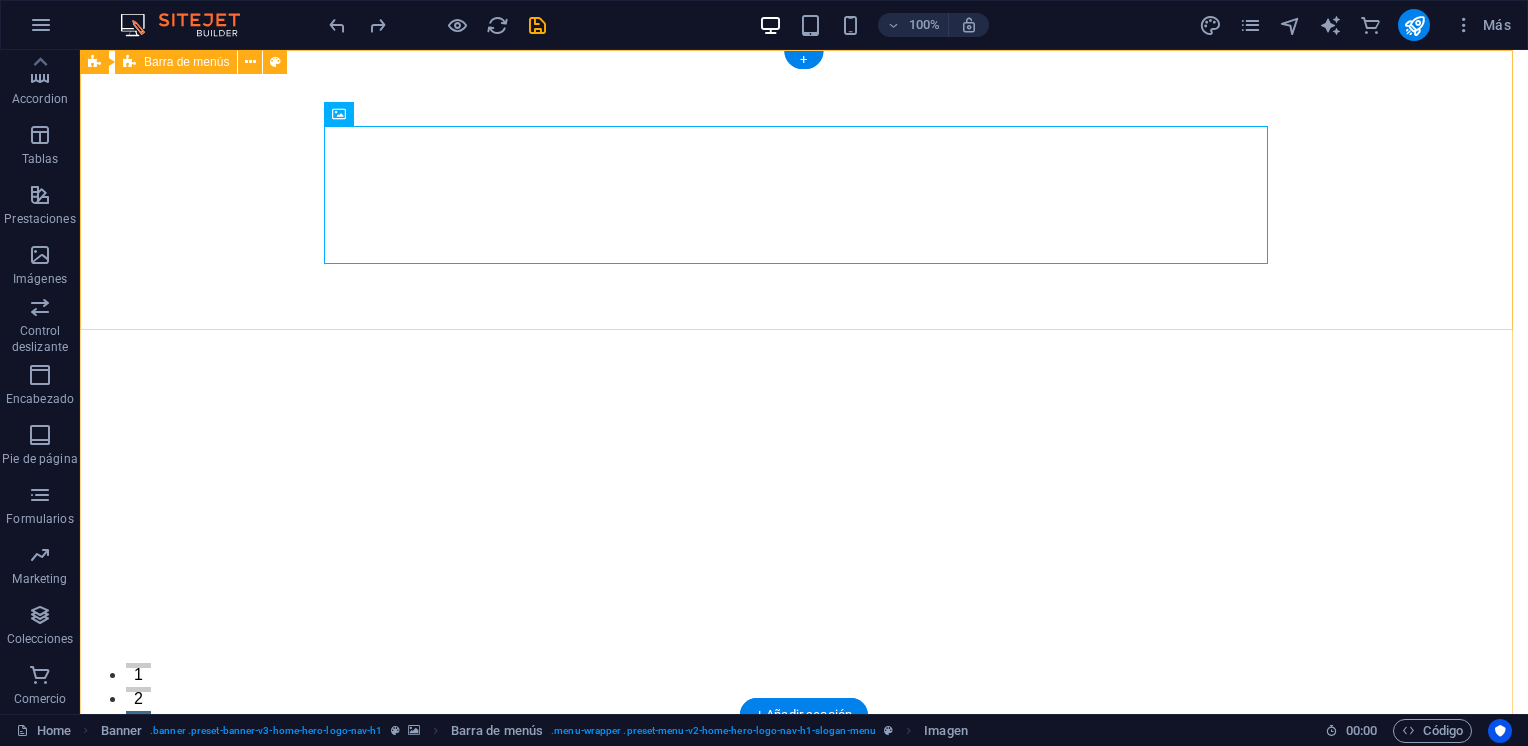 click on "archelab Inicio Acerca Servicios Equipo Contacto" at bounding box center (804, 855) 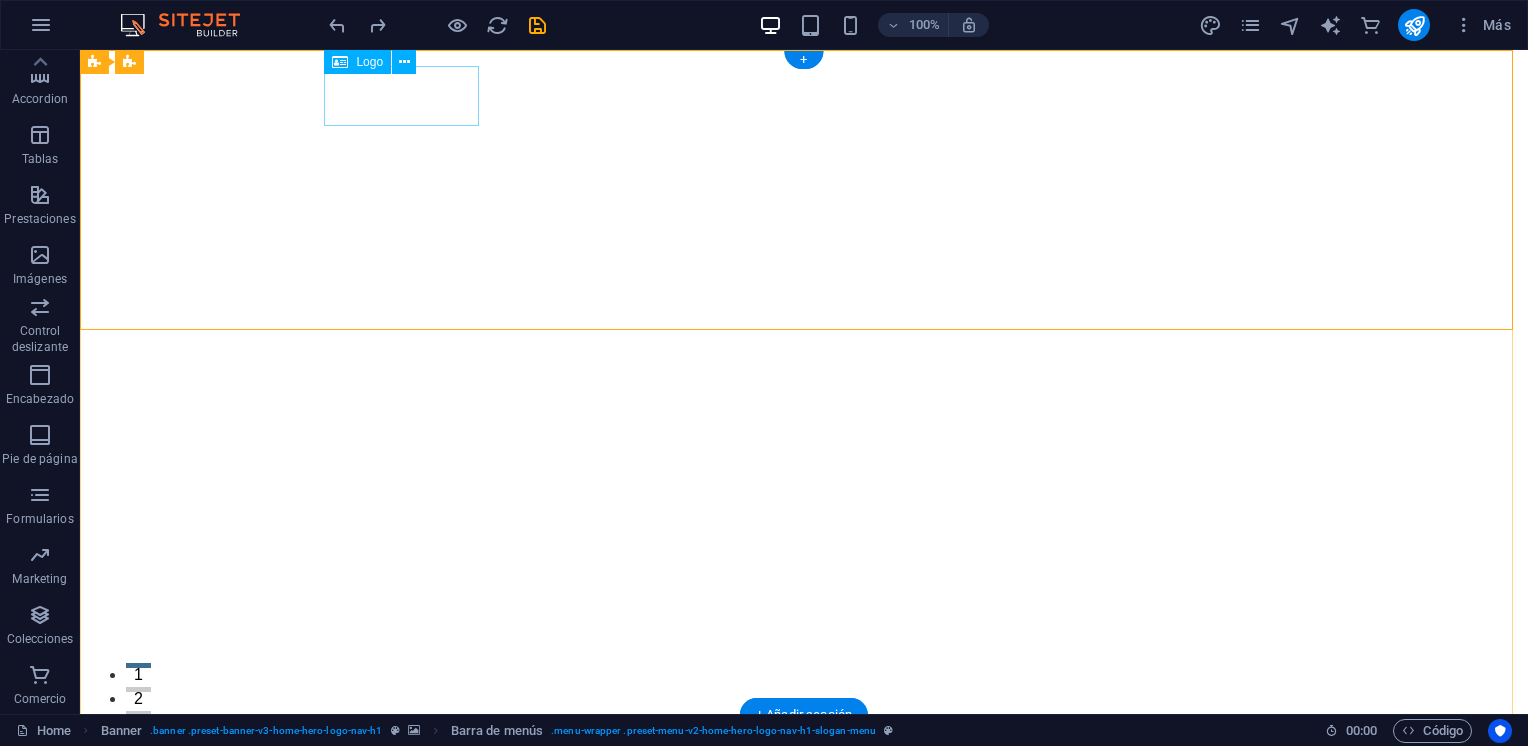 click on "archelab" at bounding box center [804, 761] 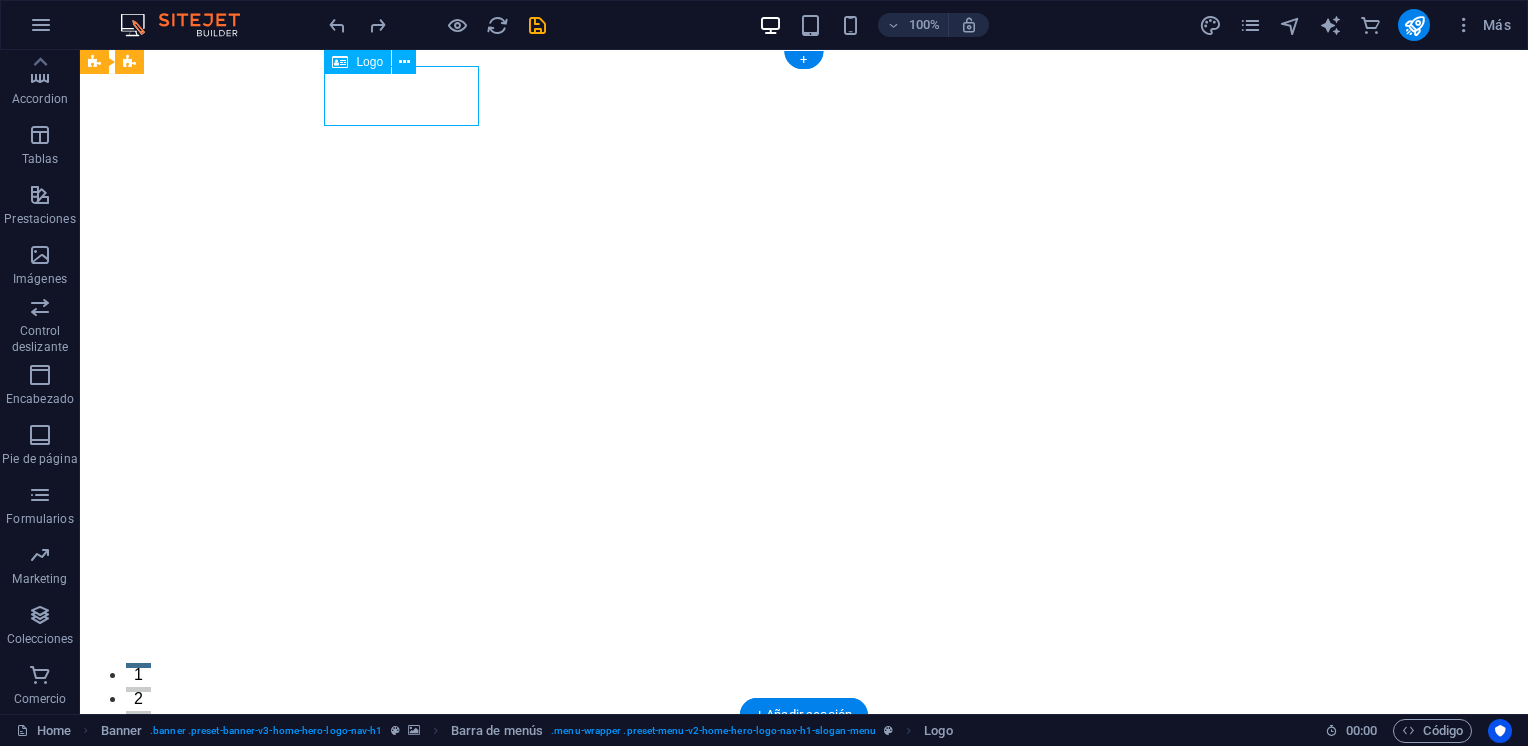 click on "archelab" at bounding box center (804, 761) 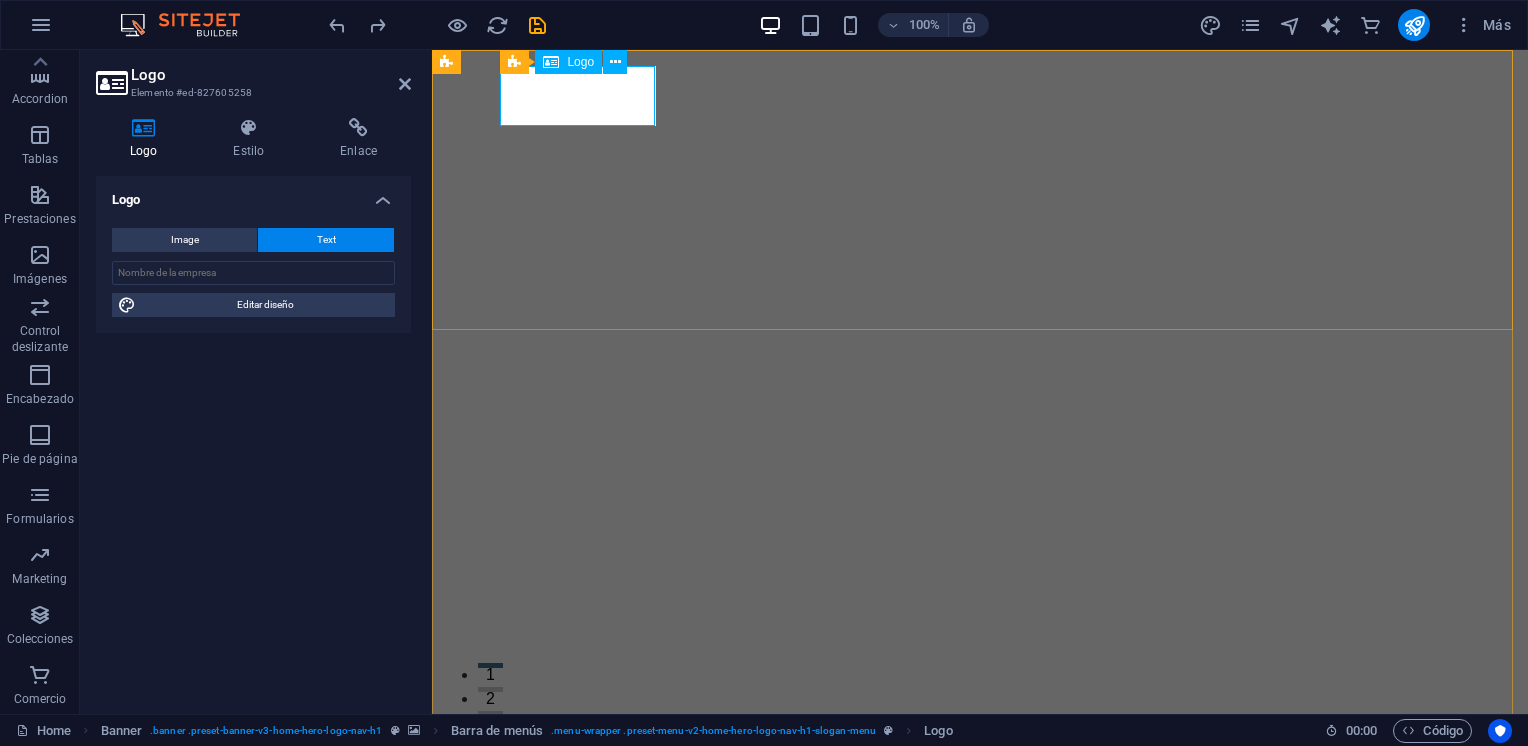 click on "archelab" at bounding box center [980, 761] 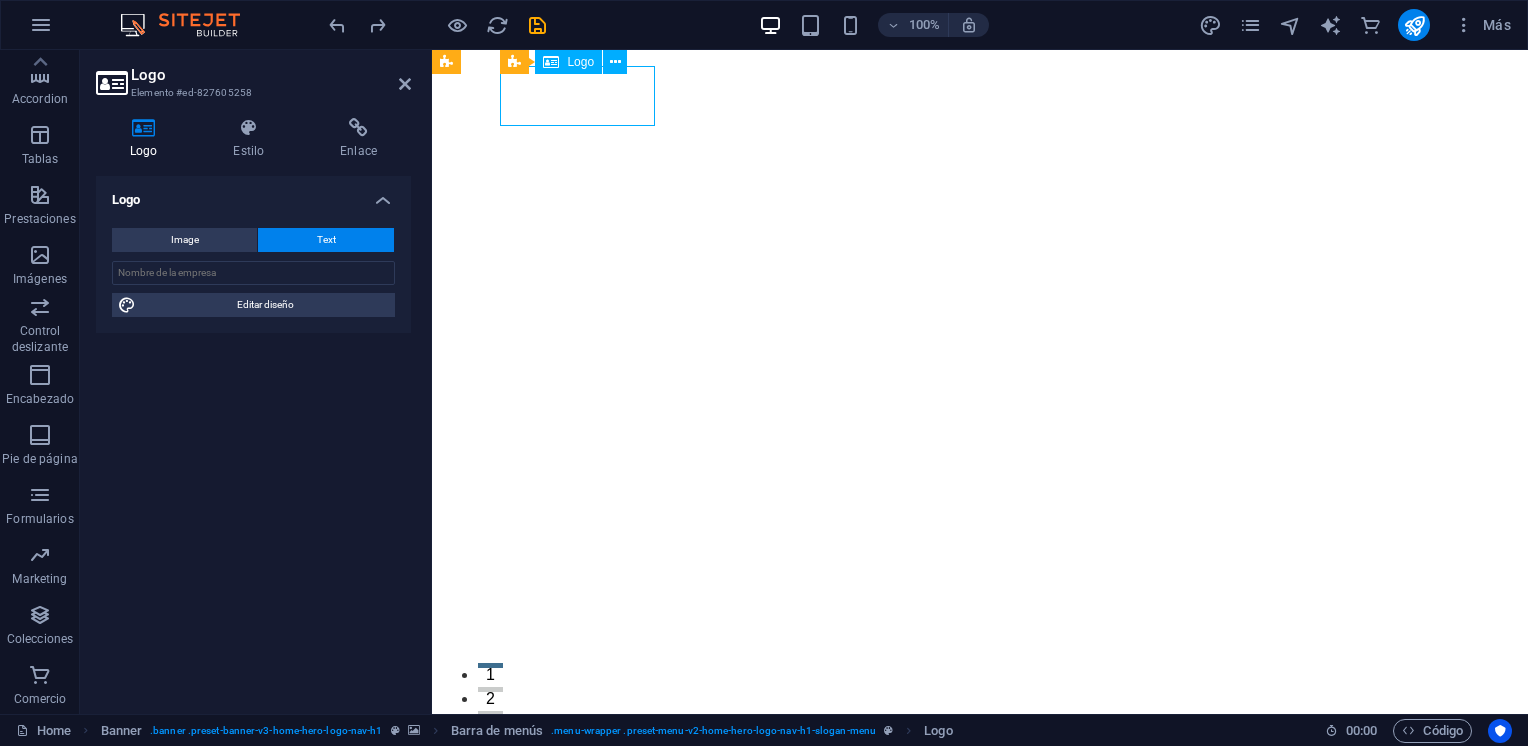 click on "archelab" at bounding box center (980, 761) 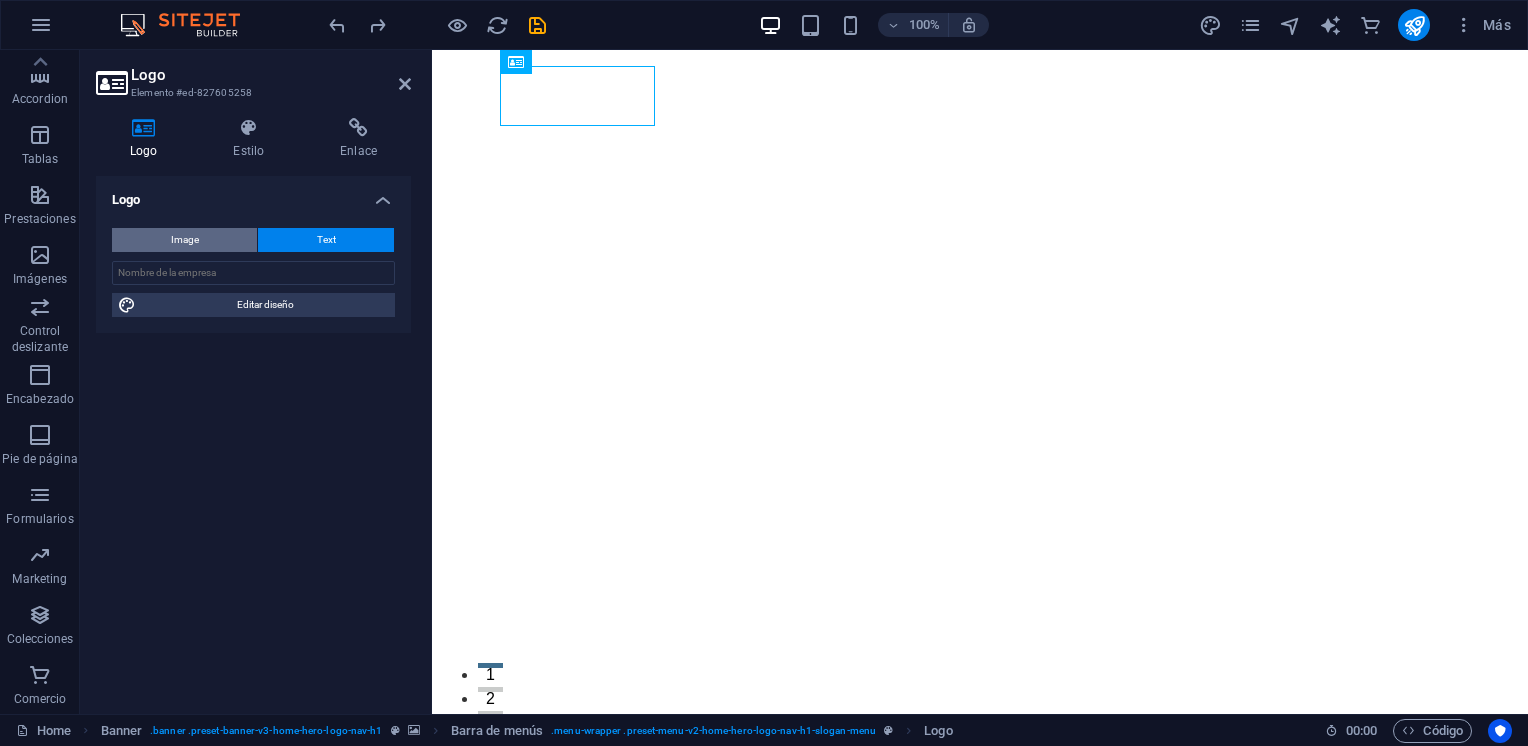 click on "Image" at bounding box center (184, 240) 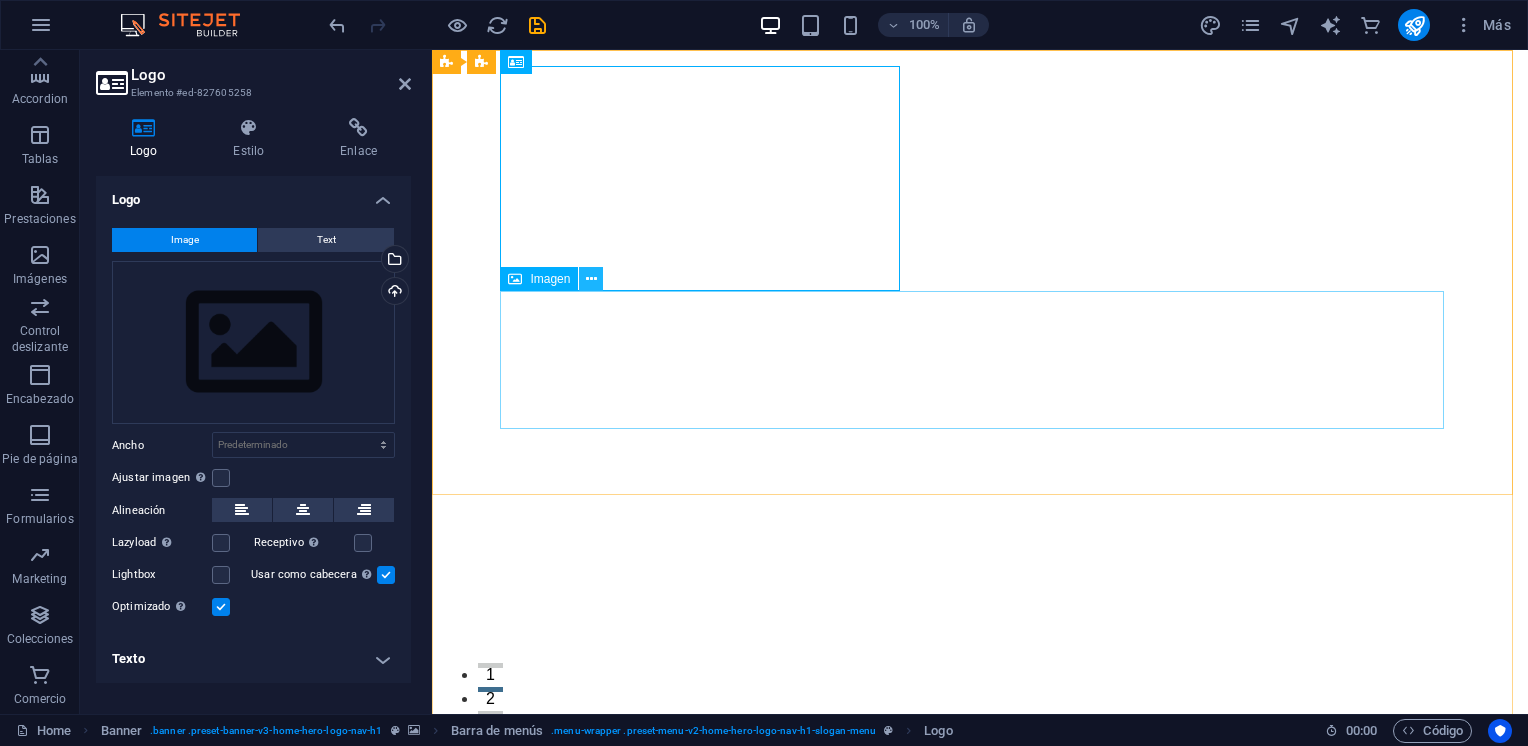 click at bounding box center (591, 279) 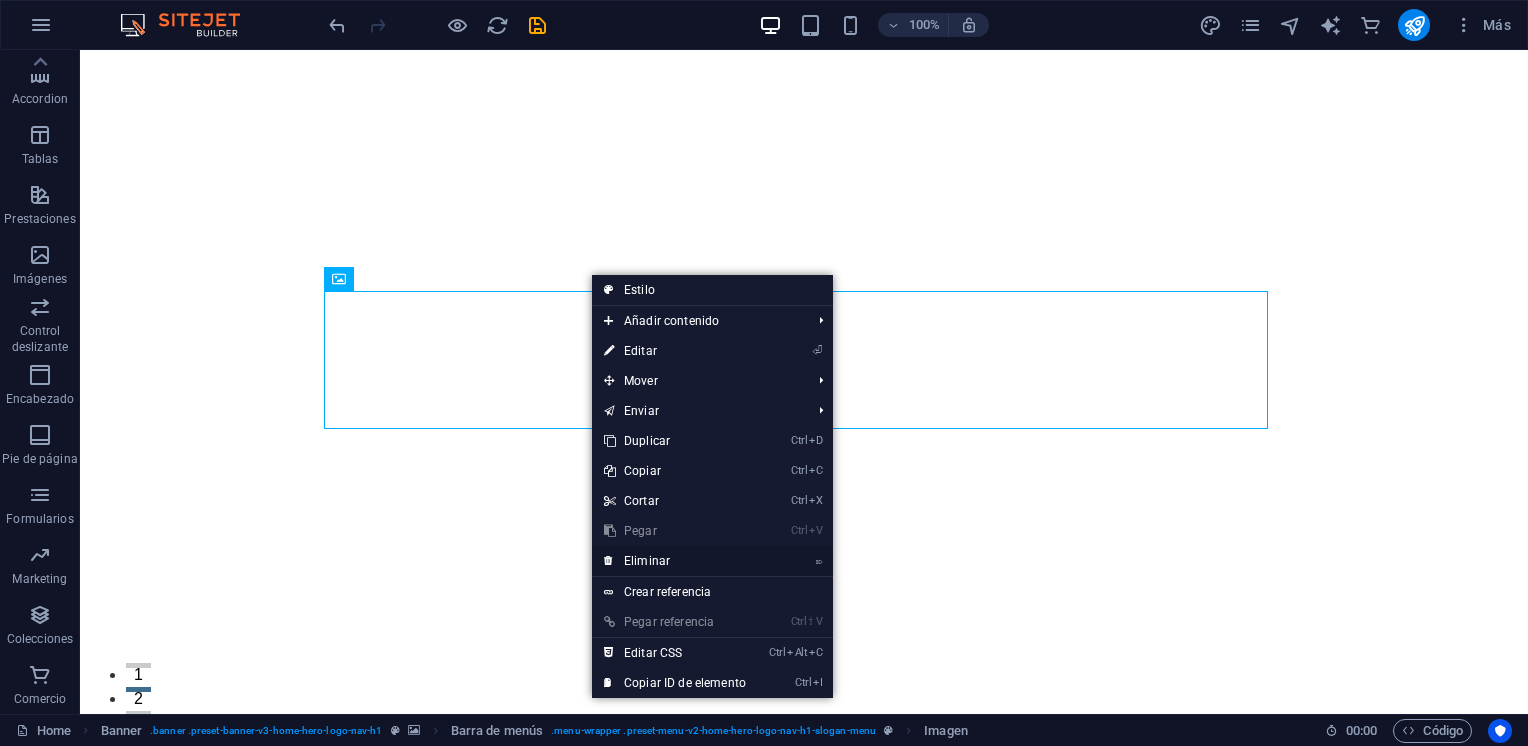 click on "⌦  Eliminar" at bounding box center (675, 561) 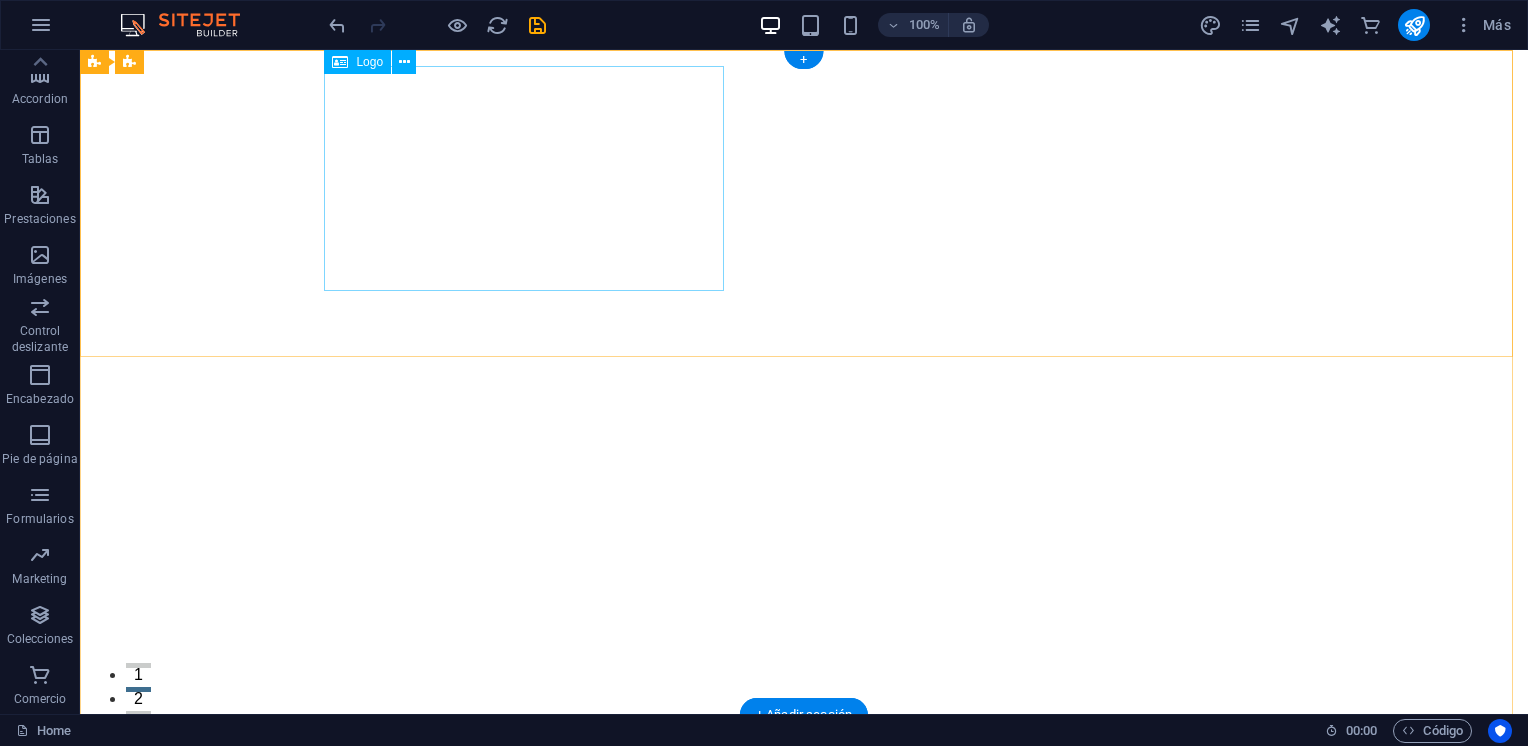 click at bounding box center [804, 843] 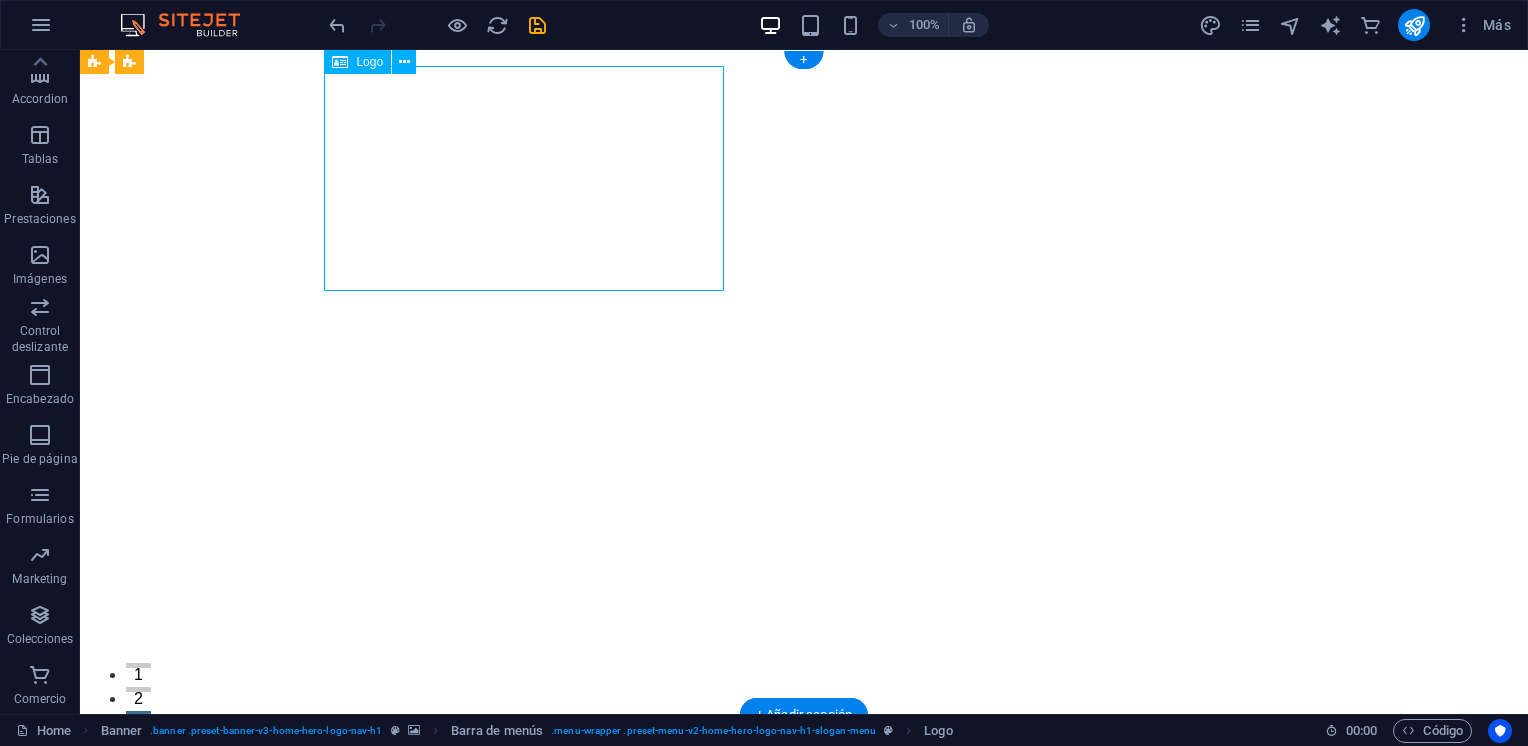click at bounding box center (804, 843) 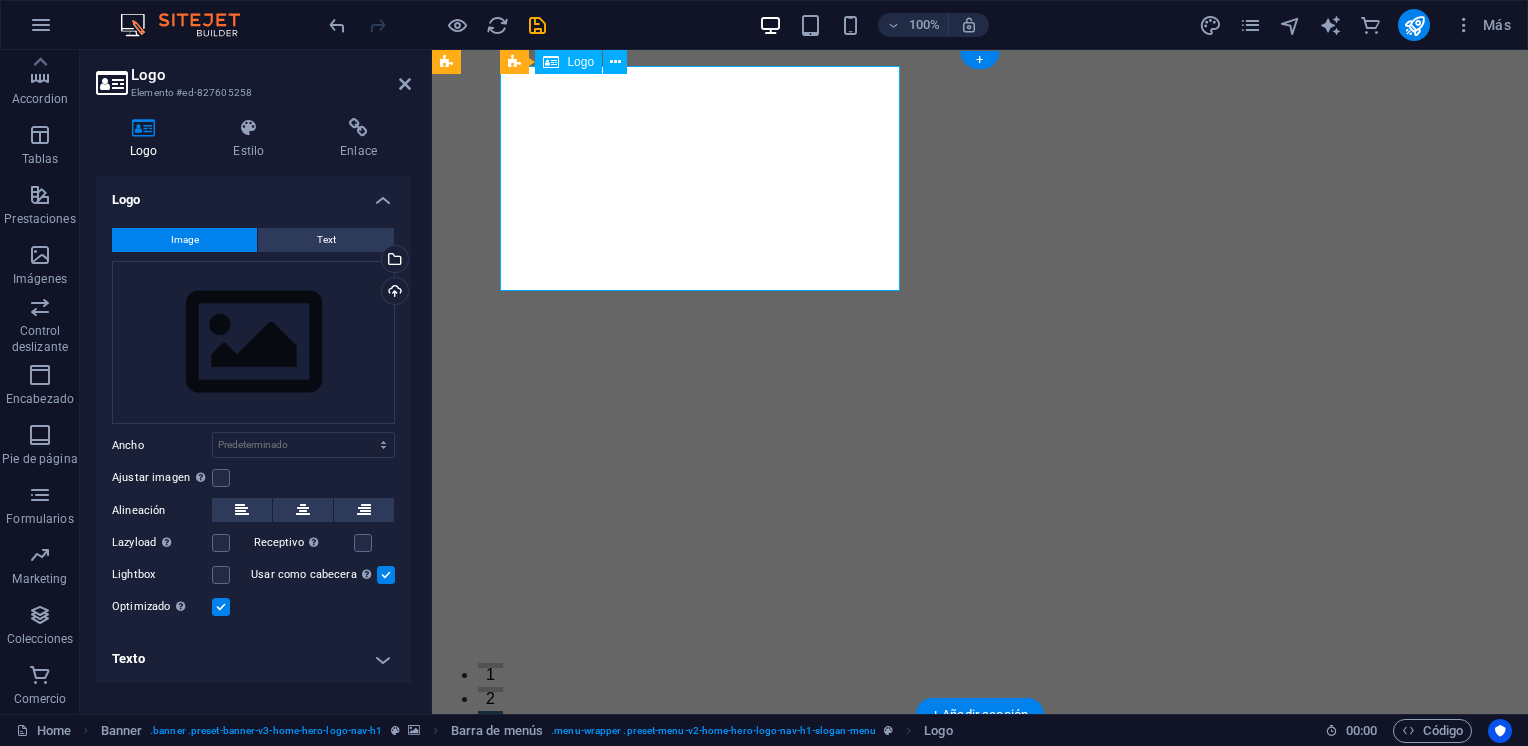 click at bounding box center (980, 843) 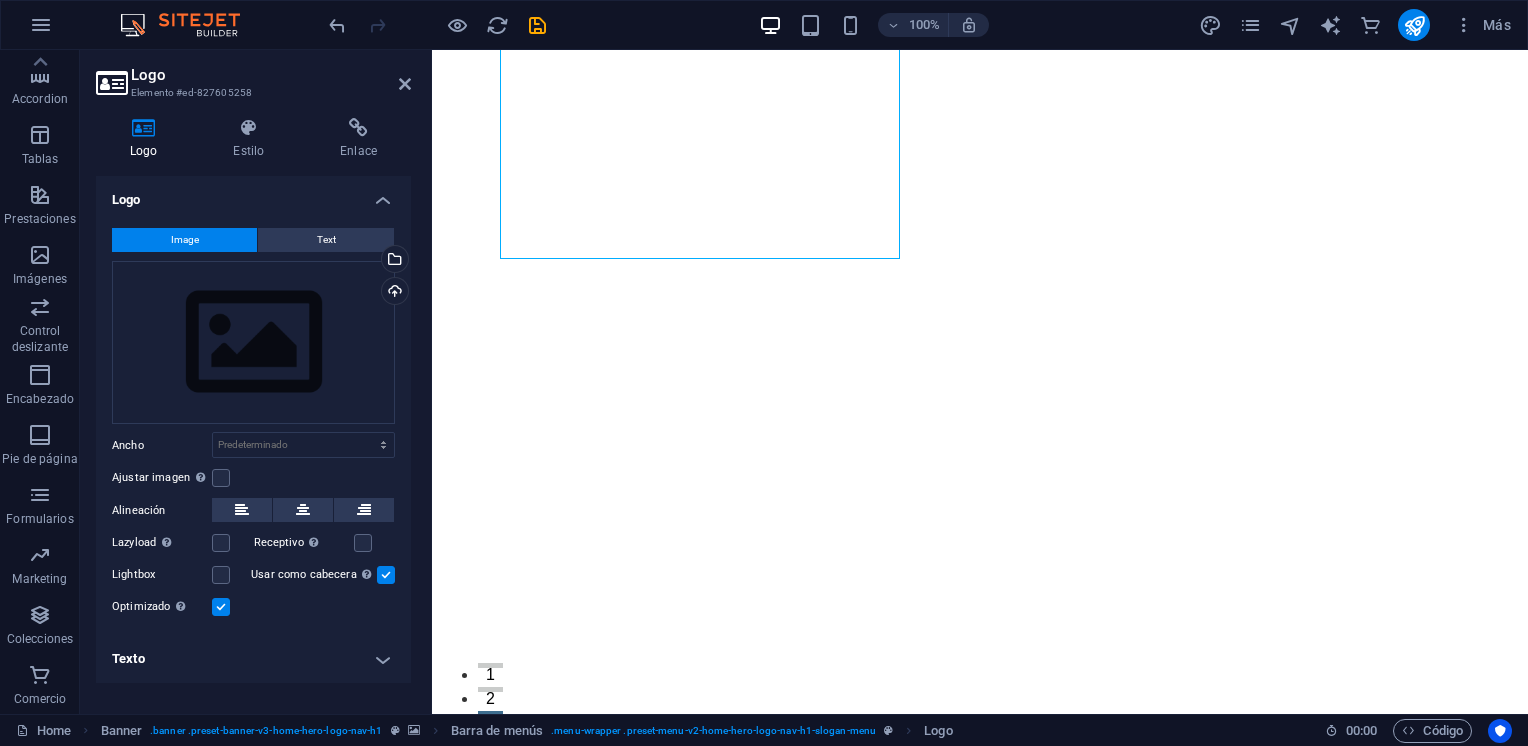 scroll, scrollTop: 32, scrollLeft: 0, axis: vertical 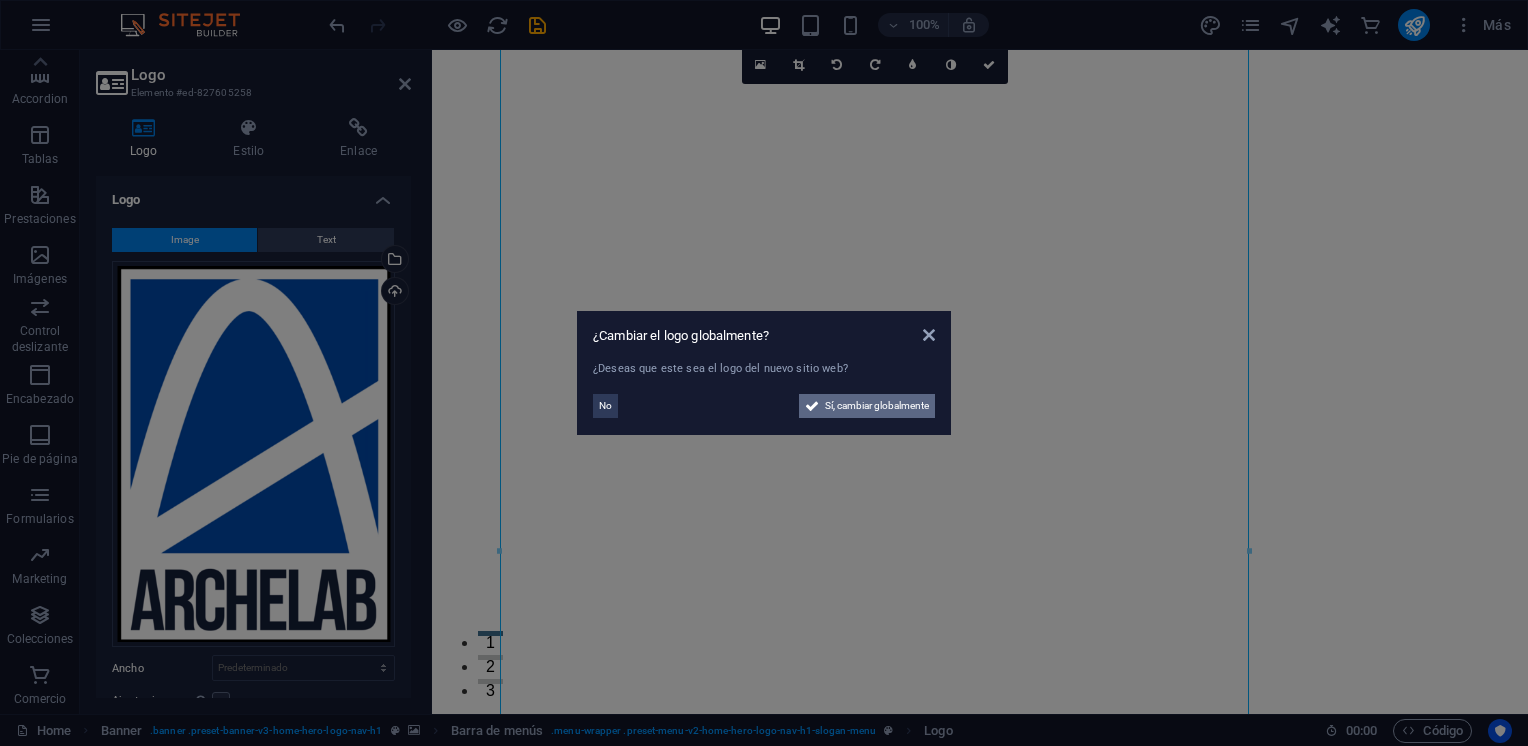 click on "Sí, cambiar globalmente" at bounding box center [877, 406] 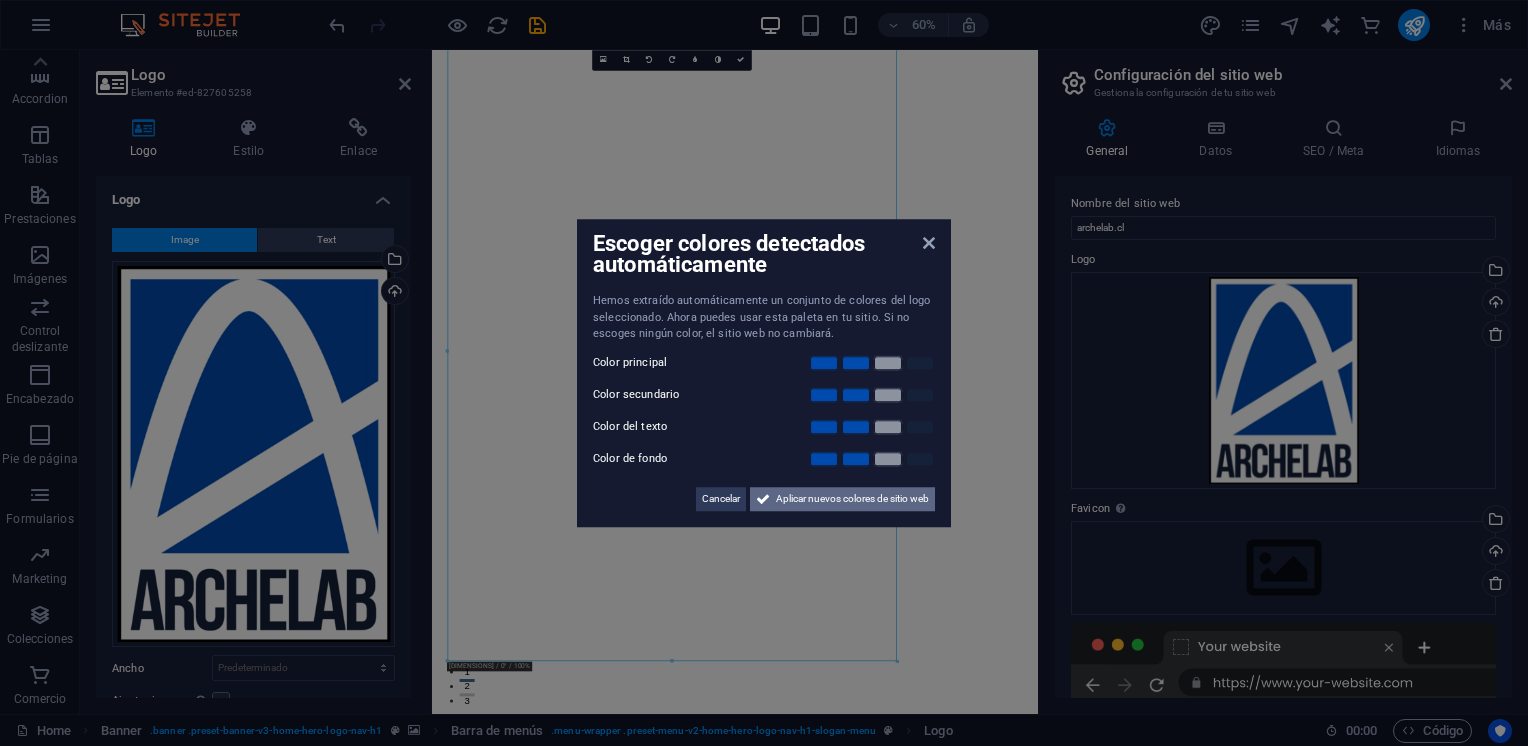 click on "Aplicar nuevos colores de sitio web" at bounding box center [852, 499] 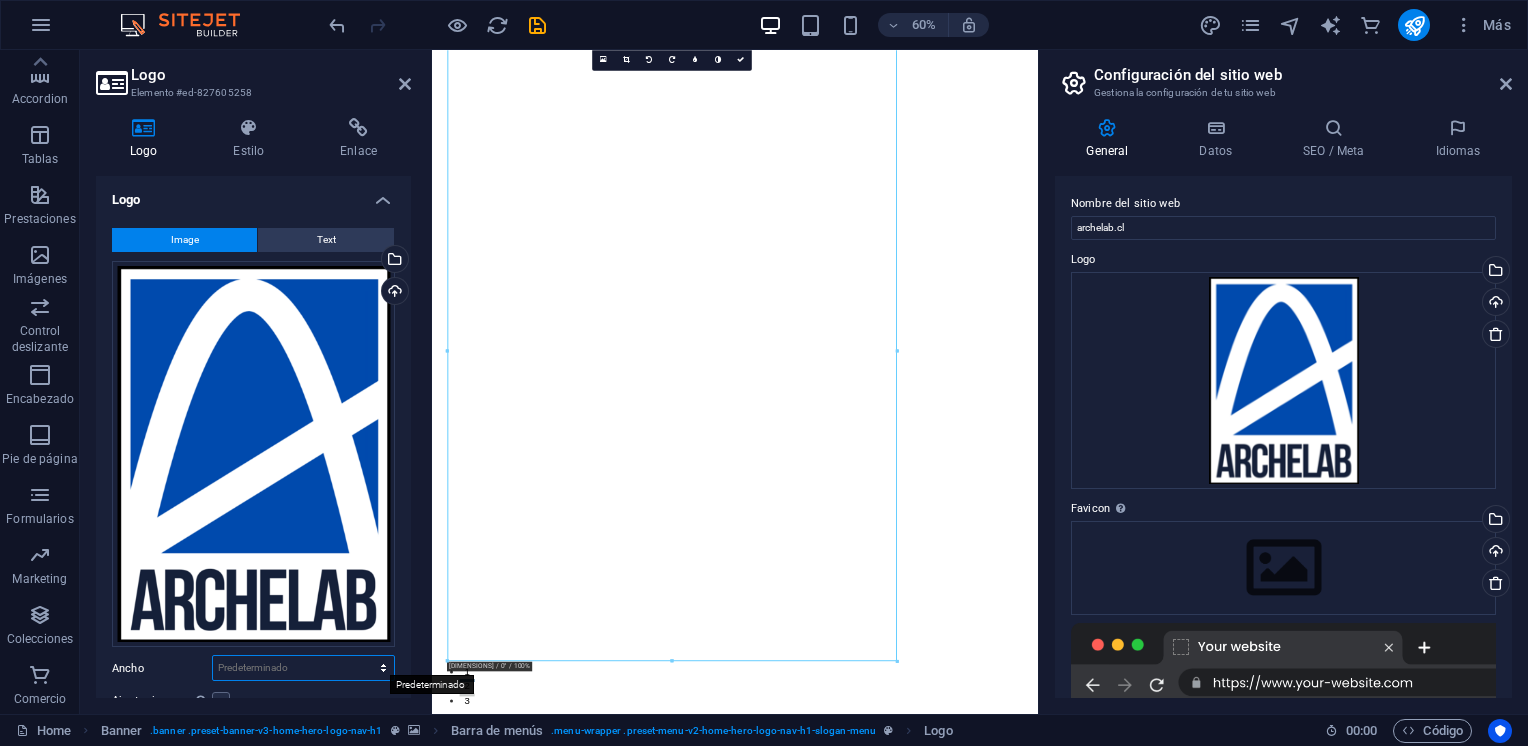click on "Predeterminado automático px rem % em vh vw" at bounding box center (303, 668) 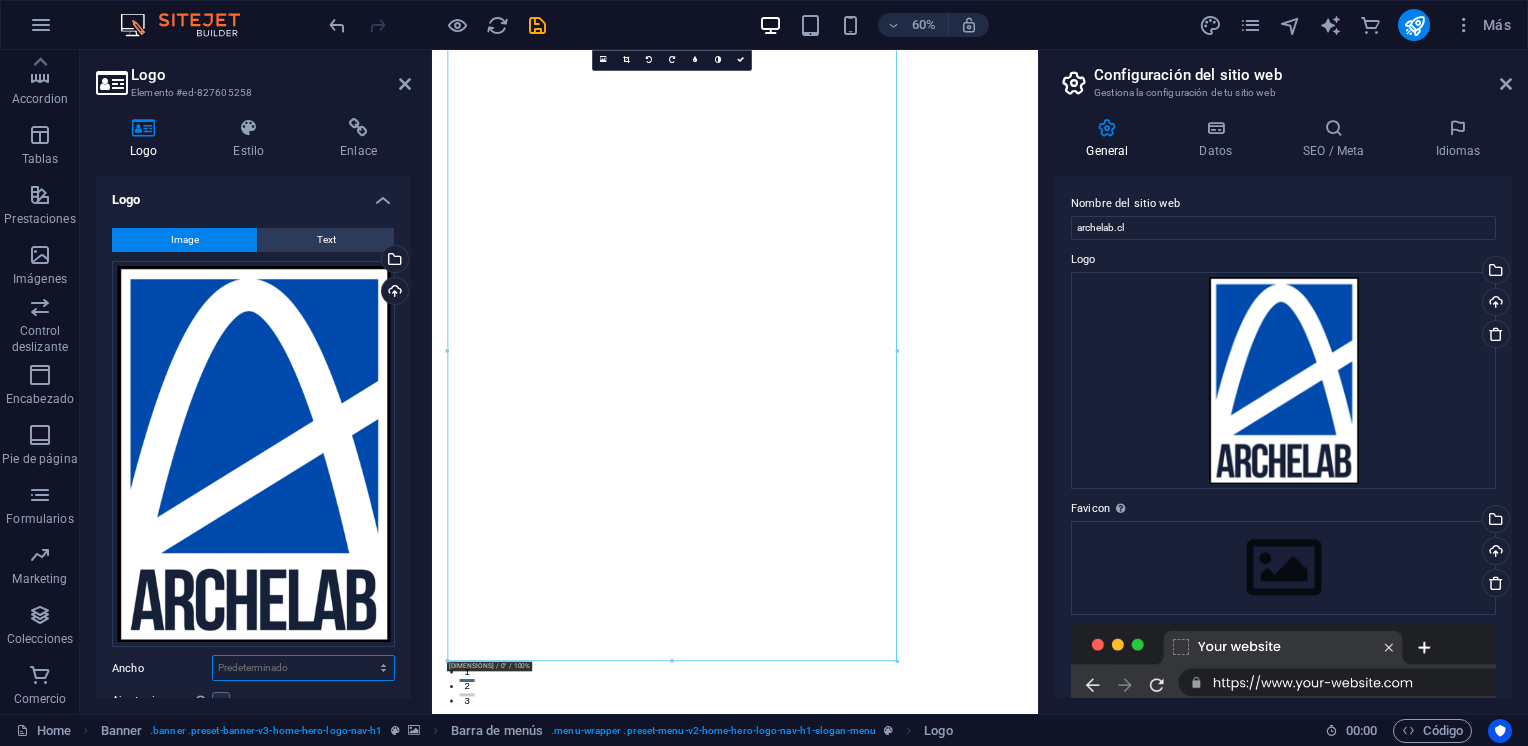 select on "px" 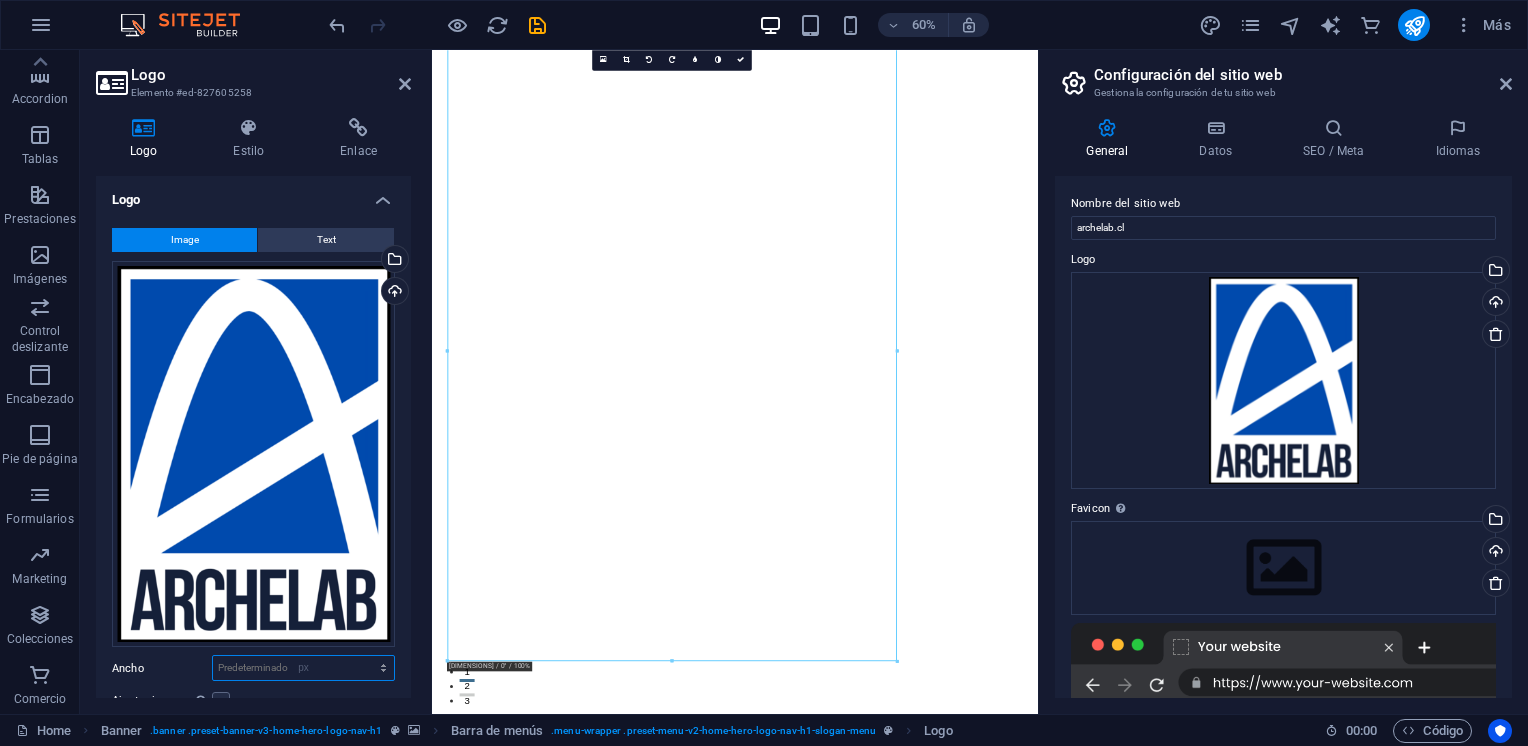 click on "Predeterminado automático px rem % em vh vw" at bounding box center (303, 668) 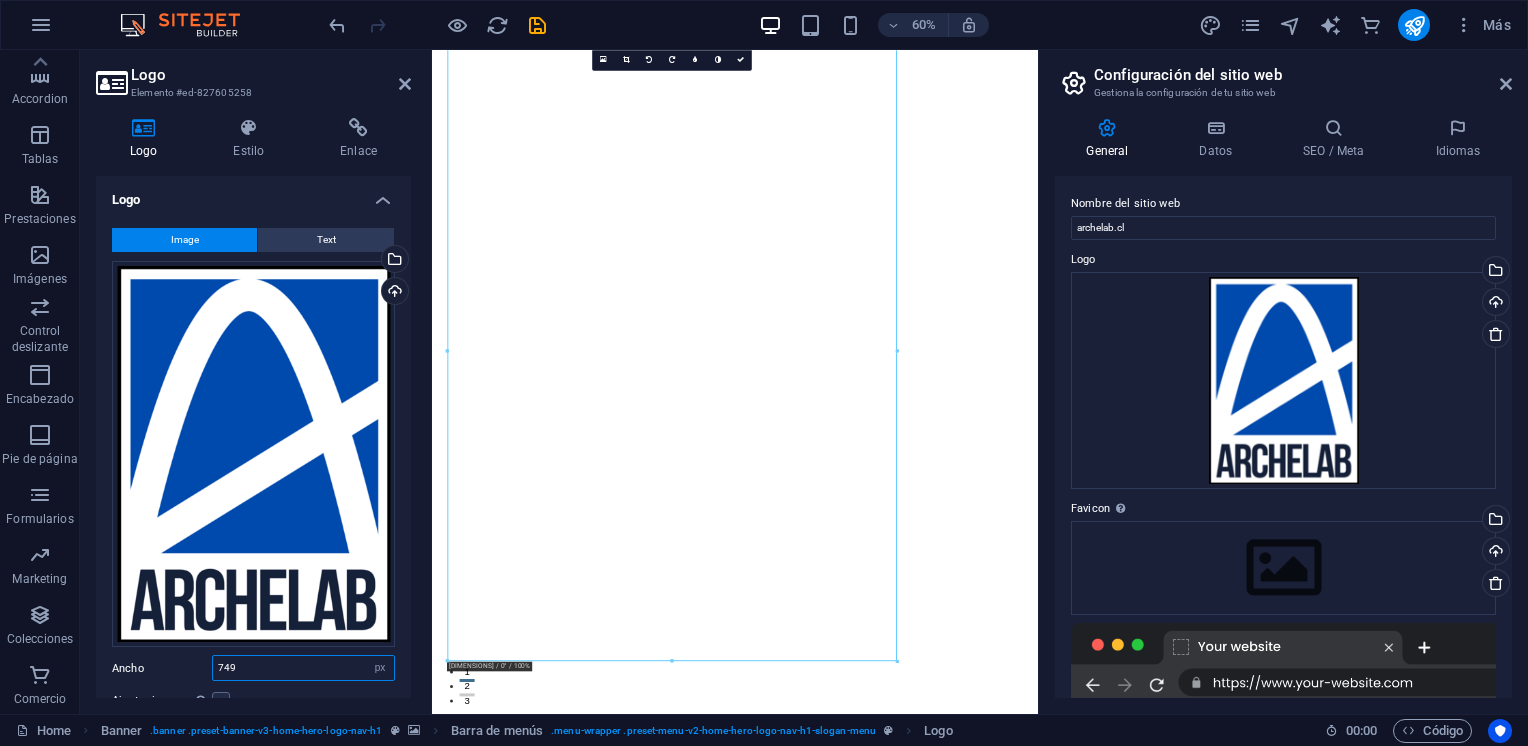 click on "749" at bounding box center [303, 668] 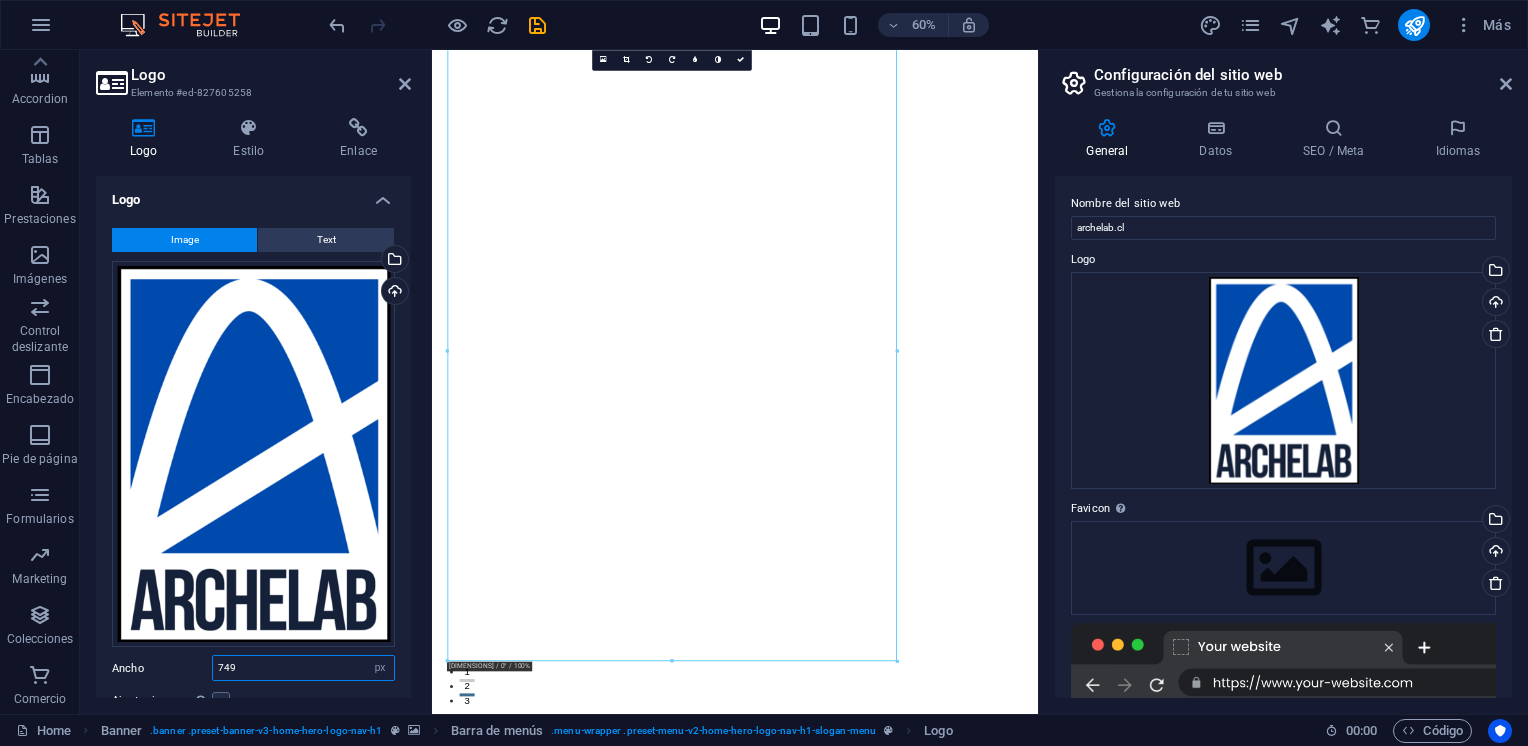 drag, startPoint x: 259, startPoint y: 673, endPoint x: 218, endPoint y: 666, distance: 41.59327 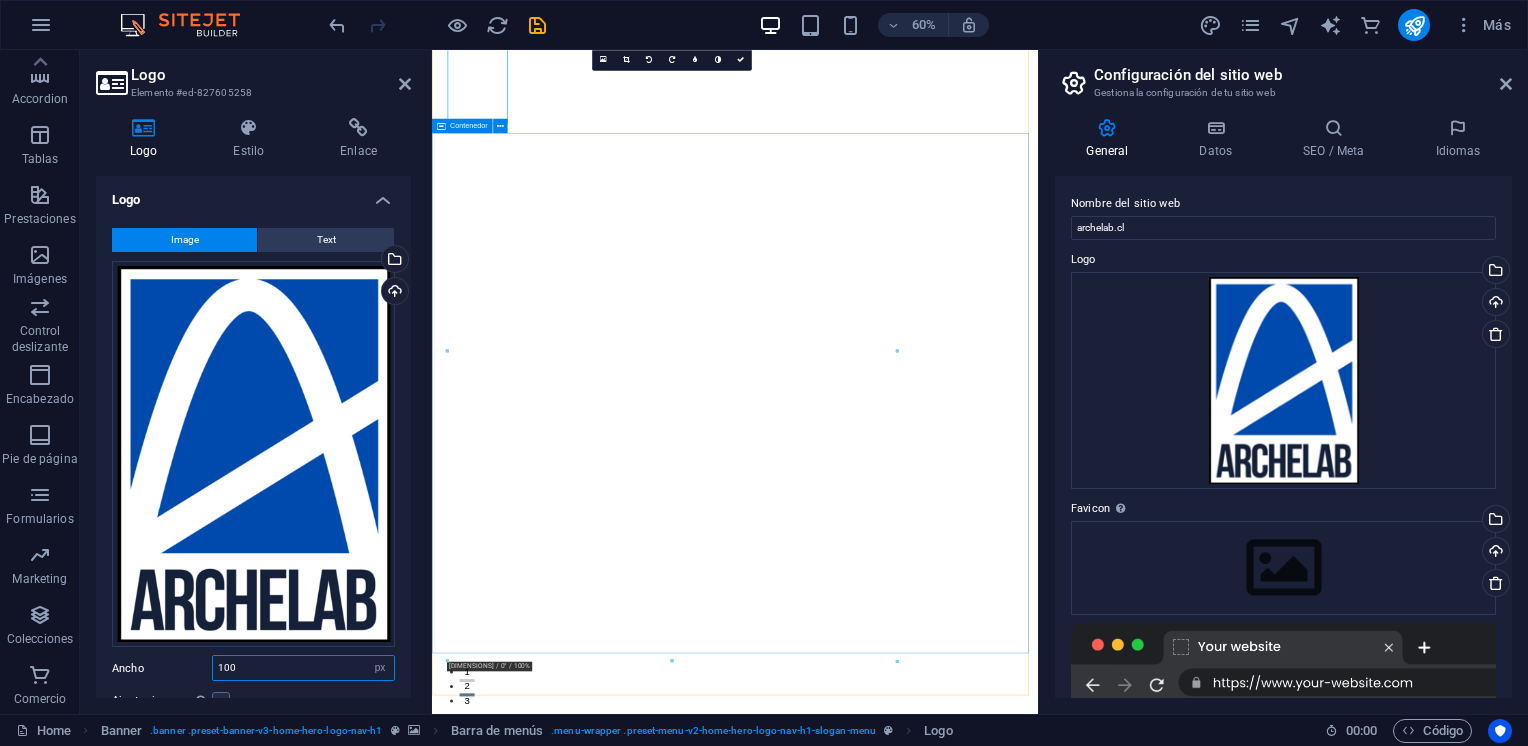 type on "100" 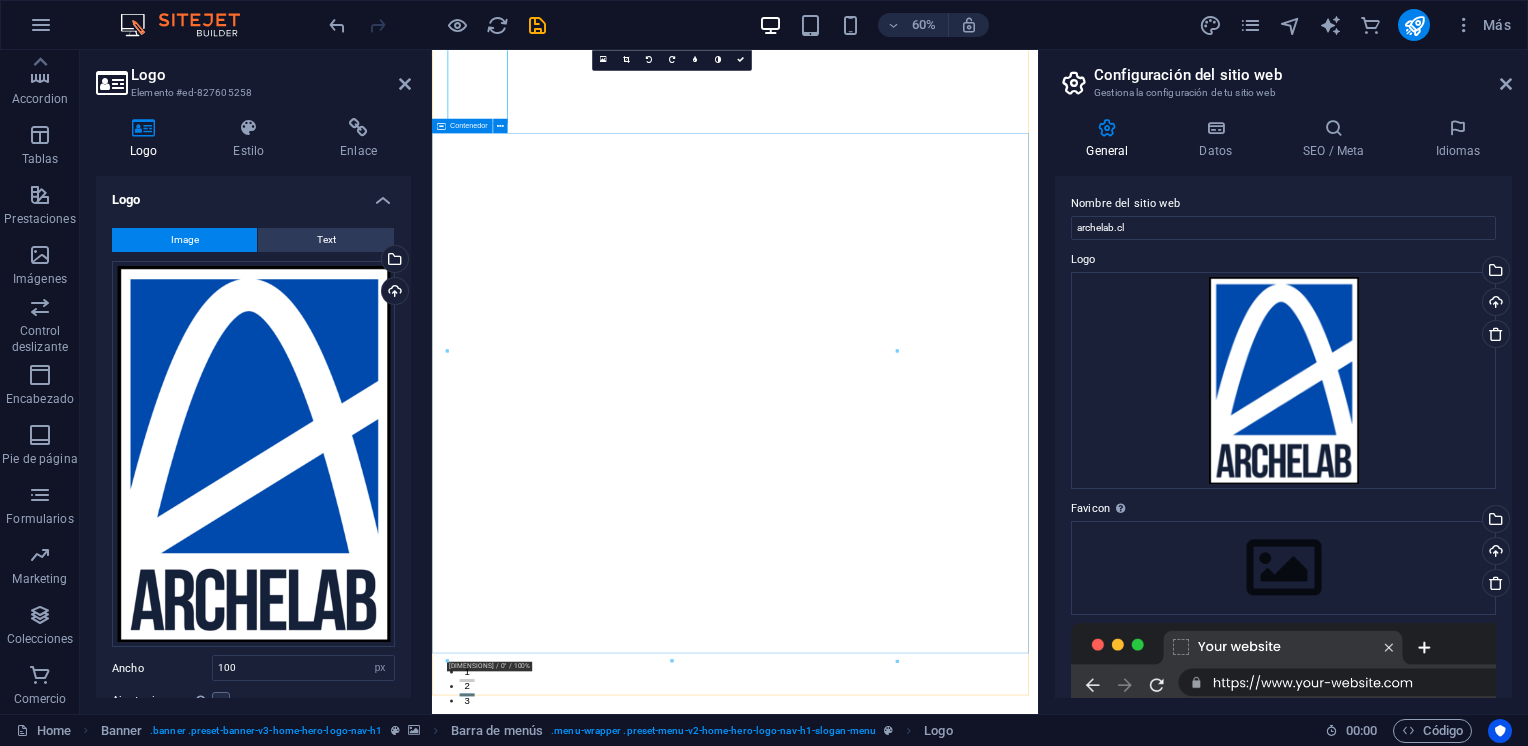 click on "Bienvenido a archelab - Tu aliado en proyectos arquitectónicos" at bounding box center (937, 1784) 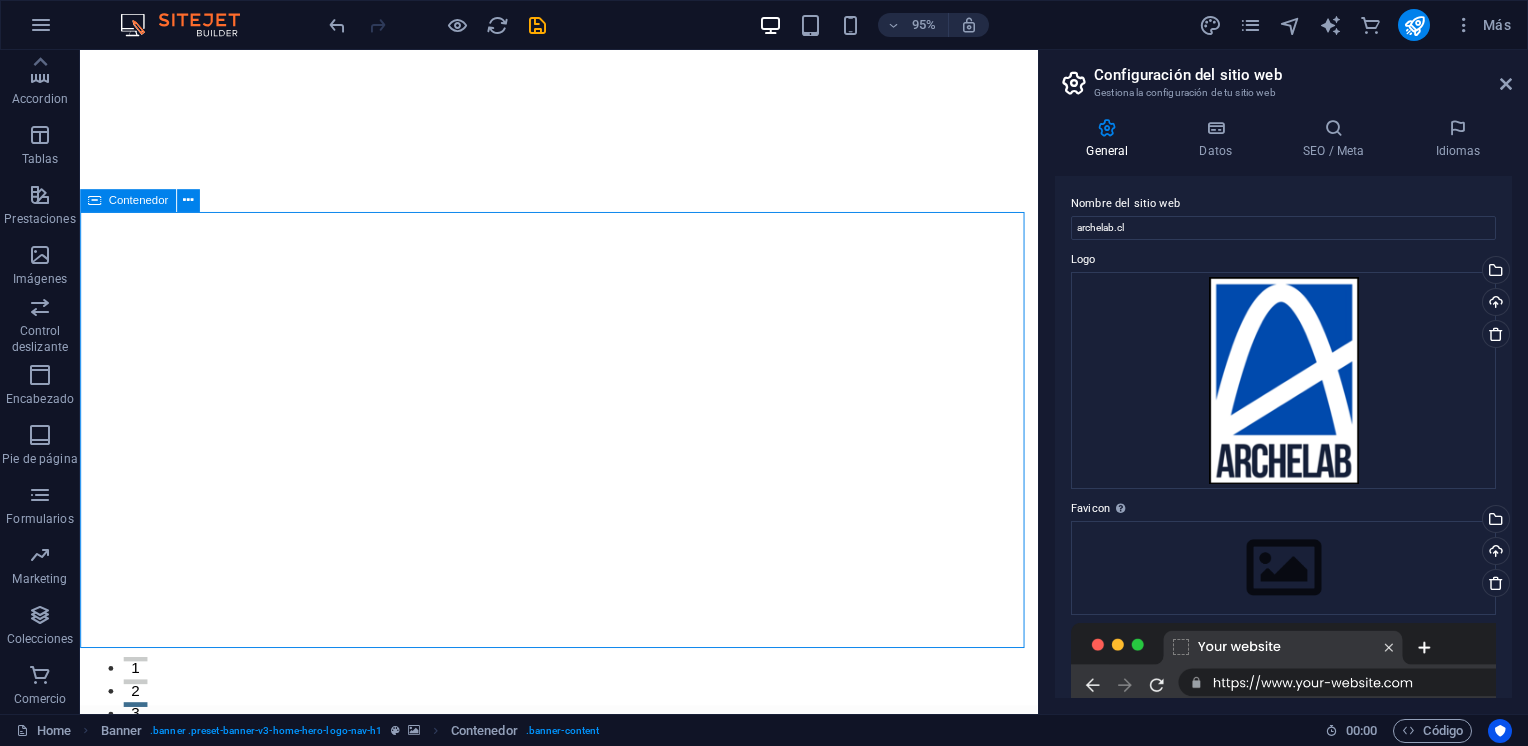 scroll, scrollTop: 0, scrollLeft: 0, axis: both 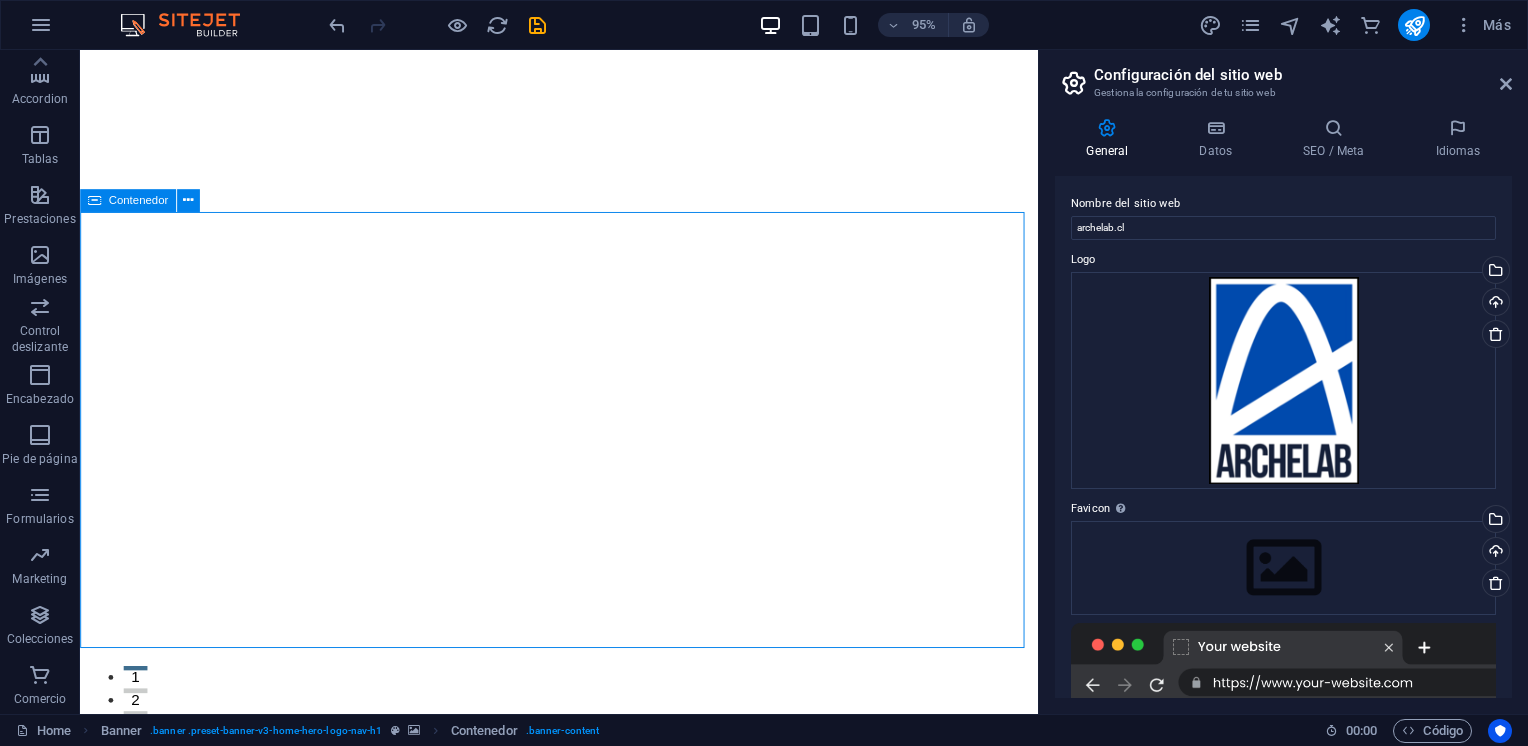 click on "Bienvenido a archelab - Tu aliado en proyectos arquitectónicos" at bounding box center [584, 1105] 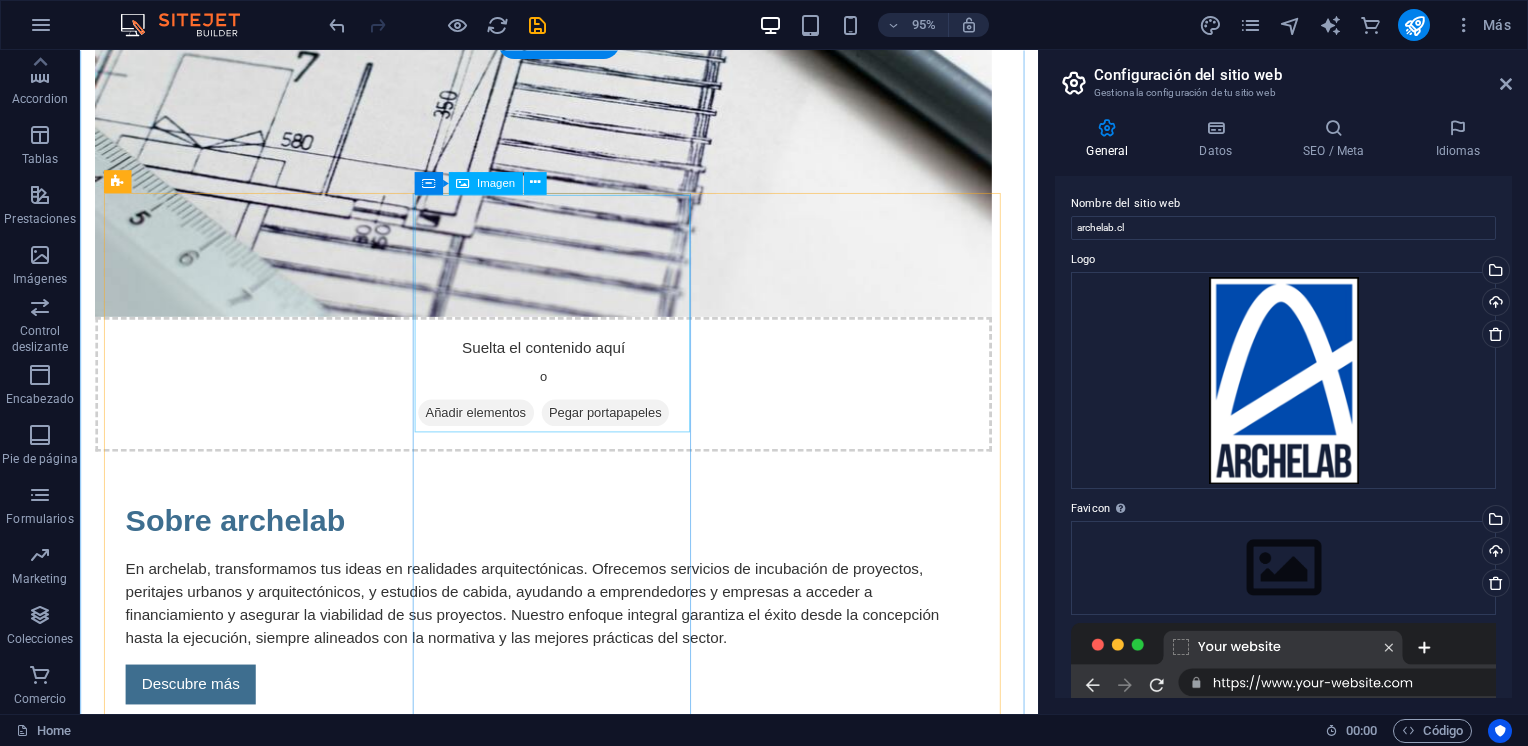 scroll, scrollTop: 1500, scrollLeft: 0, axis: vertical 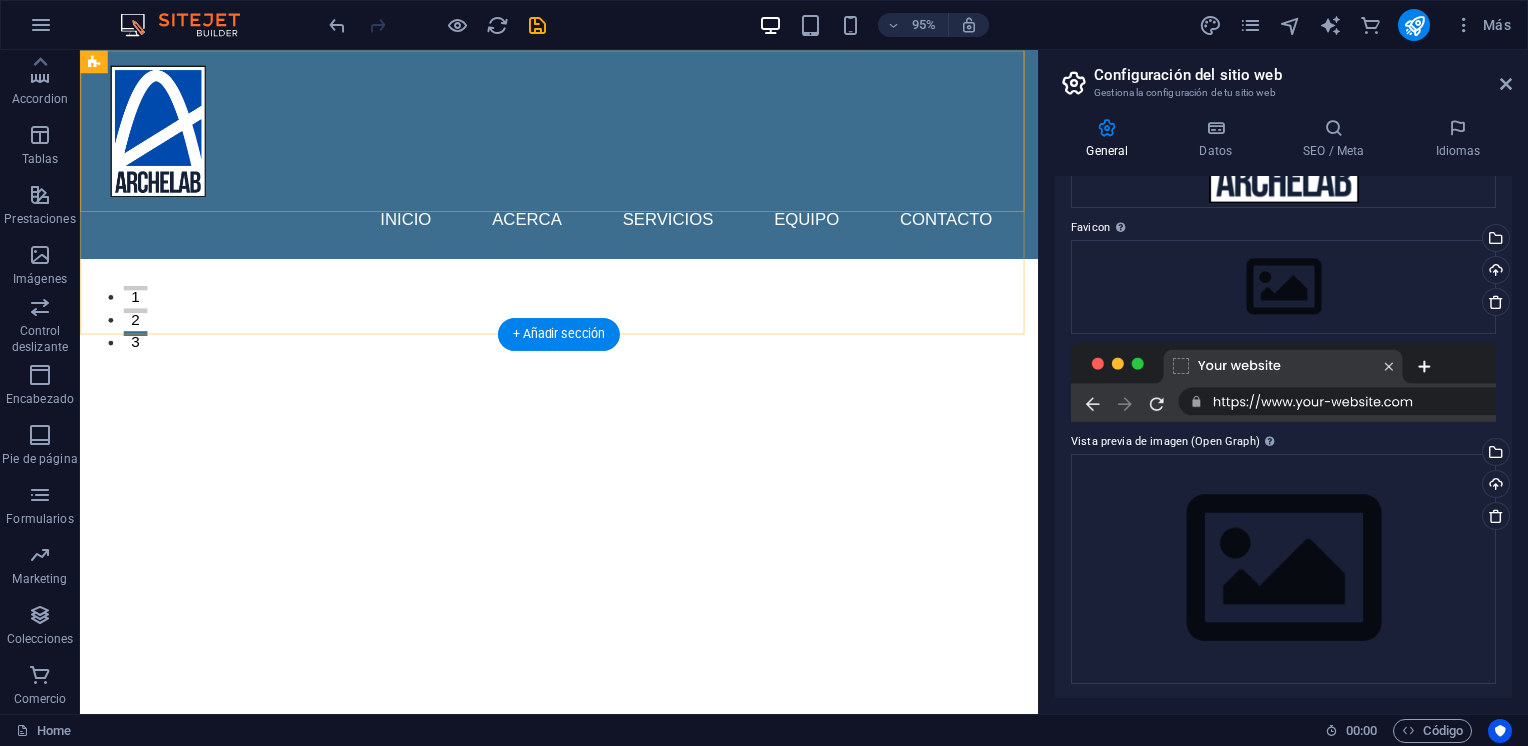 click on "Inicio Acerca Servicios Equipo Contacto" at bounding box center (584, 160) 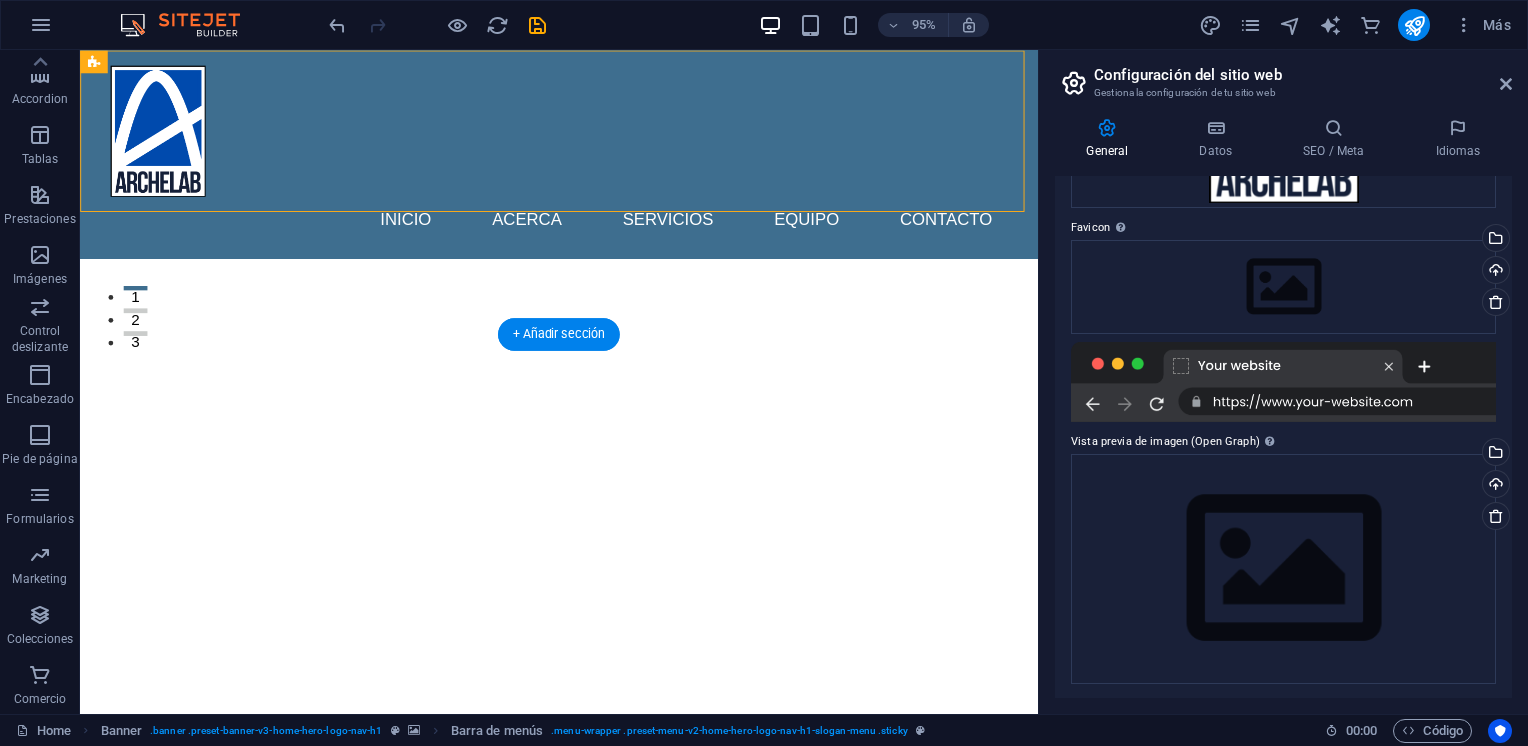 click on "Inicio Acerca Servicios Equipo Contacto" at bounding box center (584, 160) 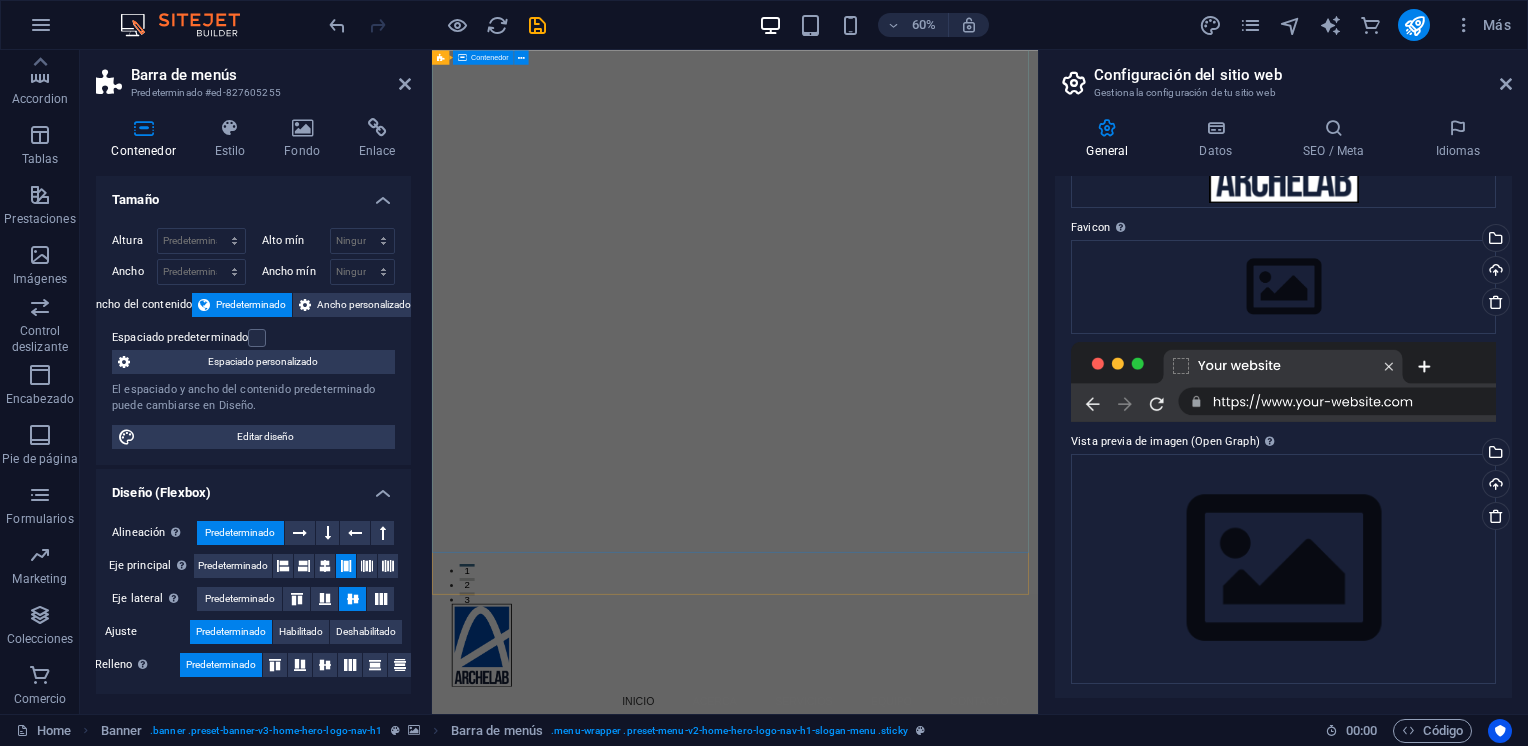 scroll, scrollTop: 0, scrollLeft: 0, axis: both 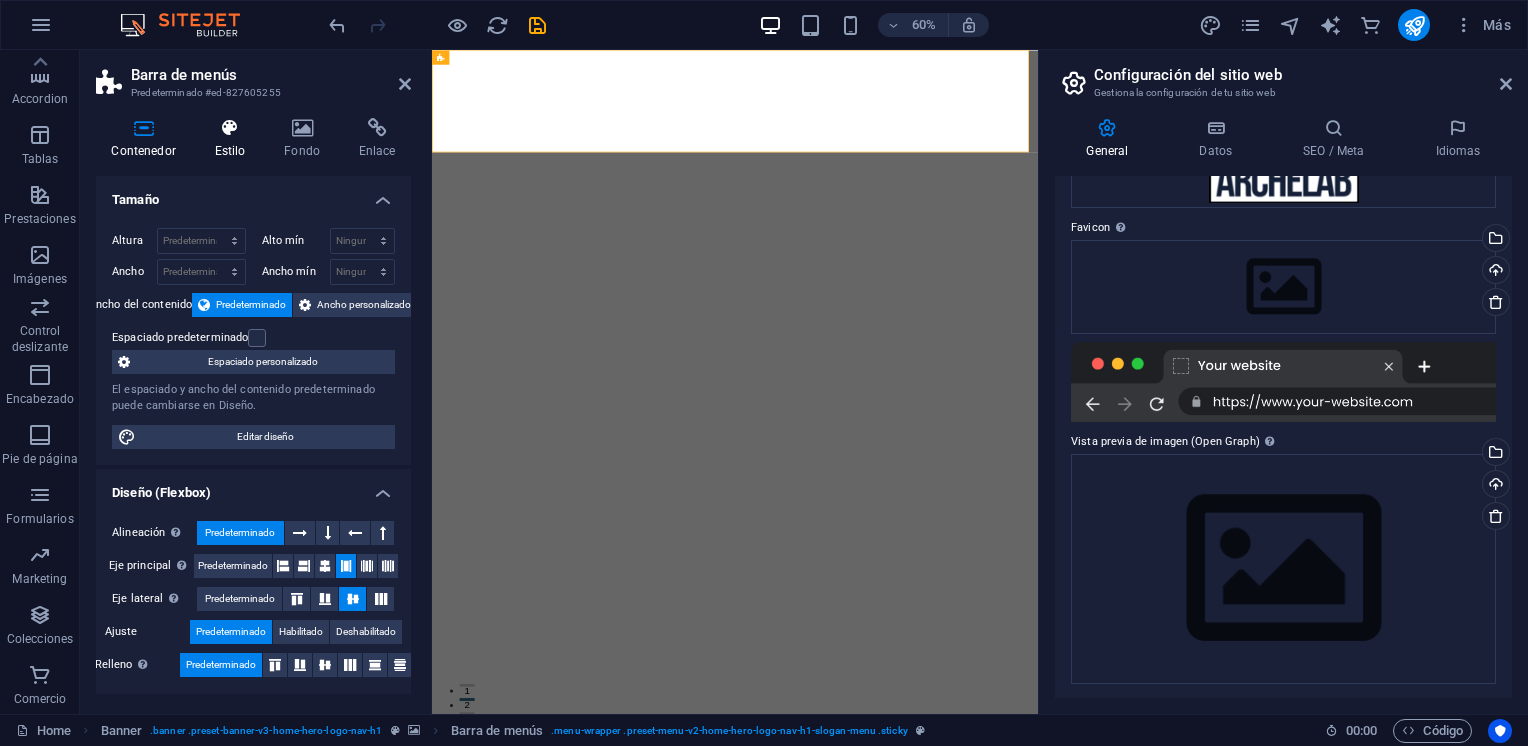 click at bounding box center (230, 128) 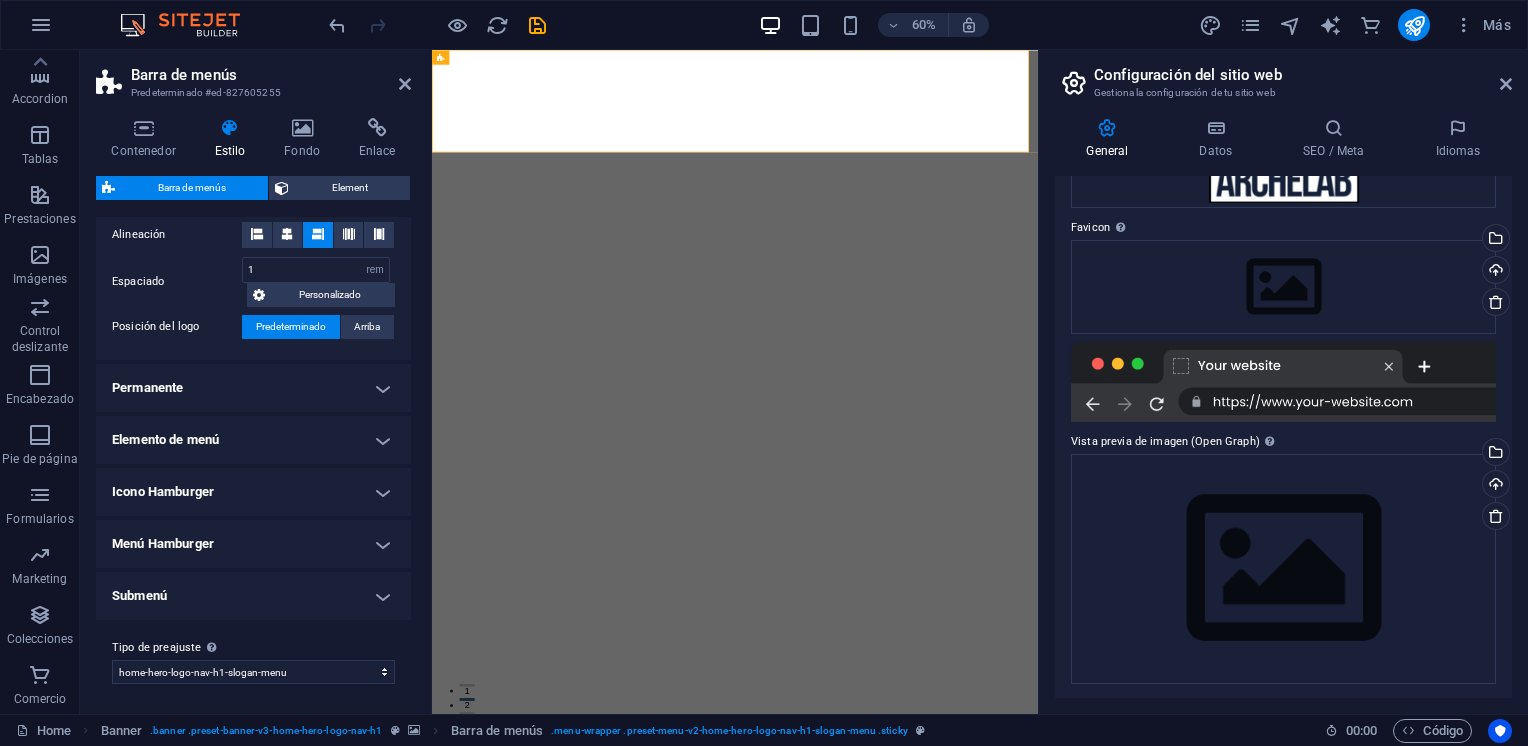 scroll, scrollTop: 323, scrollLeft: 0, axis: vertical 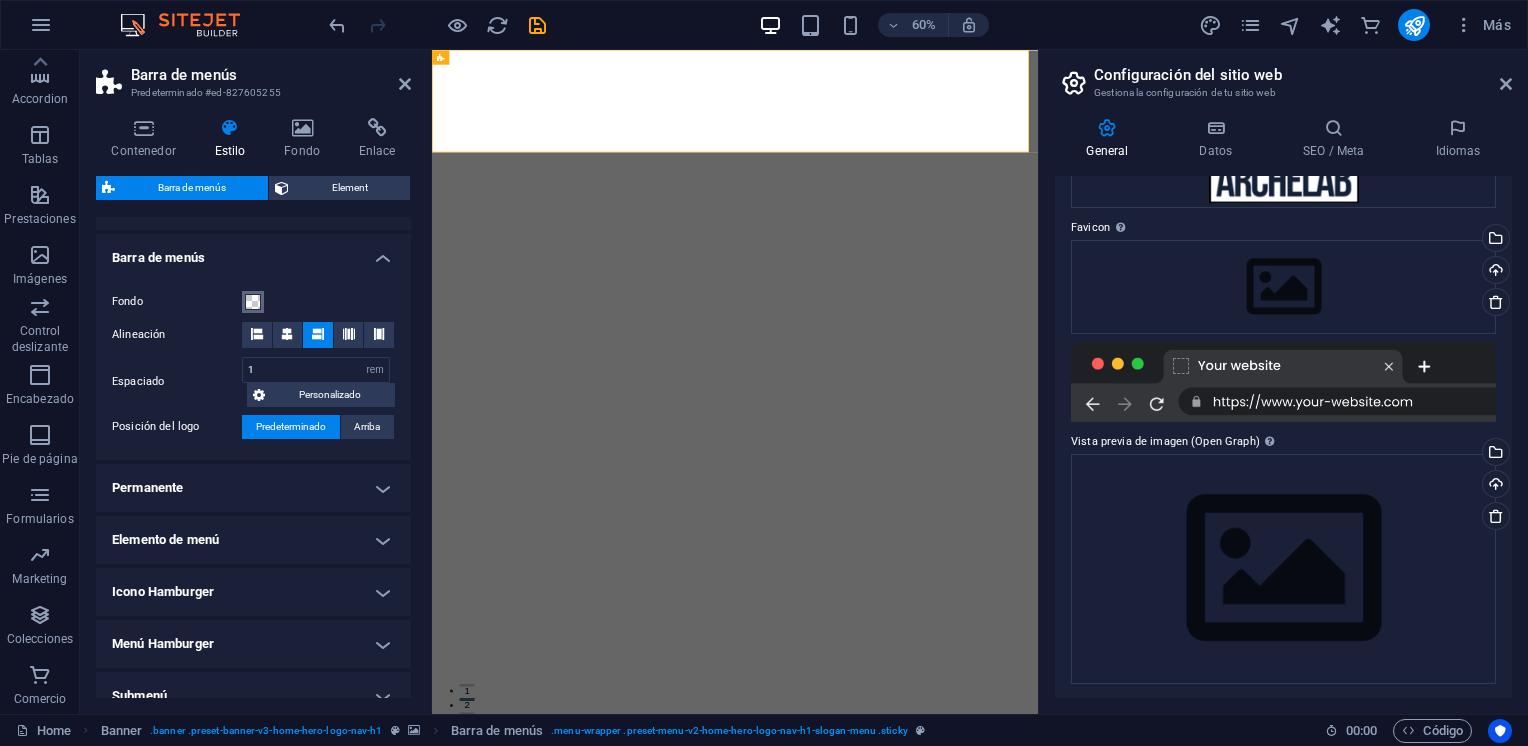 click at bounding box center [253, 302] 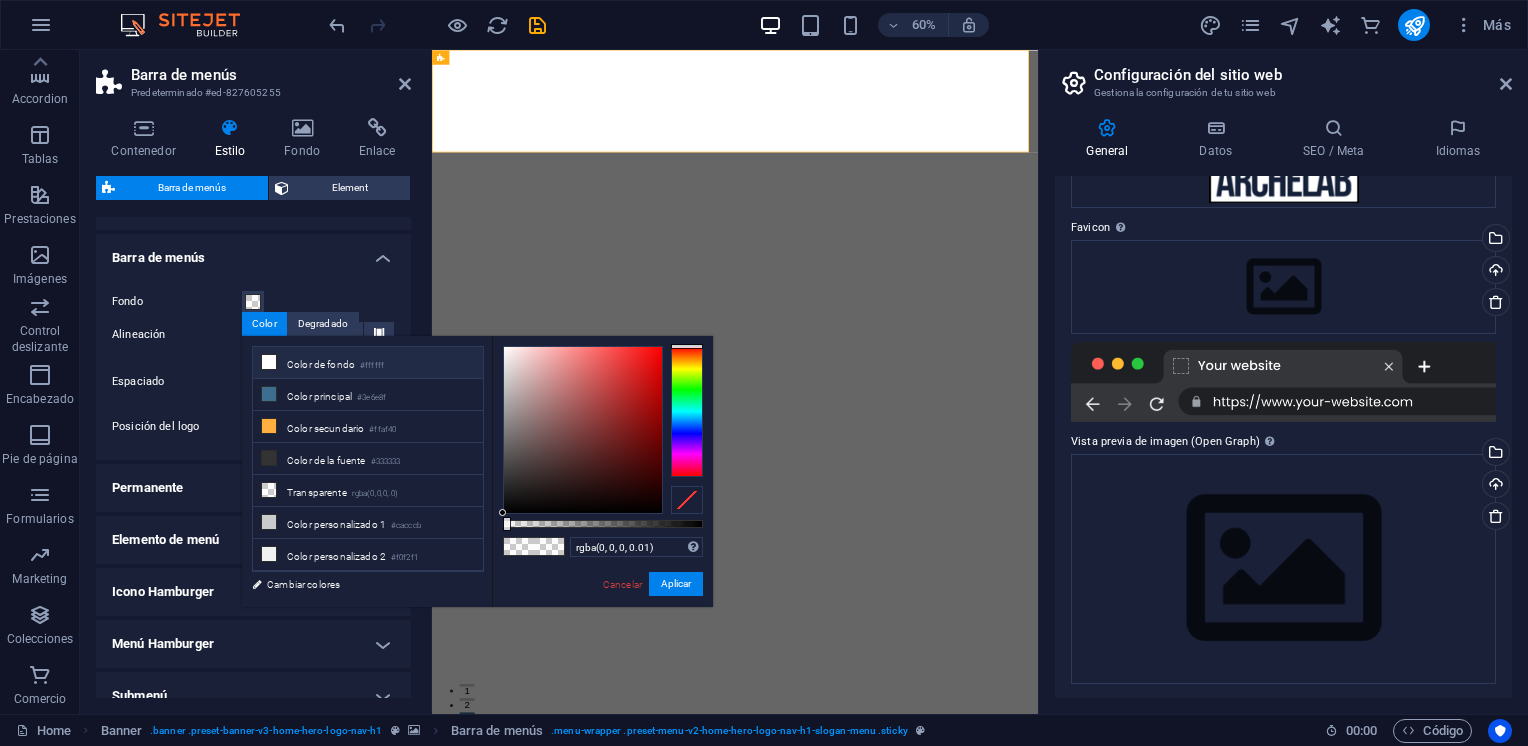 click on "Color de fondo
#ffffff" at bounding box center (368, 363) 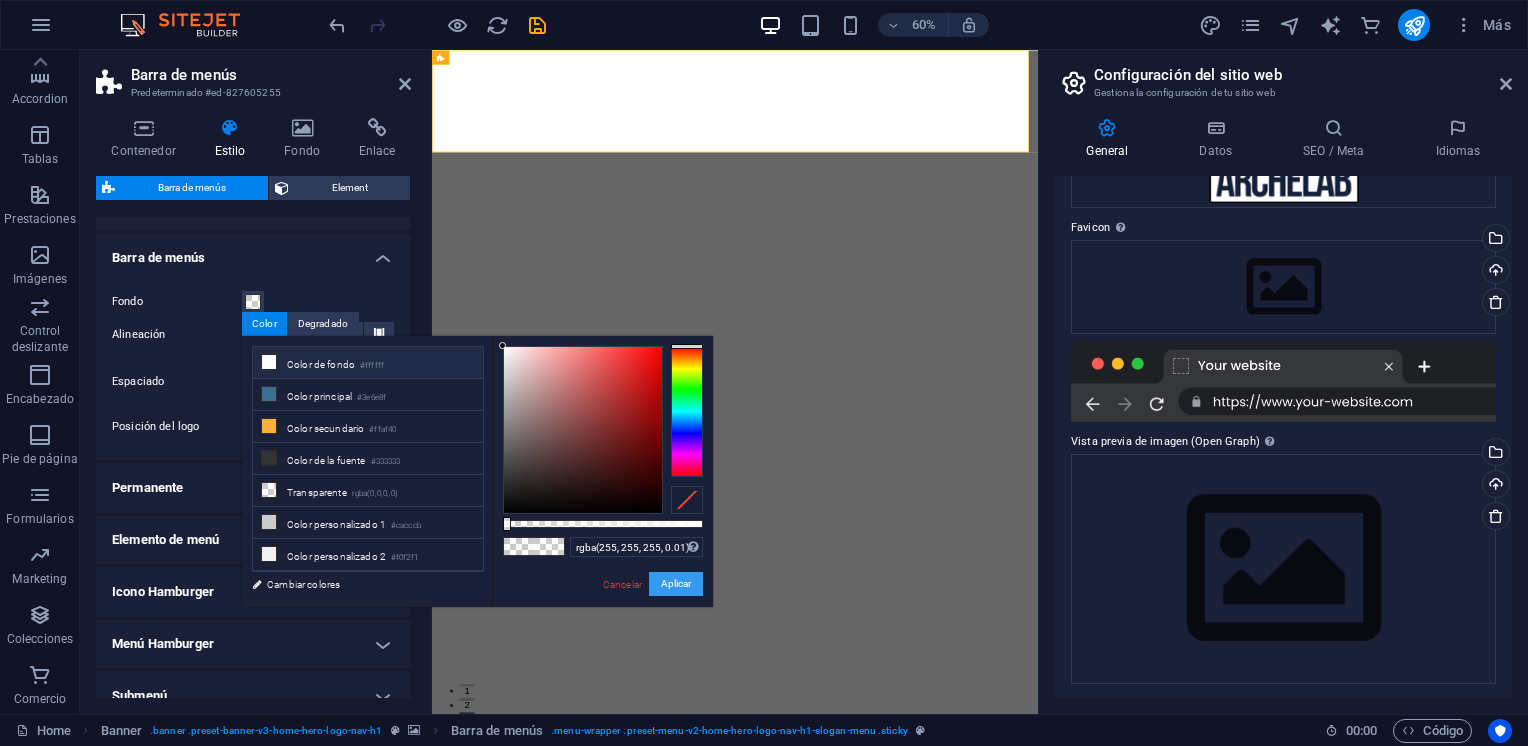 click on "Aplicar" at bounding box center (676, 584) 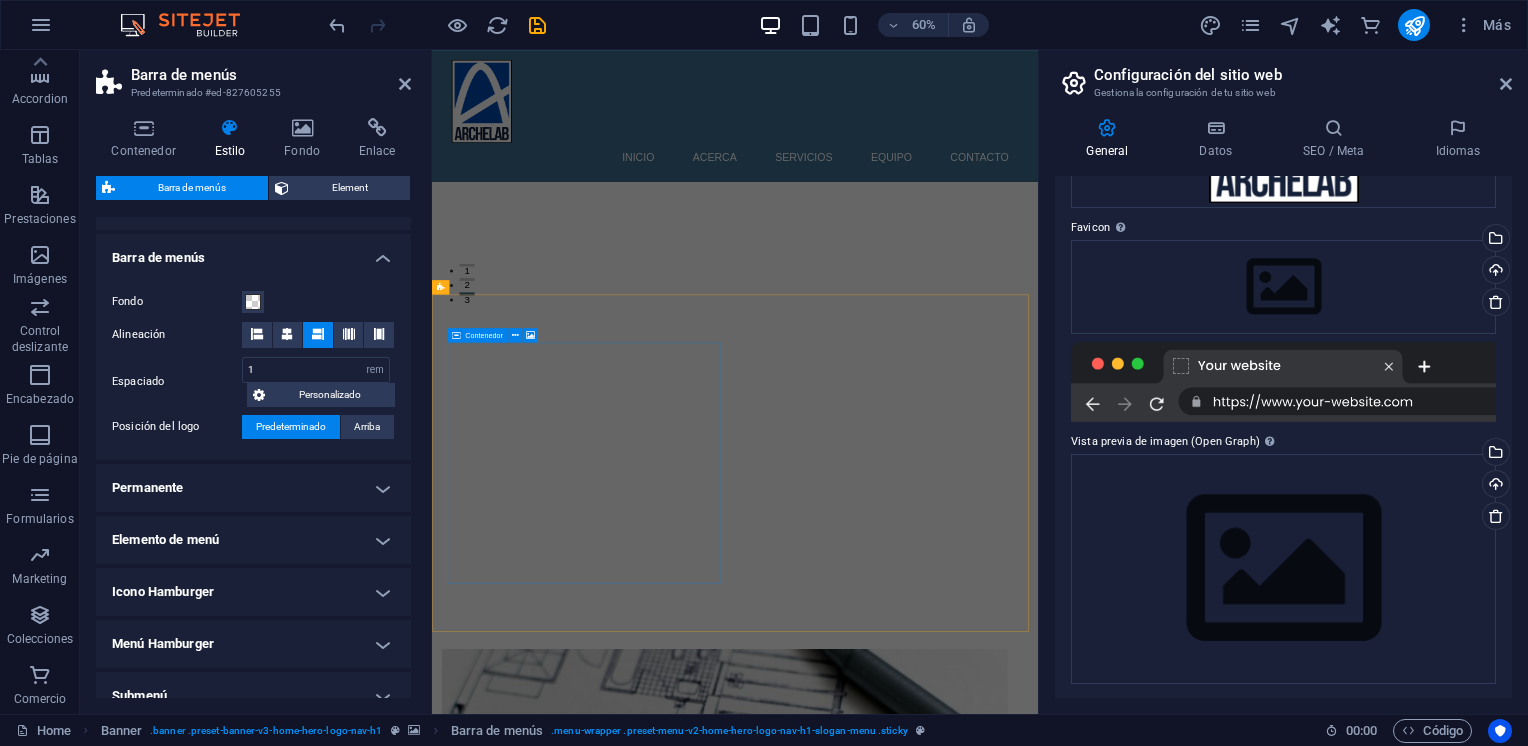 scroll, scrollTop: 200, scrollLeft: 0, axis: vertical 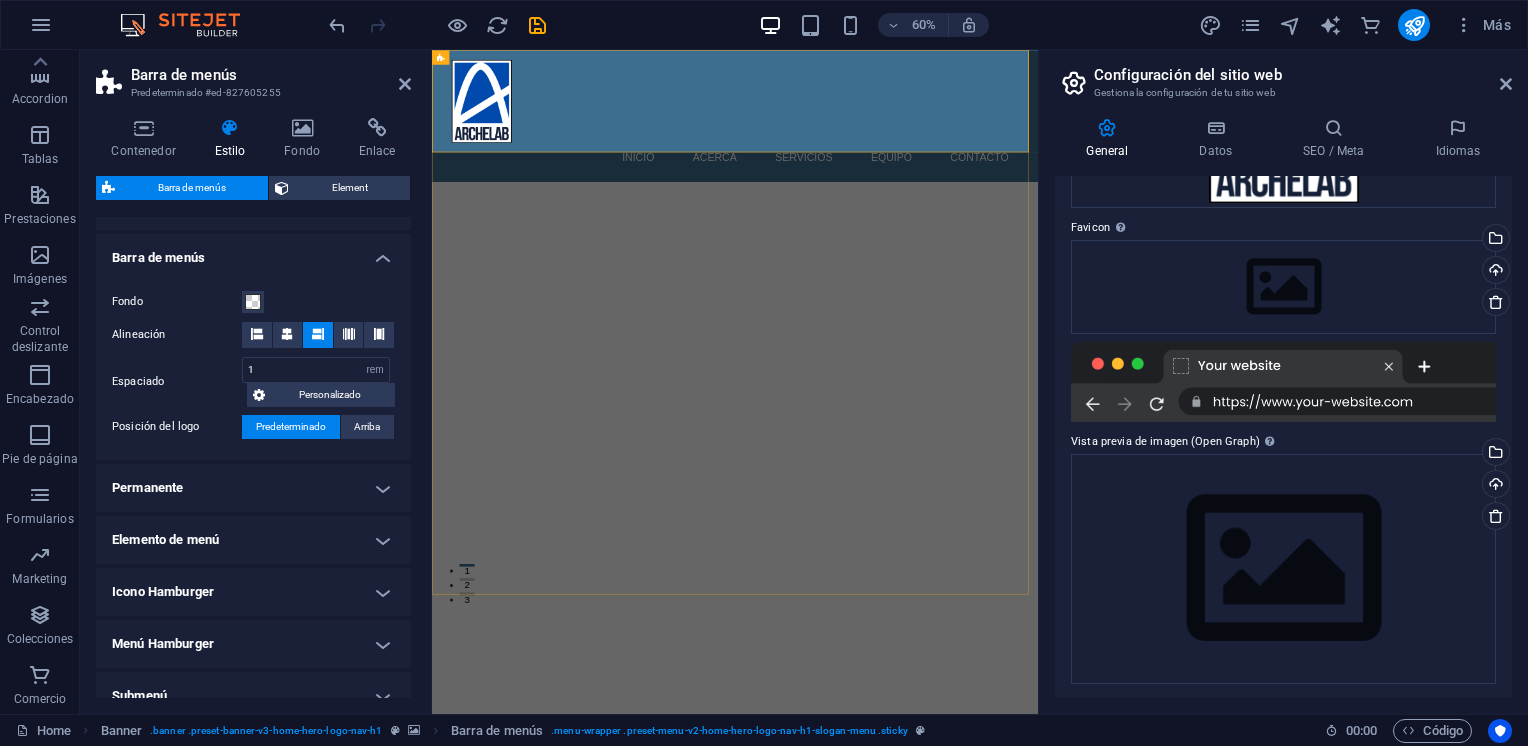 click on "Inicio Acerca Servicios Equipo Contacto" at bounding box center [937, 160] 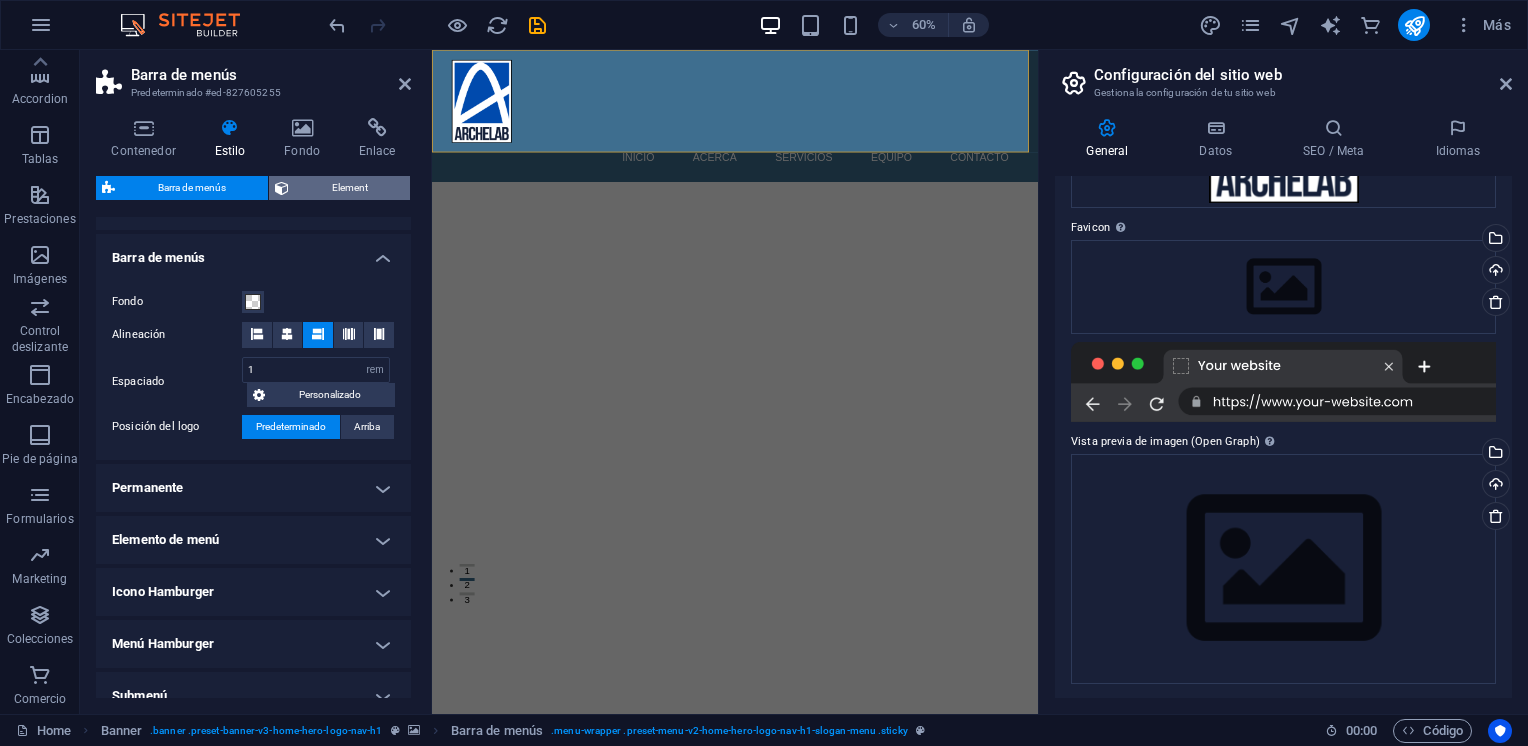 click on "Element" at bounding box center (349, 188) 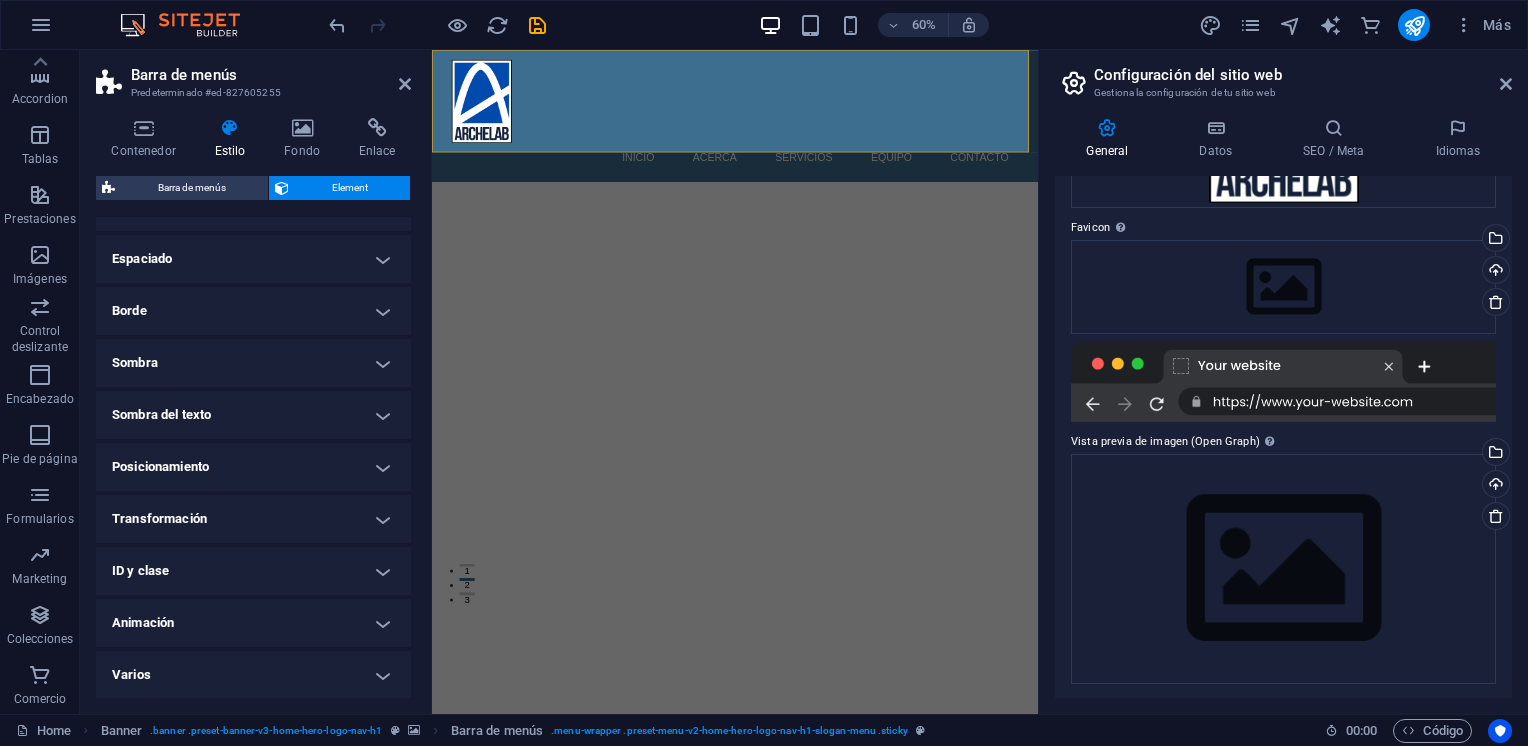 scroll, scrollTop: 0, scrollLeft: 0, axis: both 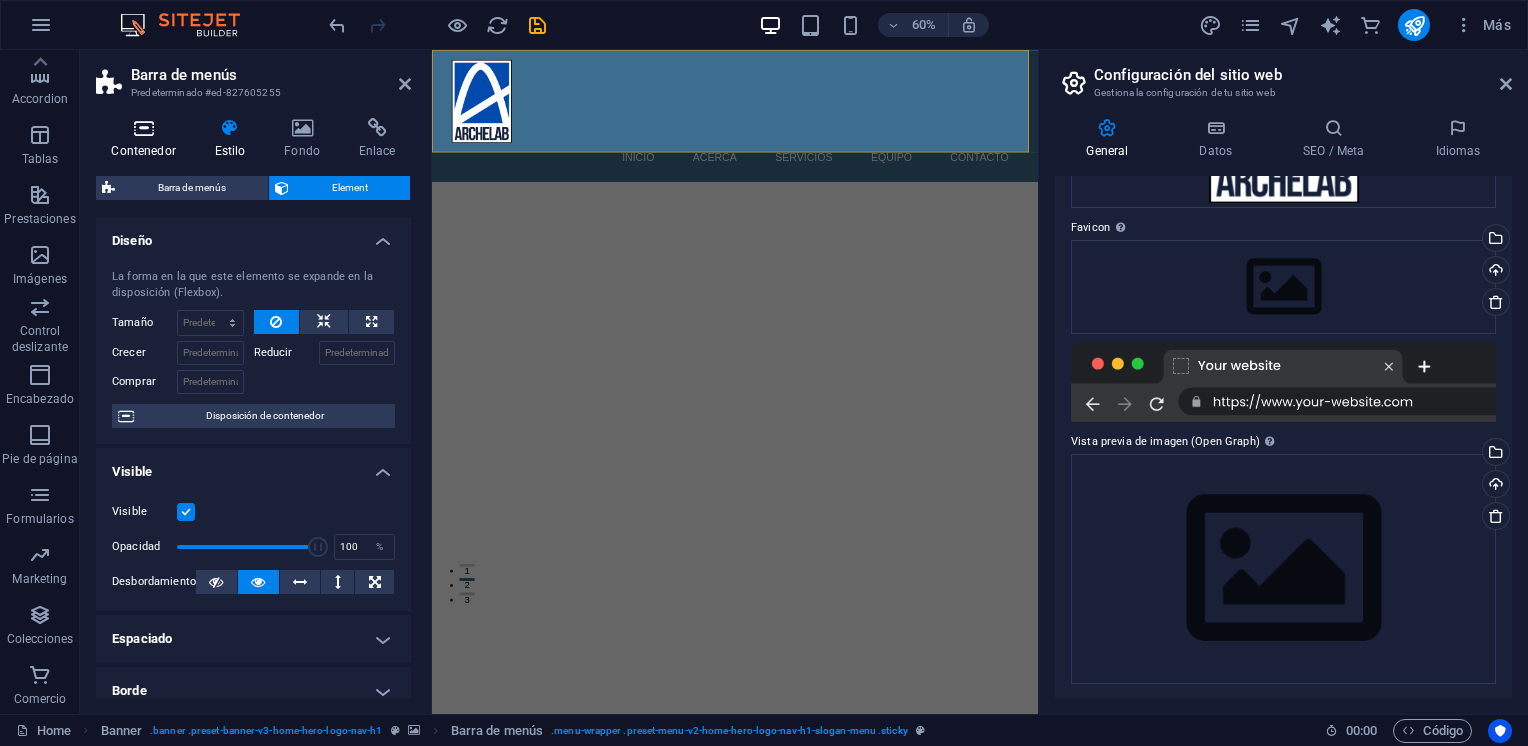 click on "Contenedor" at bounding box center (147, 139) 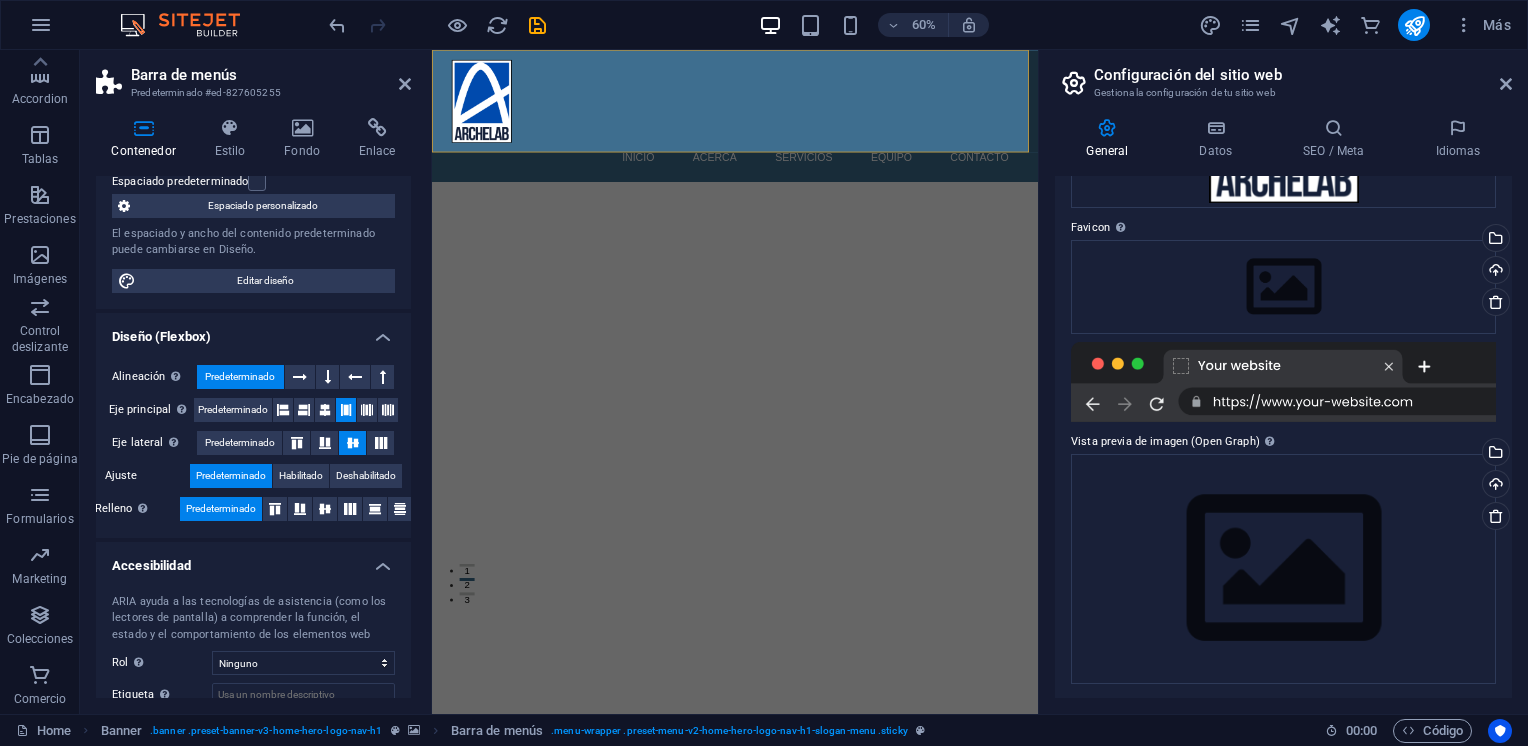 scroll, scrollTop: 275, scrollLeft: 0, axis: vertical 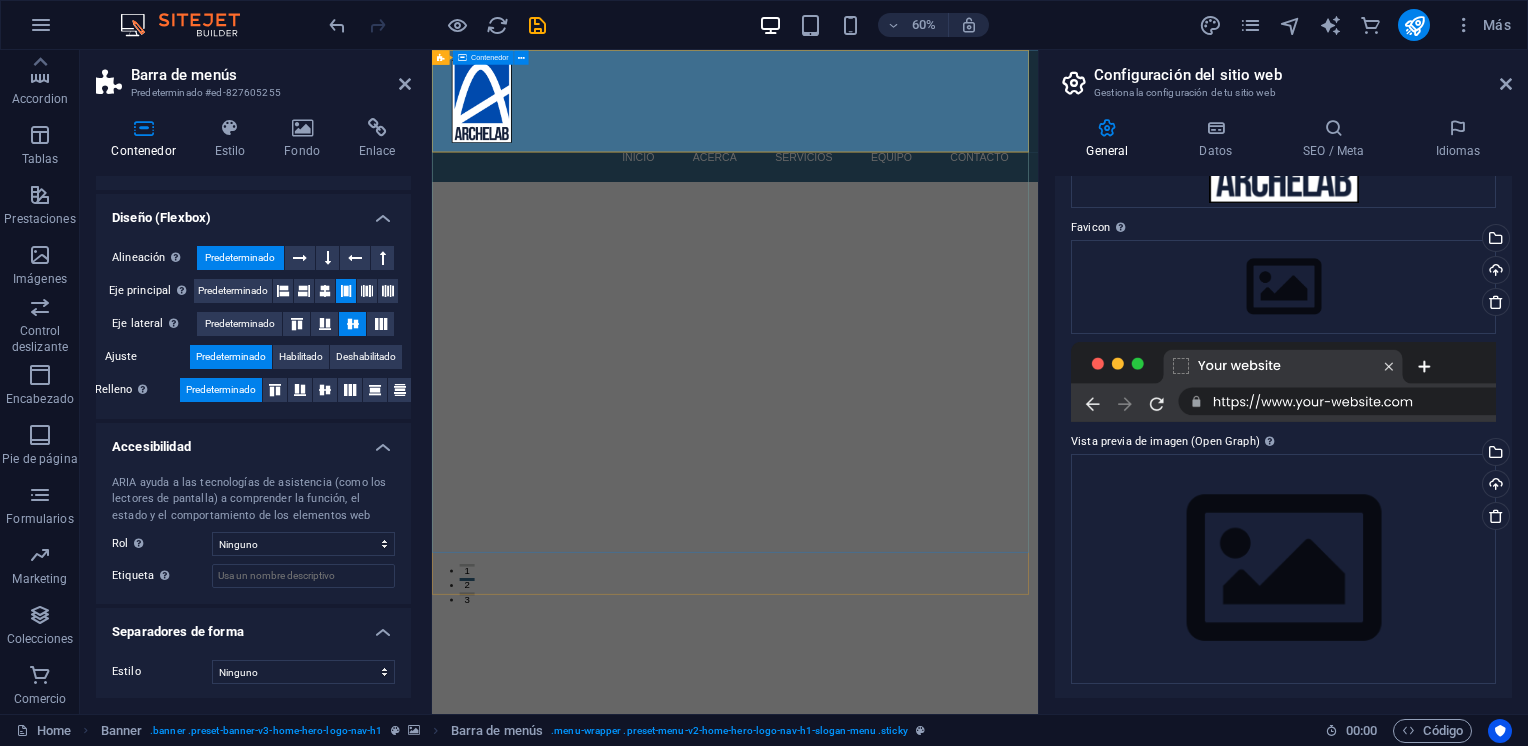 click on "Bienvenido a archelab - Tu aliado en proyectos arquitectónicos" at bounding box center (937, 1178) 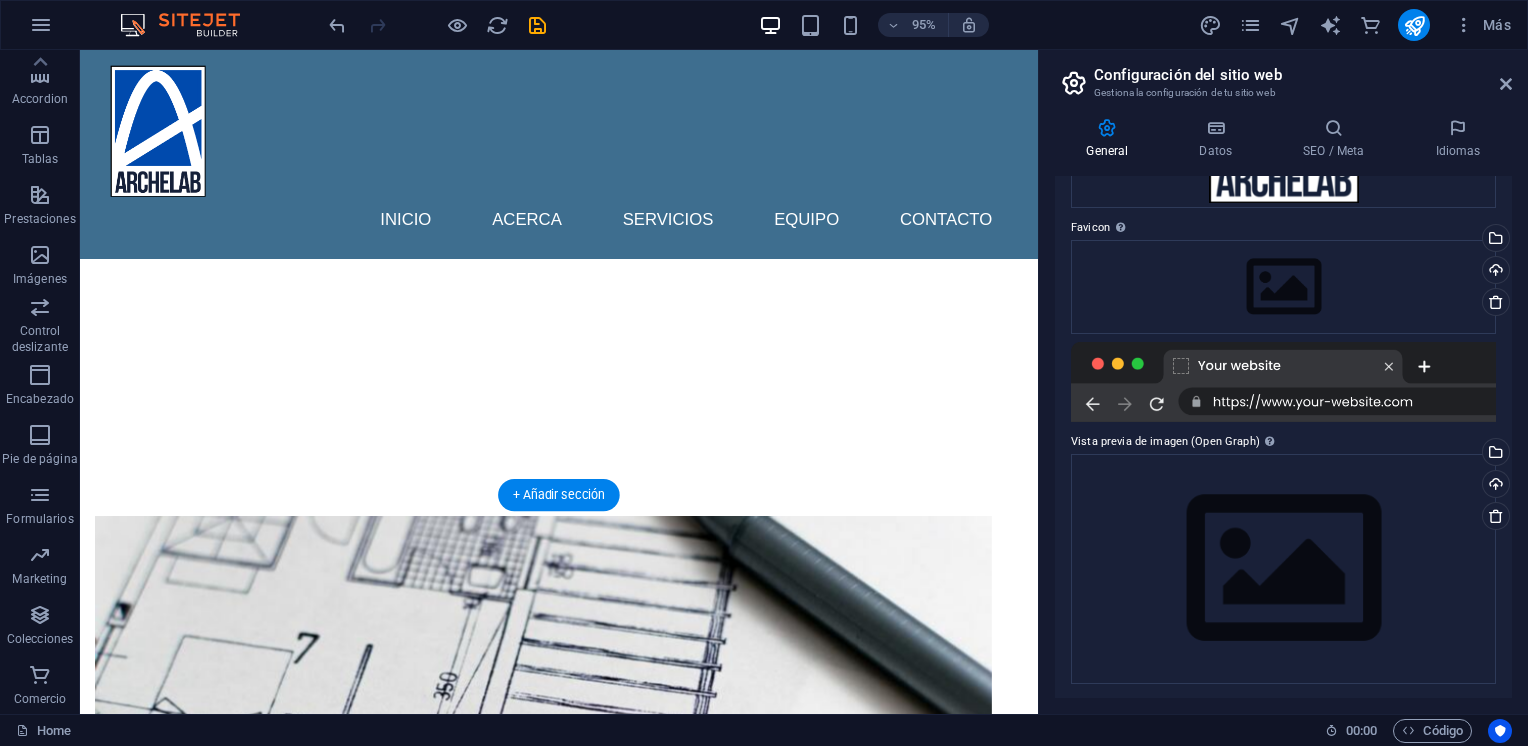 scroll, scrollTop: 500, scrollLeft: 0, axis: vertical 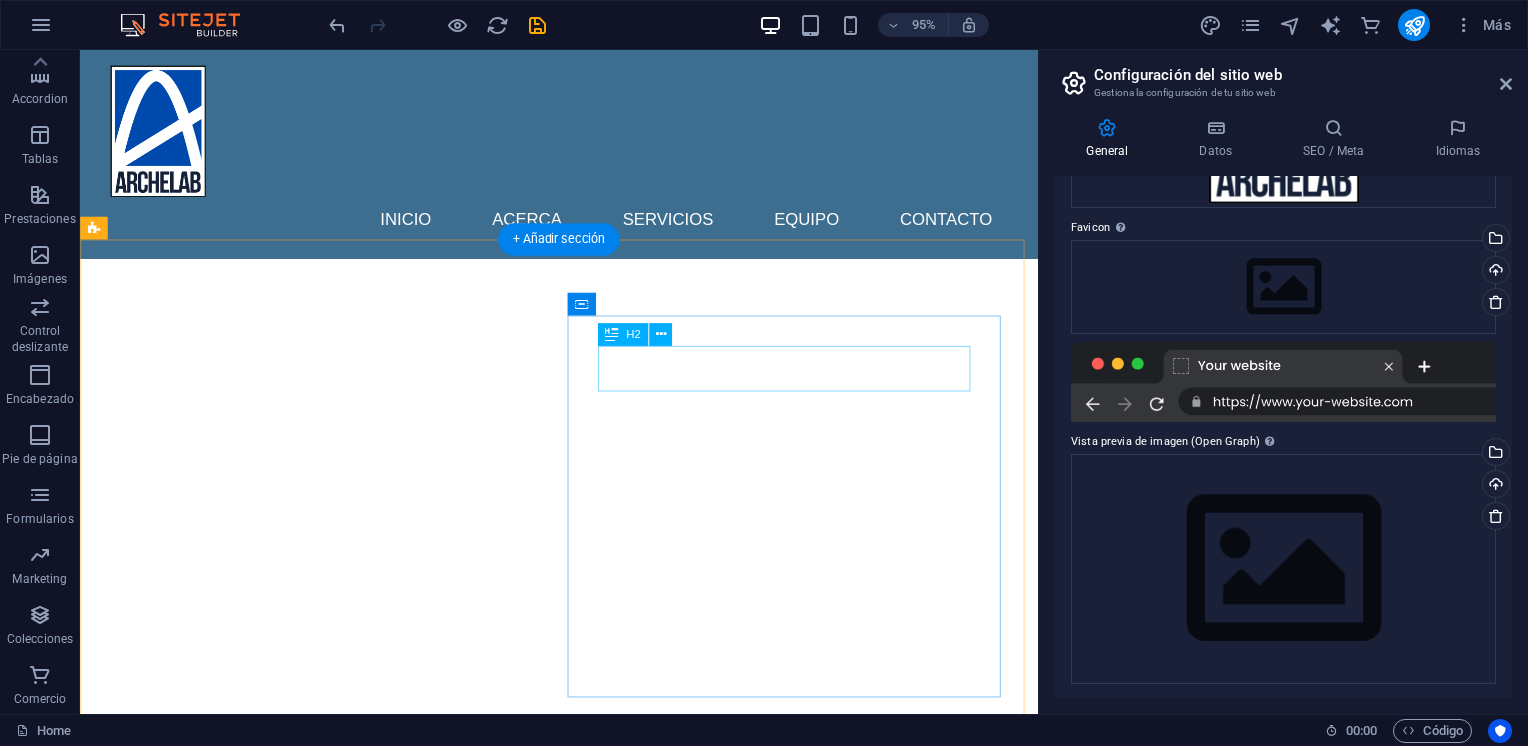 click on "Sobre archelab" at bounding box center [568, 1457] 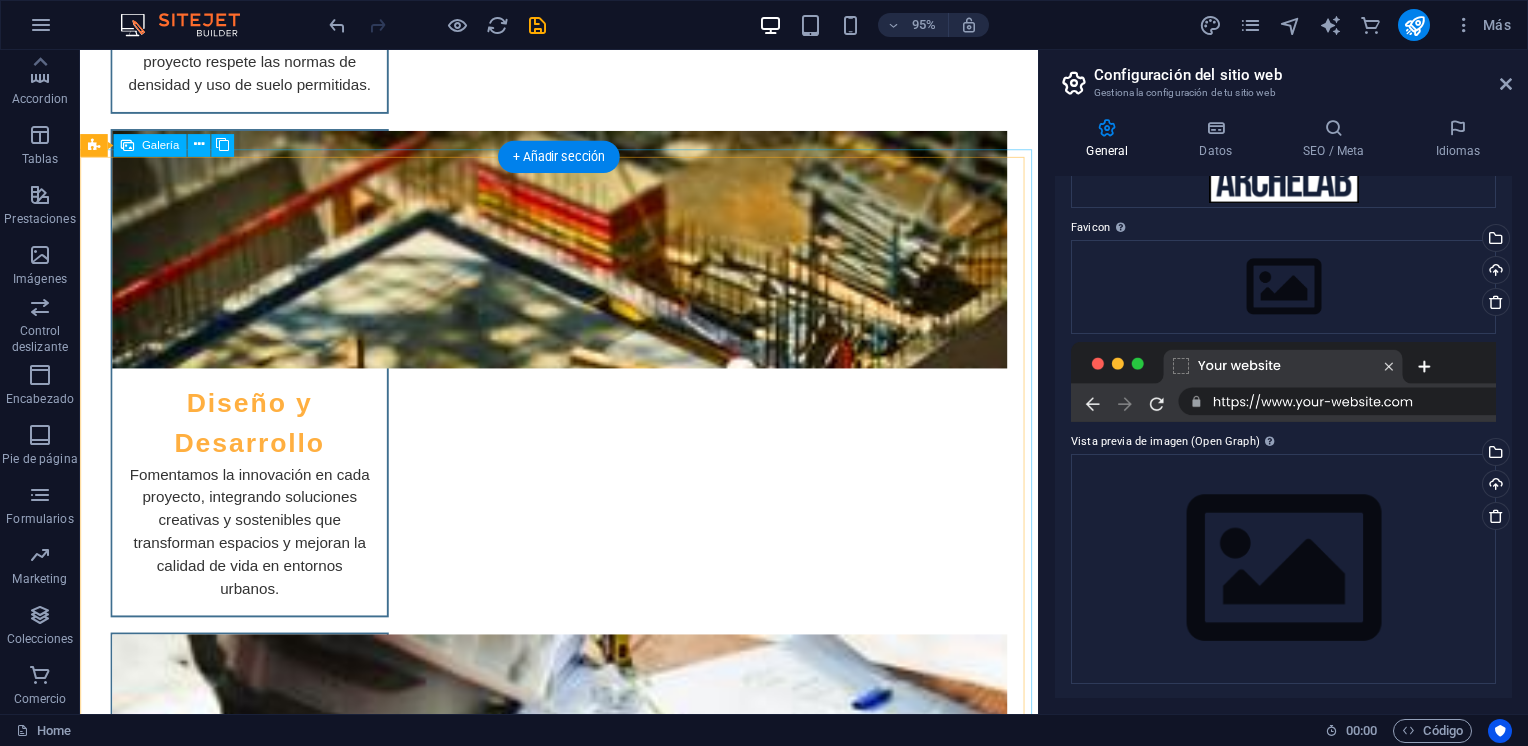 scroll, scrollTop: 4200, scrollLeft: 0, axis: vertical 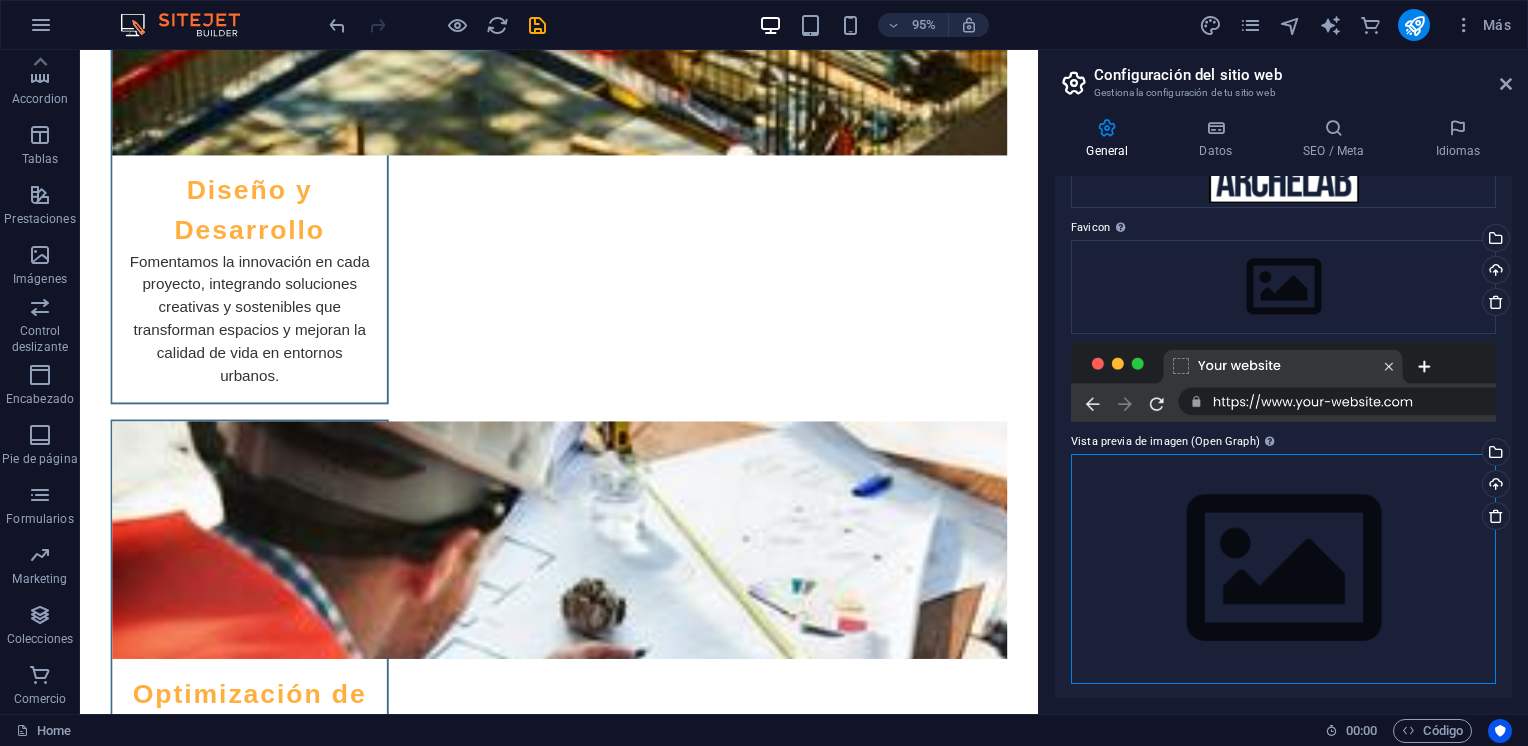 click on "Arrastra archivos aquí, haz clic para escoger archivos o  selecciona archivos de Archivos o de nuestra galería gratuita de fotos y vídeos" at bounding box center [1283, 568] 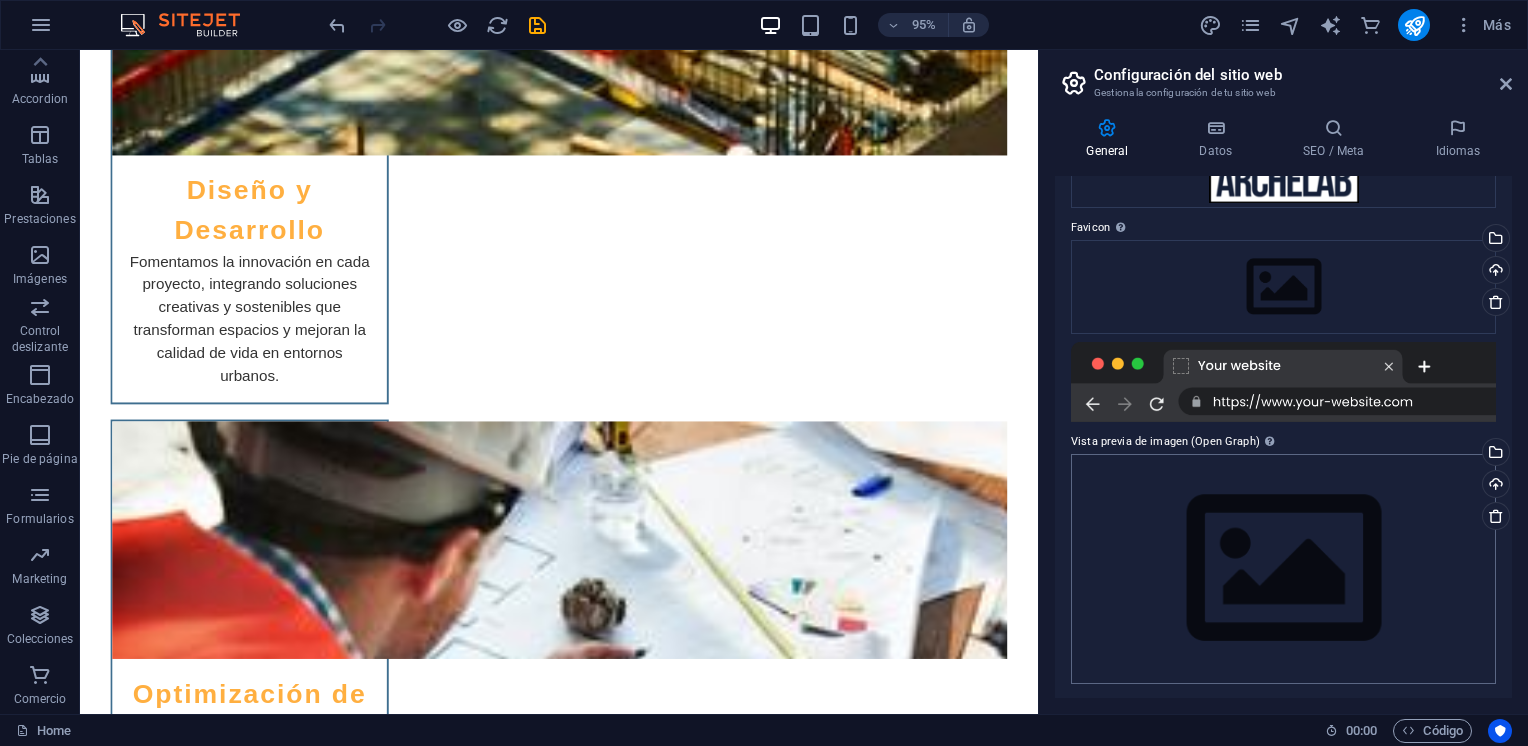scroll, scrollTop: 4977, scrollLeft: 0, axis: vertical 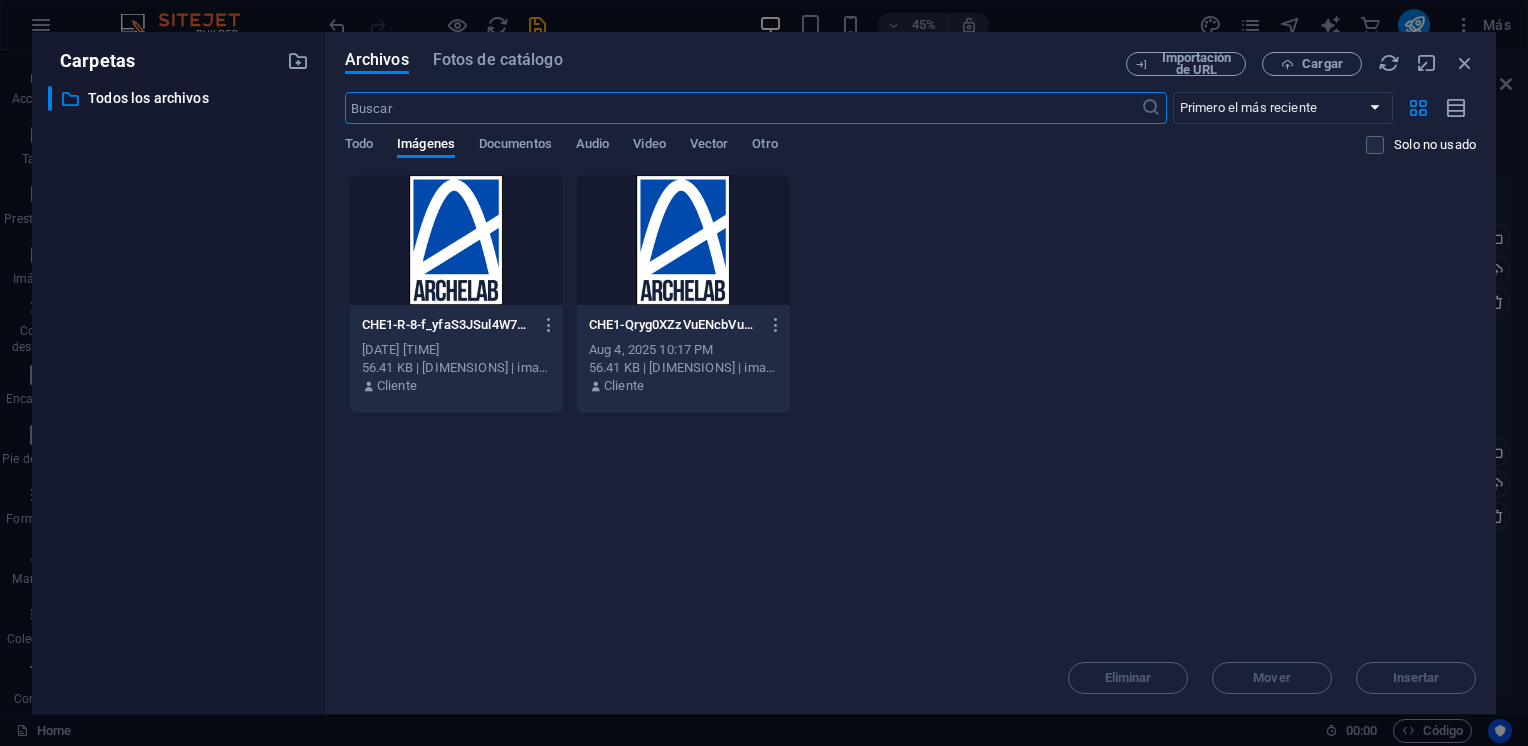 click at bounding box center [683, 240] 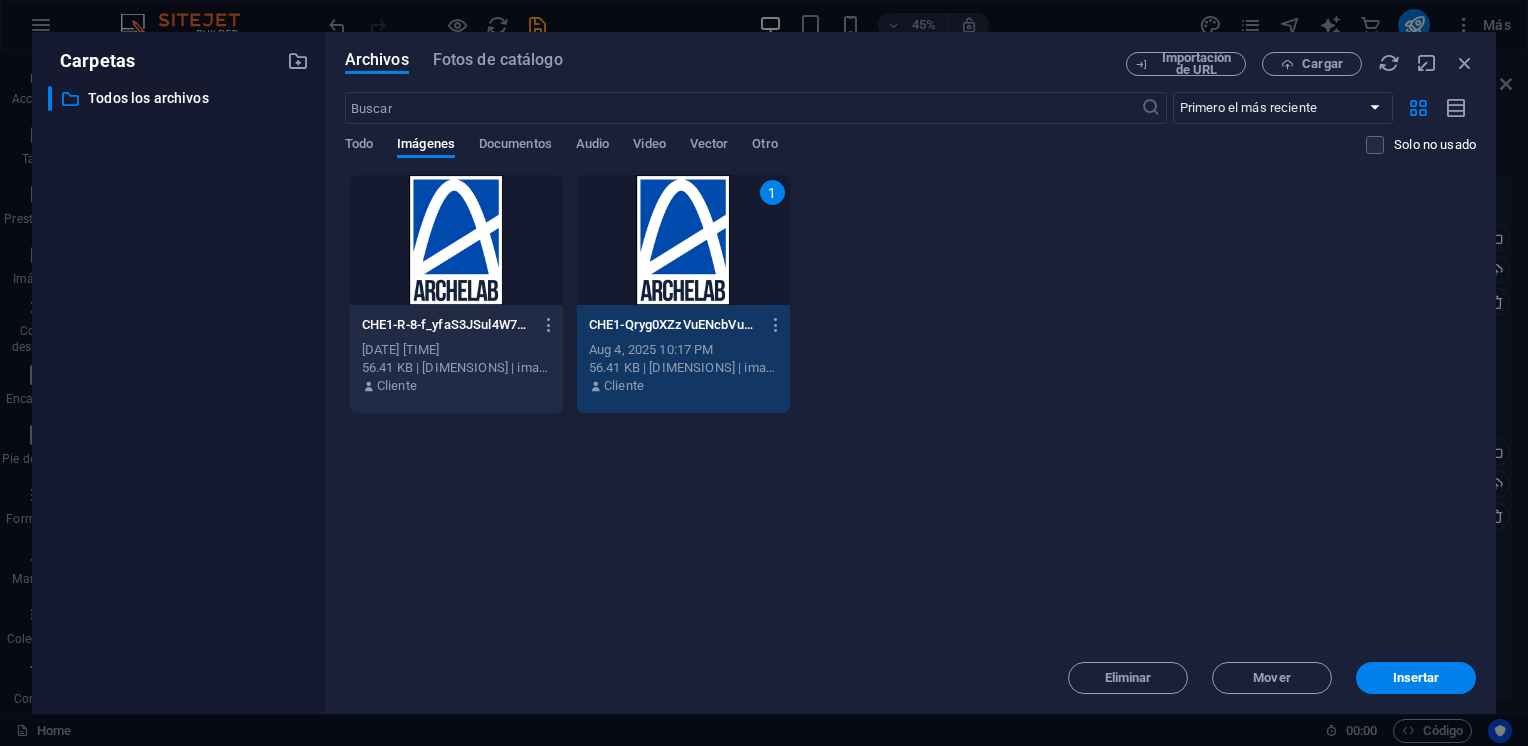click at bounding box center [456, 240] 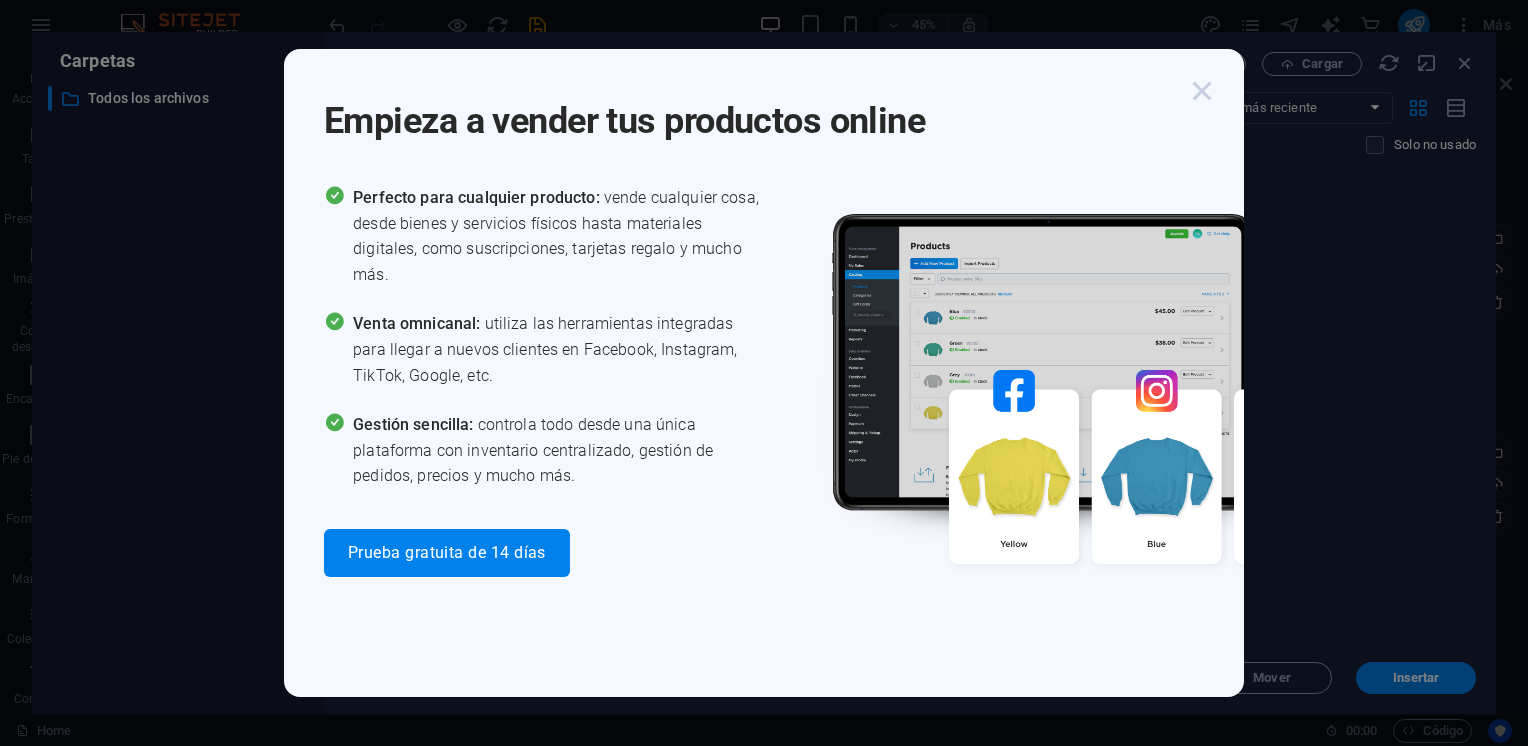 click at bounding box center (1202, 91) 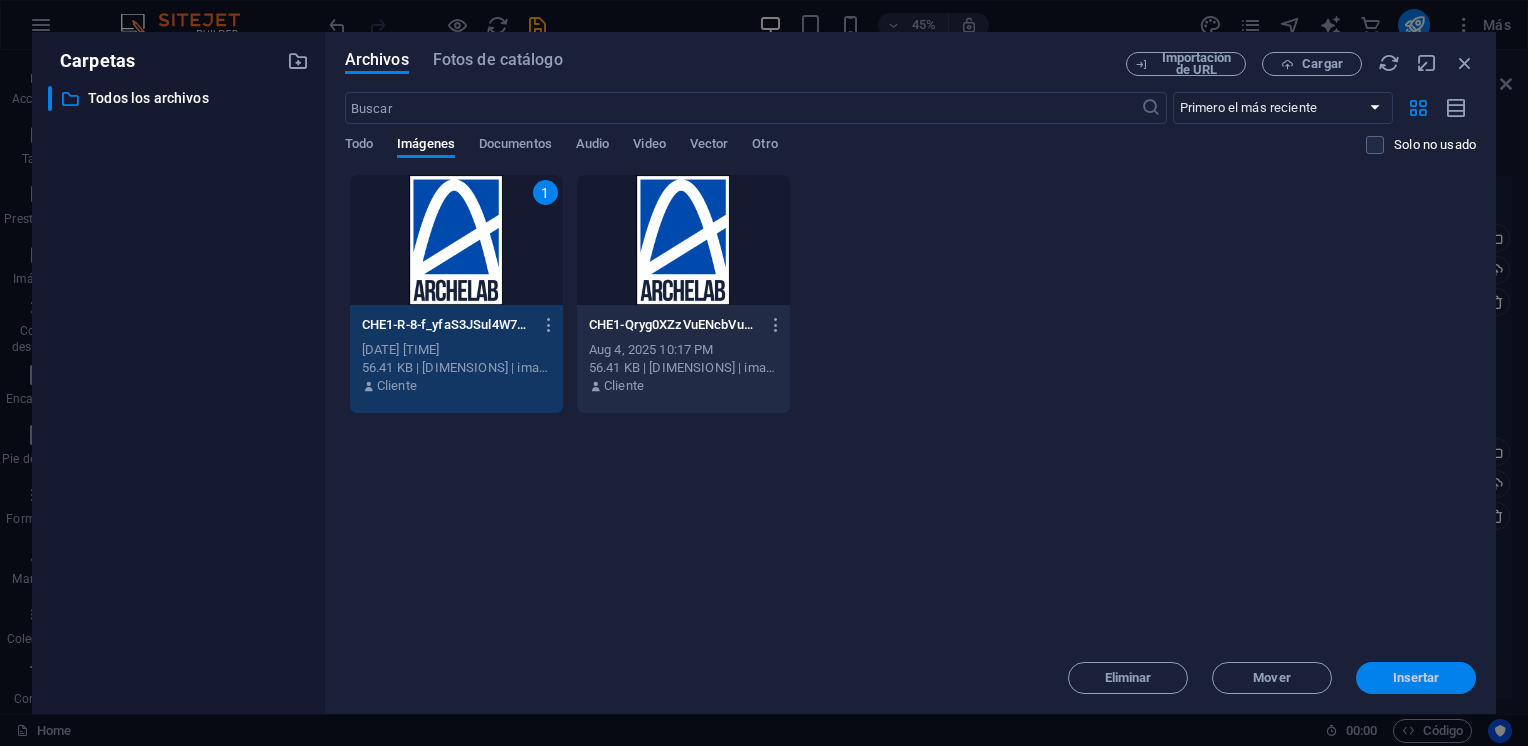 click on "Insertar" at bounding box center [1416, 678] 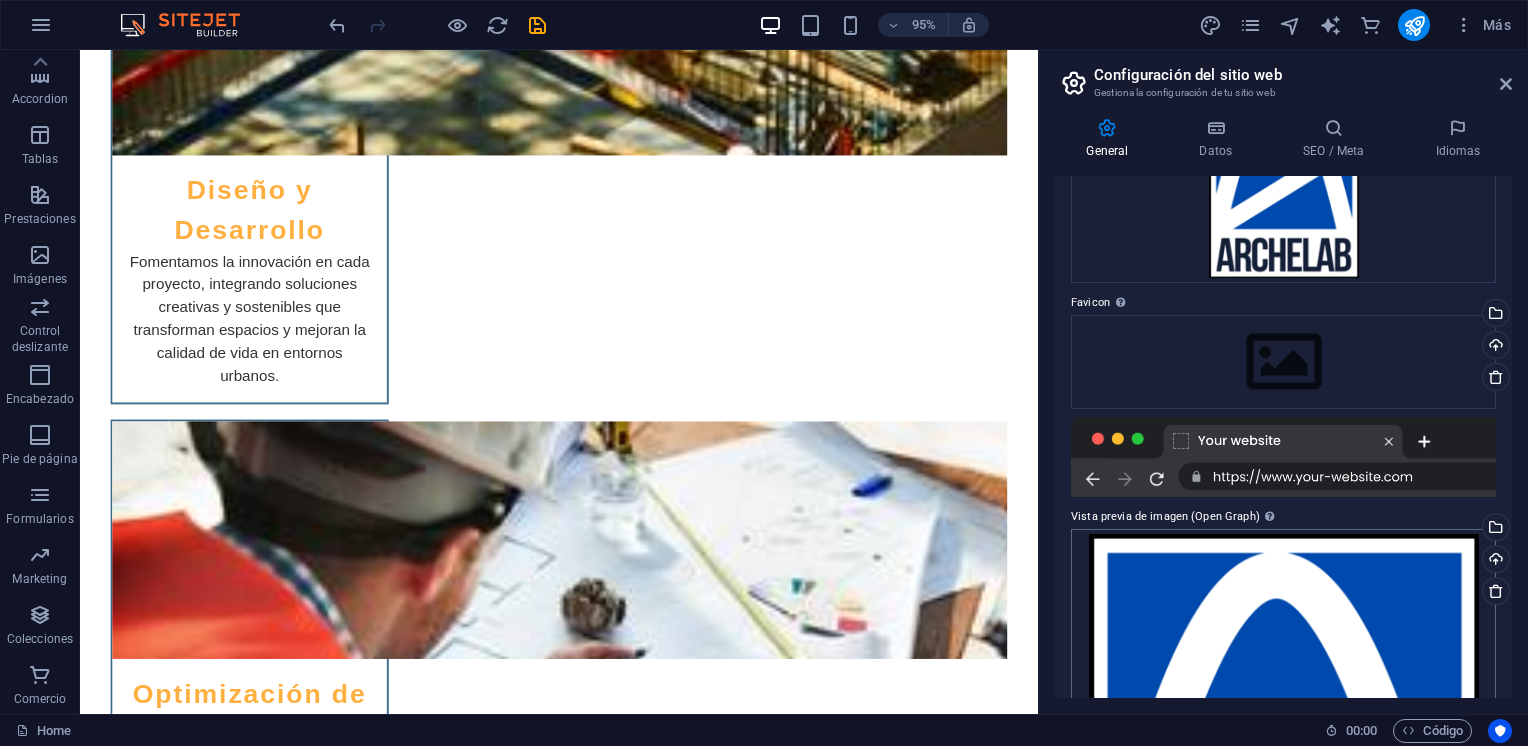 scroll, scrollTop: 0, scrollLeft: 0, axis: both 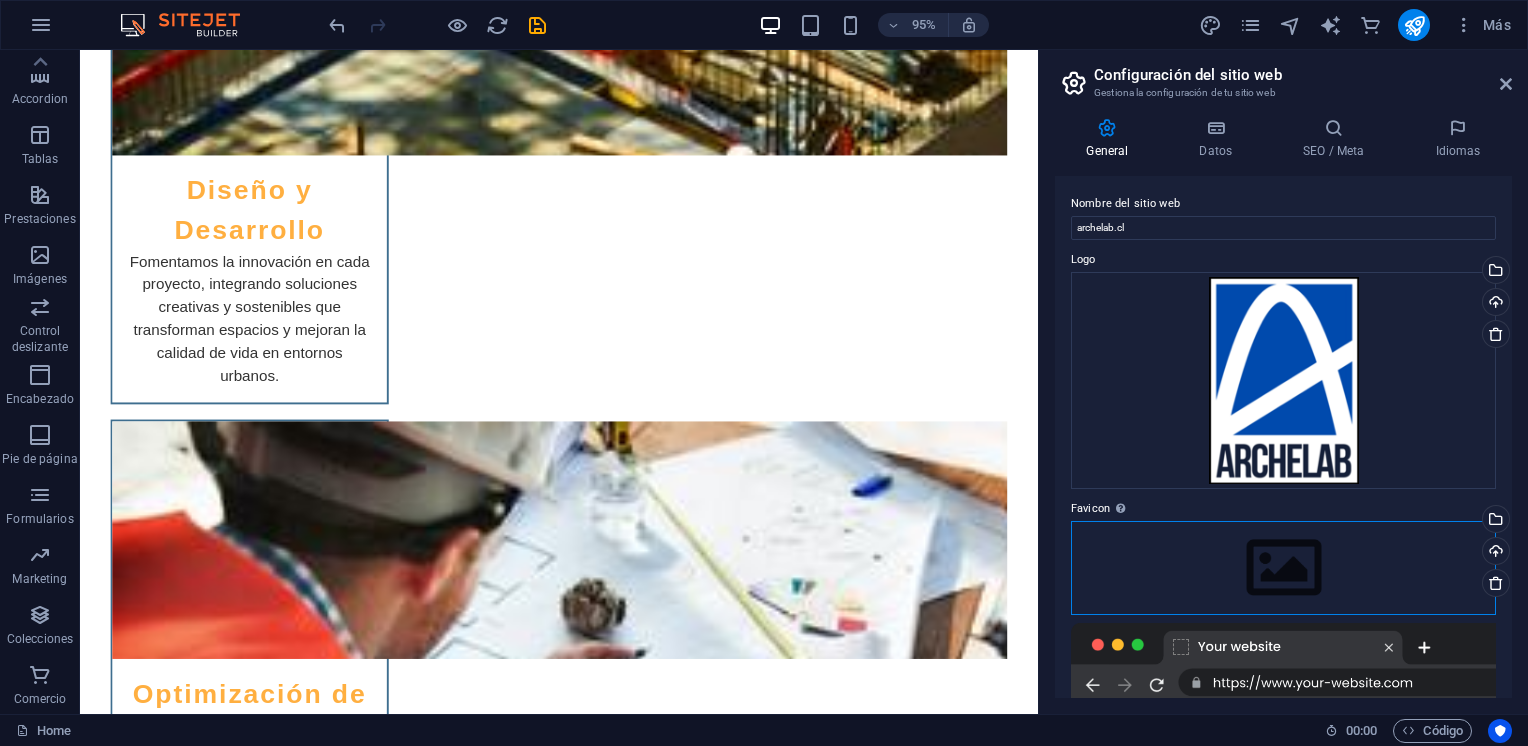 click on "Arrastra archivos aquí, haz clic para escoger archivos o  selecciona archivos de Archivos o de nuestra galería gratuita de fotos y vídeos" at bounding box center (1283, 568) 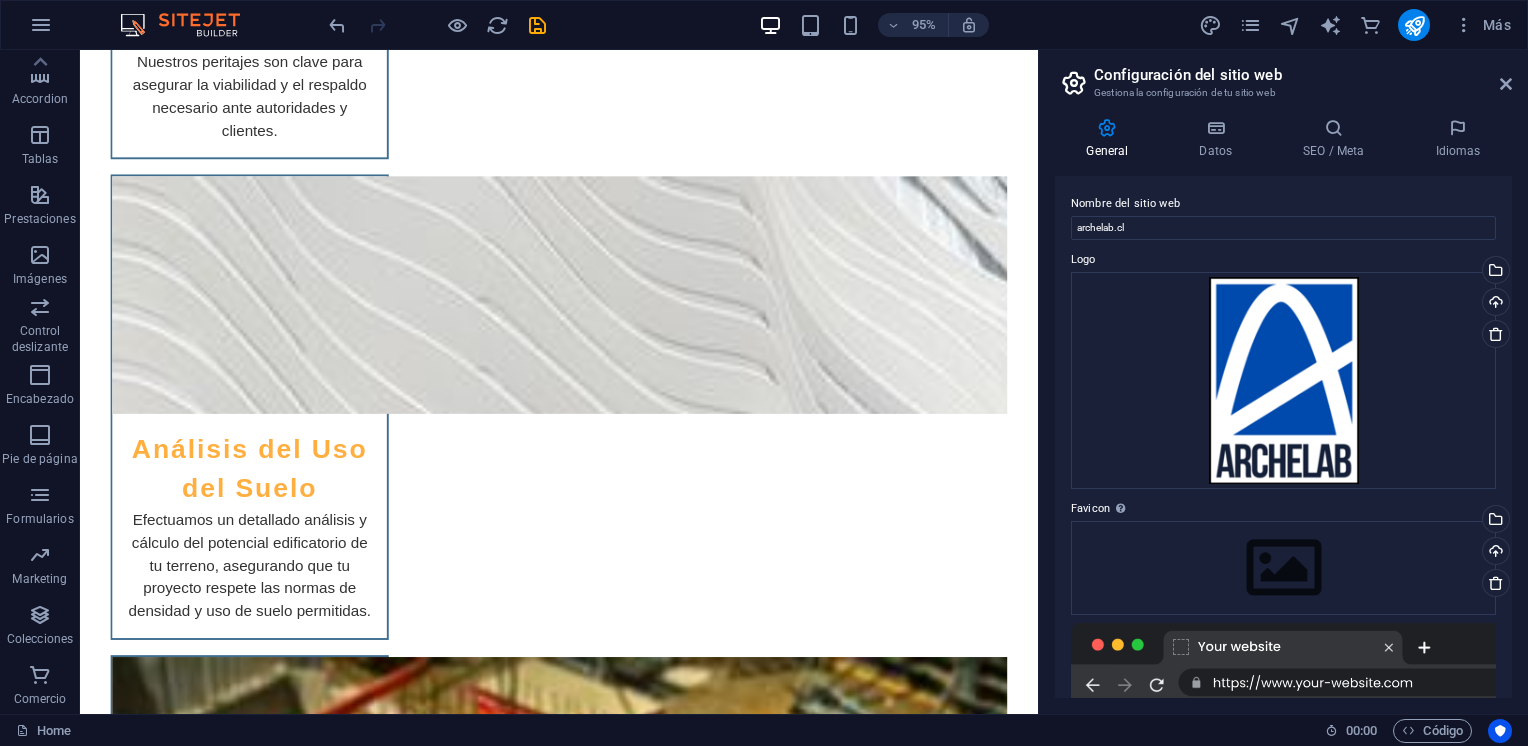 scroll, scrollTop: 4977, scrollLeft: 0, axis: vertical 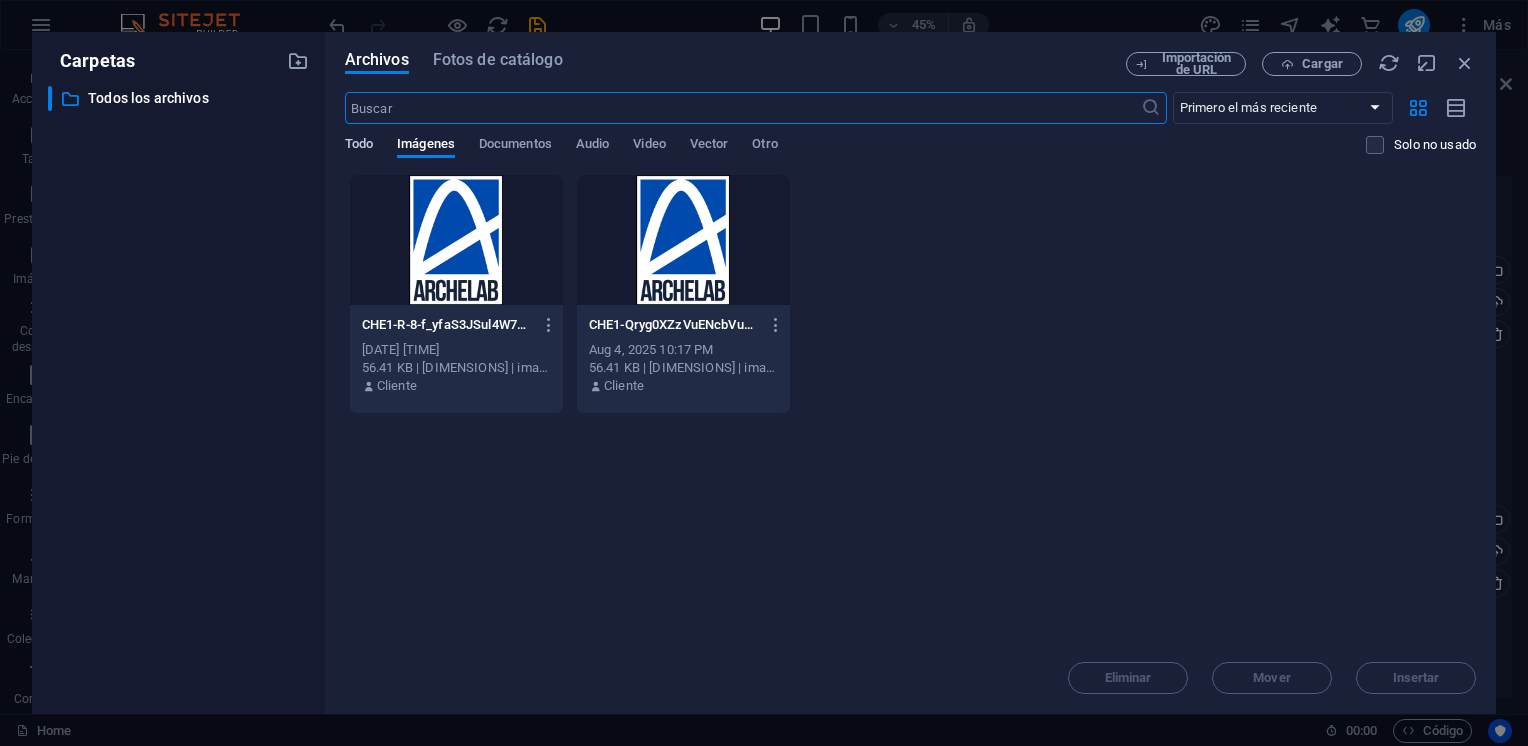click on "Todo" at bounding box center [359, 146] 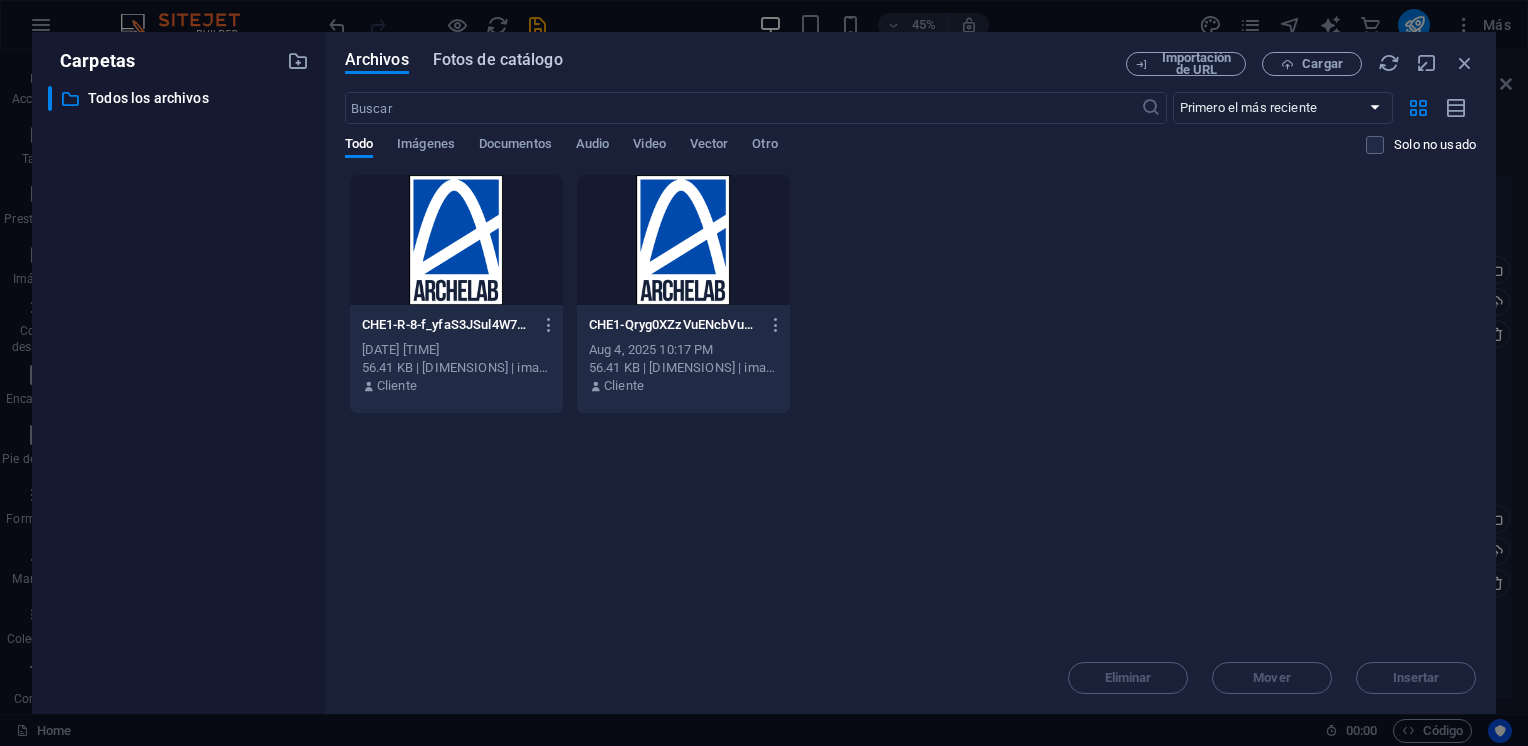 click on "Fotos de catálogo" at bounding box center (498, 60) 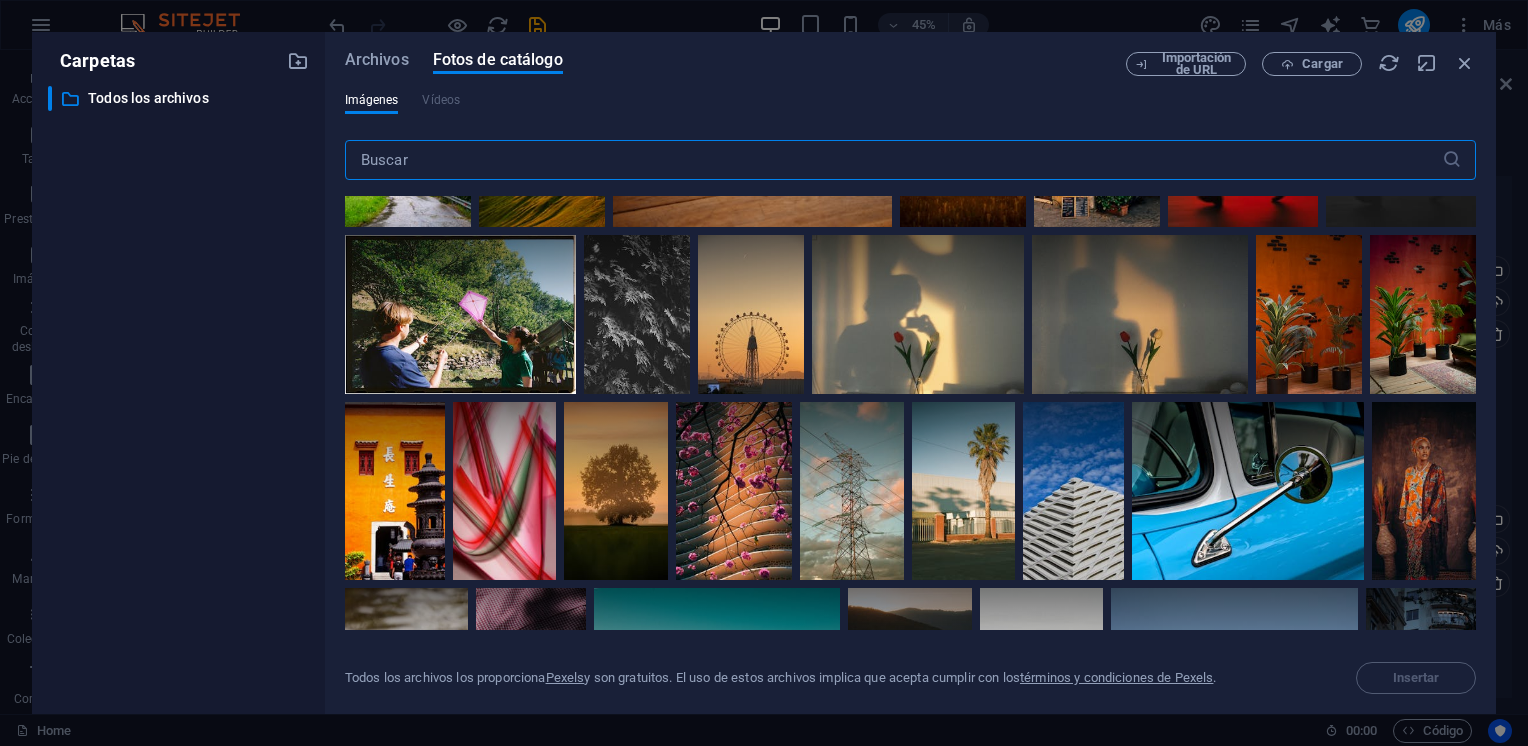 scroll, scrollTop: 1800, scrollLeft: 0, axis: vertical 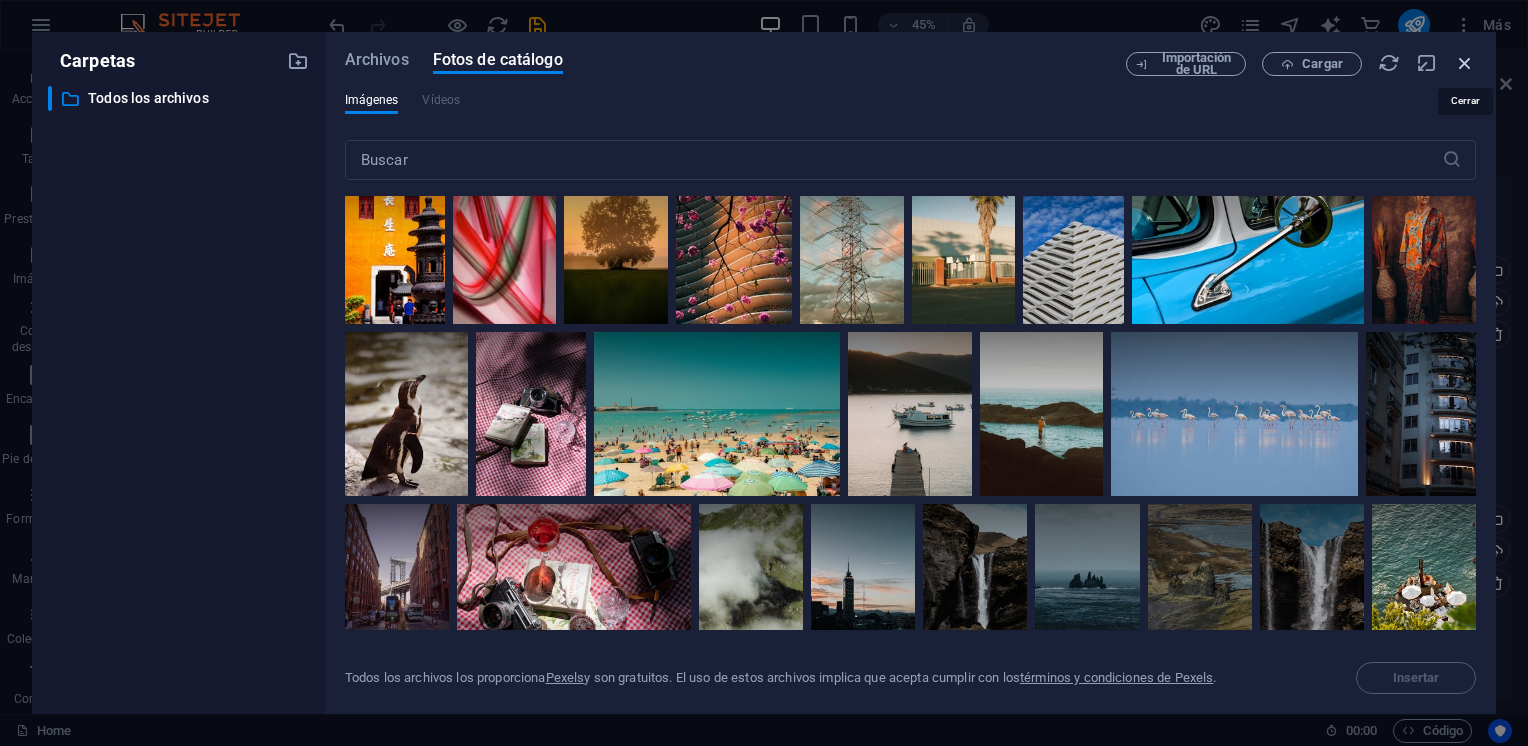 click at bounding box center (1465, 63) 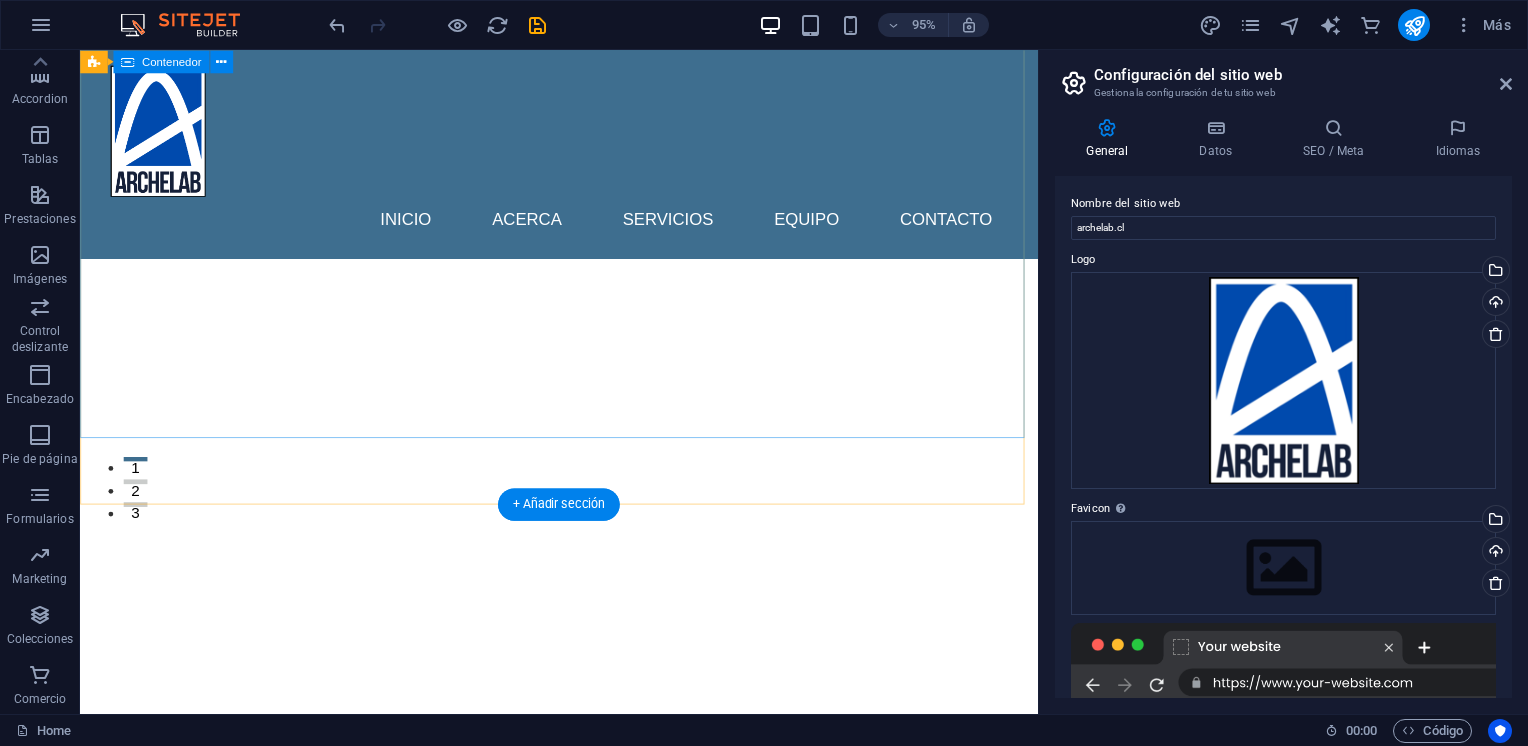 scroll, scrollTop: 200, scrollLeft: 0, axis: vertical 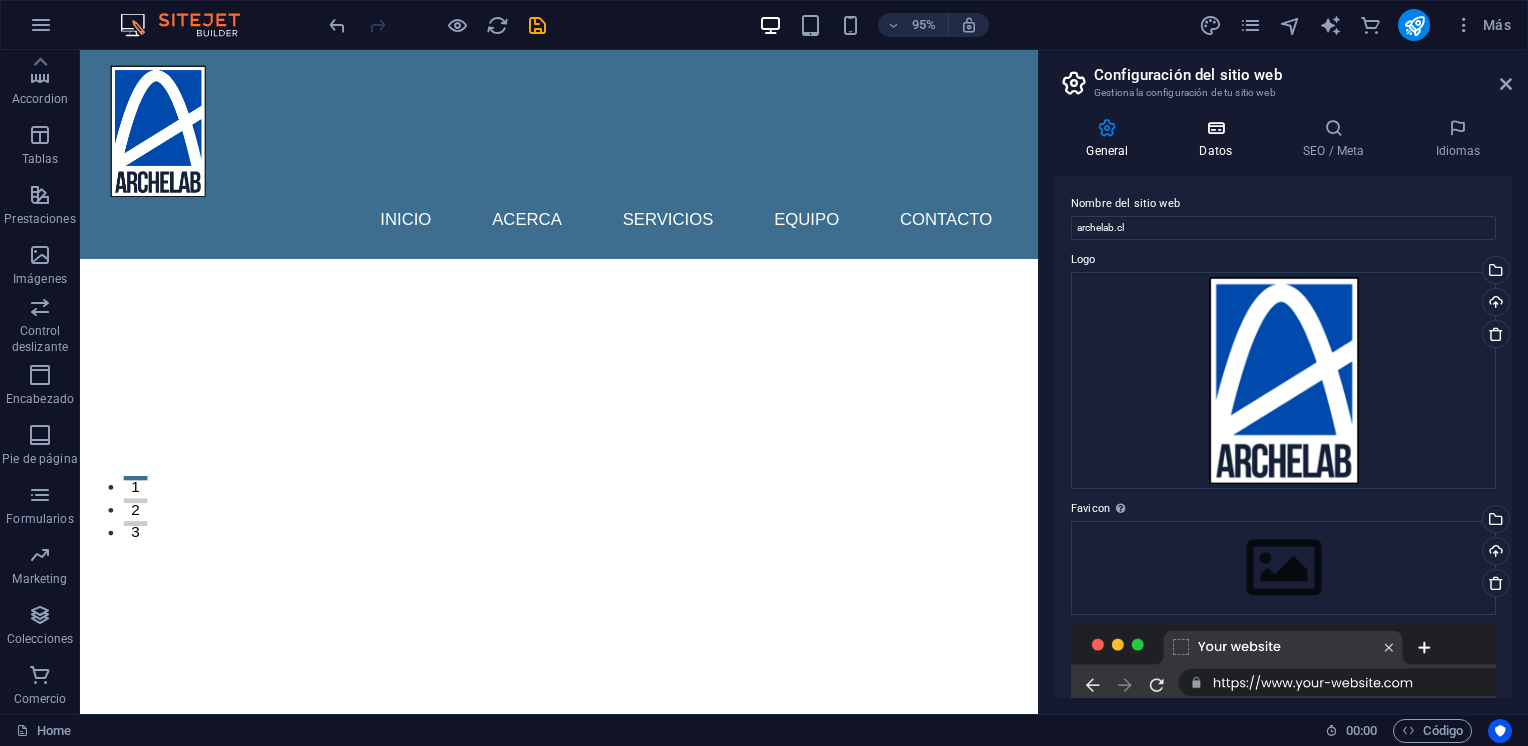 click on "Datos" at bounding box center (1220, 139) 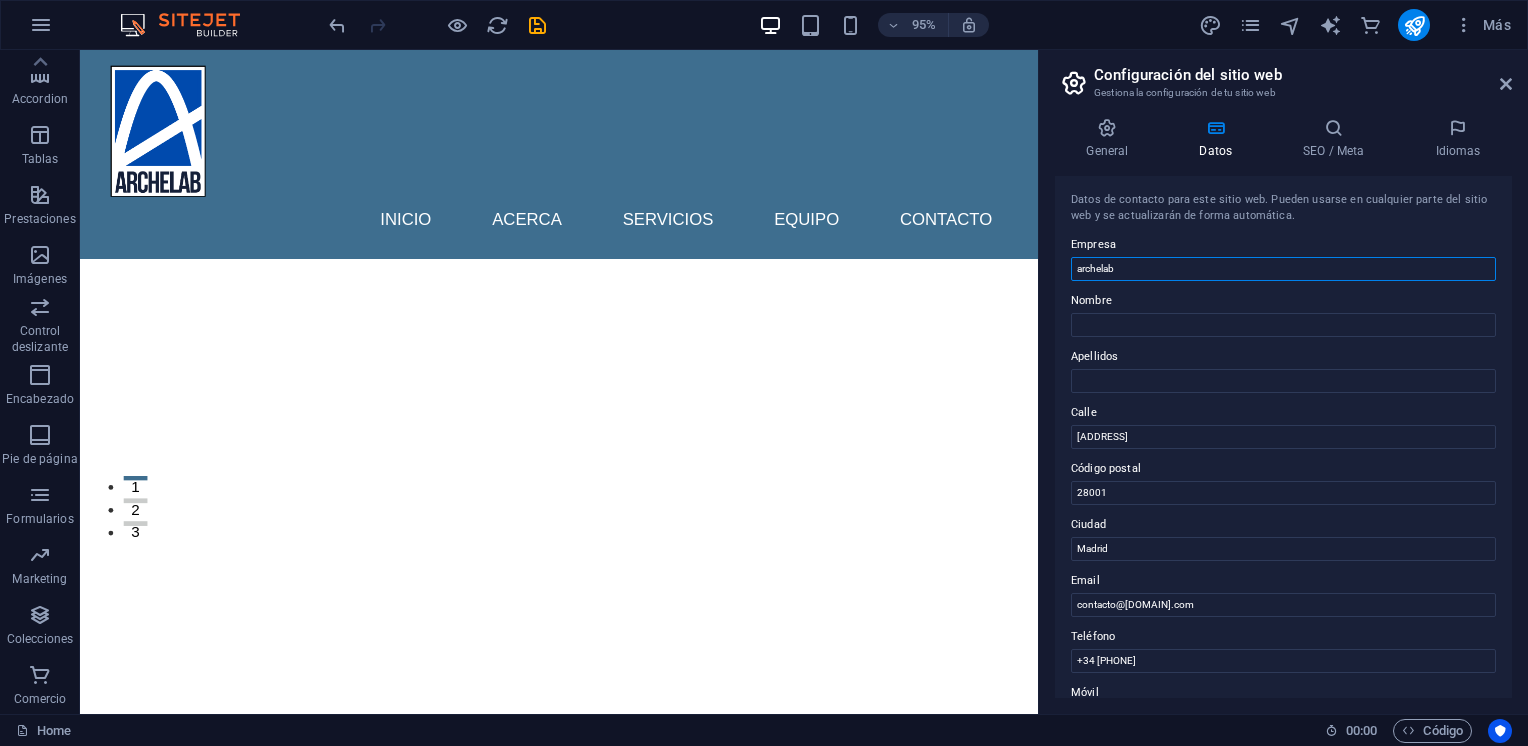 click on "archelab" at bounding box center [1283, 269] 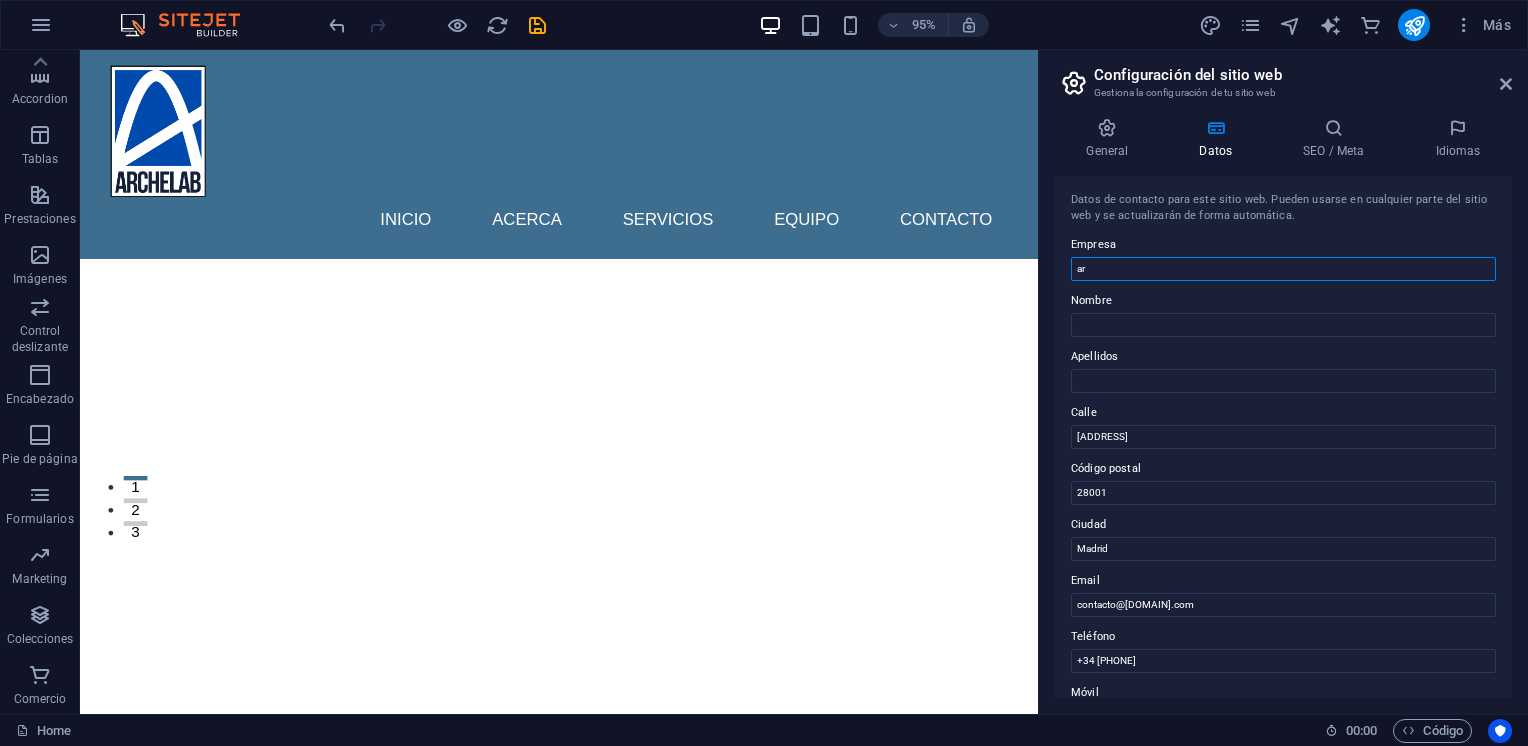 type on "a" 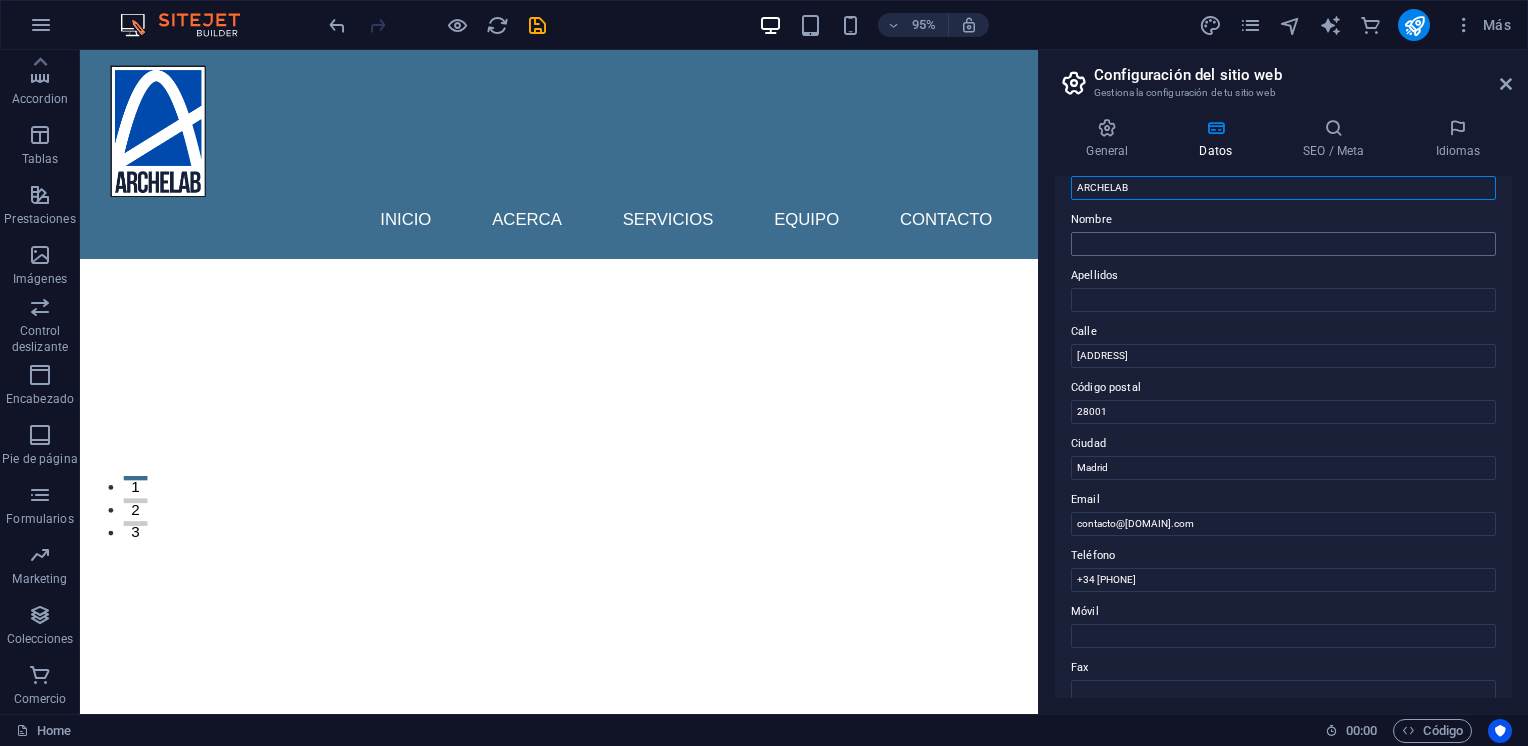 scroll, scrollTop: 200, scrollLeft: 0, axis: vertical 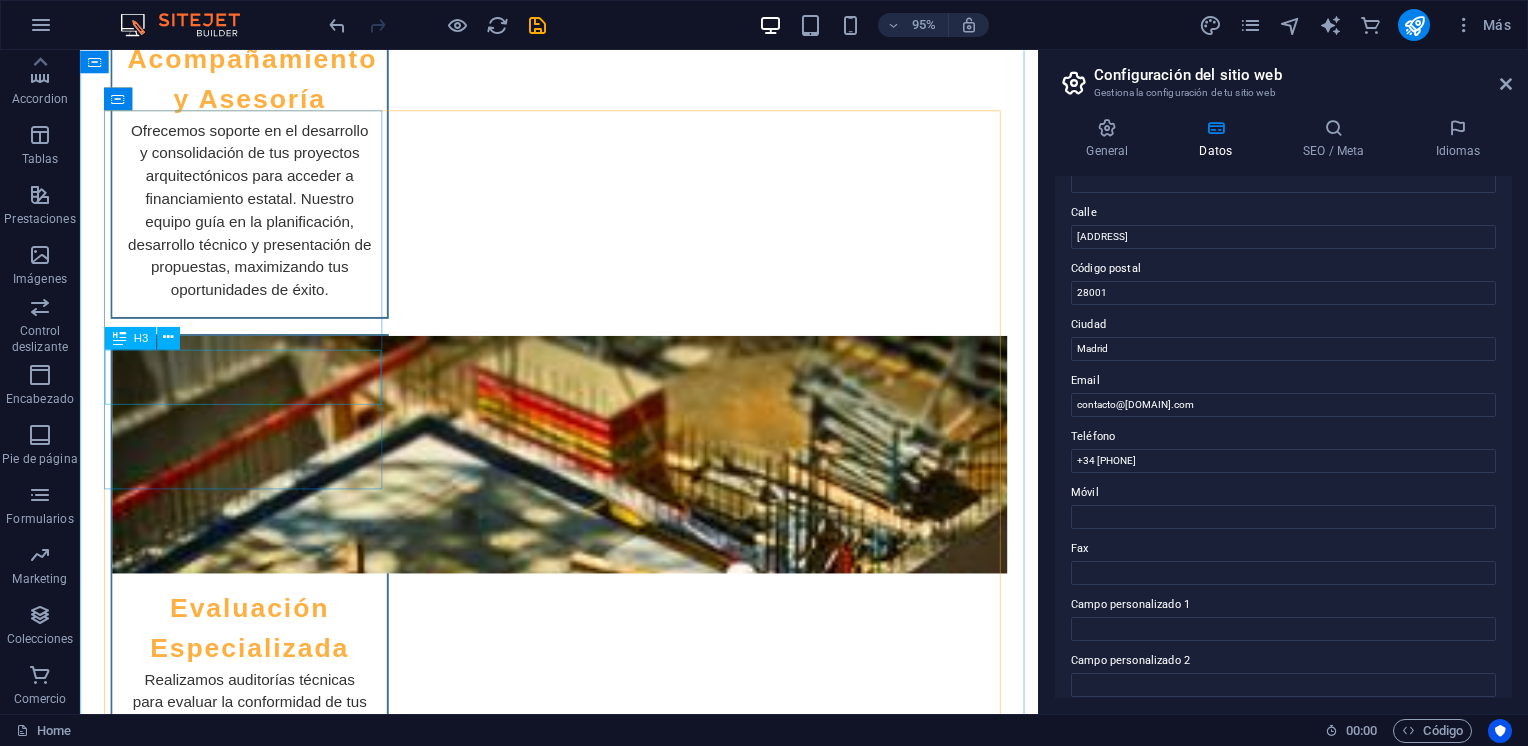 type on "ARCHELAB" 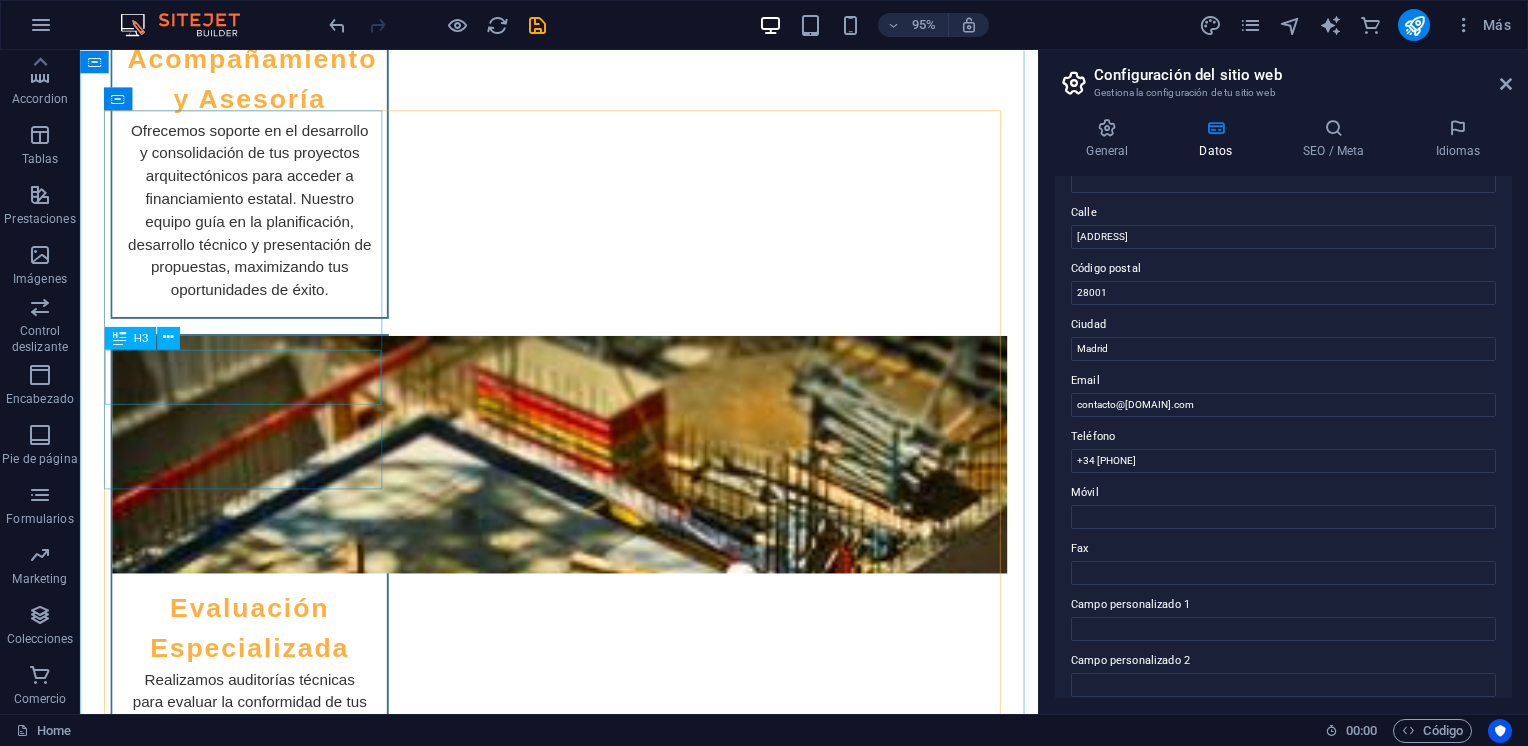 click on "[FIRST] [LAST]" at bounding box center [258, 3460] 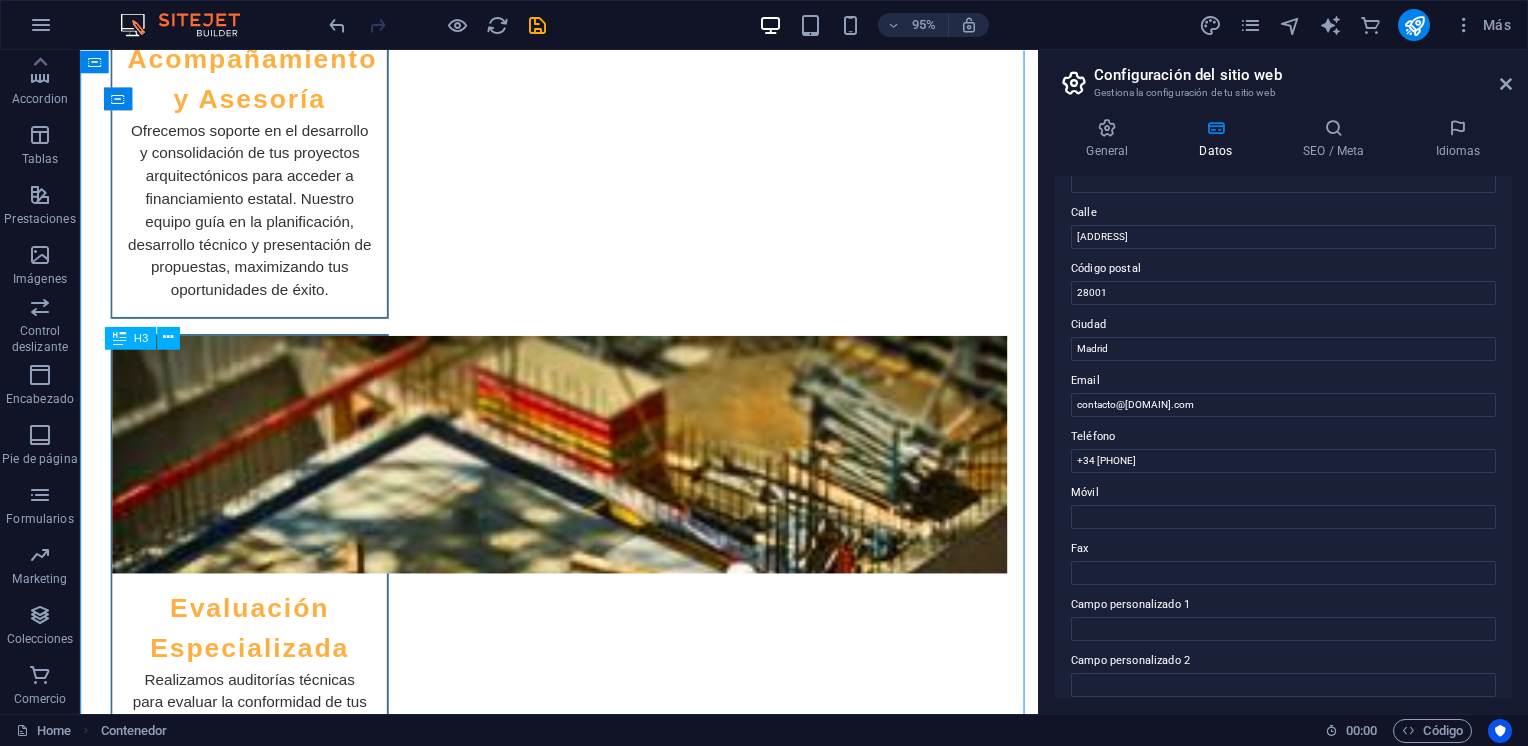 click on "[FIRST] [LAST]" at bounding box center [258, 3460] 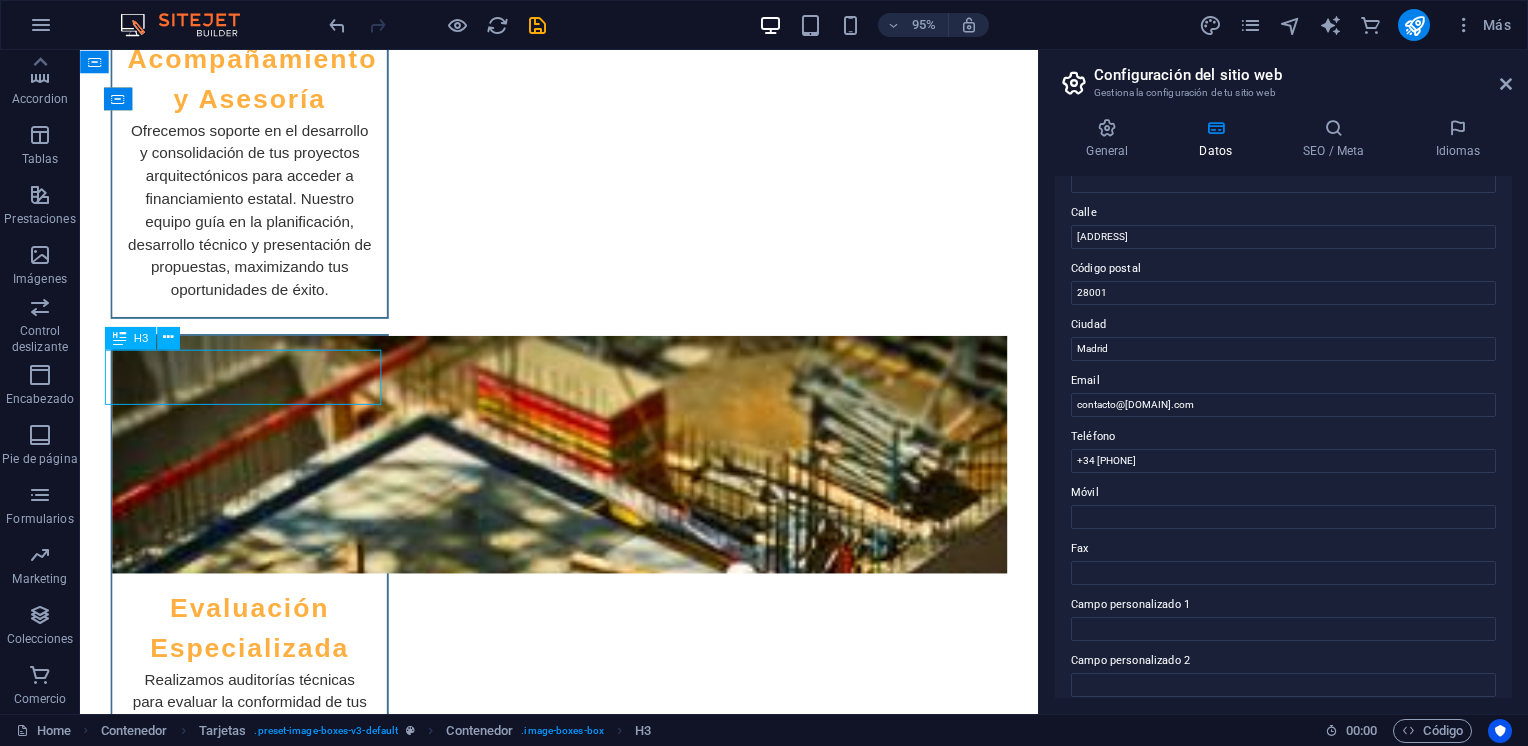 click on "[FIRST] [LAST]" at bounding box center (258, 3460) 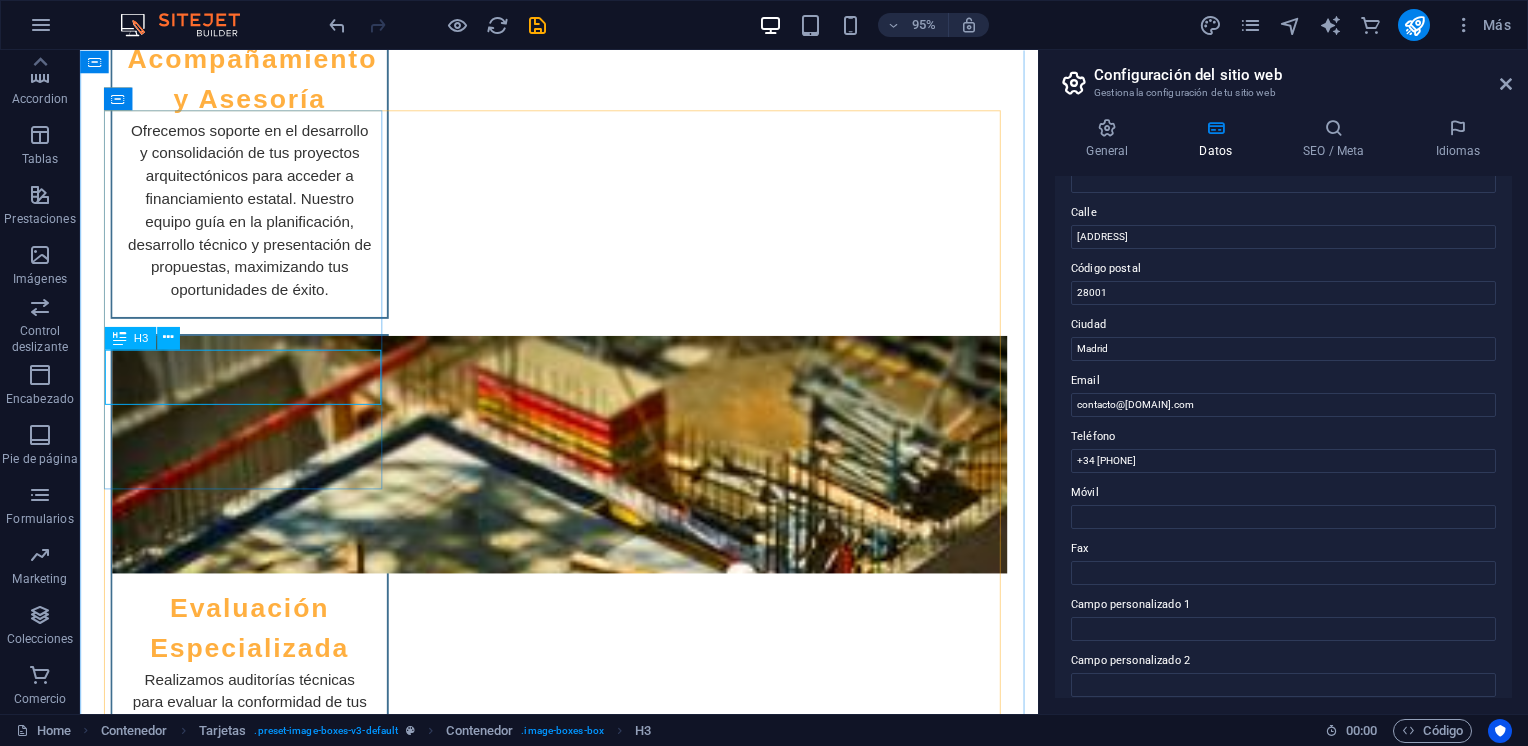 click on "H3" at bounding box center (130, 337) 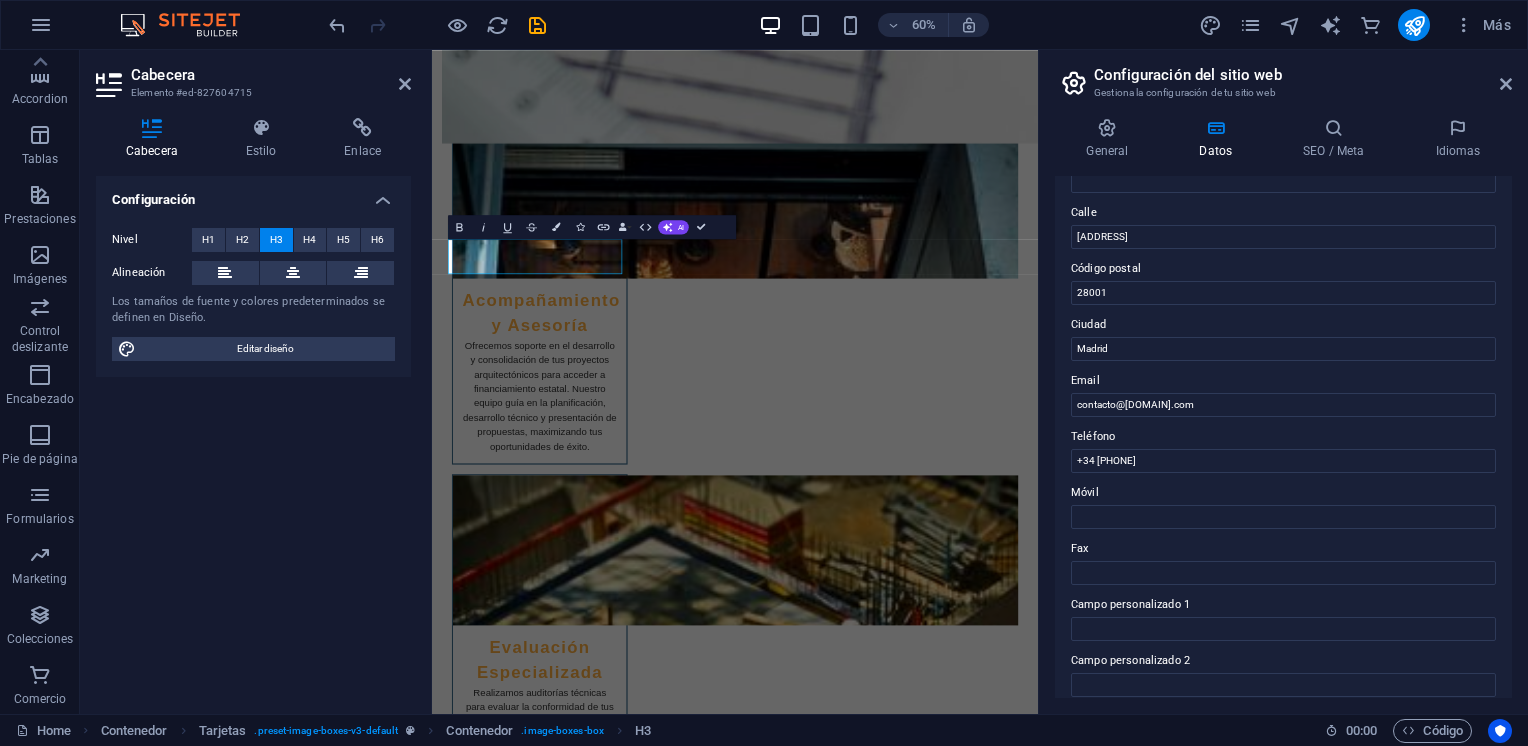 scroll, scrollTop: 3108, scrollLeft: 0, axis: vertical 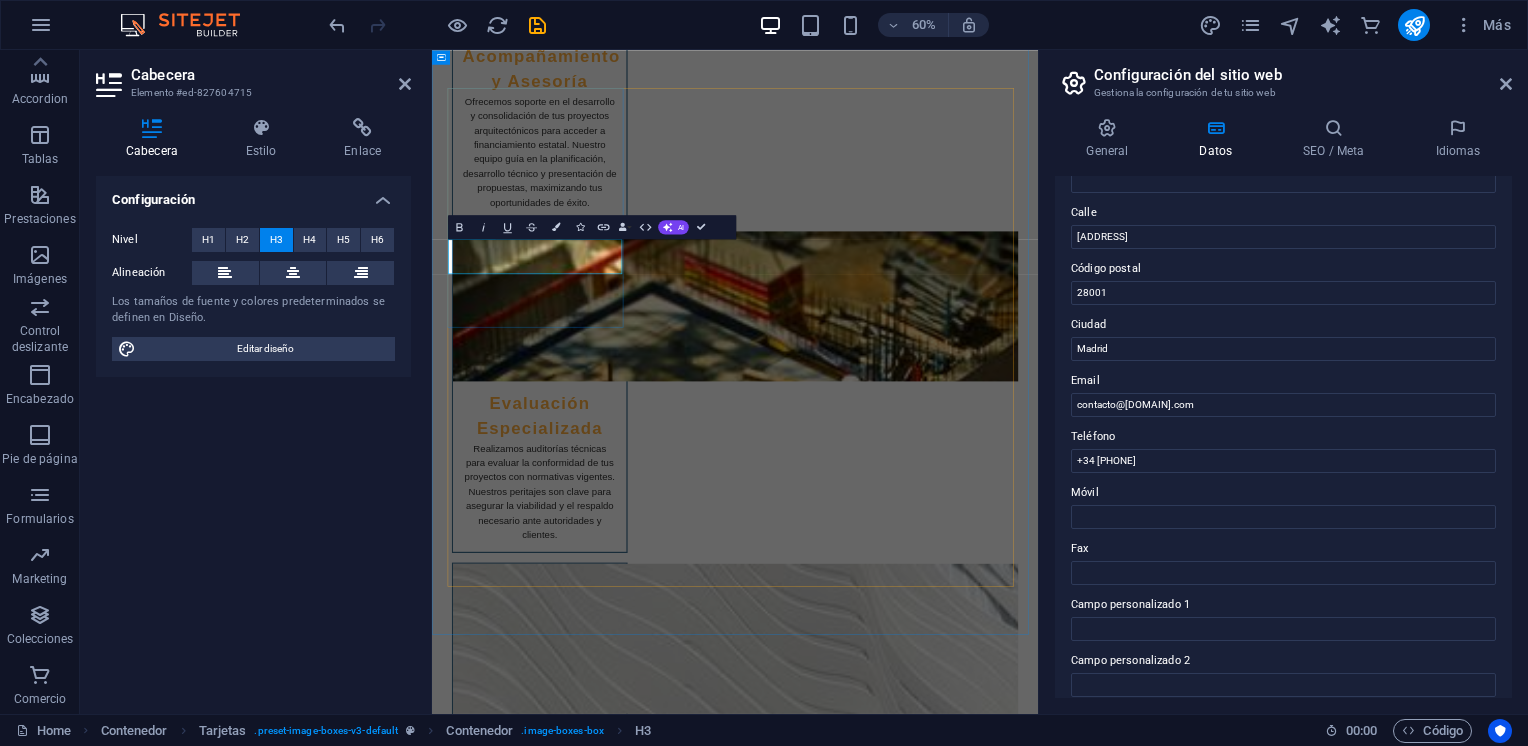 type 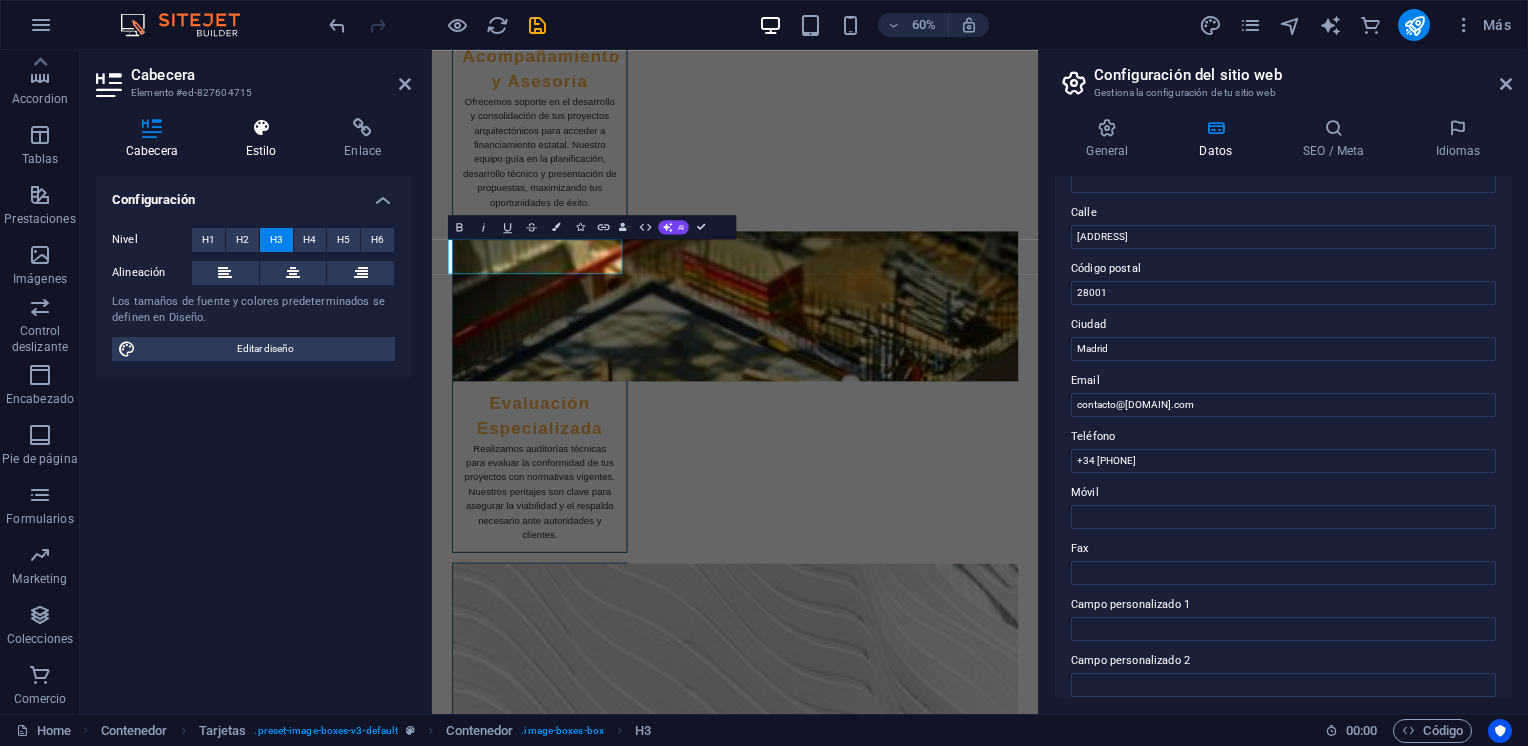 click on "Estilo" at bounding box center (265, 139) 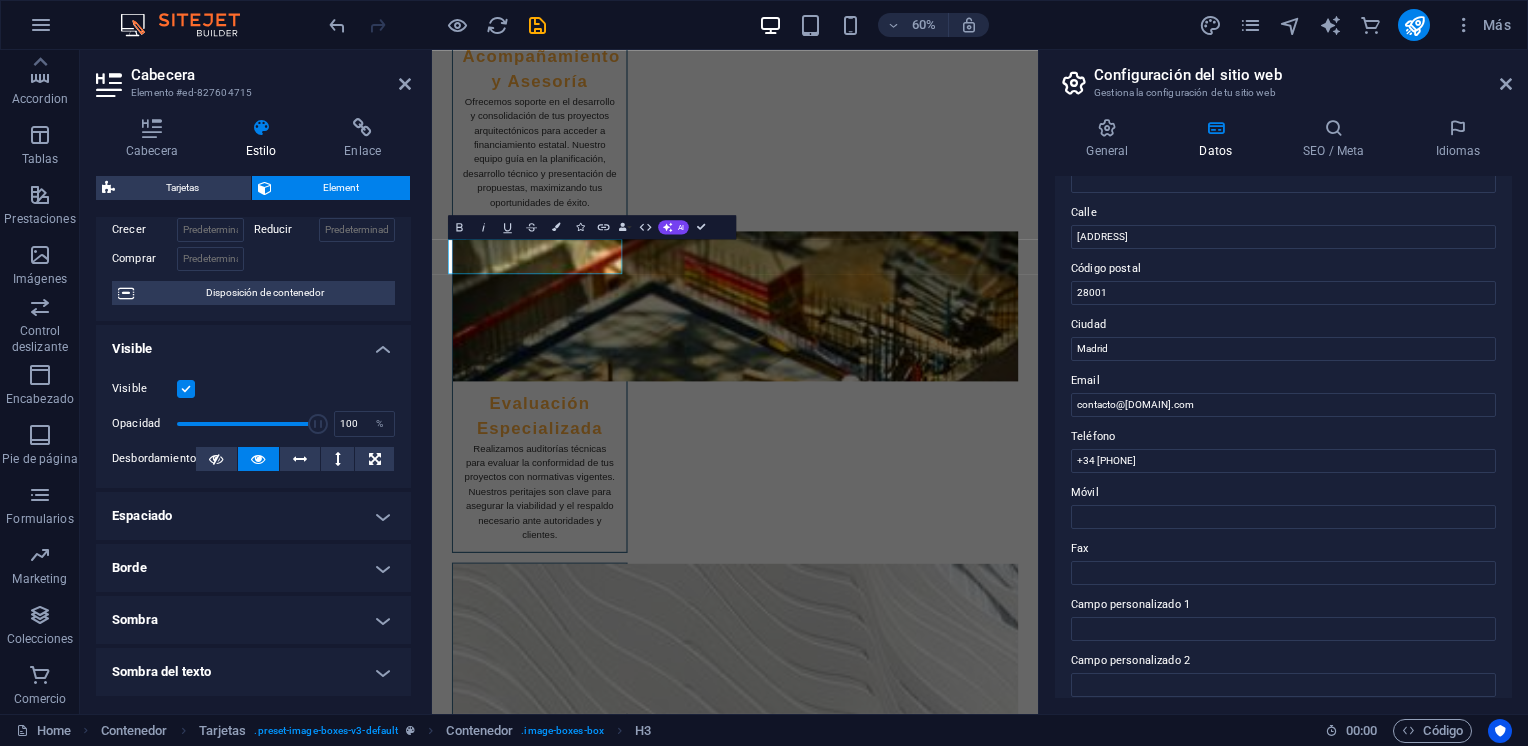 scroll, scrollTop: 0, scrollLeft: 0, axis: both 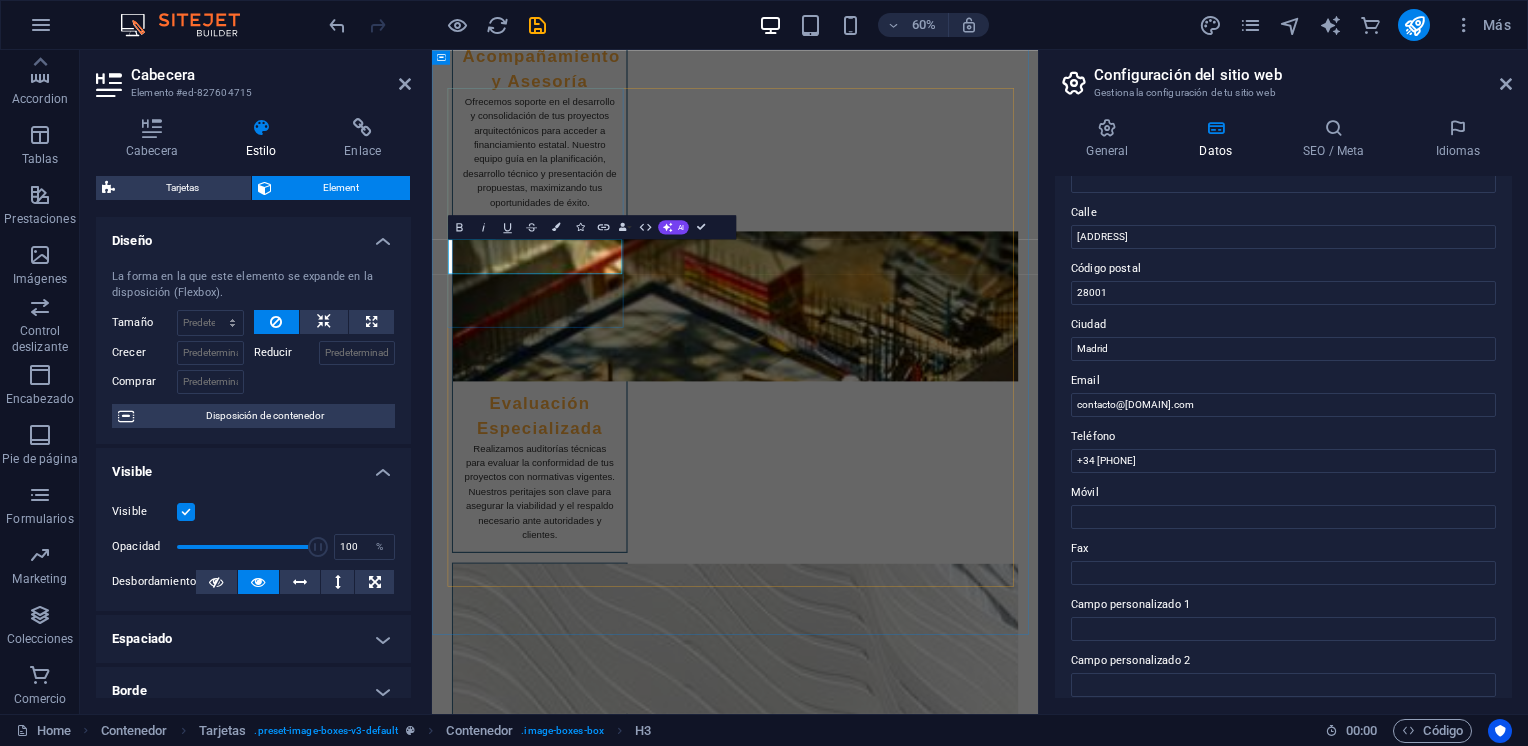 drag, startPoint x: 514, startPoint y: 409, endPoint x: 750, endPoint y: 405, distance: 236.03389 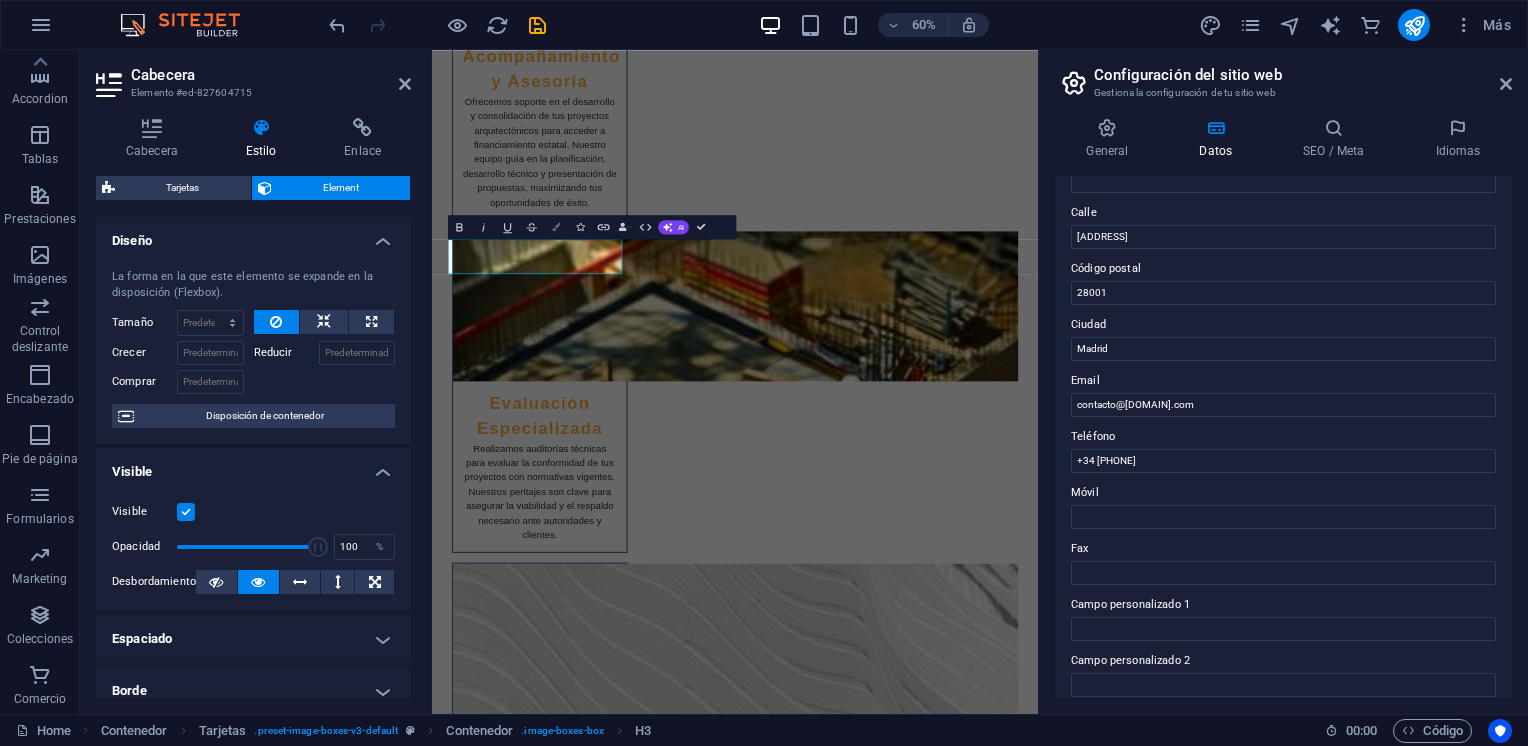 click on "Colors" at bounding box center (555, 227) 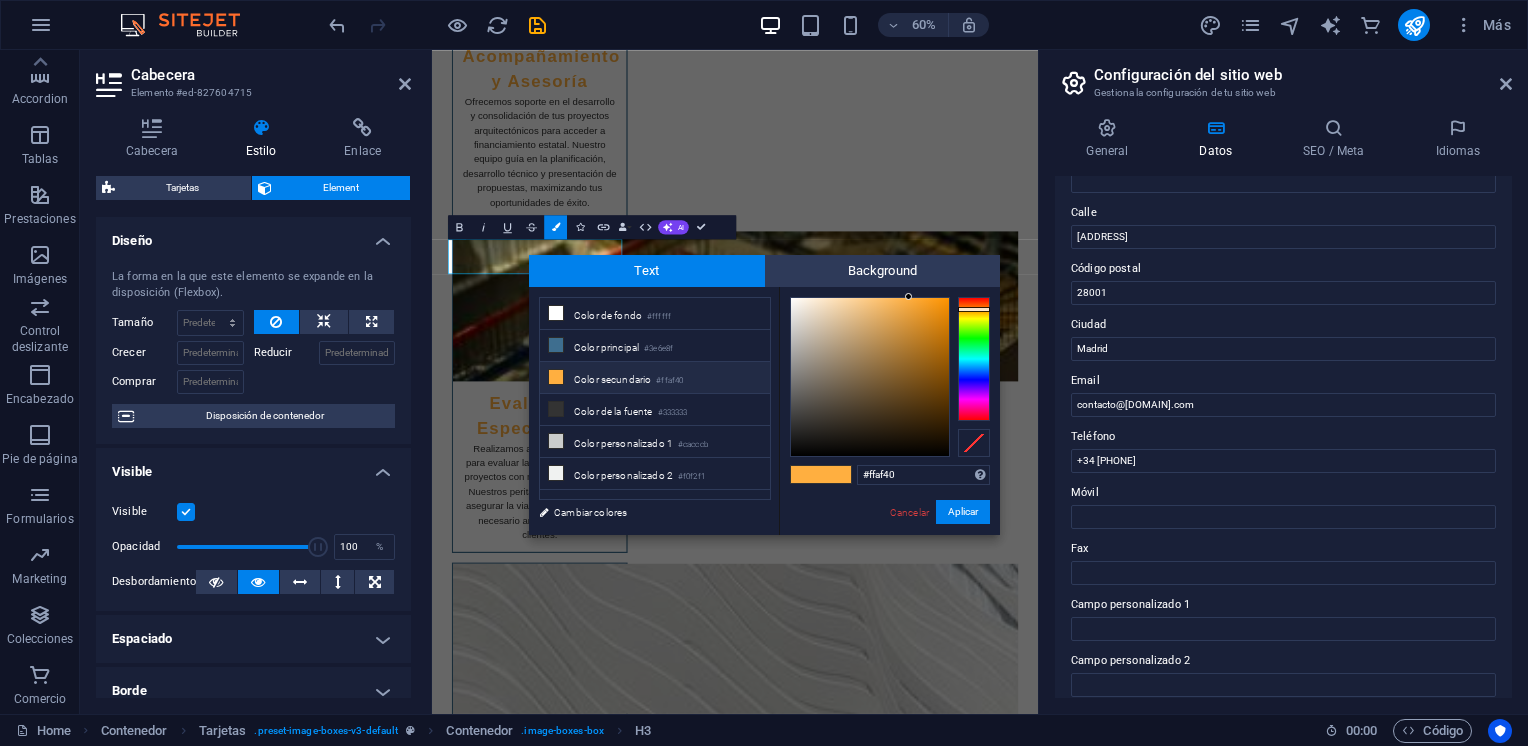 click at bounding box center (556, 377) 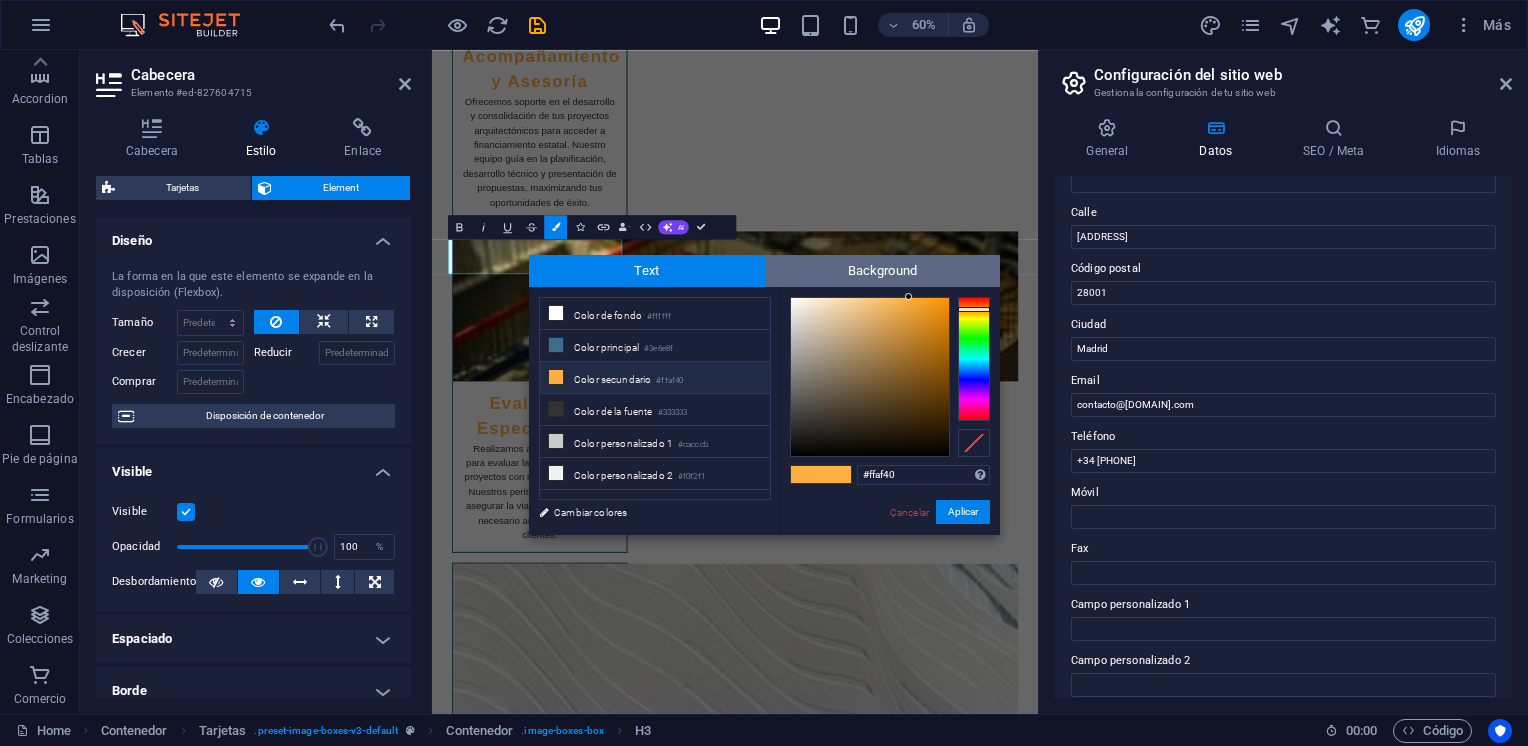 click on "Background" at bounding box center [883, 271] 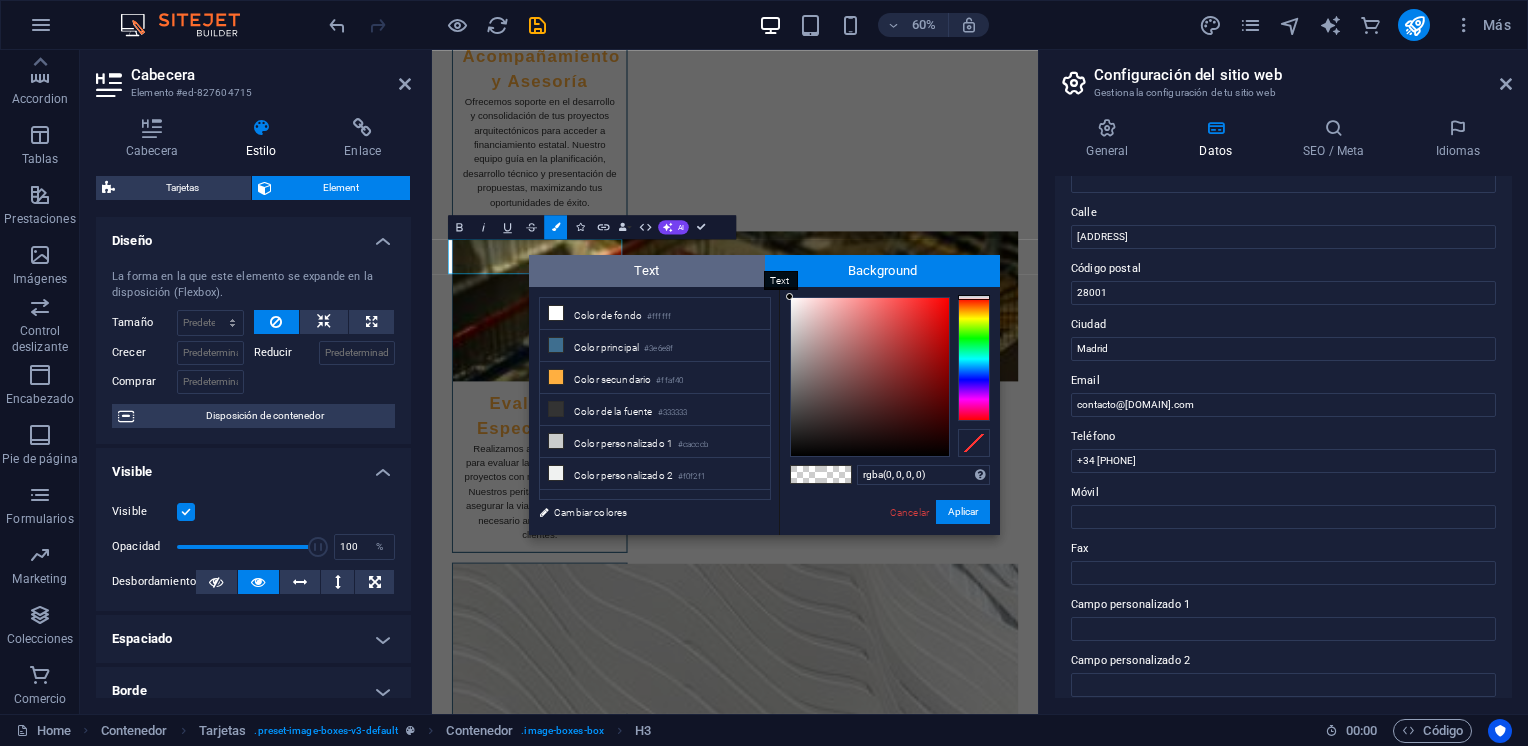 click on "Text" at bounding box center [647, 271] 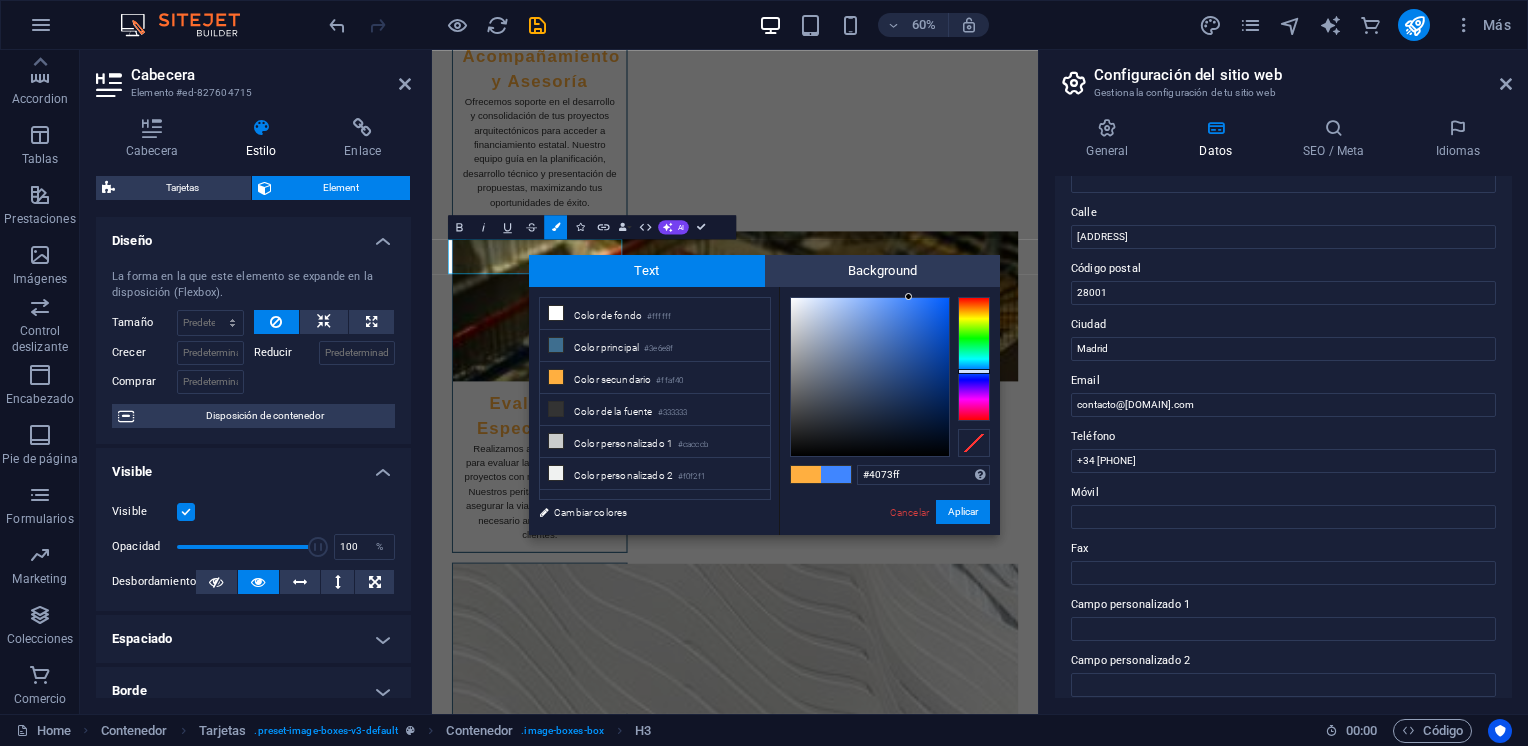 type on "#406aff" 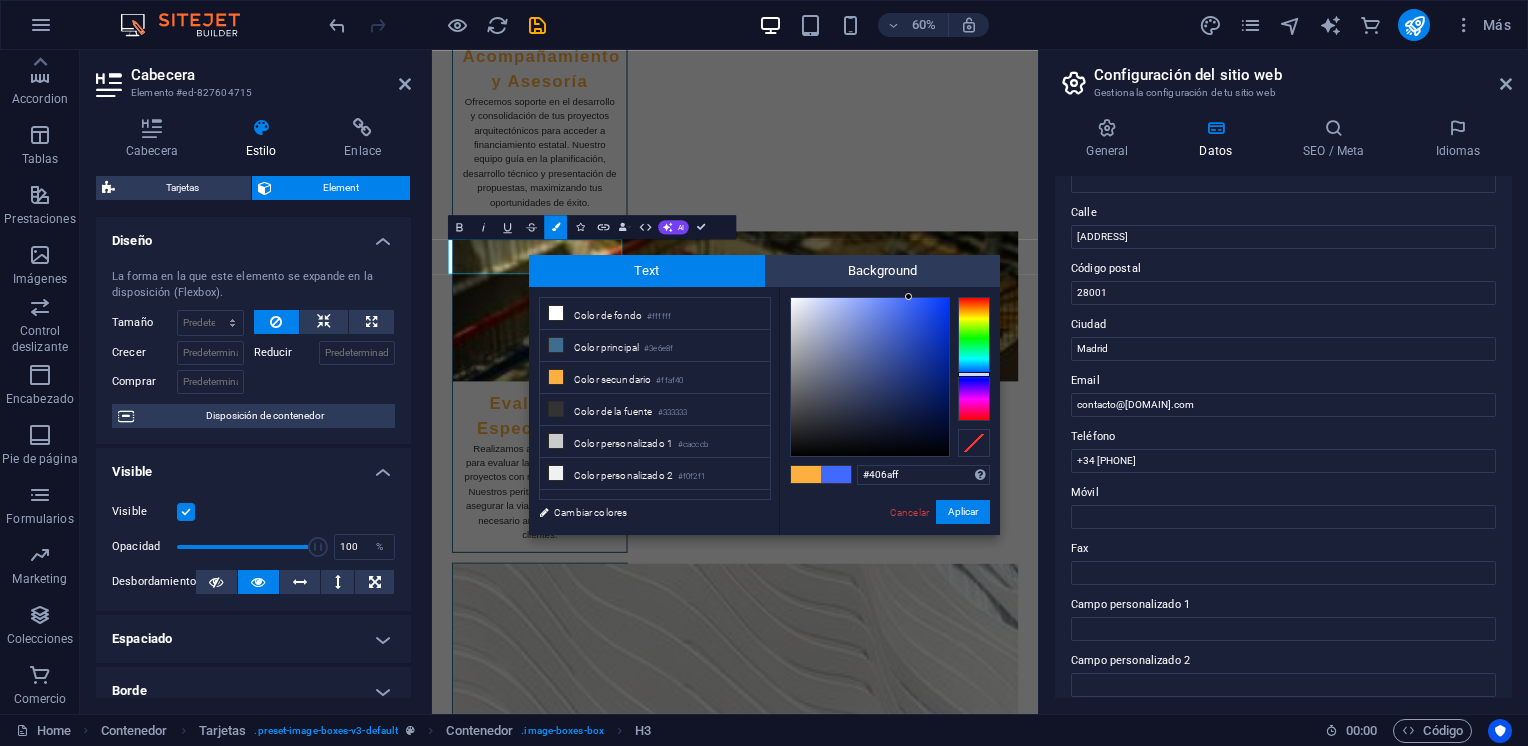 drag, startPoint x: 962, startPoint y: 350, endPoint x: 961, endPoint y: 374, distance: 24.020824 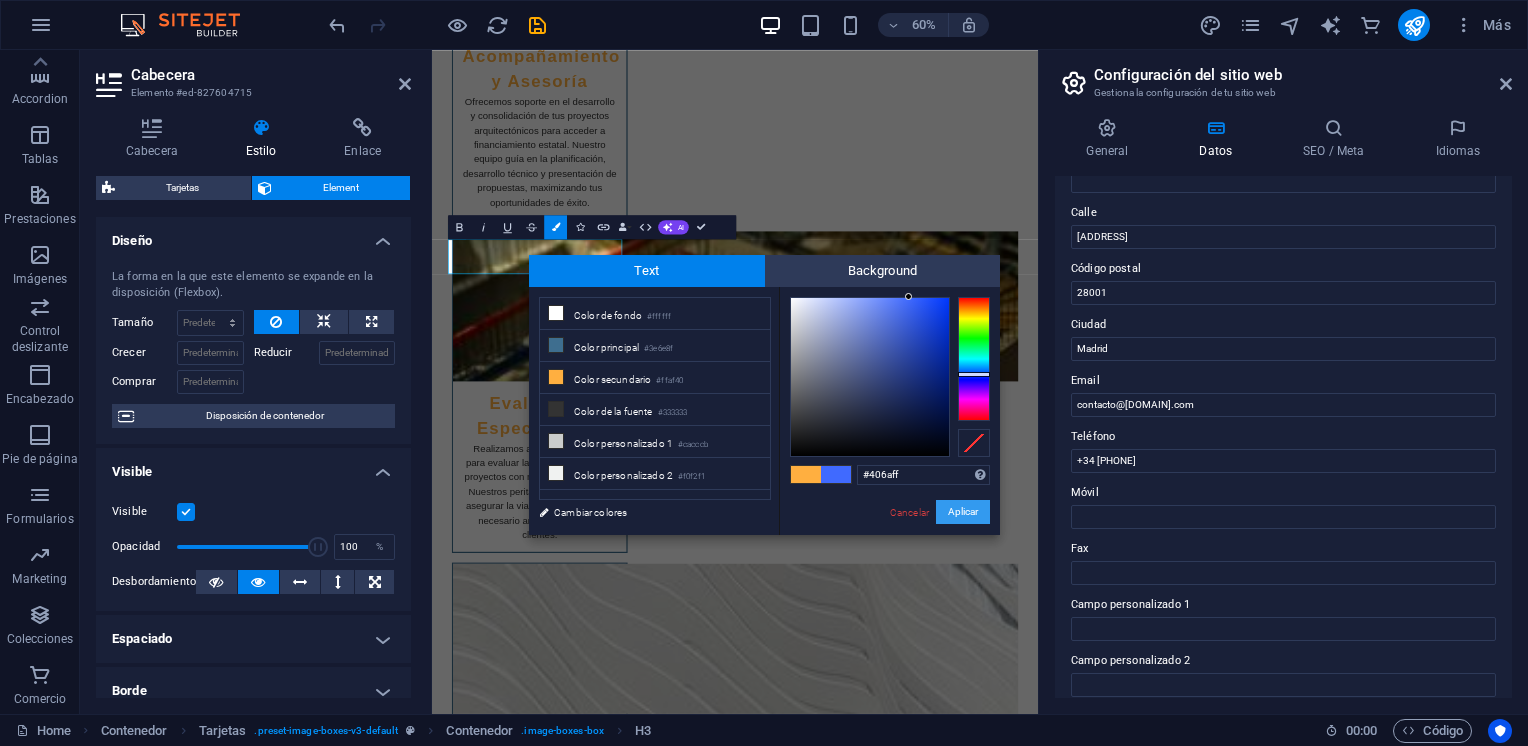 click on "Aplicar" at bounding box center (963, 512) 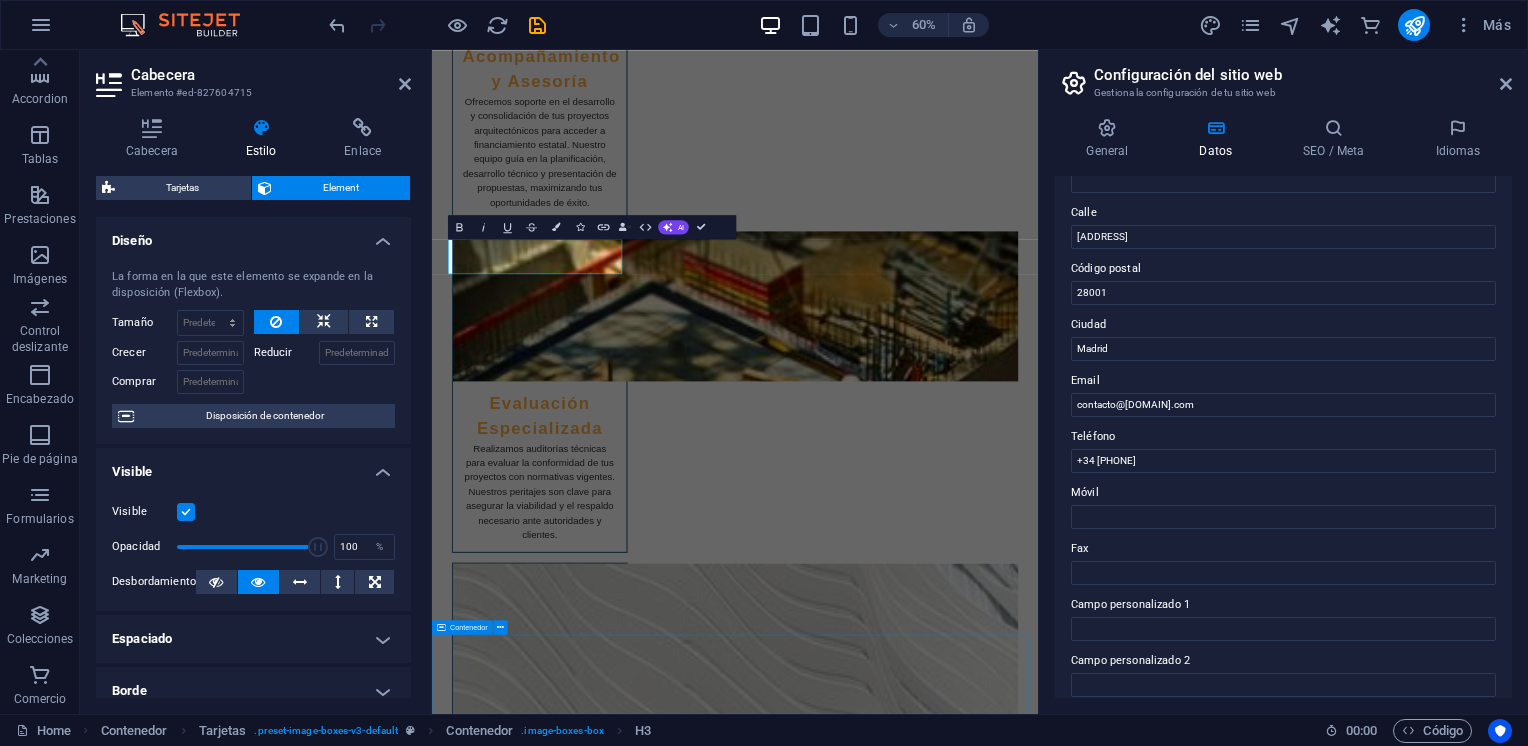 drag, startPoint x: 848, startPoint y: 1052, endPoint x: 1062, endPoint y: 685, distance: 424.83527 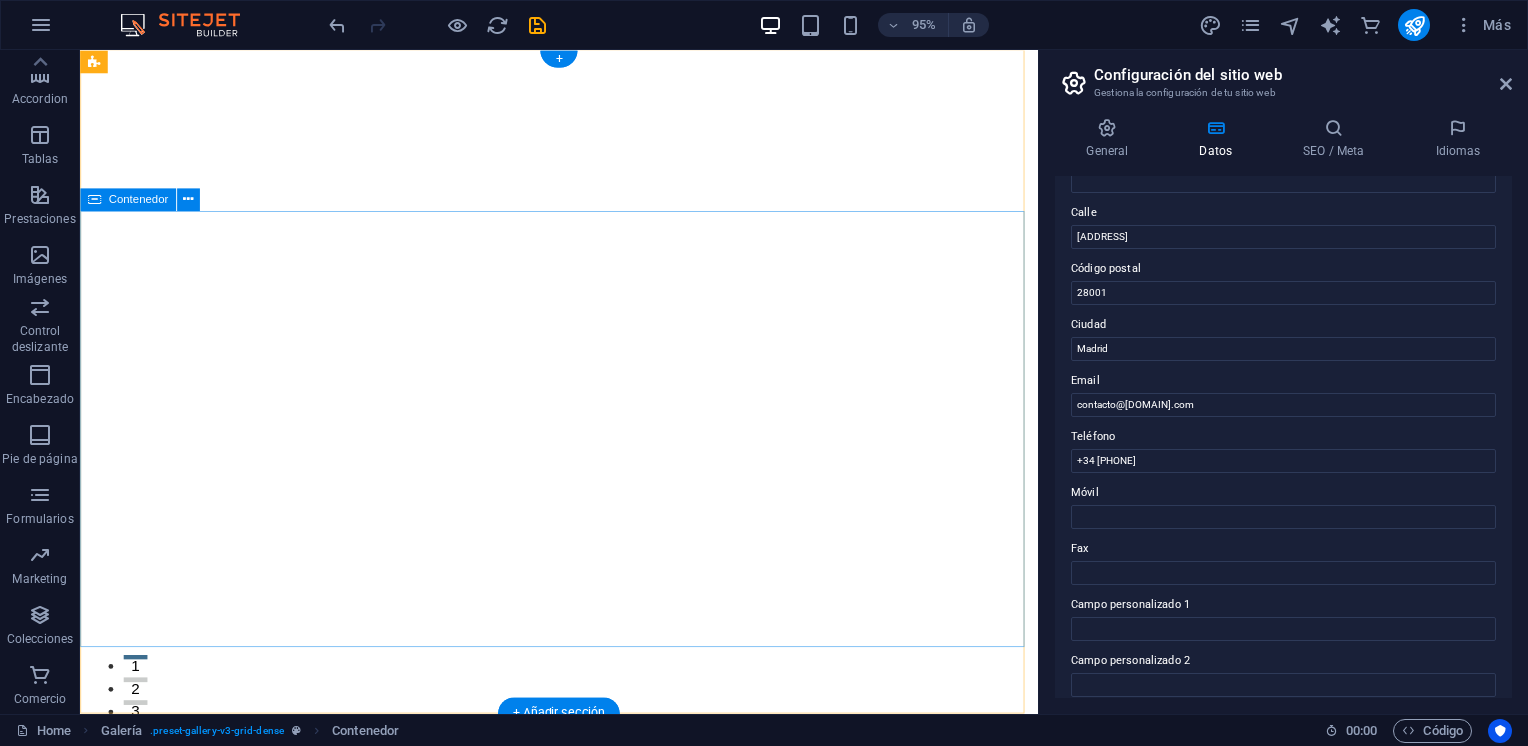 scroll, scrollTop: 0, scrollLeft: 0, axis: both 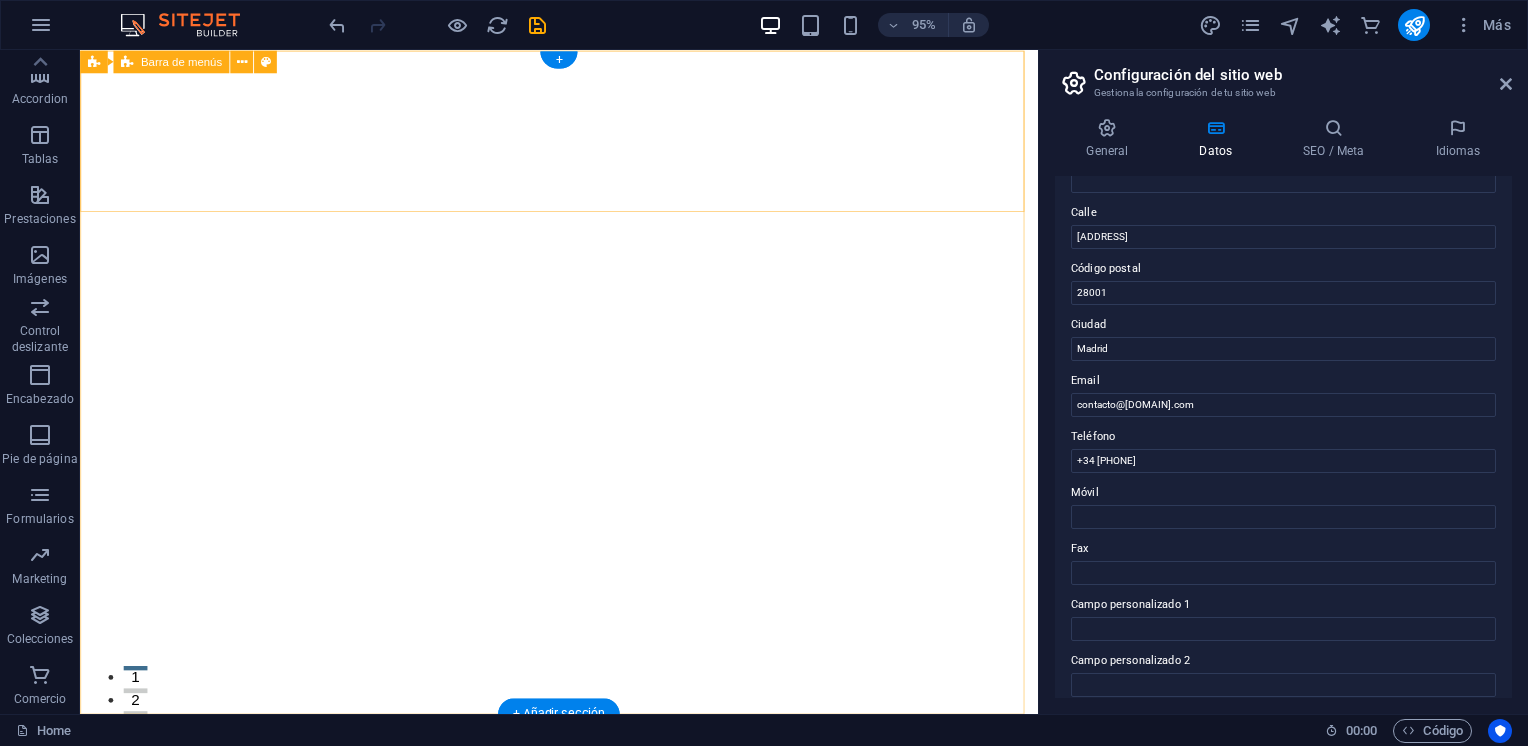 click on "Inicio Acerca Servicios Equipo Contacto" at bounding box center (584, 859) 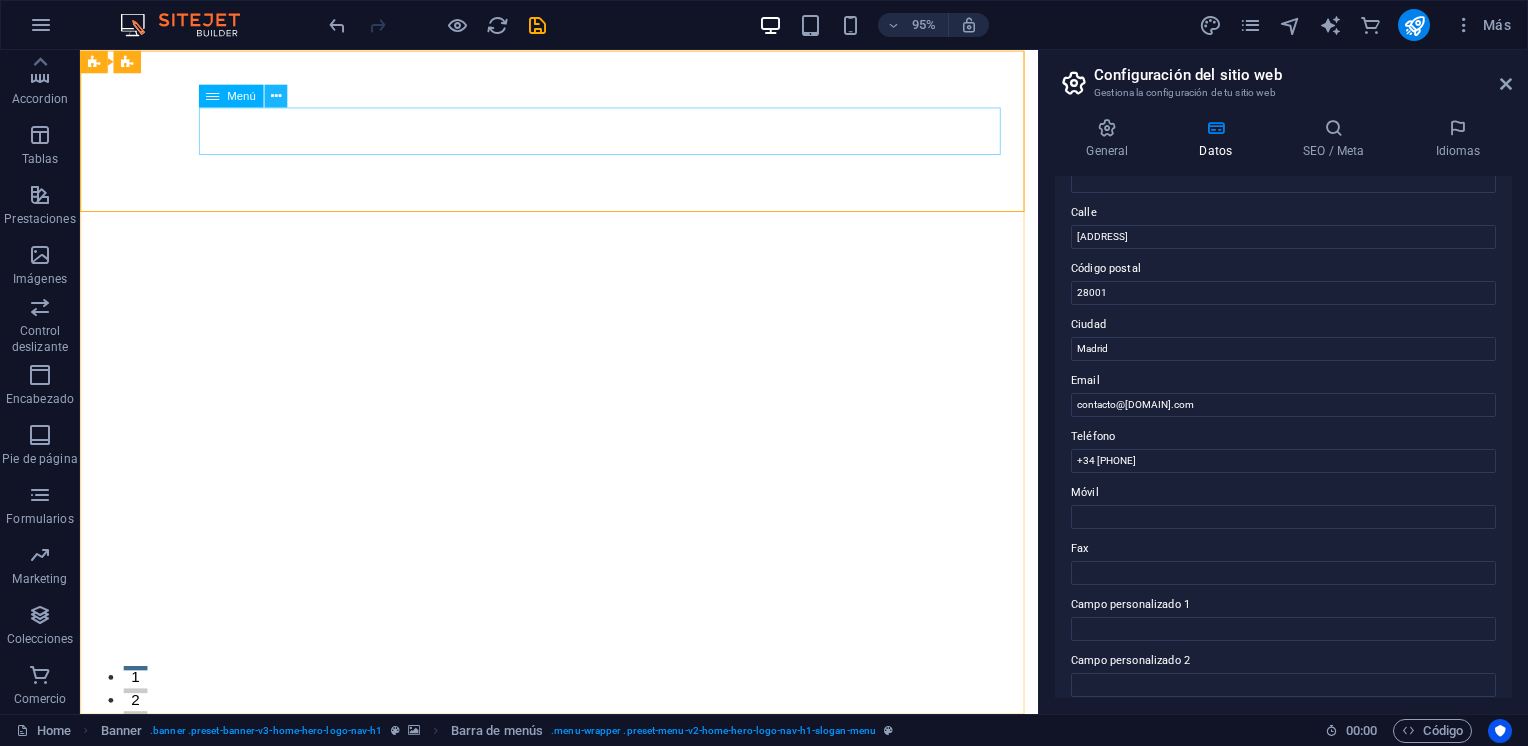 click at bounding box center [275, 96] 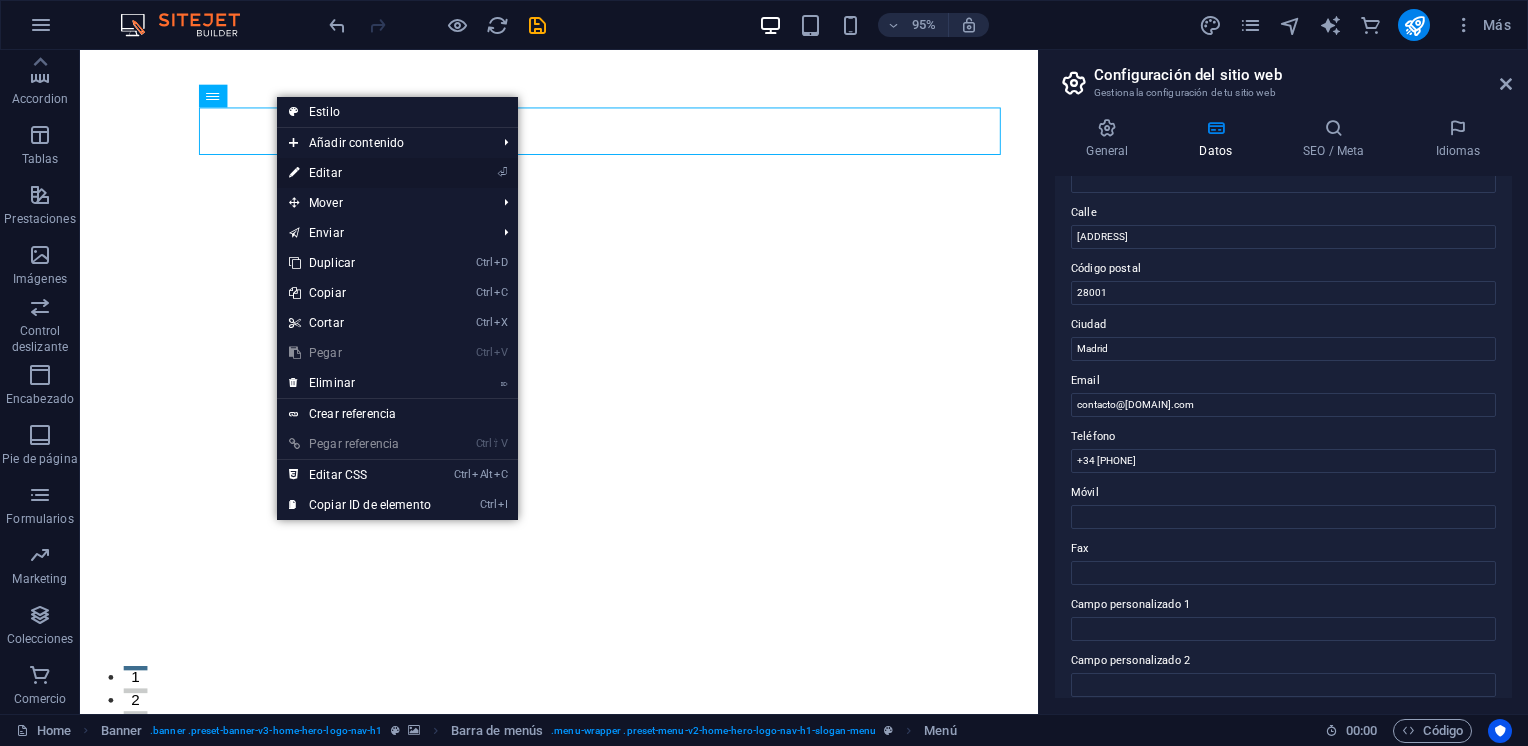 click on "⏎  Editar" at bounding box center (360, 173) 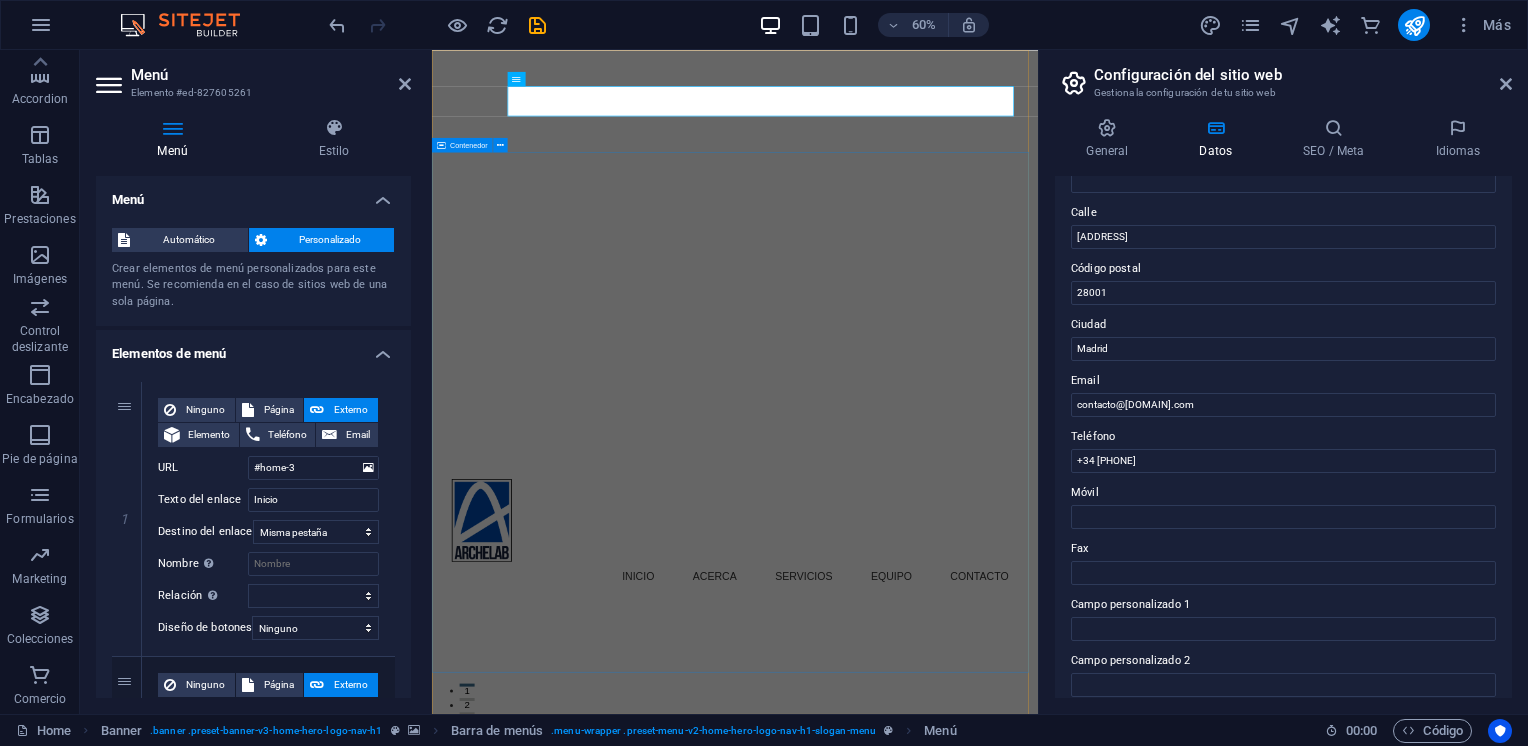 click on "Bienvenido a archelab - Tu aliado en proyectos arquitectónicos" at bounding box center [937, 1105] 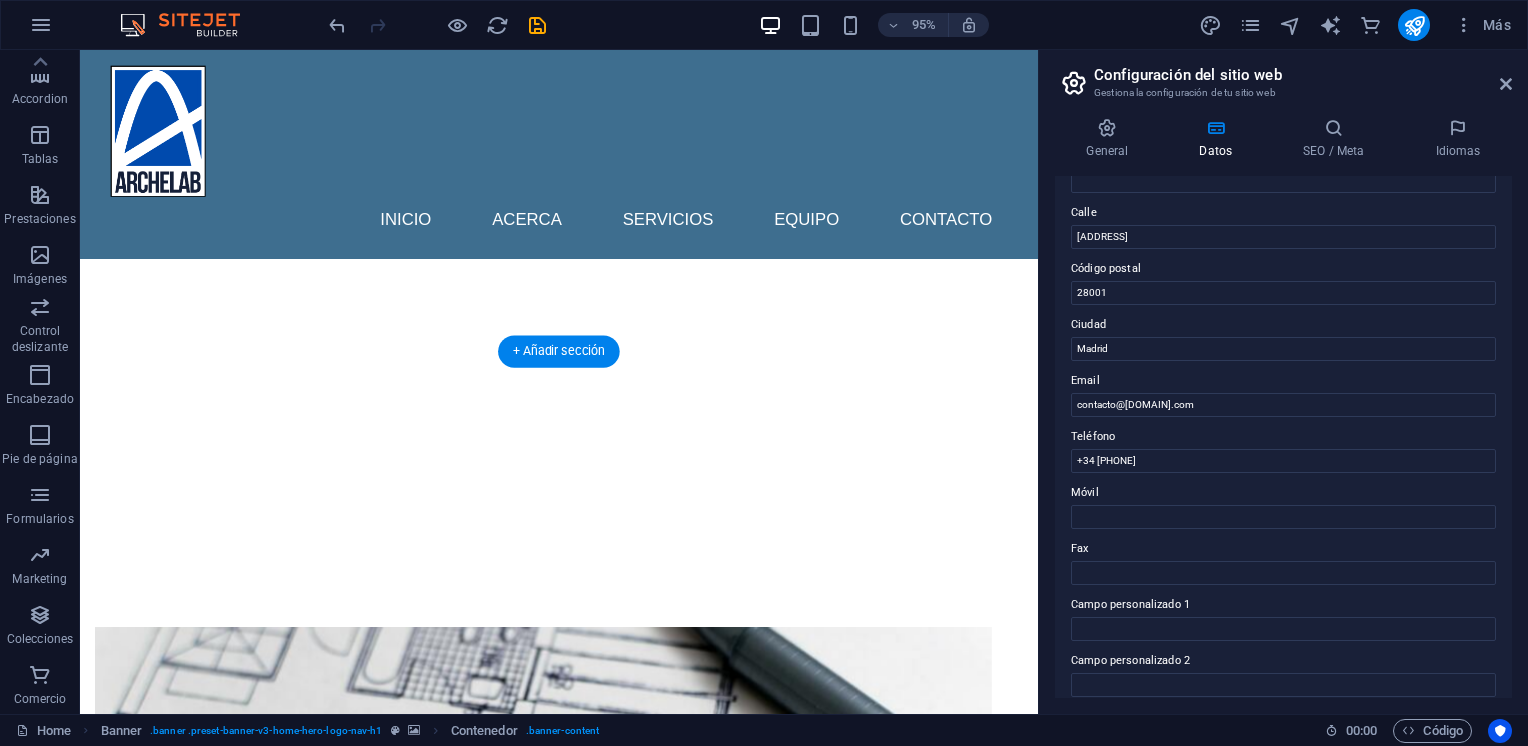scroll, scrollTop: 600, scrollLeft: 0, axis: vertical 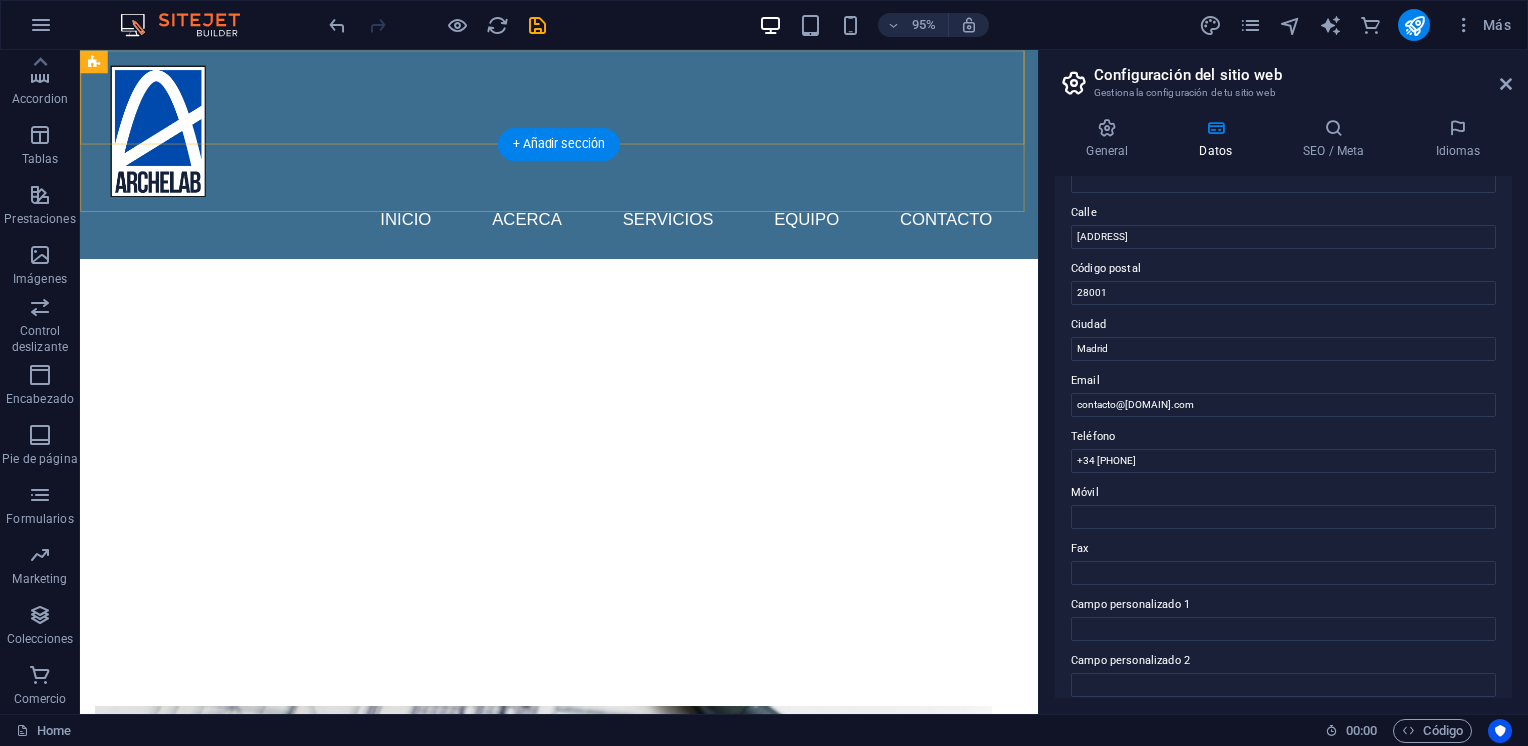 click on "Inicio Acerca Servicios Equipo Contacto" at bounding box center (584, 160) 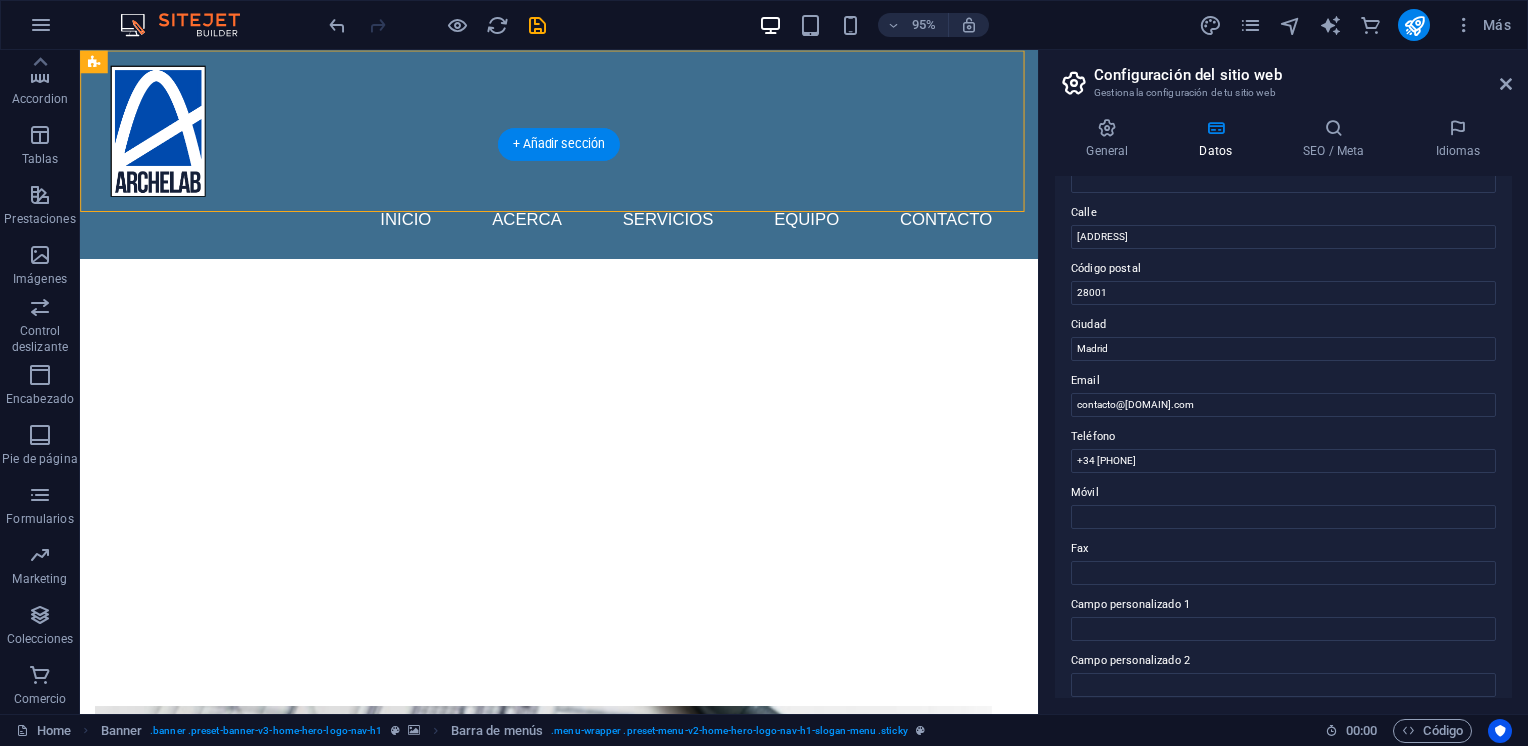 click on "Inicio Acerca Servicios Equipo Contacto" at bounding box center (584, 160) 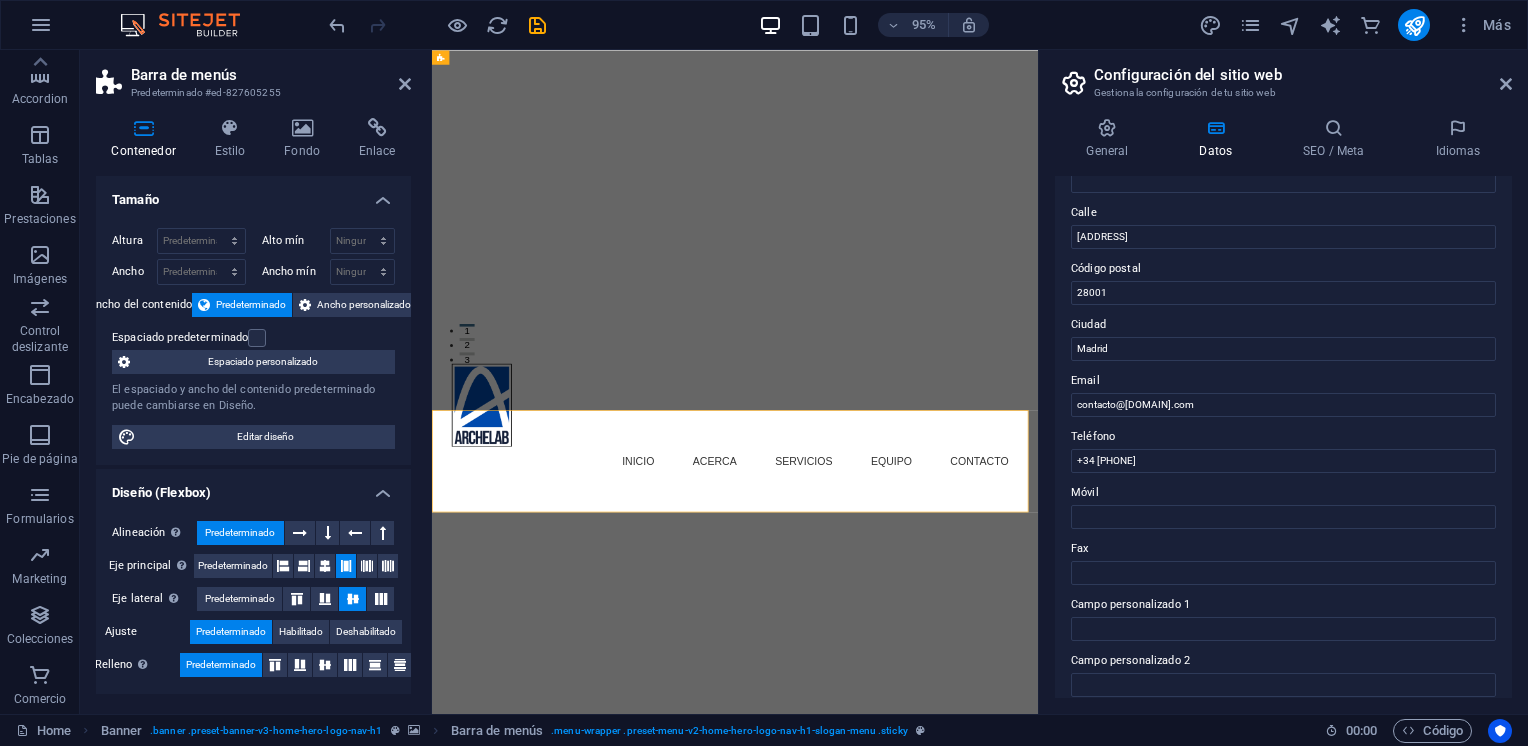 scroll, scrollTop: 0, scrollLeft: 0, axis: both 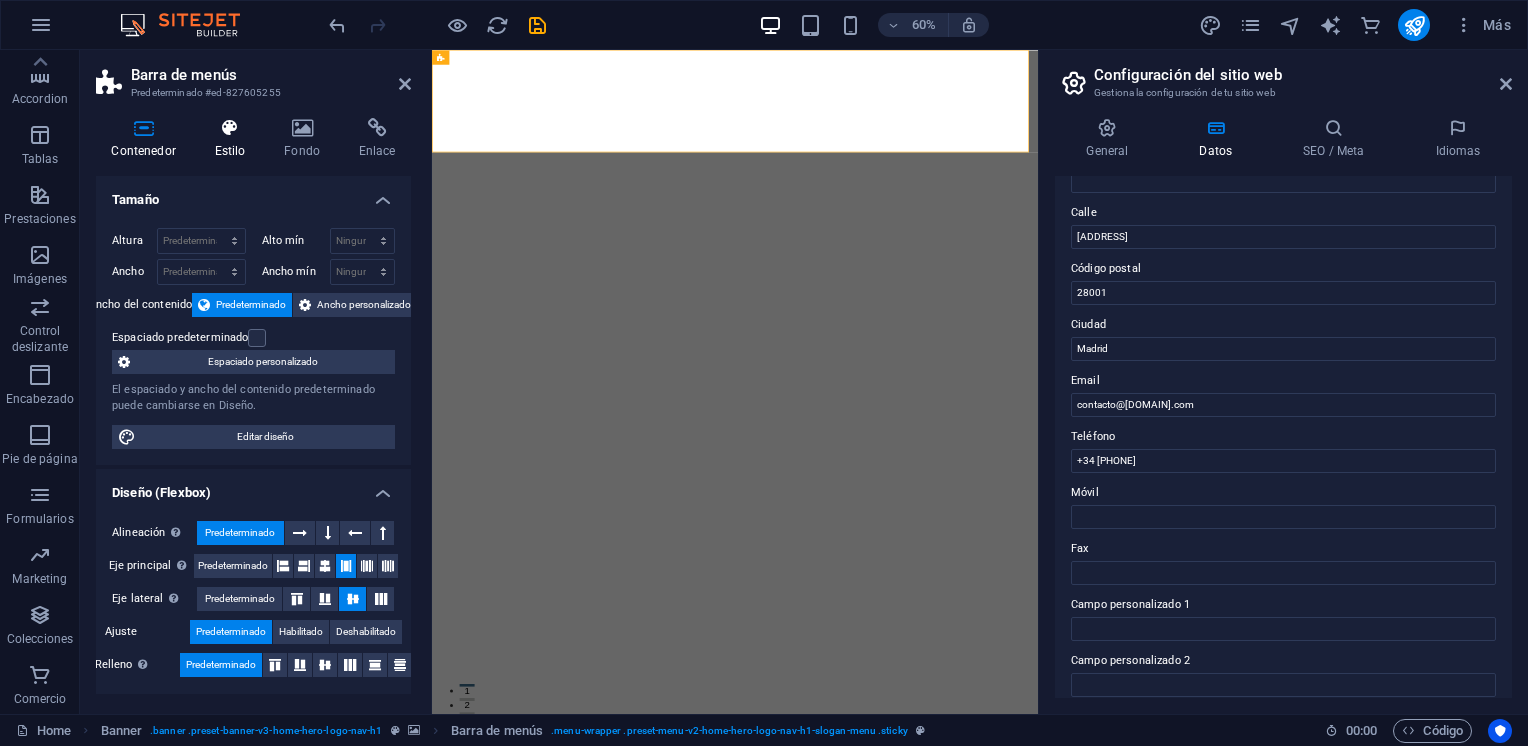click on "Estilo" at bounding box center [234, 139] 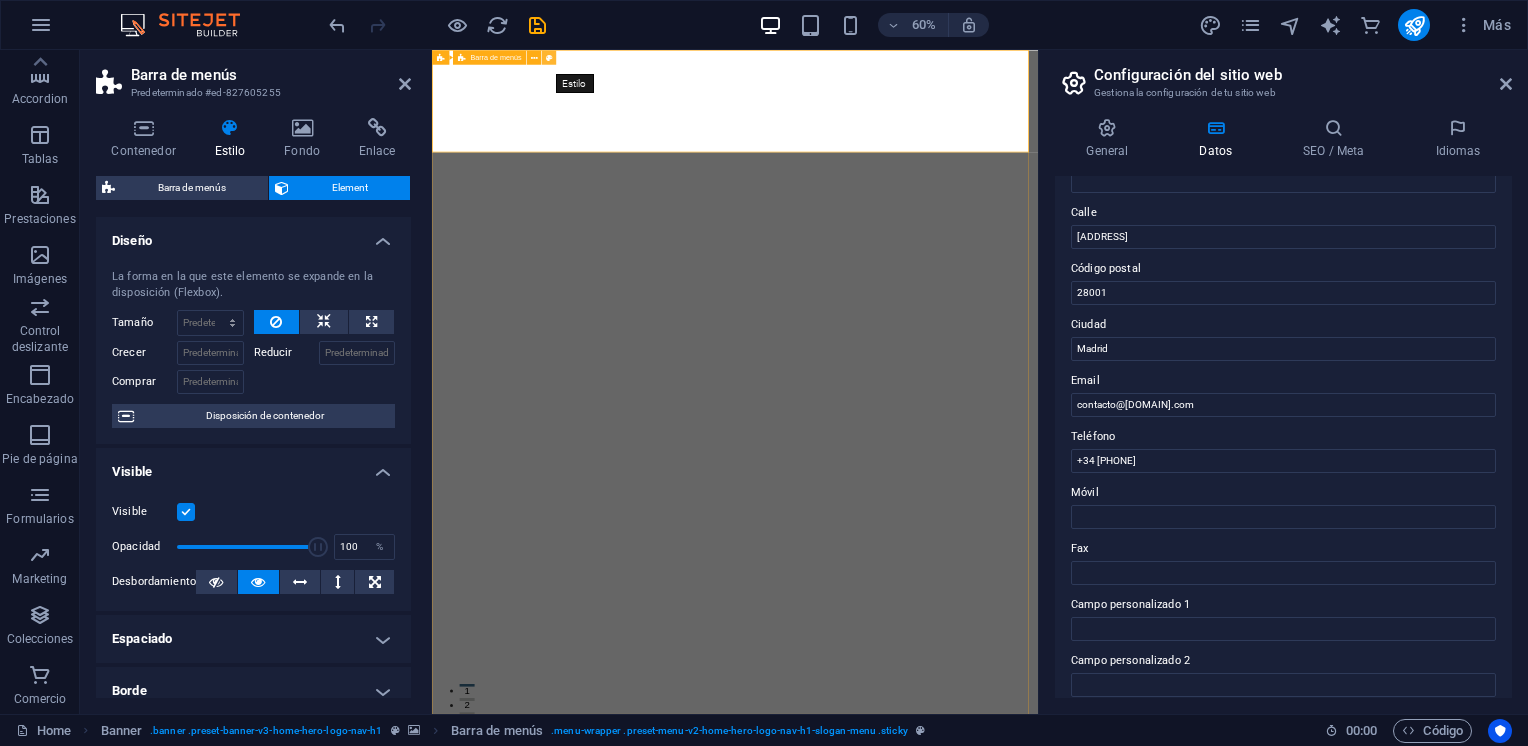 click at bounding box center (549, 57) 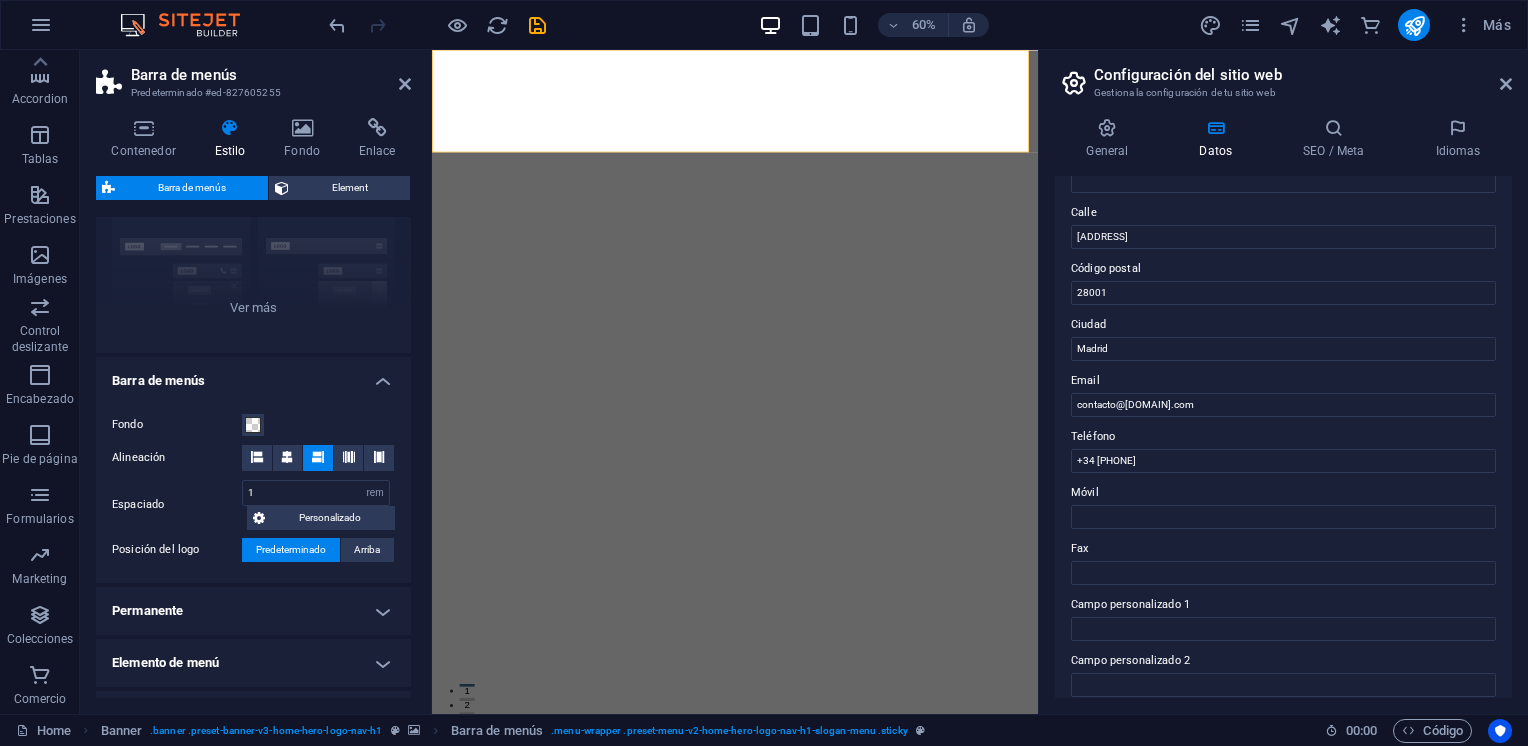 scroll, scrollTop: 0, scrollLeft: 0, axis: both 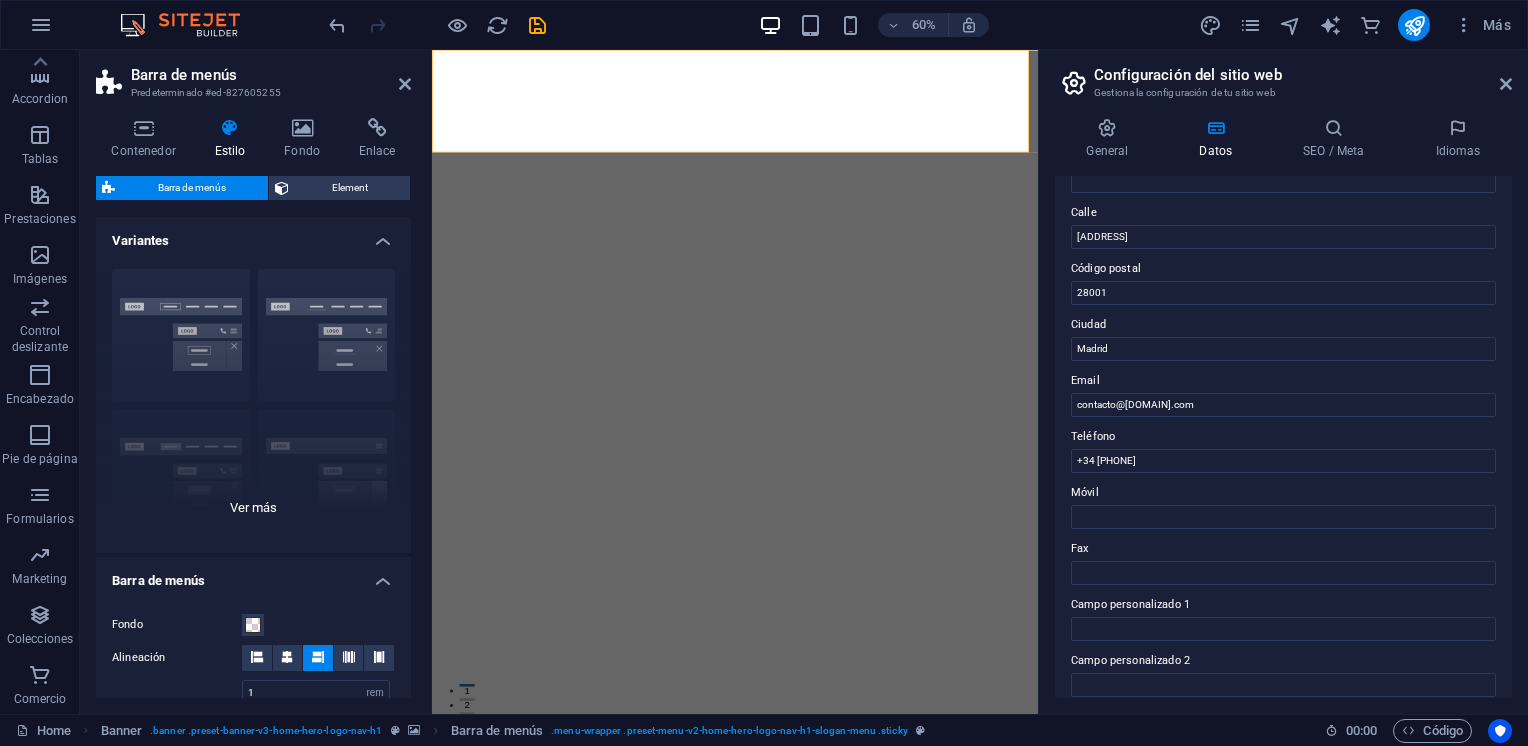 click on "Borde Centrado Predeterminado Fijo Loki Desencadenador Ancho XXL" at bounding box center (253, 403) 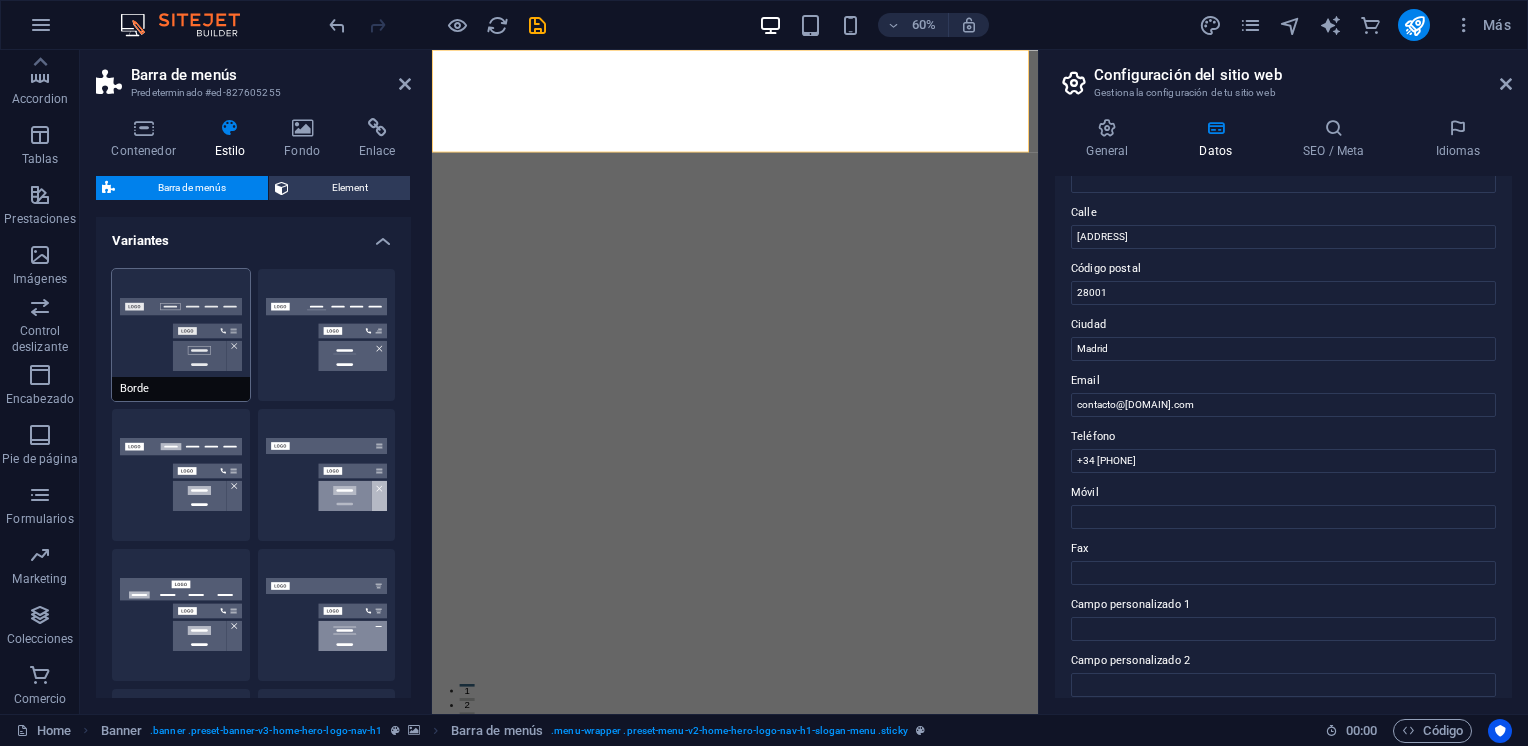 click on "Borde" at bounding box center (181, 335) 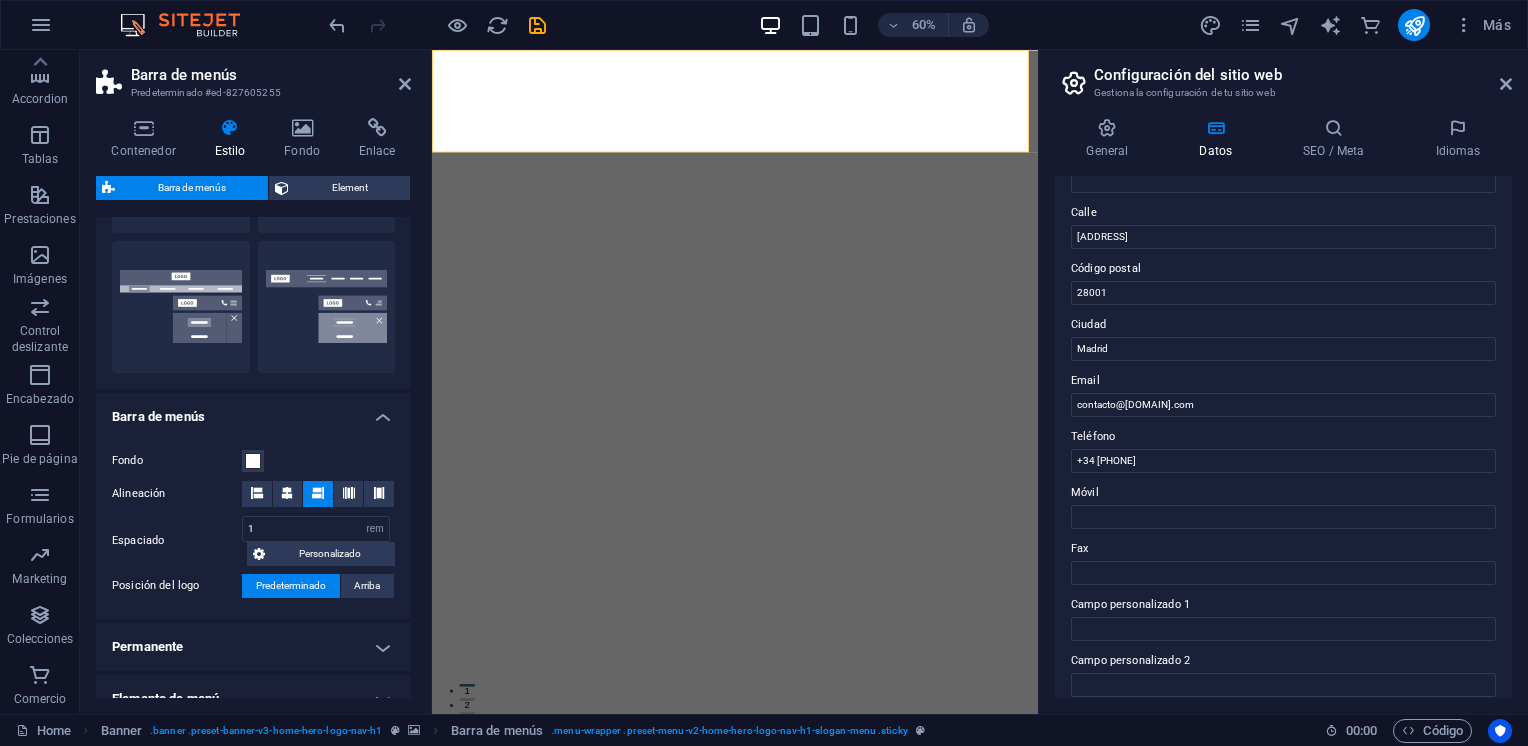 scroll, scrollTop: 500, scrollLeft: 0, axis: vertical 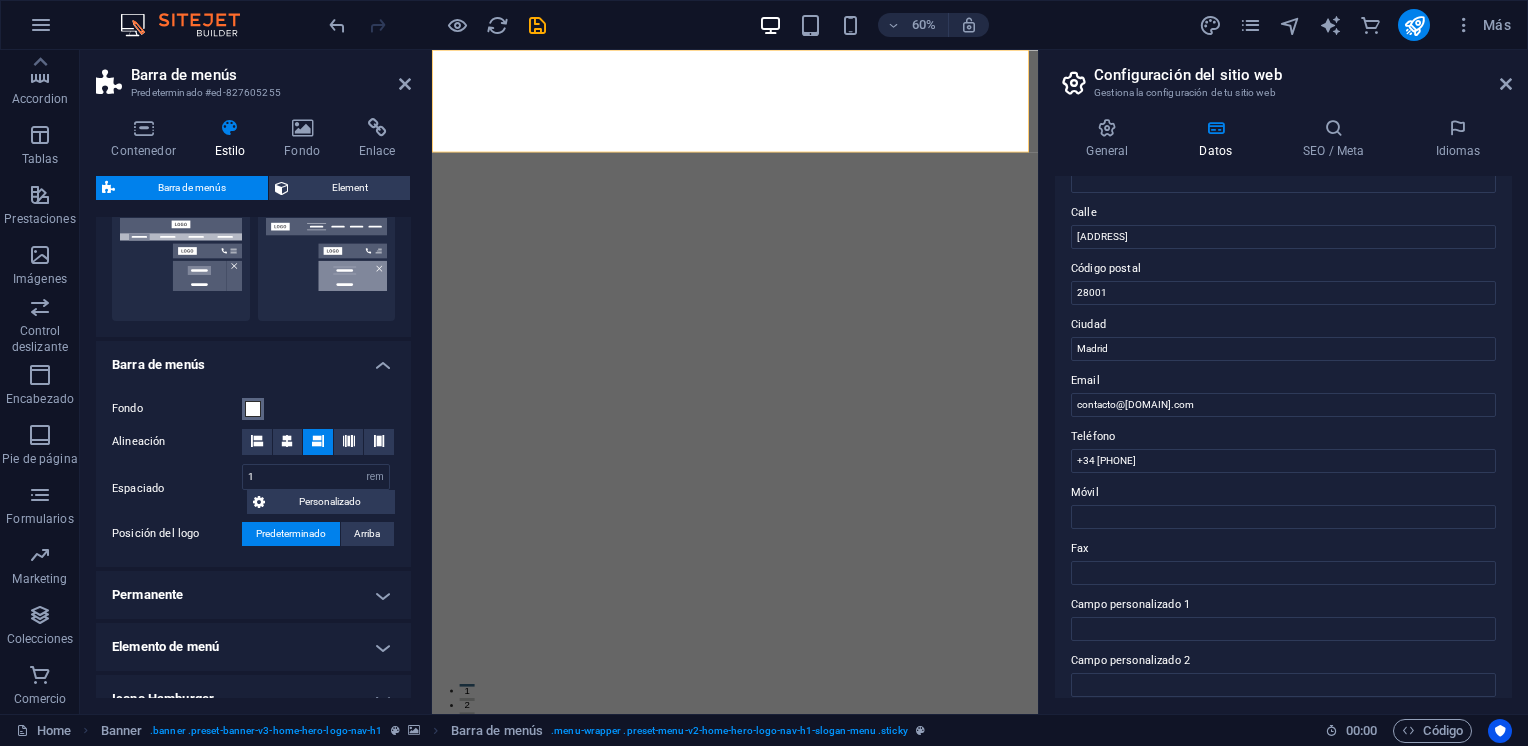 click at bounding box center [253, 409] 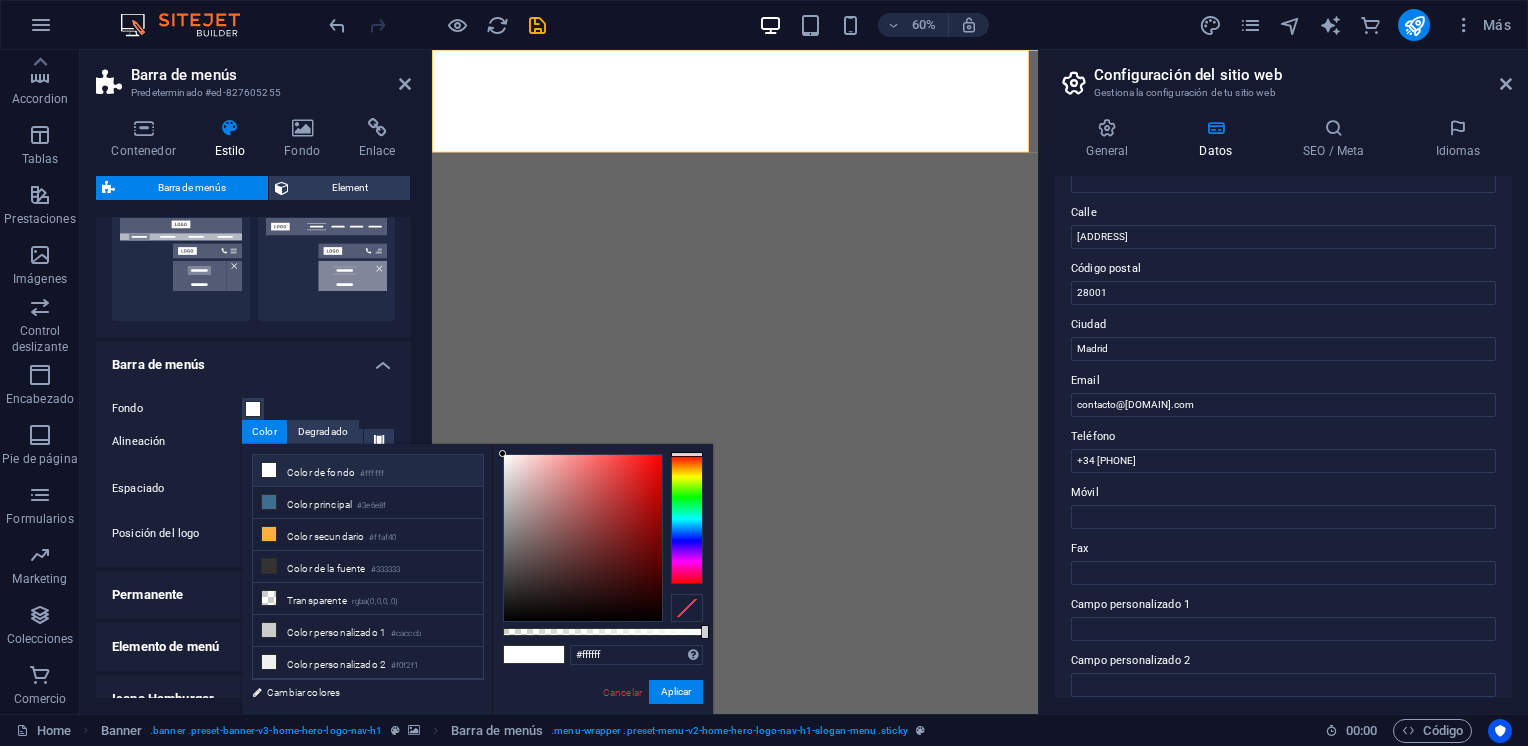 click on "Fondo Alineación Espaciado 1 px rem % vh vw Personalizado Personalizado 1 px rem % vh vw 1 px rem % vh vw 1 px rem % vh vw 1 px rem % vh vw Posición del logo Predeterminado Arriba  - Espaciado 1 px rem % vh vw Personalizado Personalizado 1 px rem % vh vw 1 px rem % vh vw 1 px rem % vh vw 1 px rem % vh vw Ancho del menú Predeterminado Ancho  - Espaciado 0 px rem % vh vw Personalizado Personalizado 0 px rem % vh vw 0 px rem % vh vw 0 px rem % vh vw 0 px rem % vh vw  - Fondo" at bounding box center (253, 472) 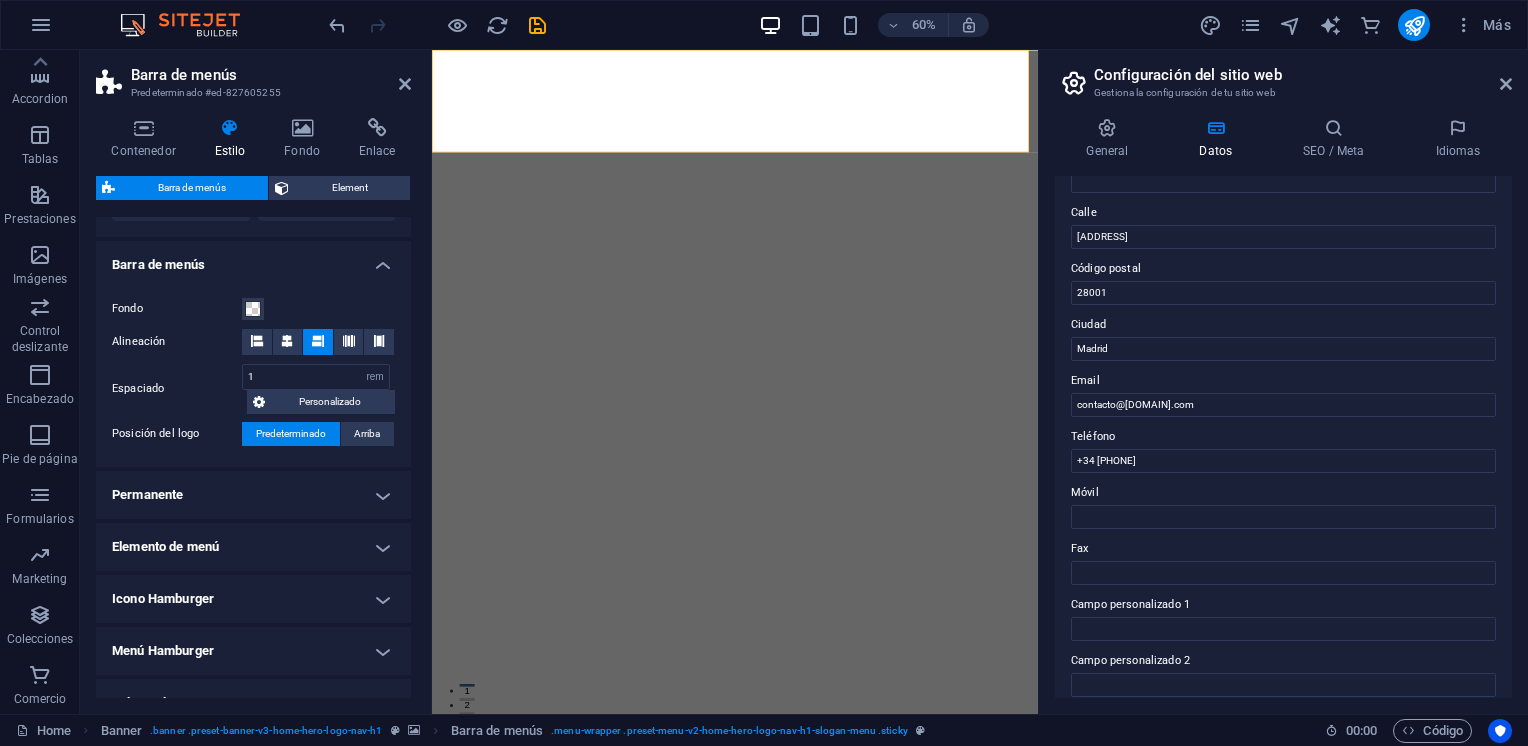 scroll, scrollTop: 500, scrollLeft: 0, axis: vertical 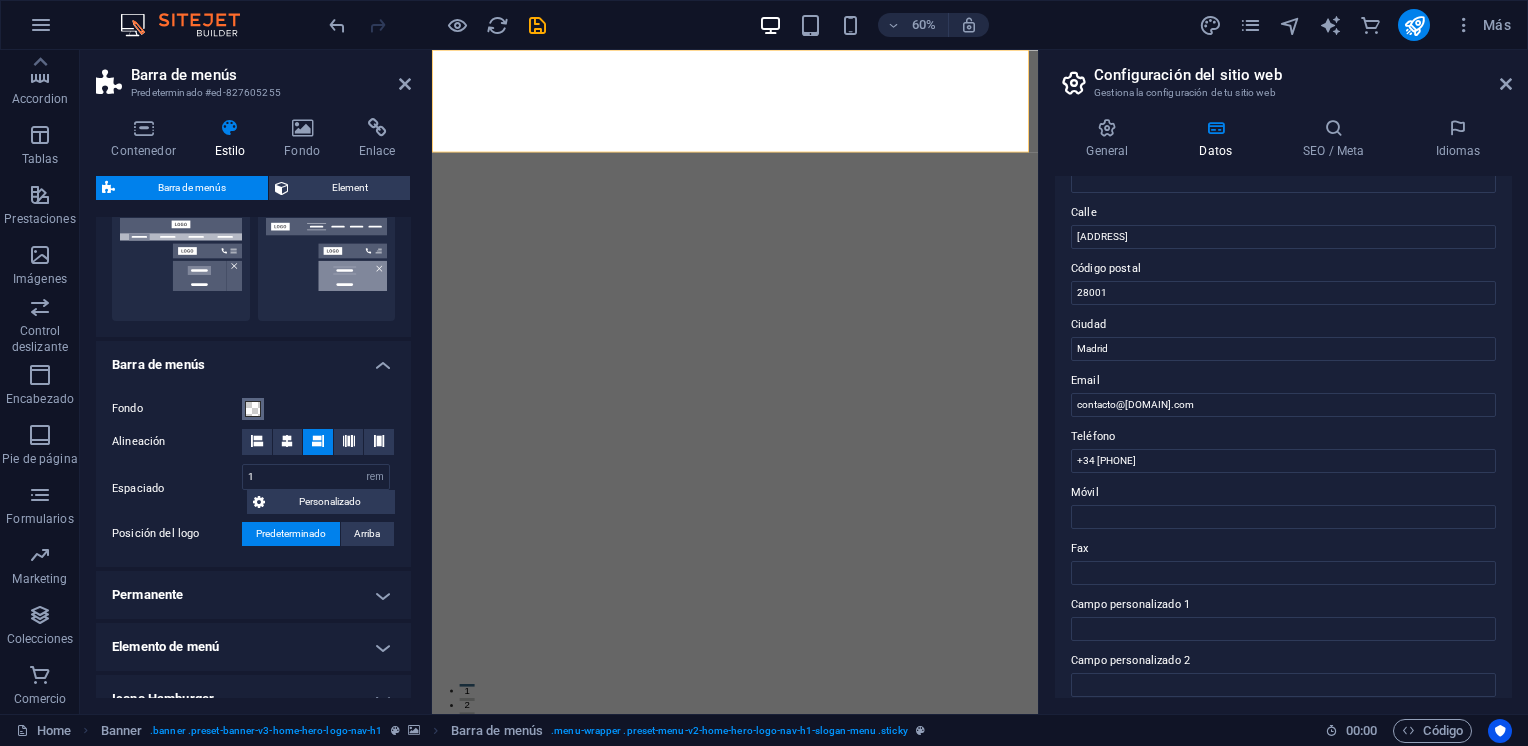 click at bounding box center [253, 409] 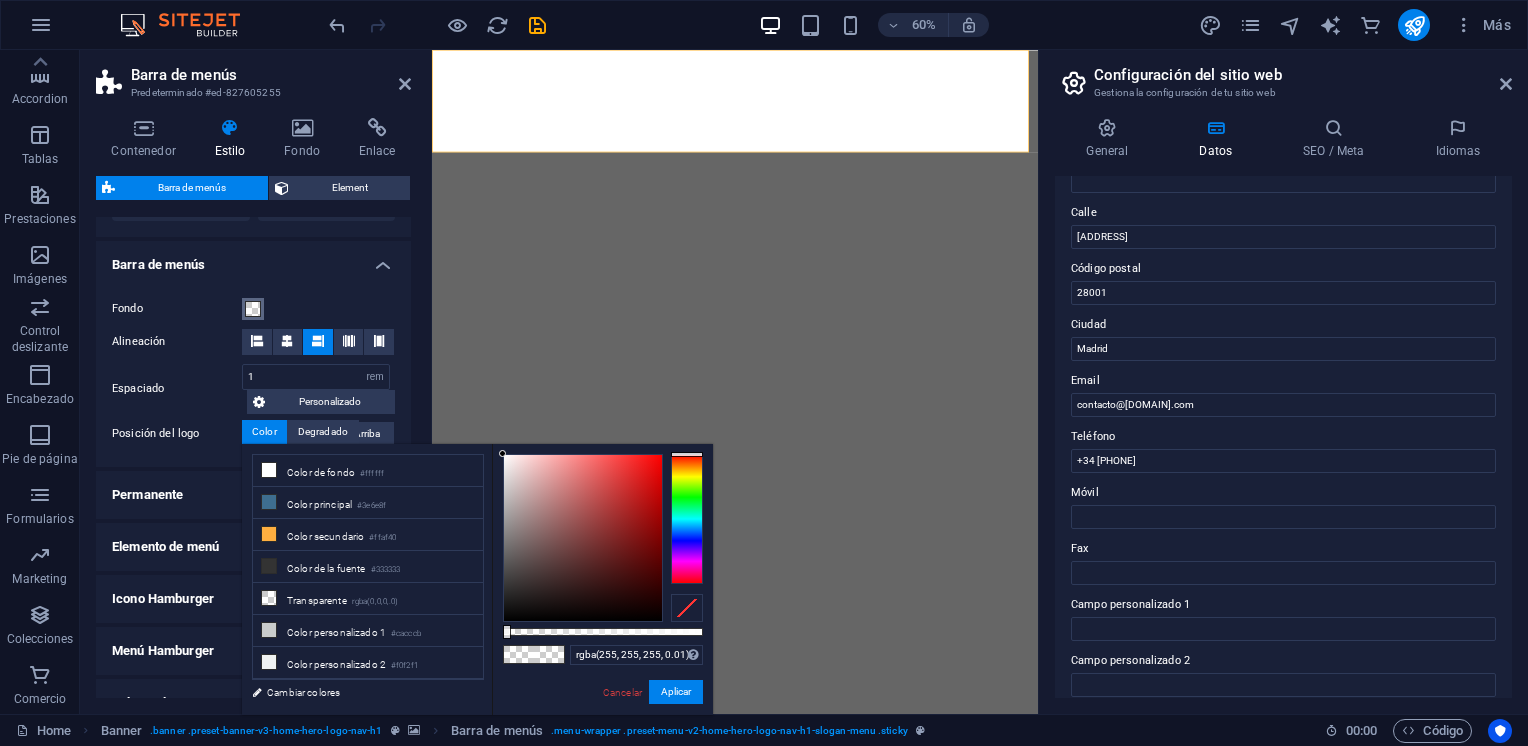 scroll, scrollTop: 707, scrollLeft: 0, axis: vertical 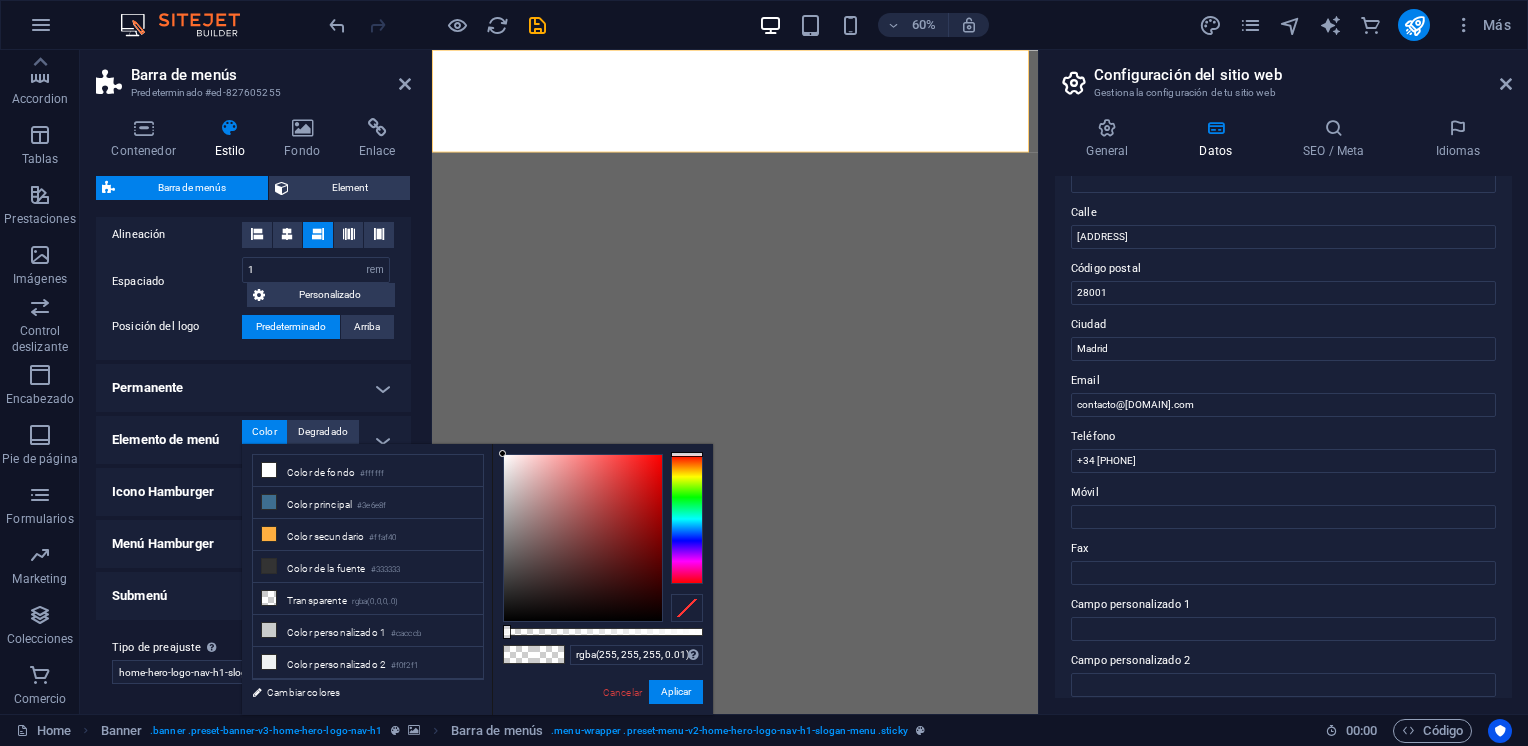 click on "Permanente" at bounding box center [253, 388] 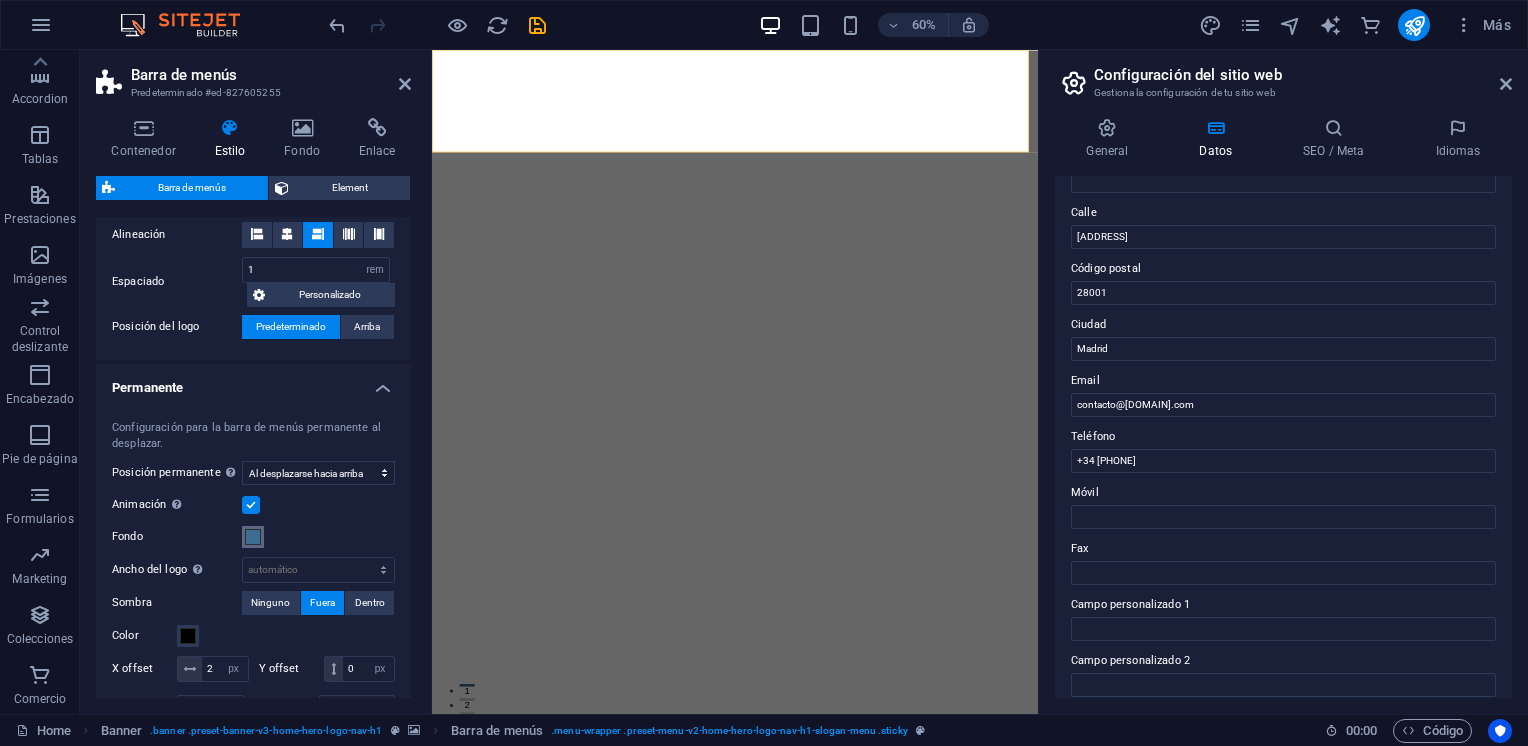 click on "Fondo" at bounding box center (253, 537) 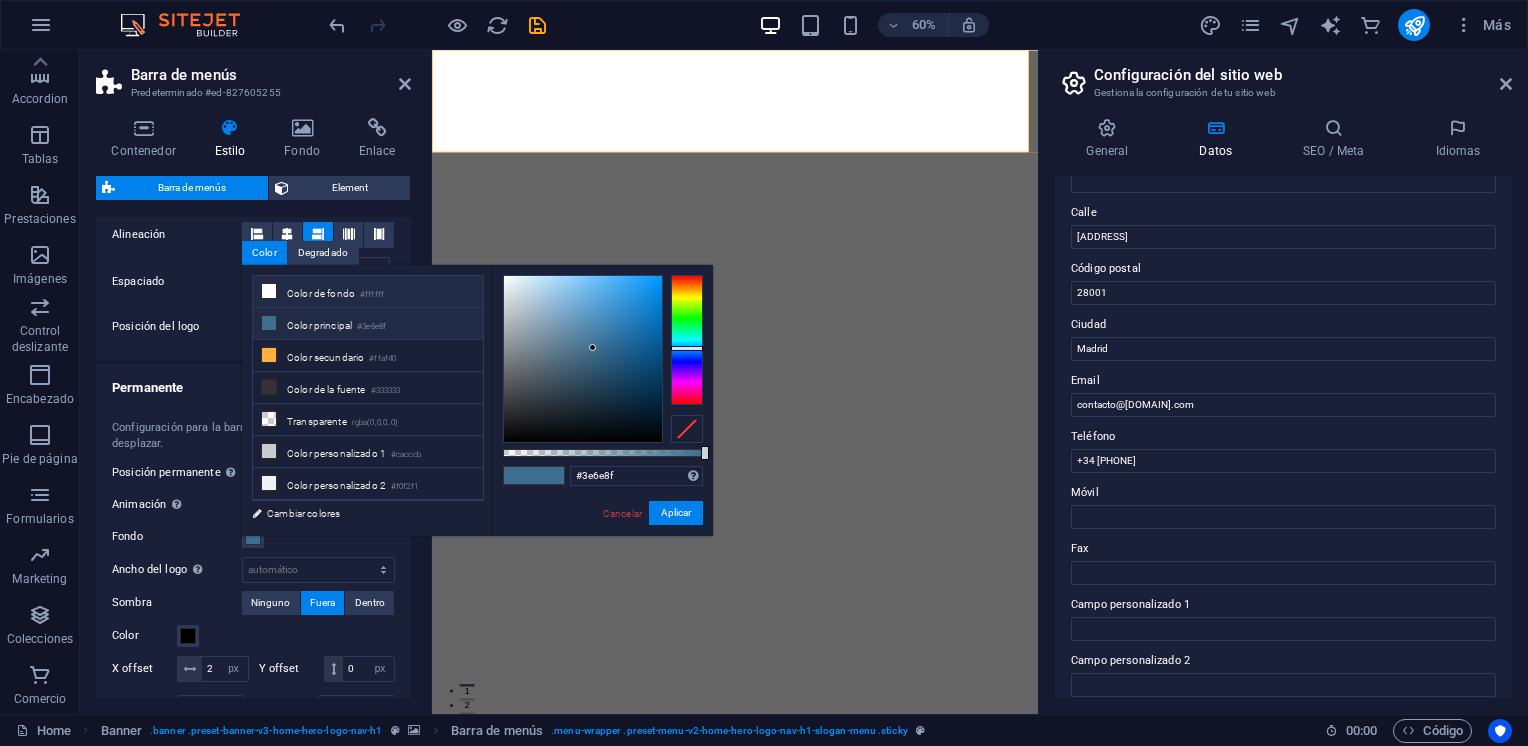click on "Color de fondo
#ffffff" at bounding box center (368, 292) 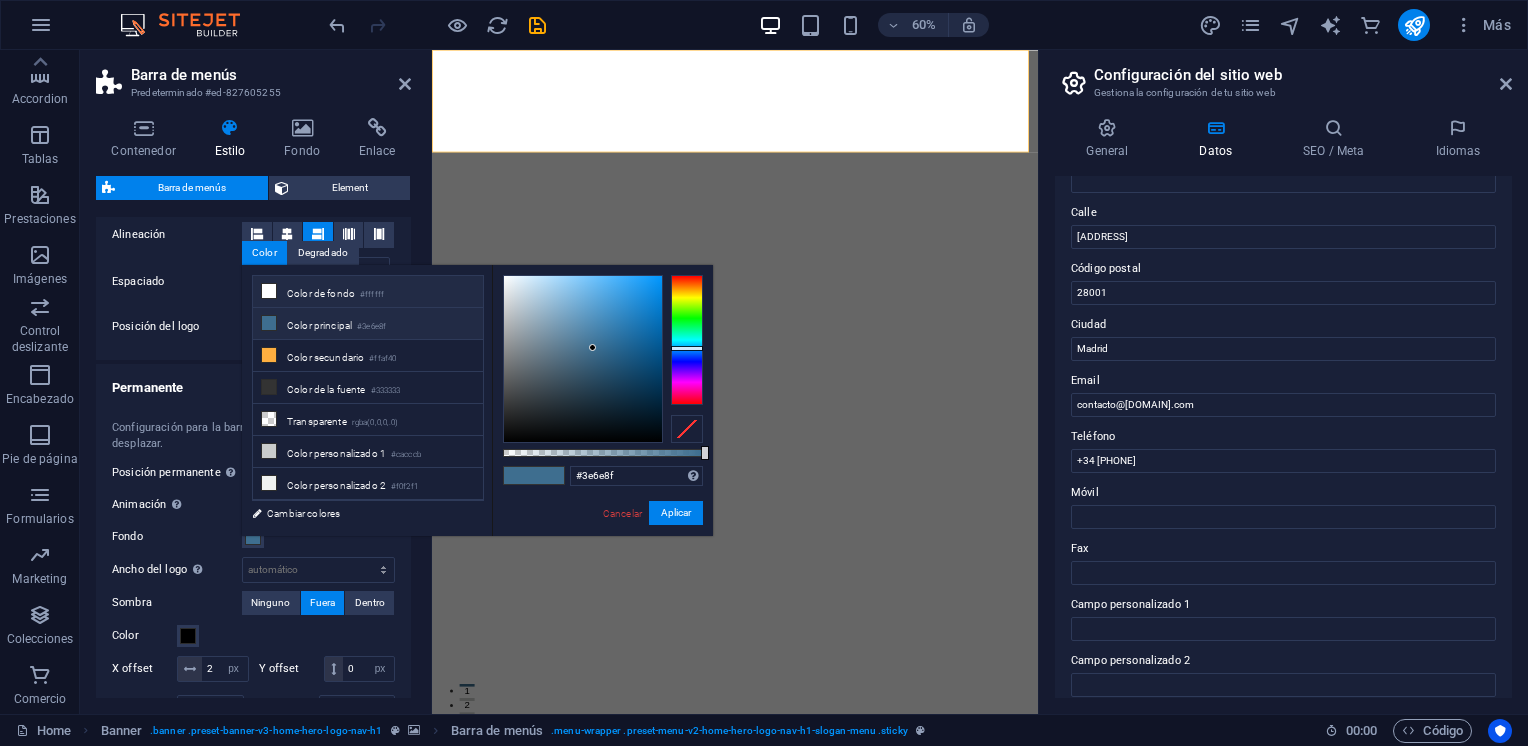 type on "#ffffff" 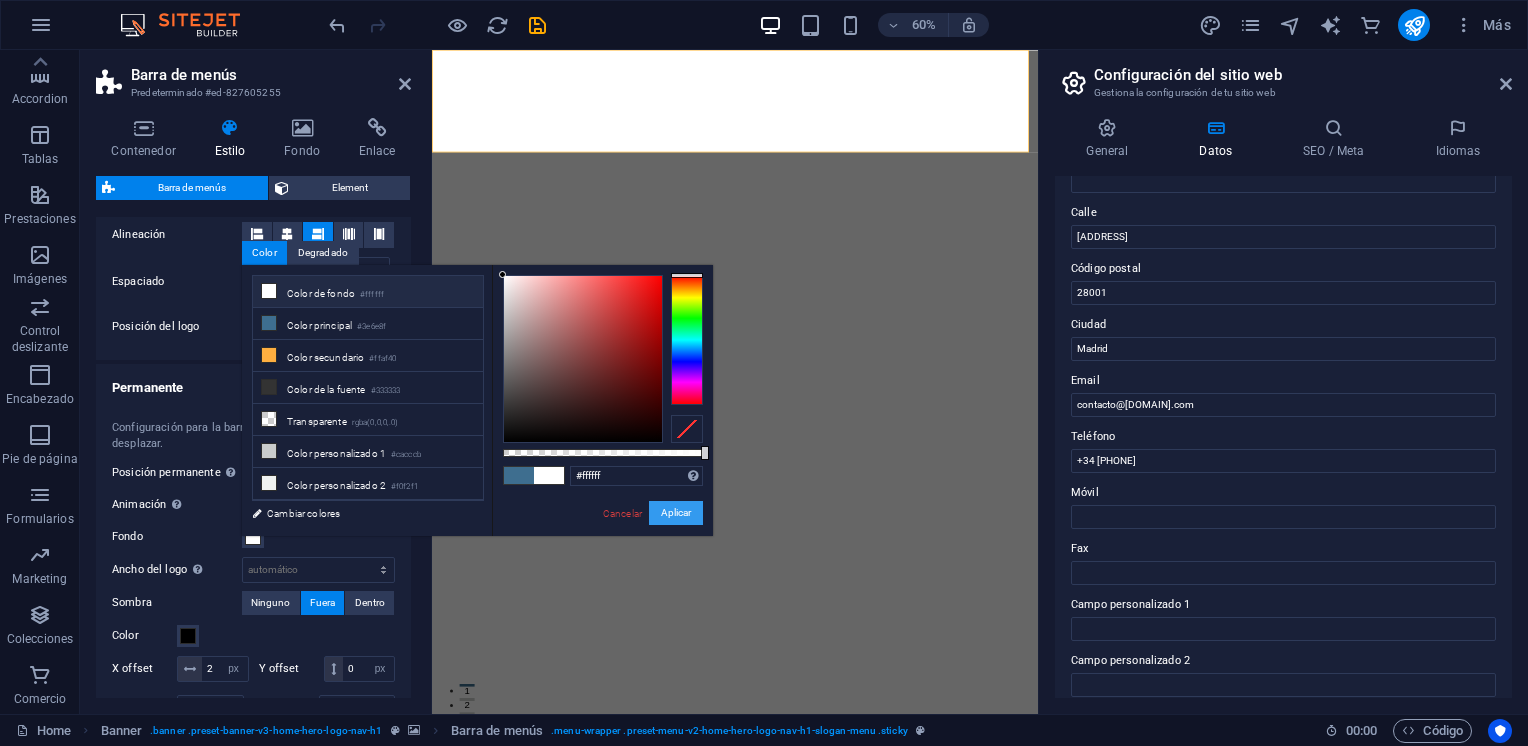 click on "Aplicar" at bounding box center (676, 513) 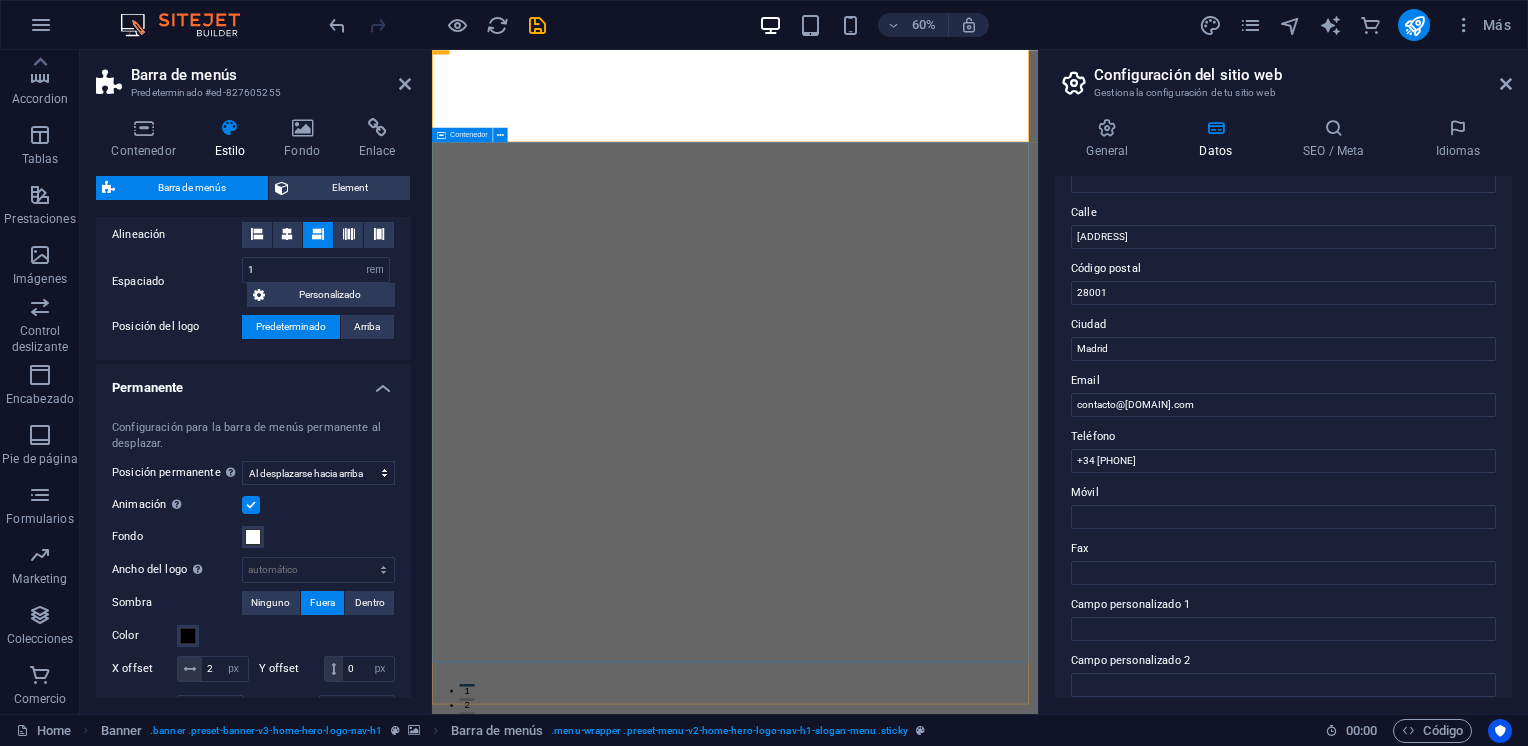 scroll, scrollTop: 300, scrollLeft: 0, axis: vertical 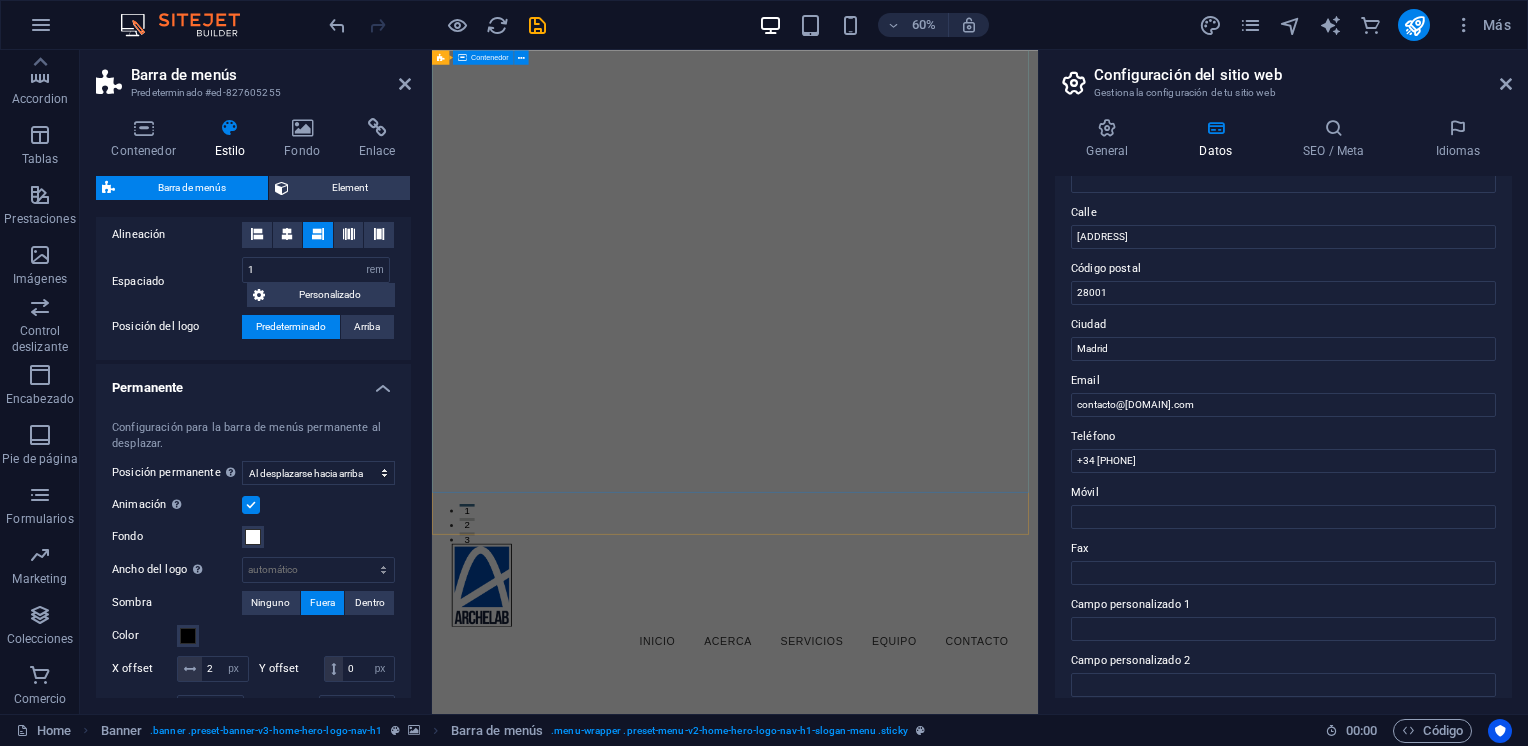 click on "Bienvenido a archelab - Tu aliado en proyectos arquitectónicos" at bounding box center [937, 1213] 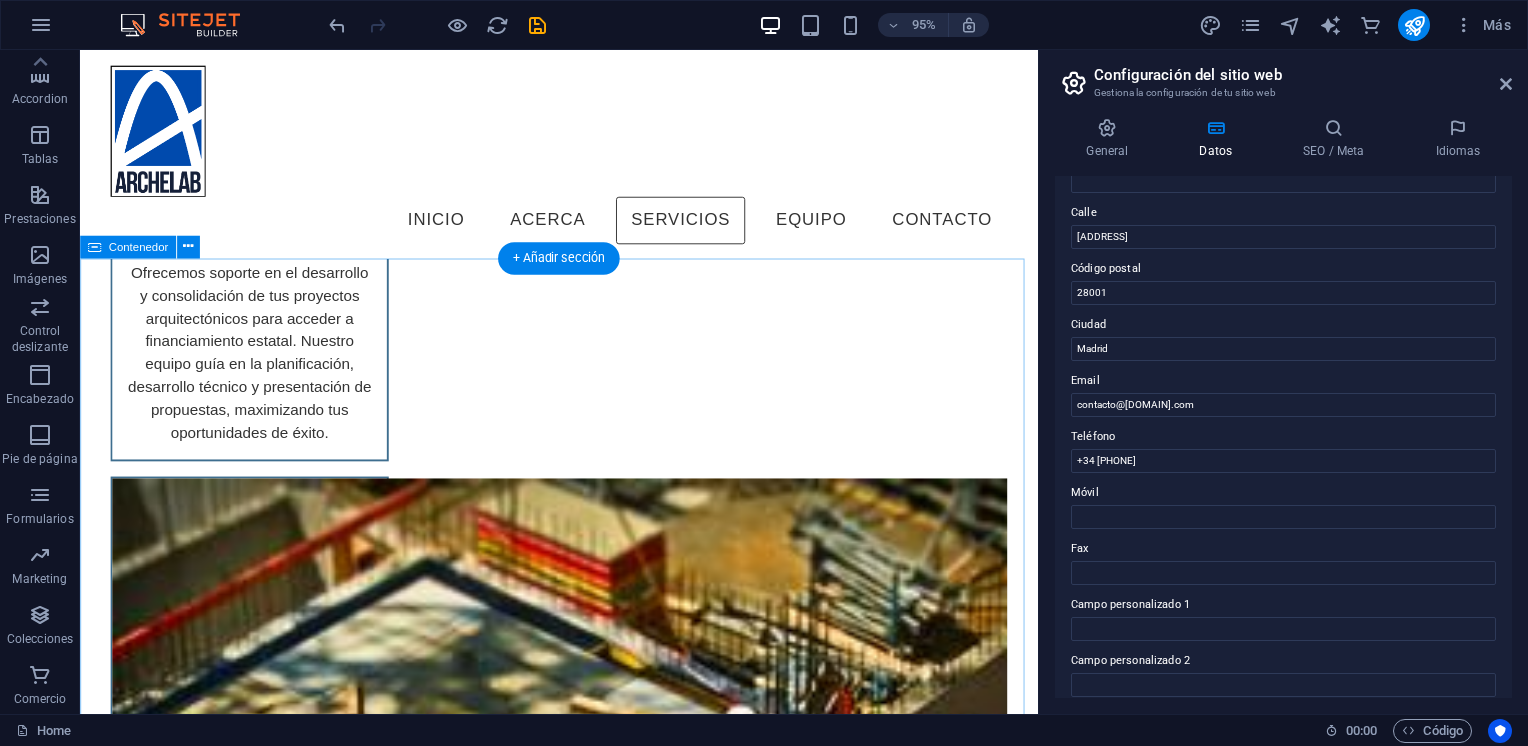 scroll, scrollTop: 1900, scrollLeft: 0, axis: vertical 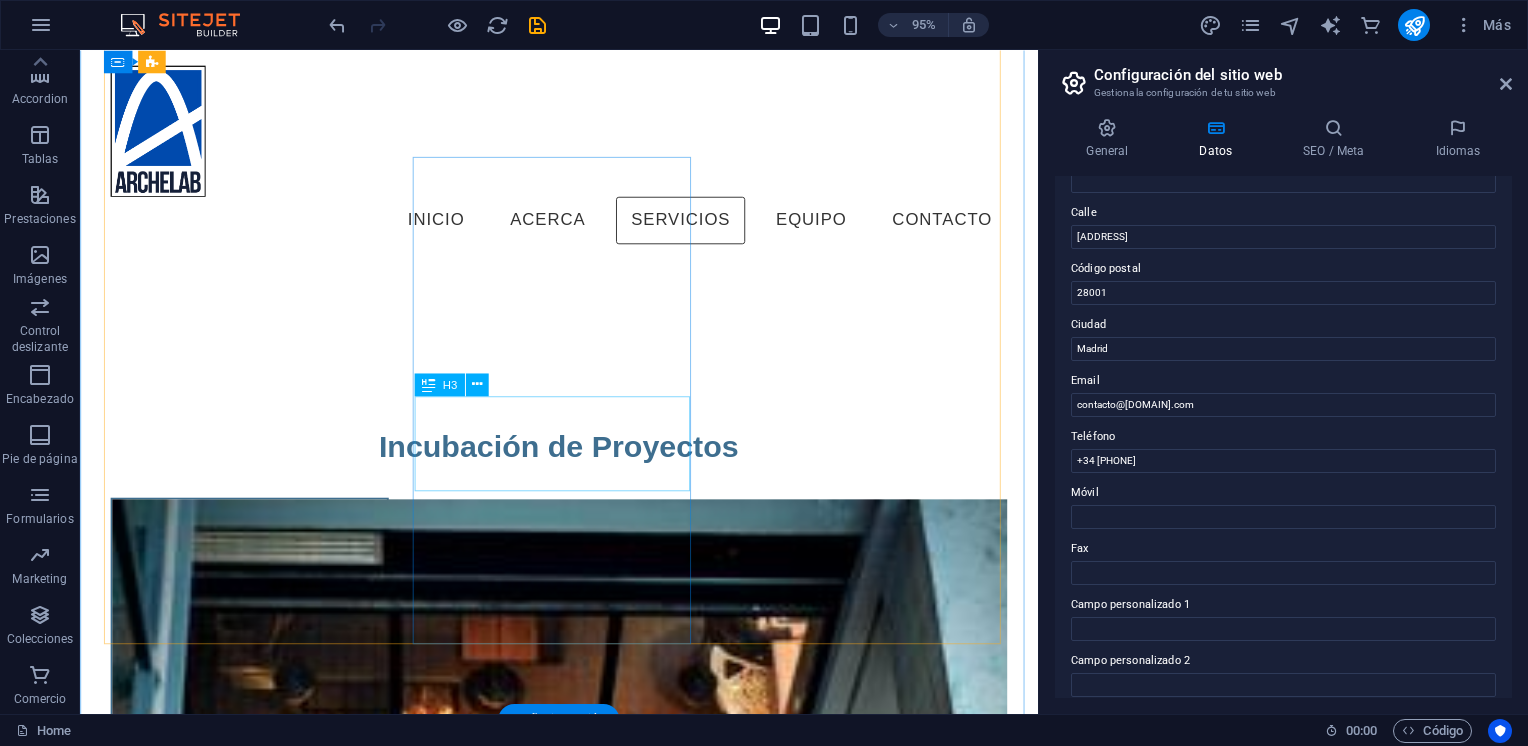 click on "Optimización de Proyectos" at bounding box center [258, 2991] 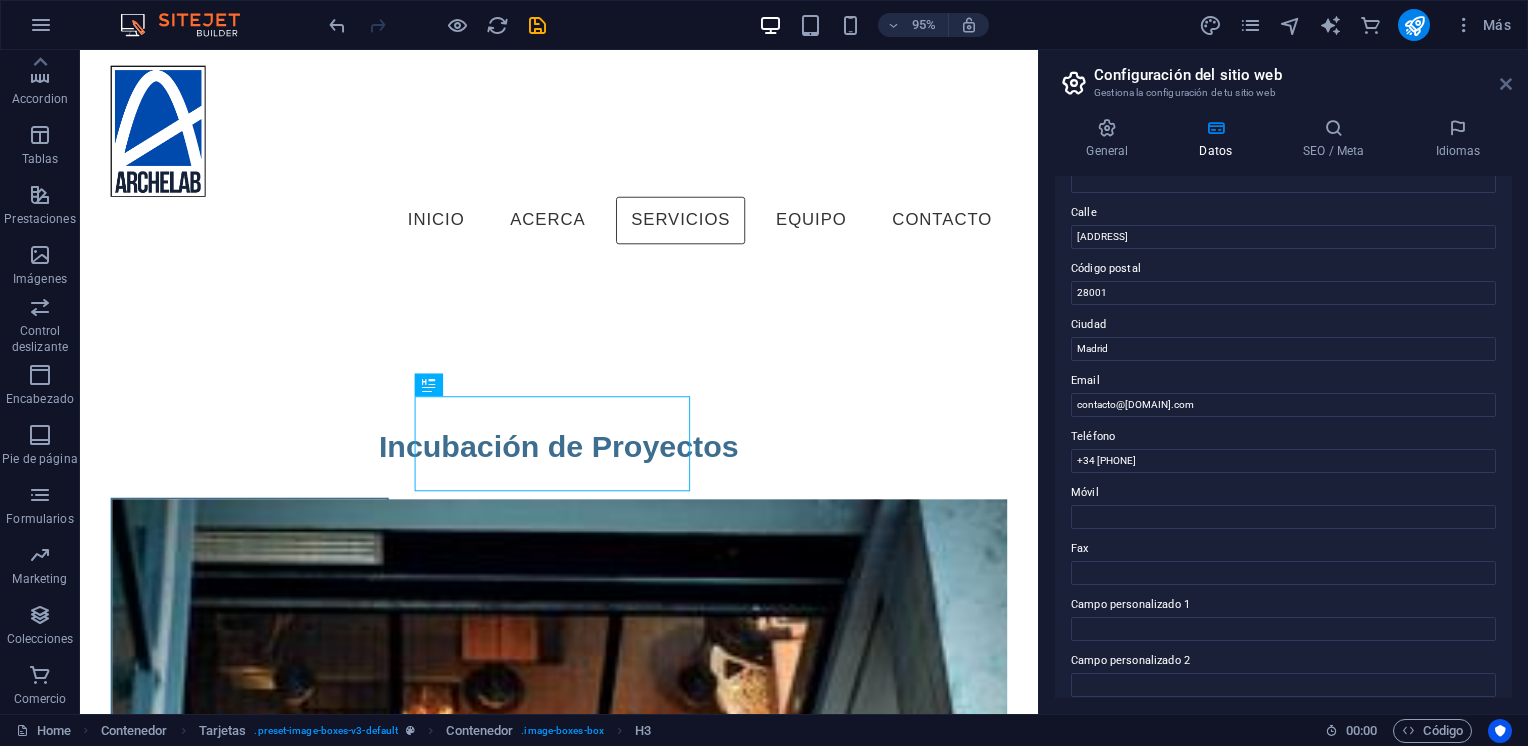 click at bounding box center (1506, 84) 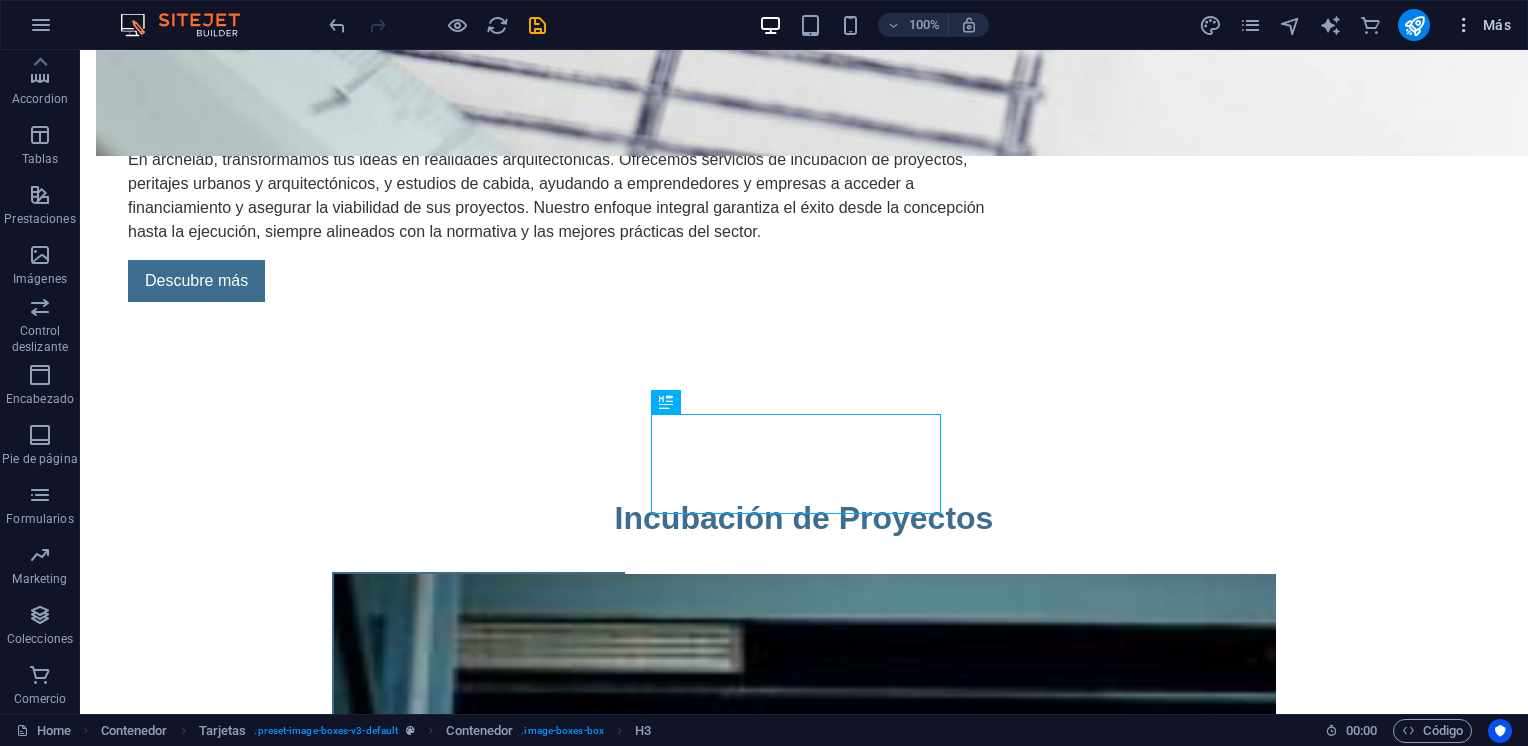 click at bounding box center (1464, 25) 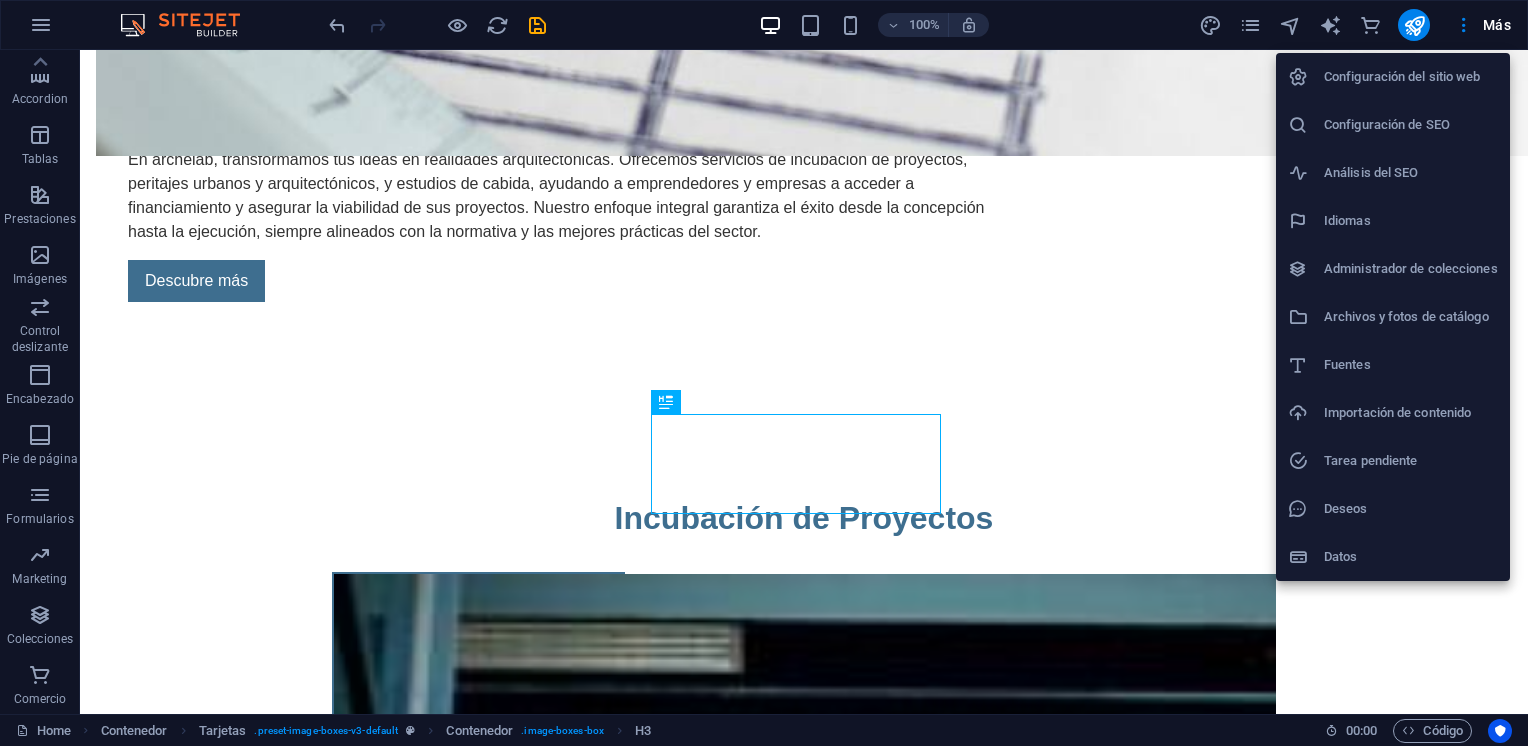 click on "Fuentes" at bounding box center [1411, 365] 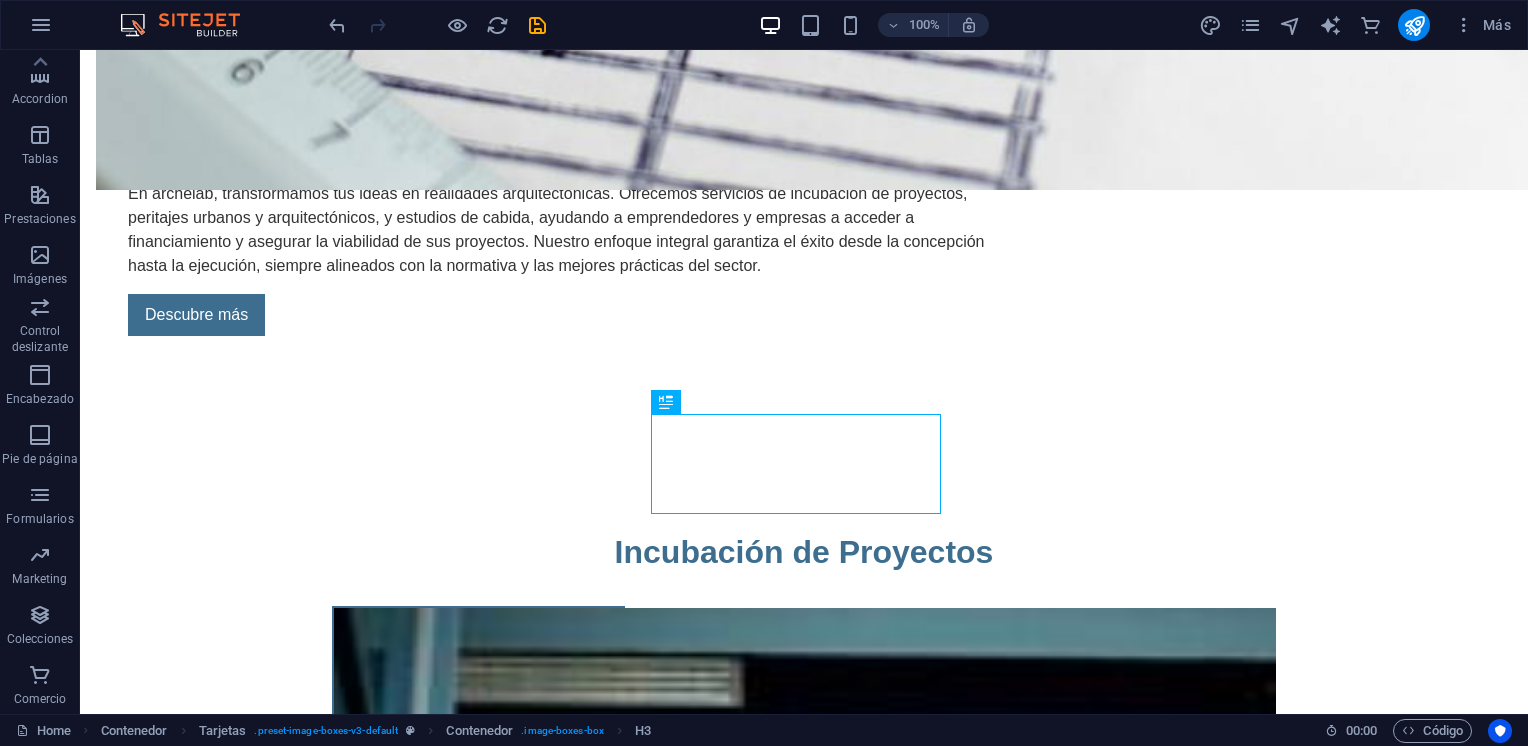scroll, scrollTop: 1900, scrollLeft: 0, axis: vertical 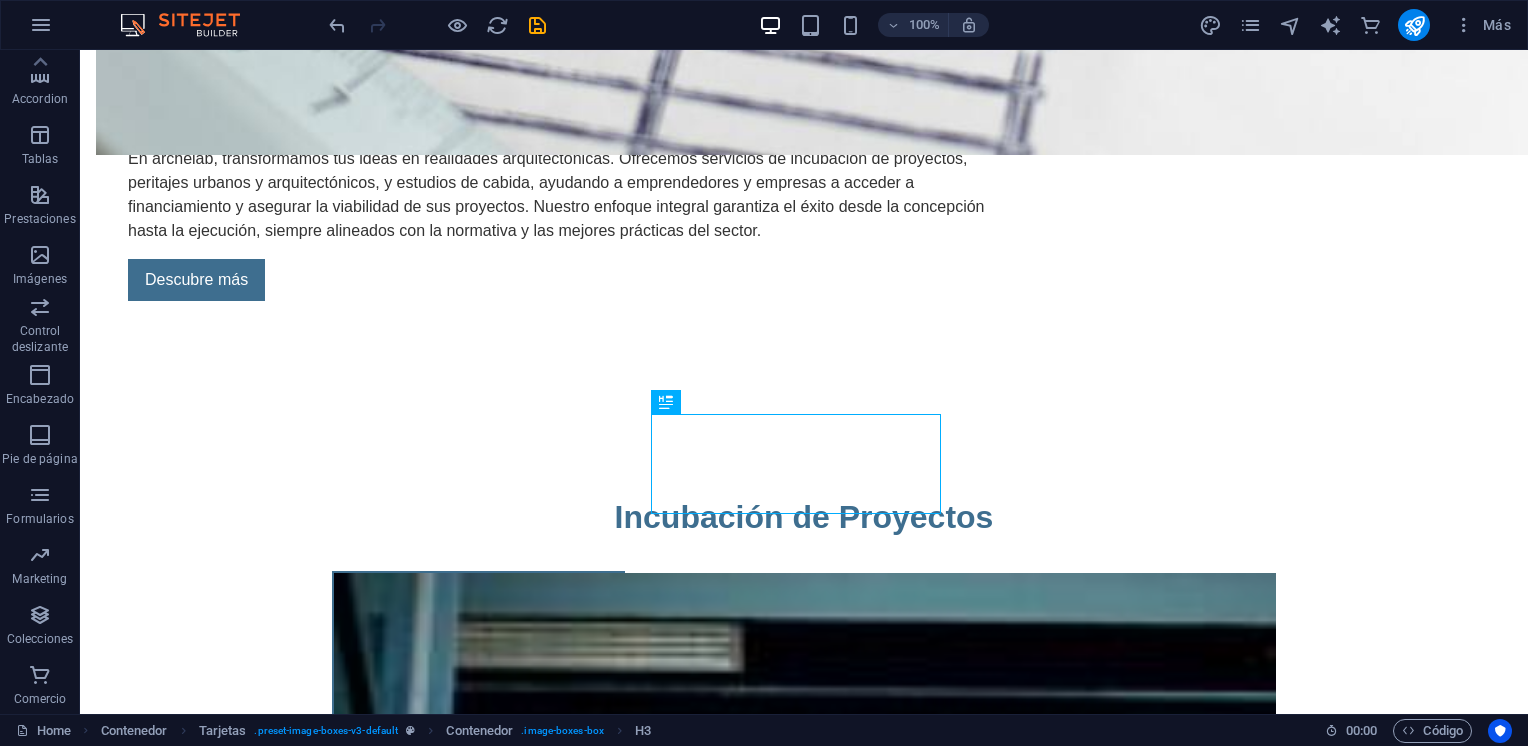 select on "popularity" 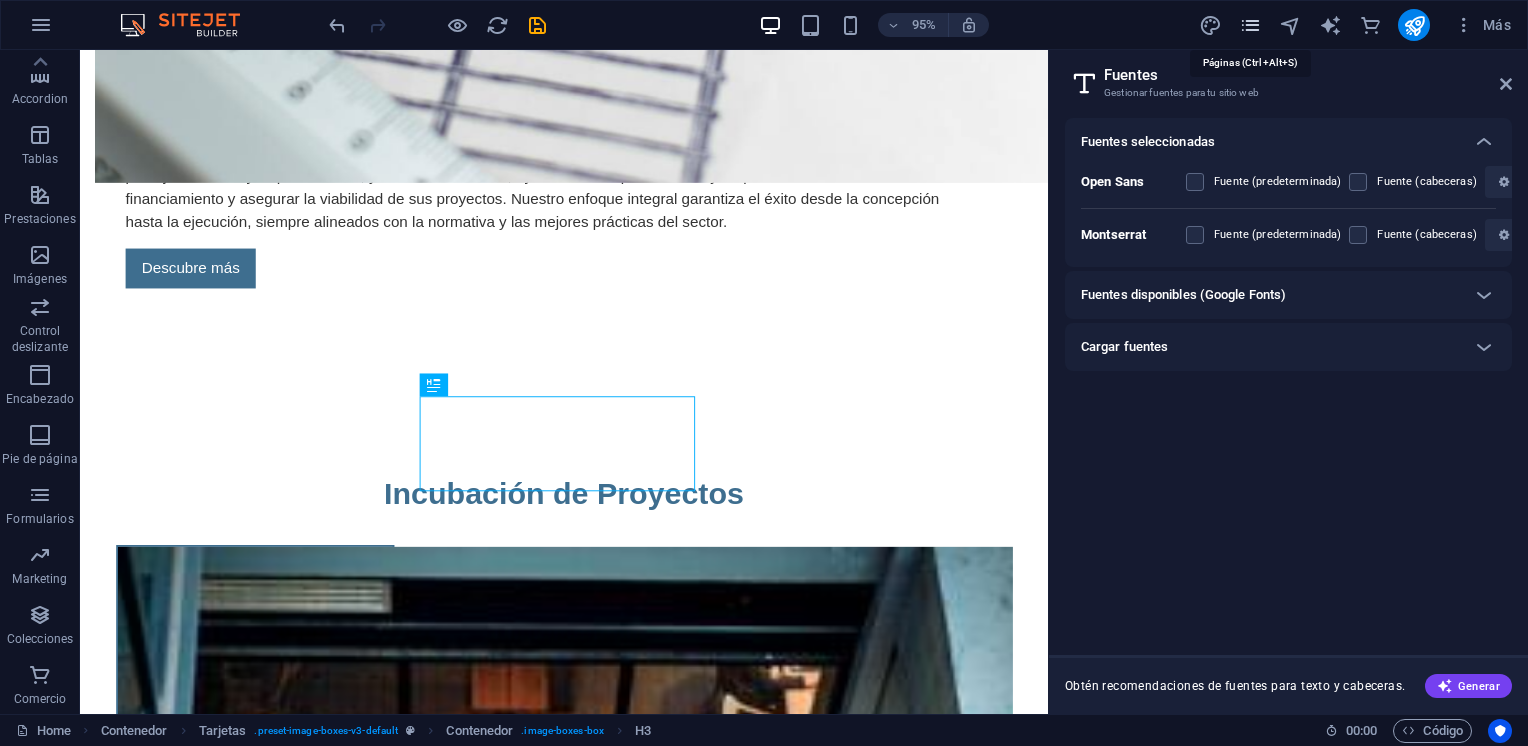 click at bounding box center [1250, 25] 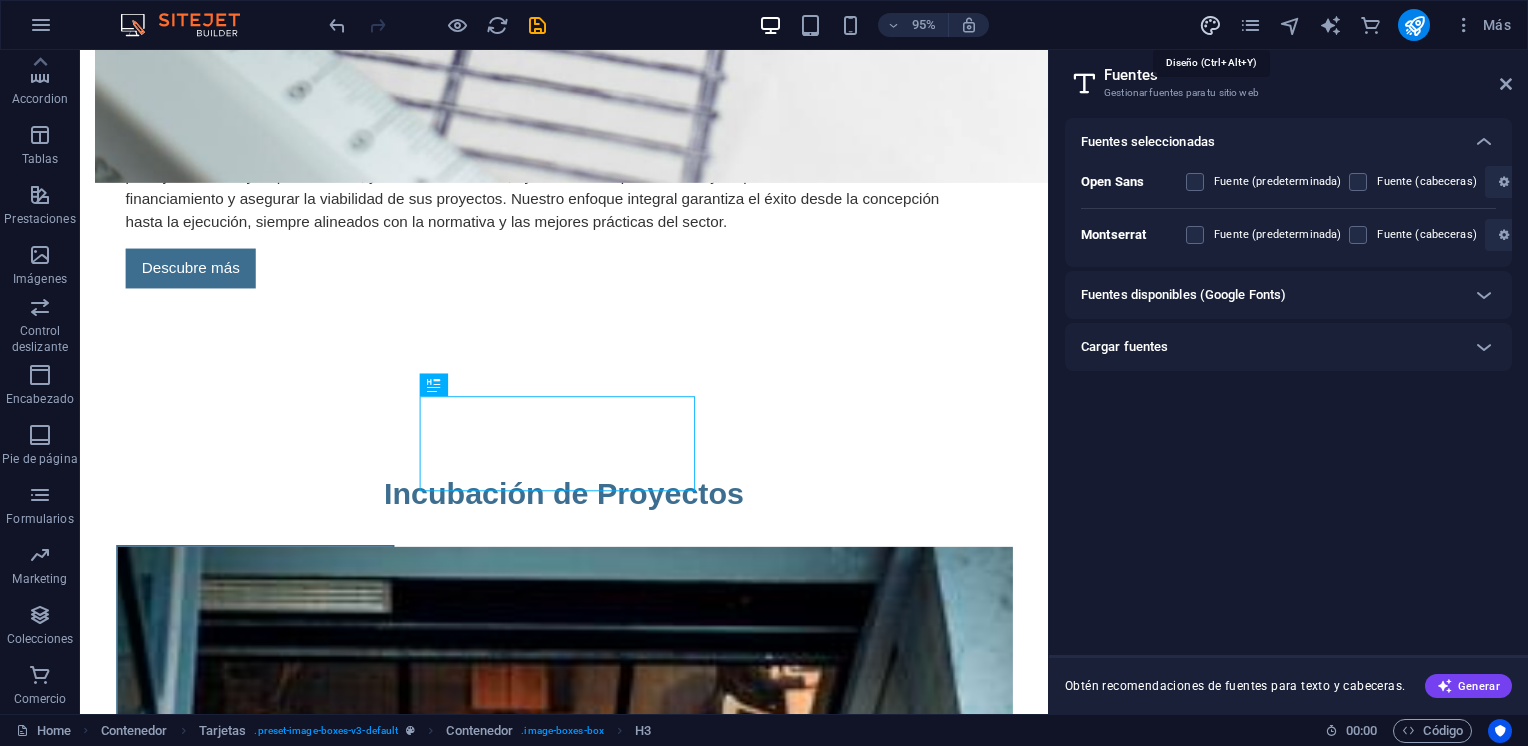 click at bounding box center (1210, 25) 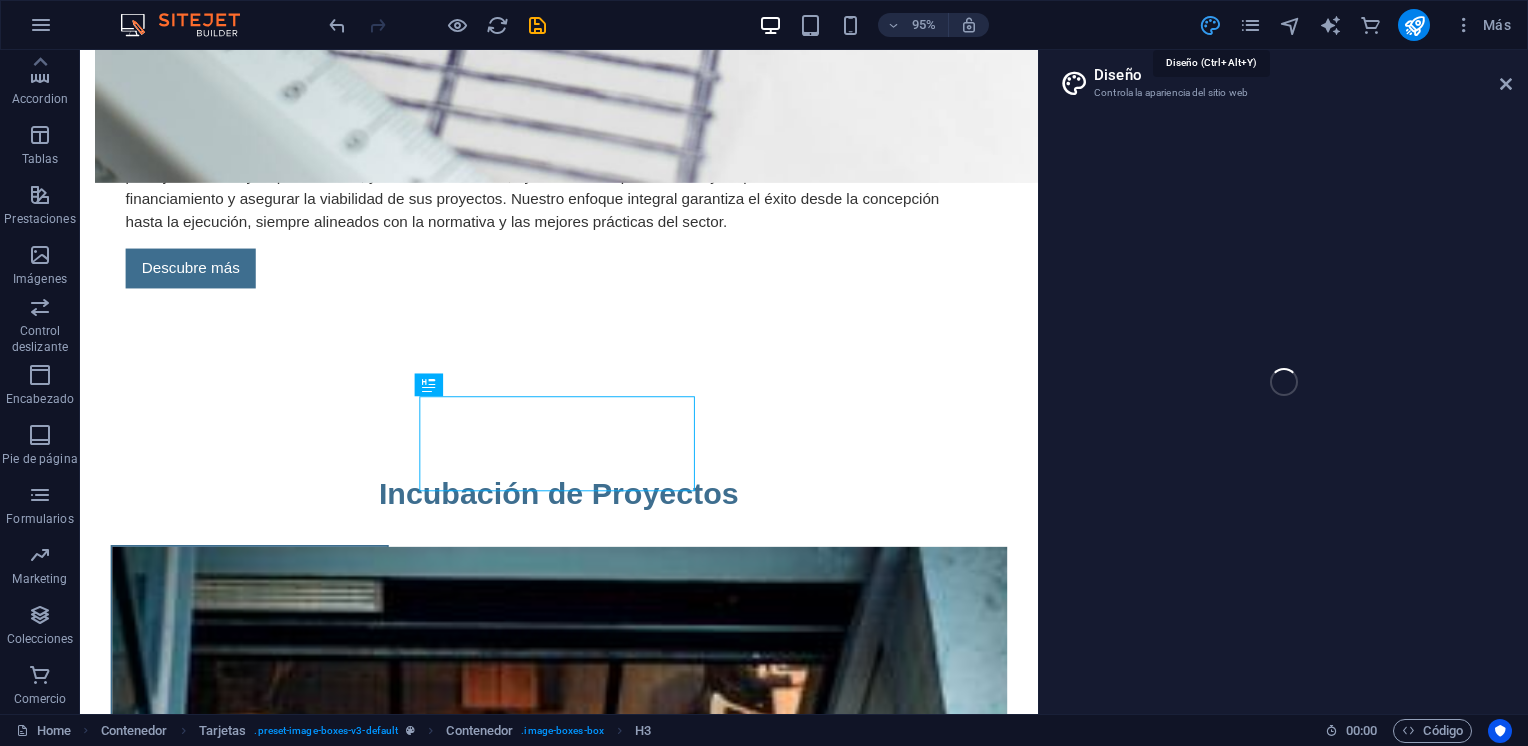 select on "px" 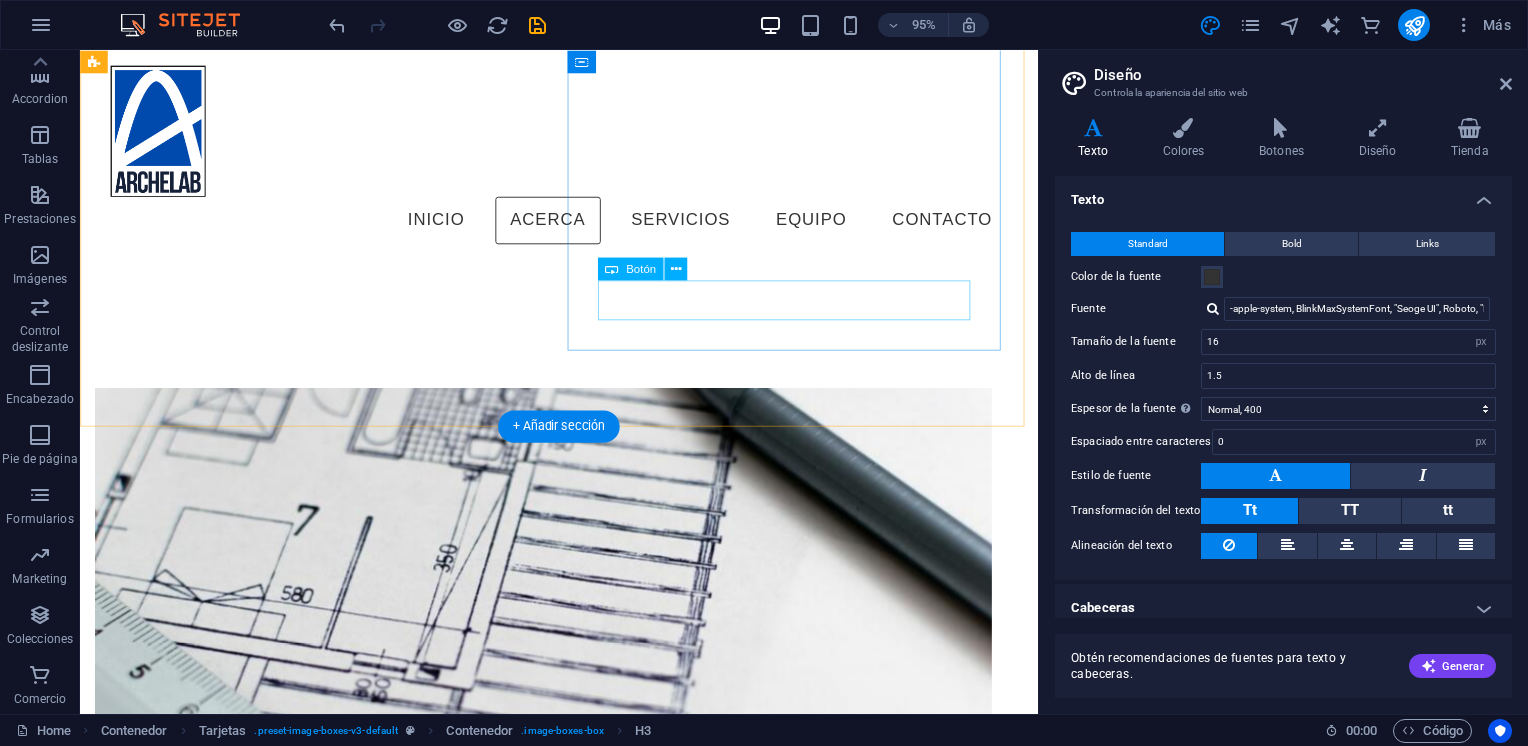 scroll, scrollTop: 800, scrollLeft: 0, axis: vertical 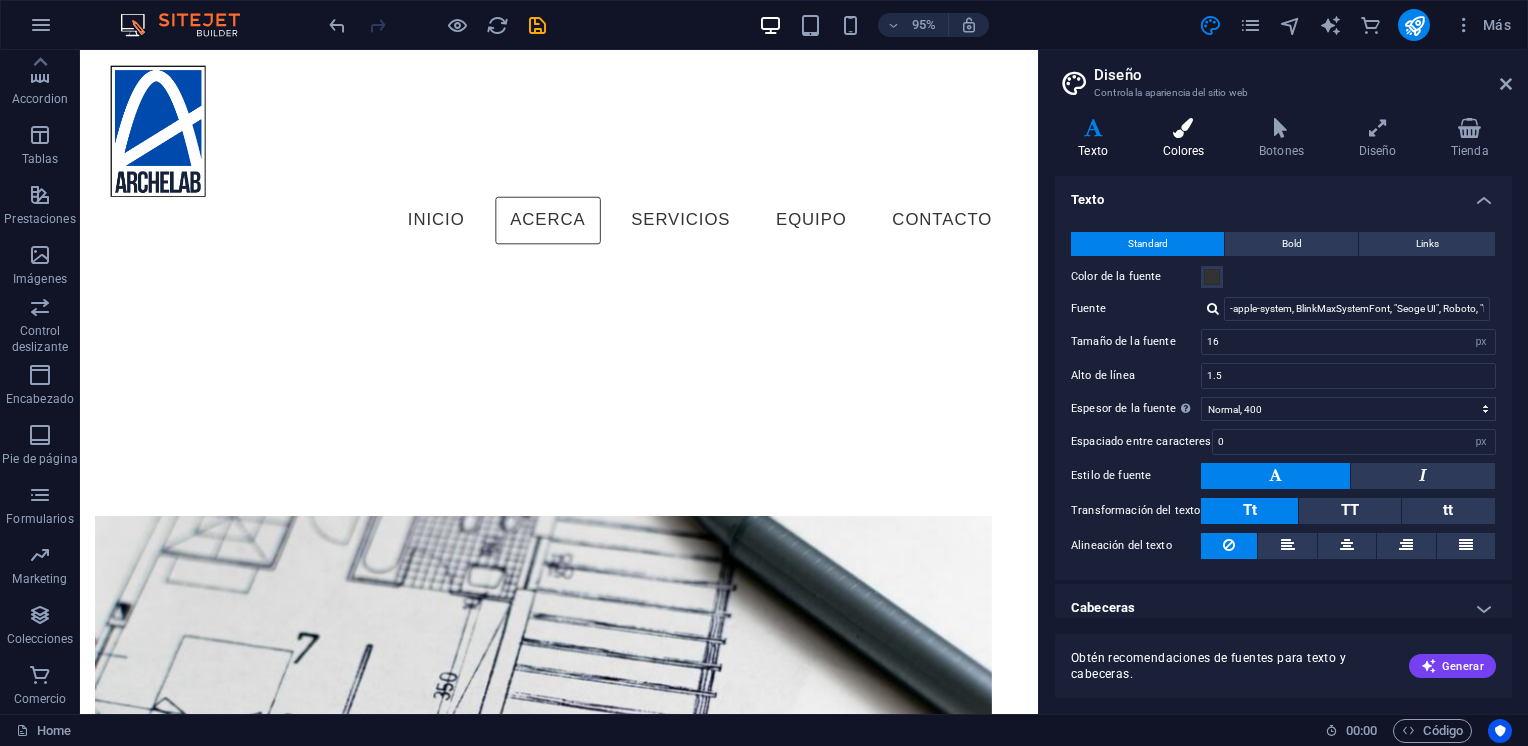 click on "Colores" at bounding box center (1187, 139) 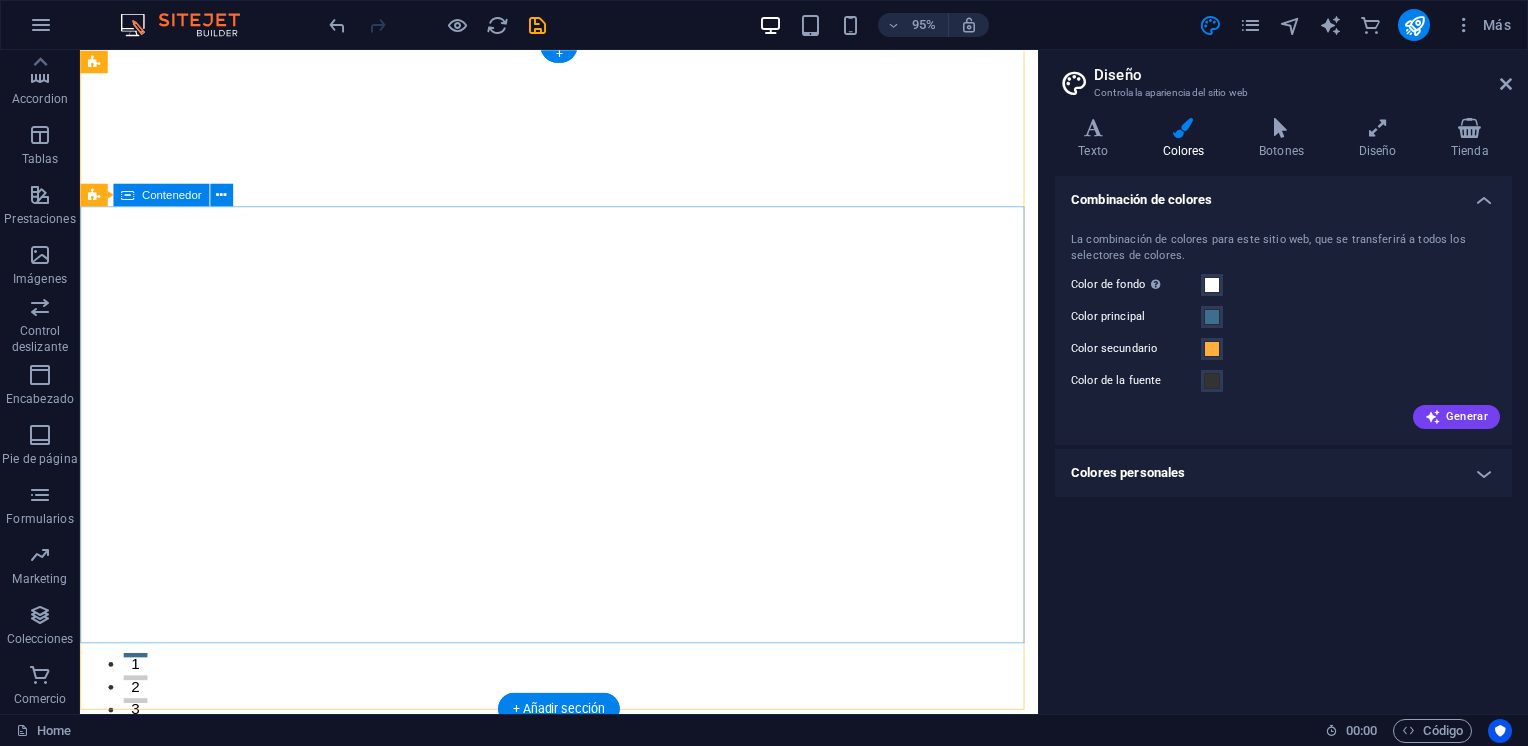 scroll, scrollTop: 0, scrollLeft: 0, axis: both 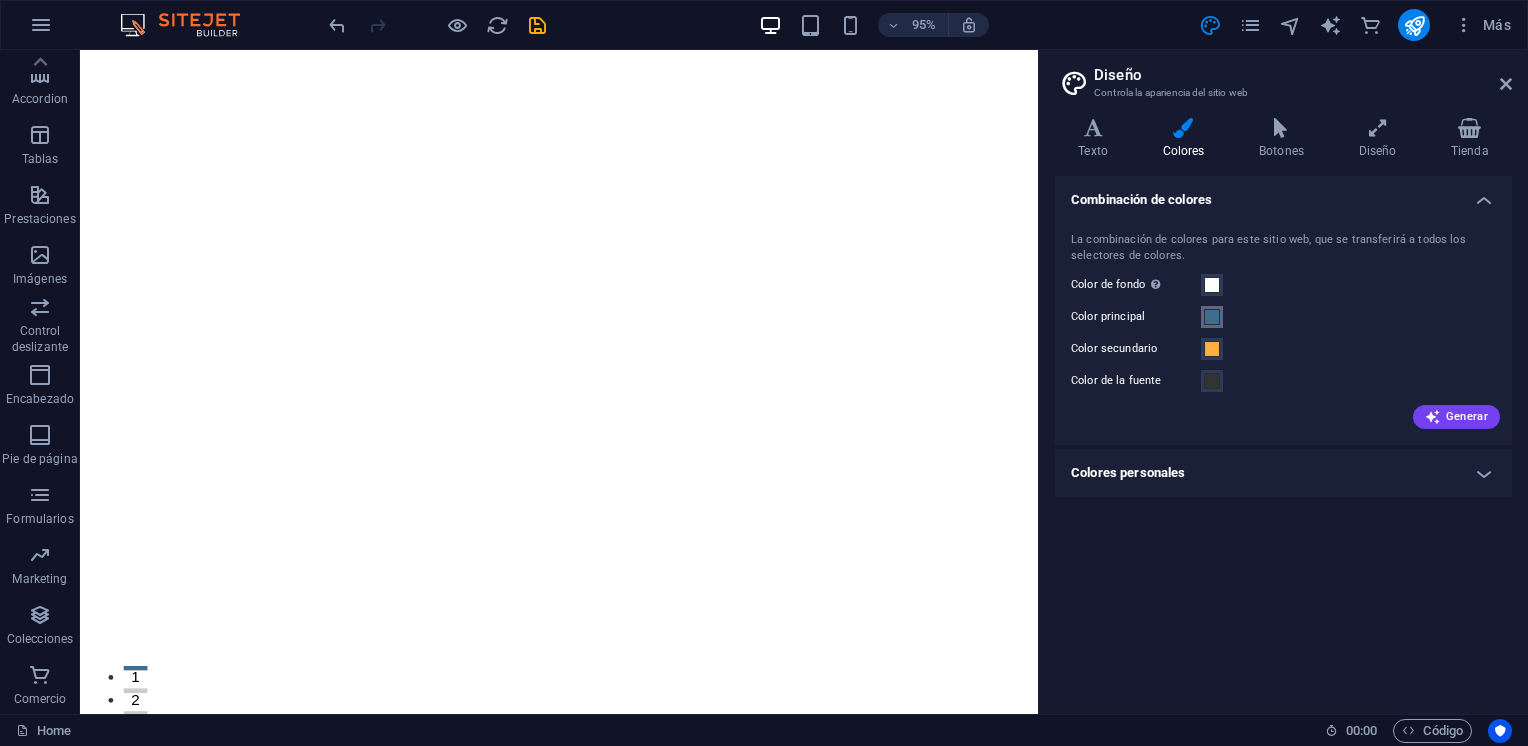 click at bounding box center (1212, 317) 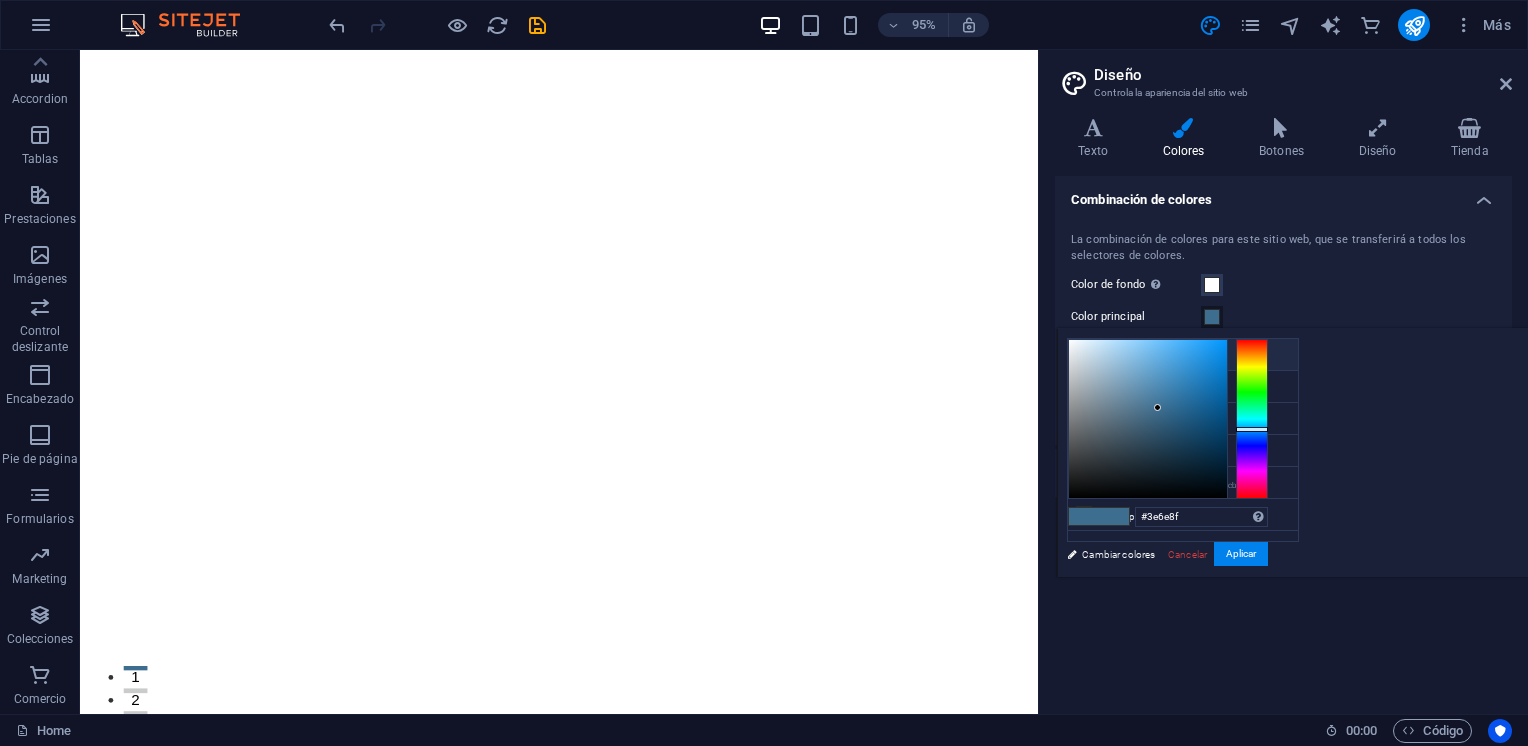 click at bounding box center (1084, 354) 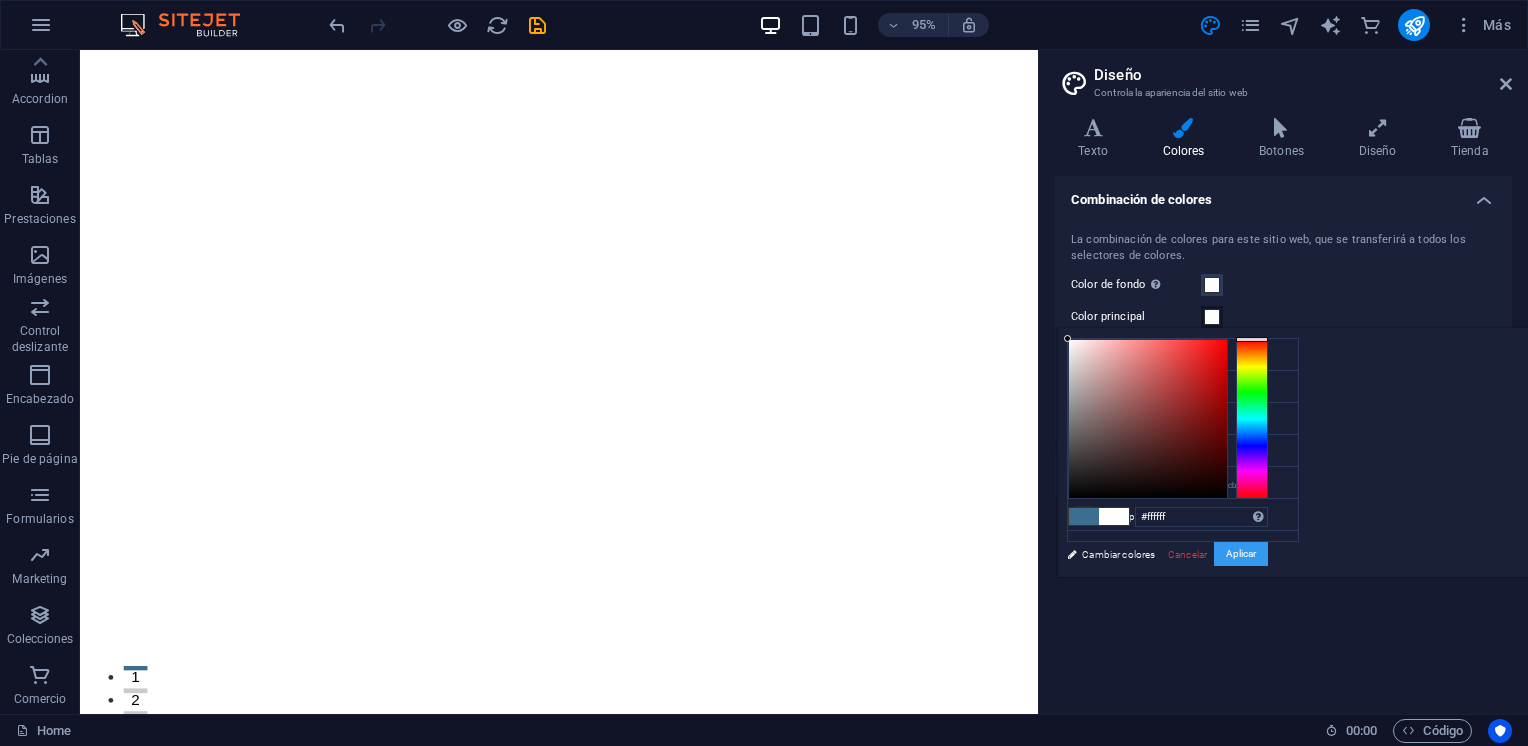 click on "Aplicar" at bounding box center (1241, 554) 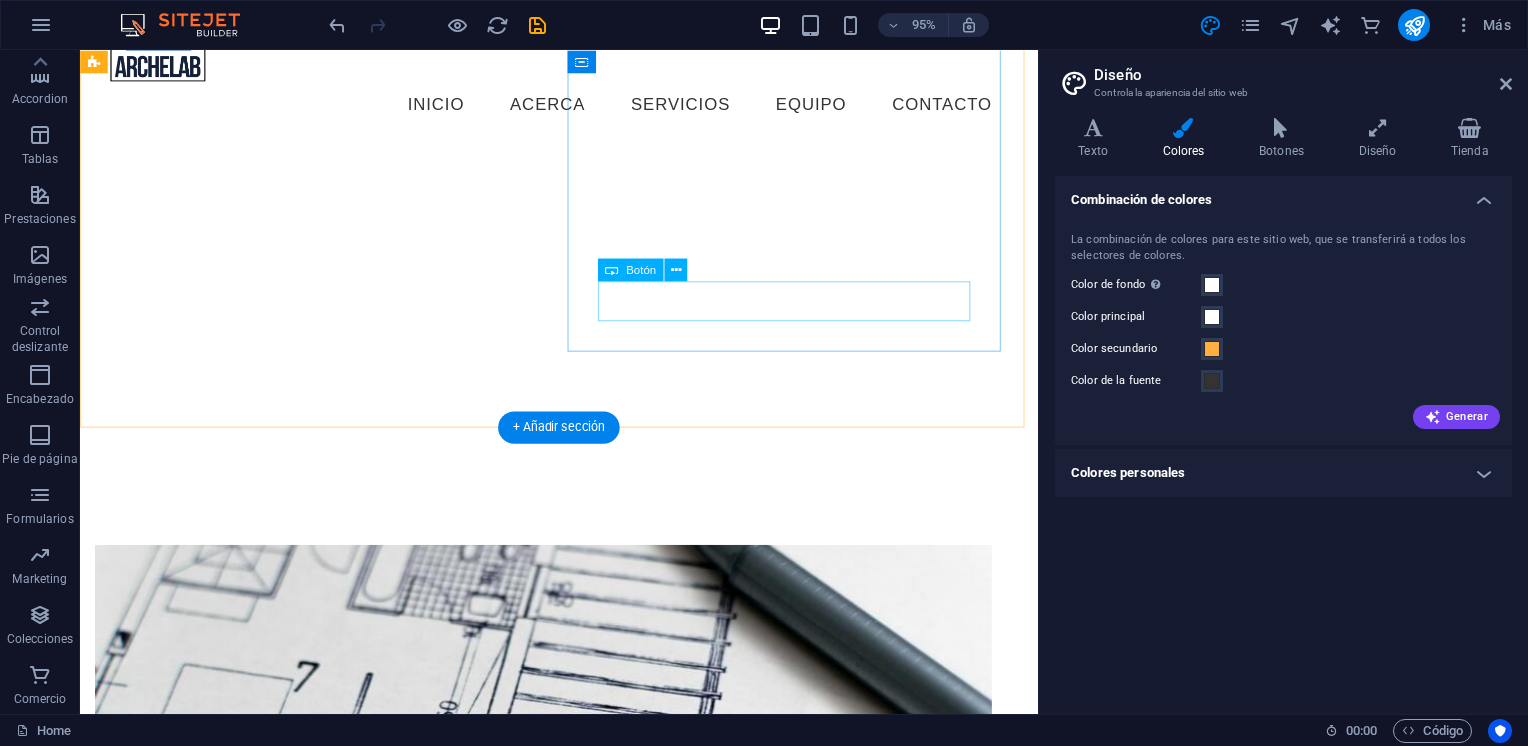 scroll, scrollTop: 1000, scrollLeft: 0, axis: vertical 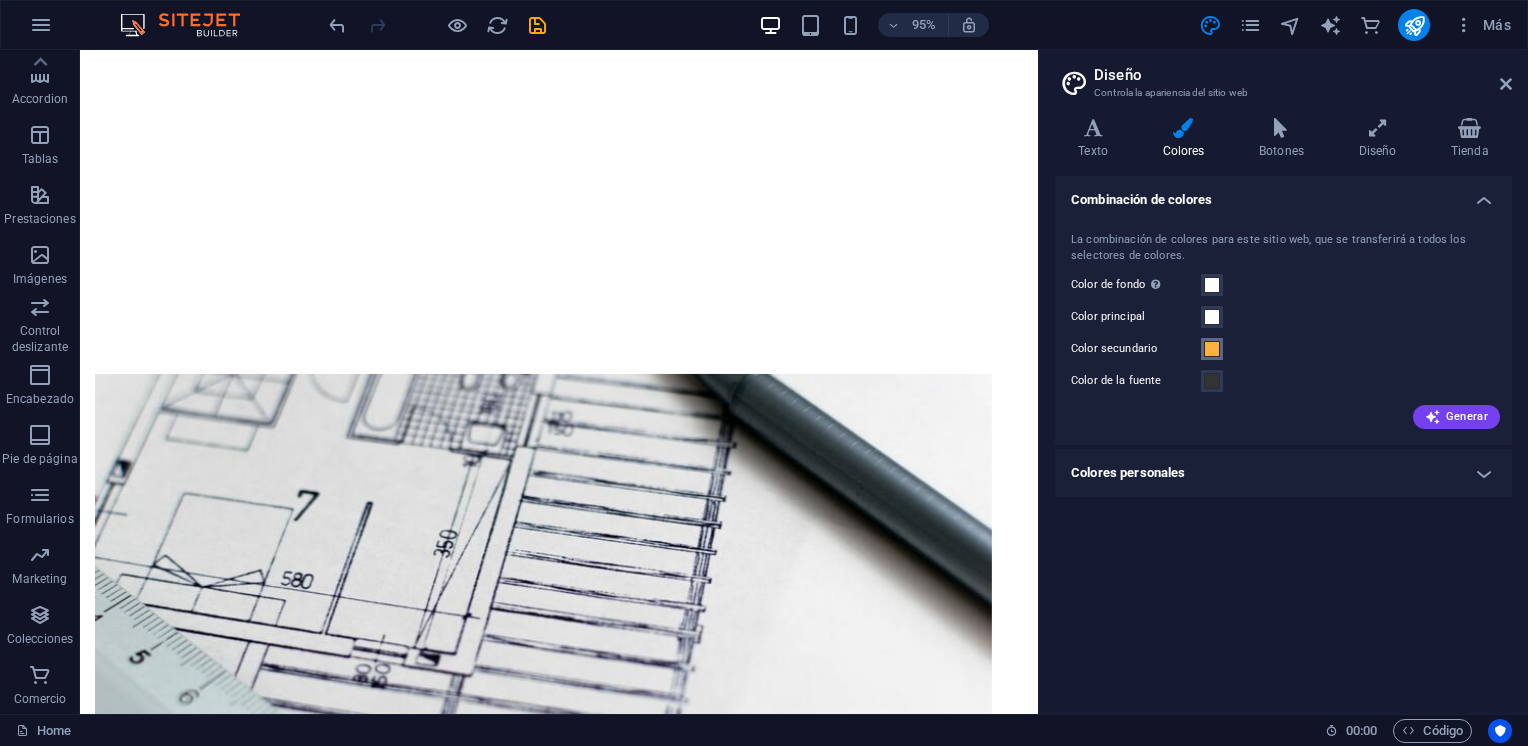 click at bounding box center (1212, 349) 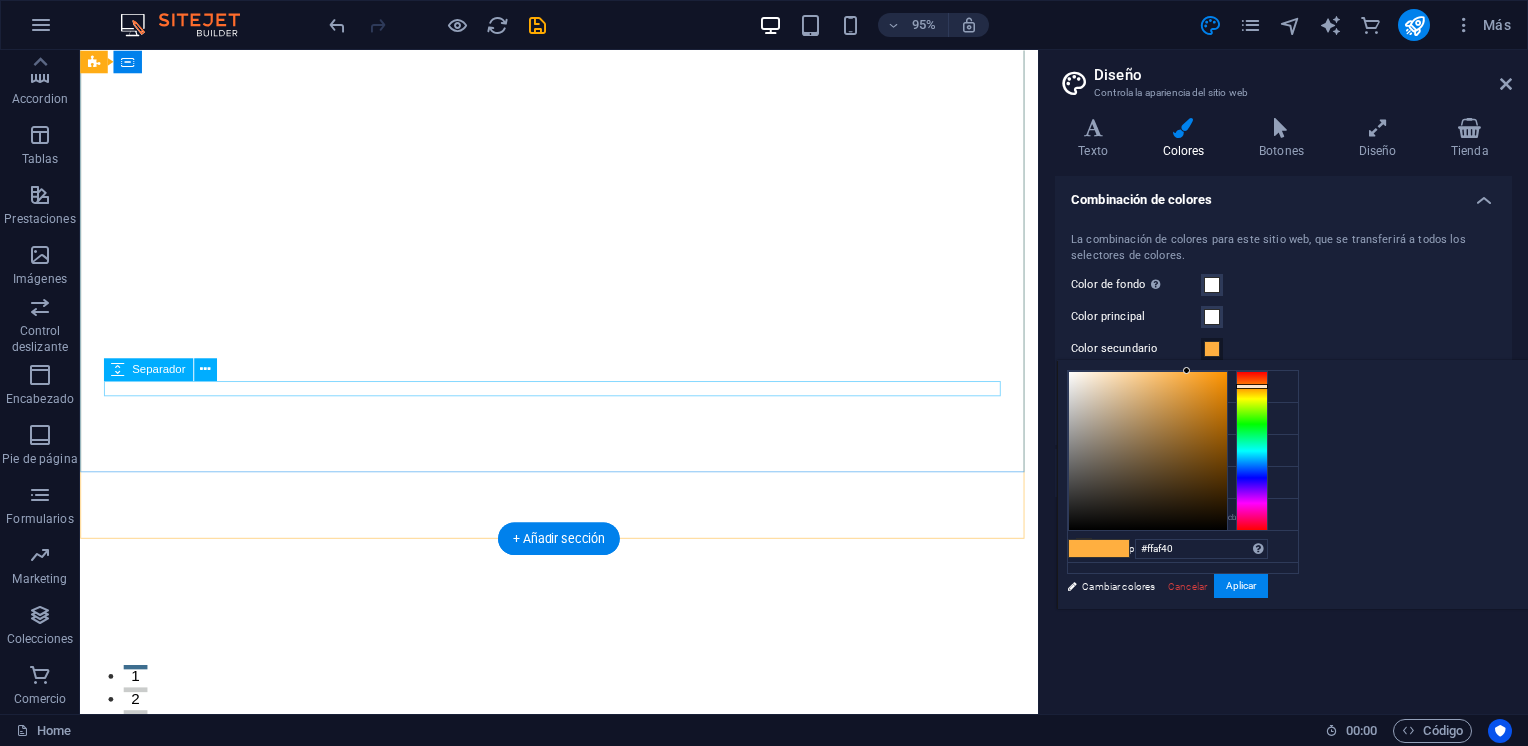 scroll, scrollTop: 0, scrollLeft: 0, axis: both 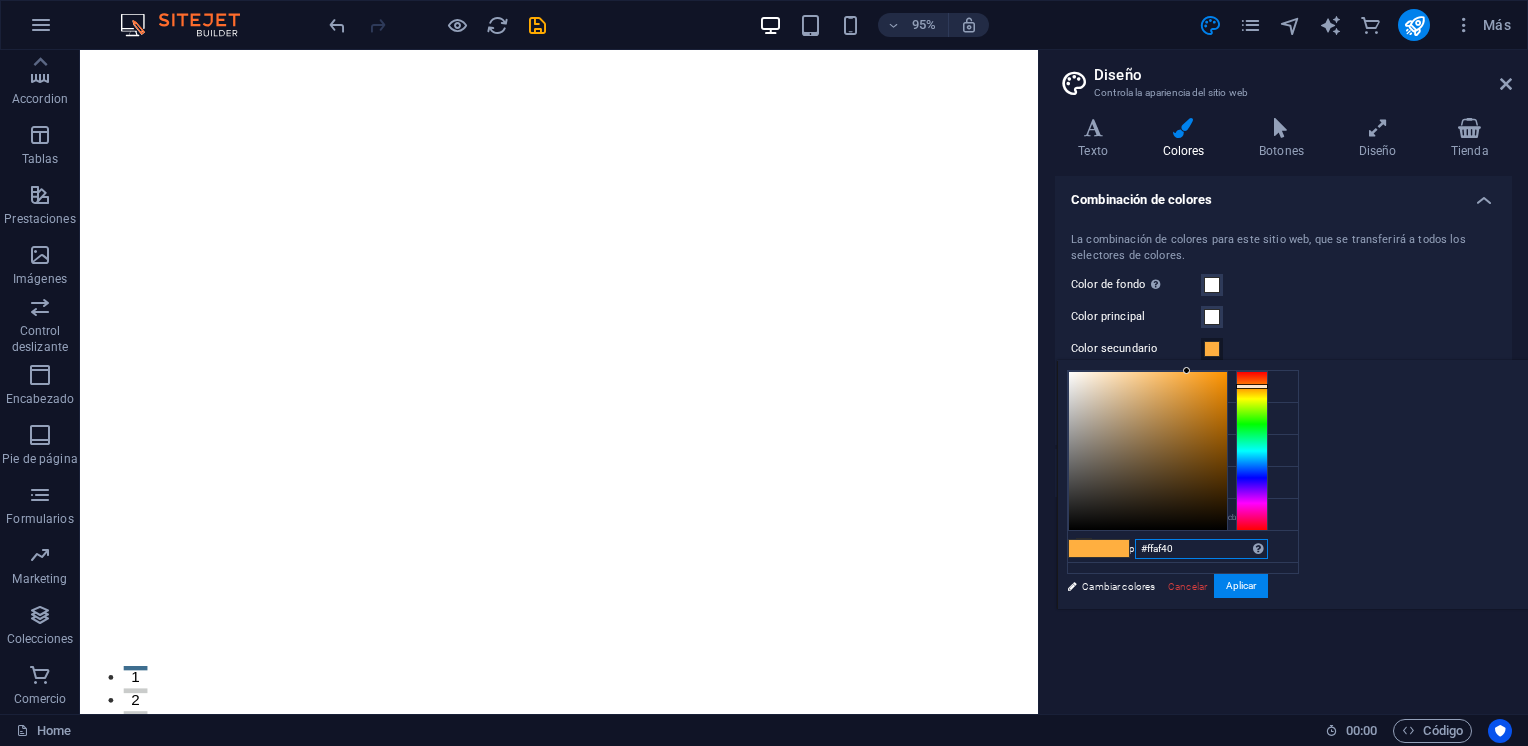 click on "#ffaf40" at bounding box center (1201, 549) 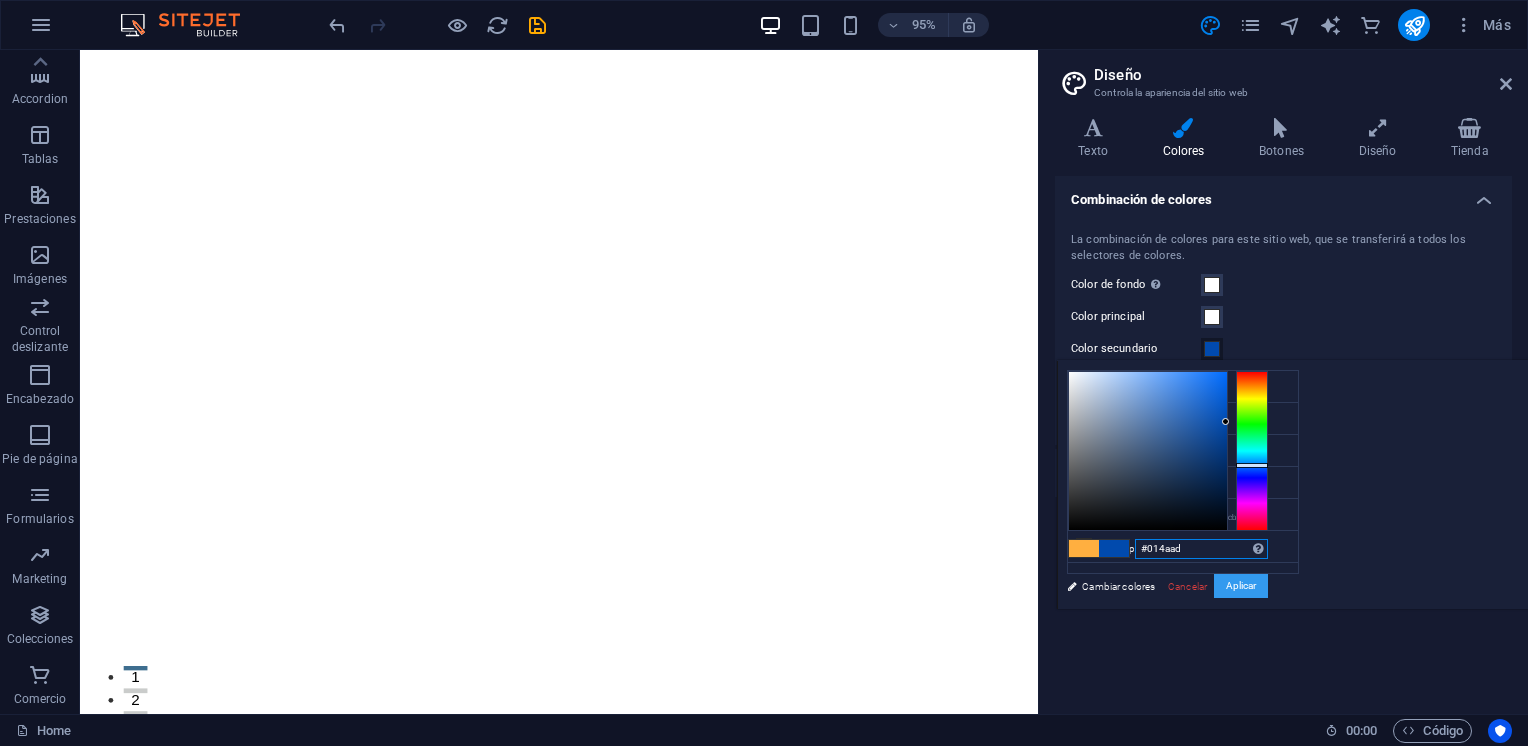 type on "#014aad" 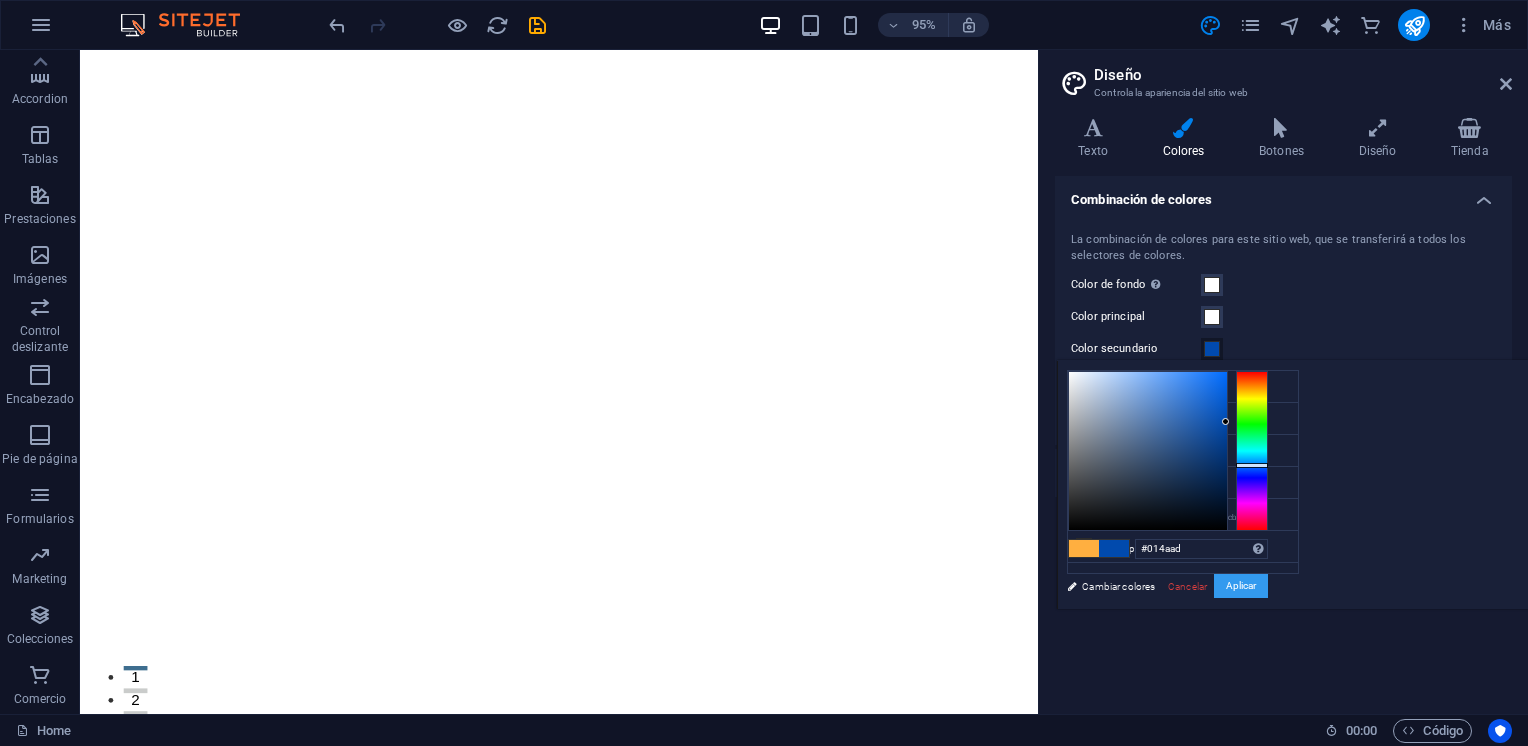 click on "Aplicar" at bounding box center [1241, 586] 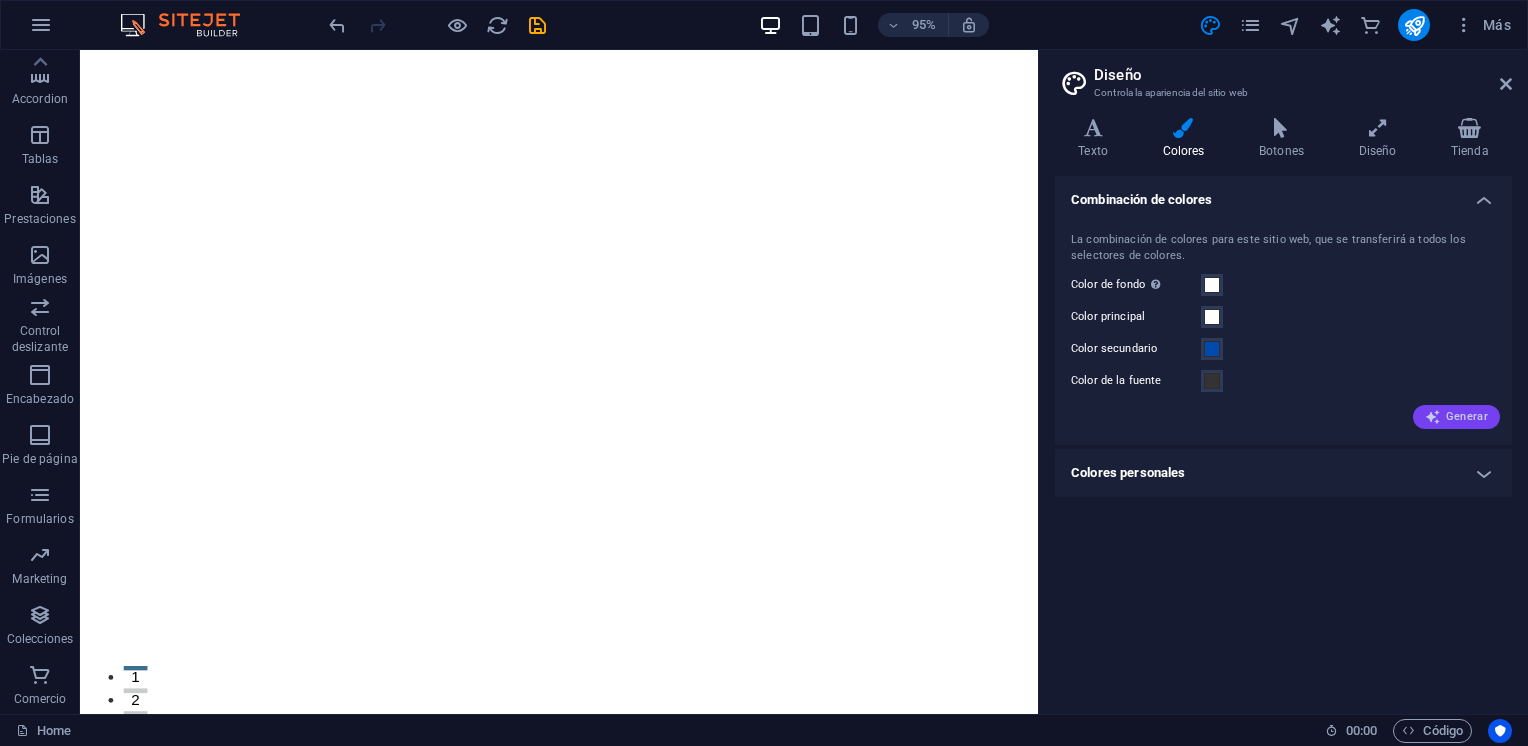 click on "Generar" at bounding box center [1456, 417] 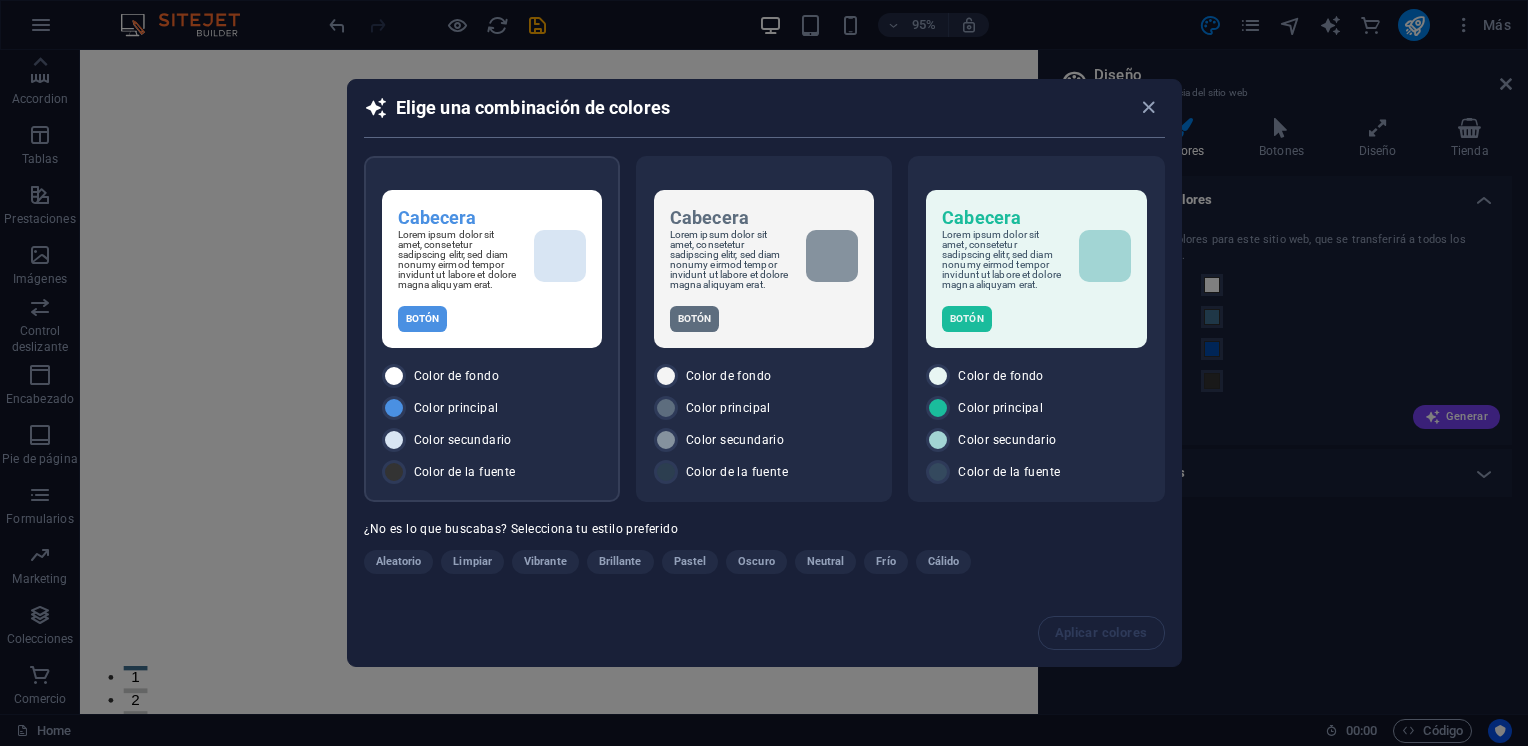 click on "Cabecera Lorem ipsum dolor sit amet, consetetur sadipscing elitr, sed diam nonumy eirmod tempor invidunt ut labore et dolore magna aliquyam erat. Botón" at bounding box center (492, 269) 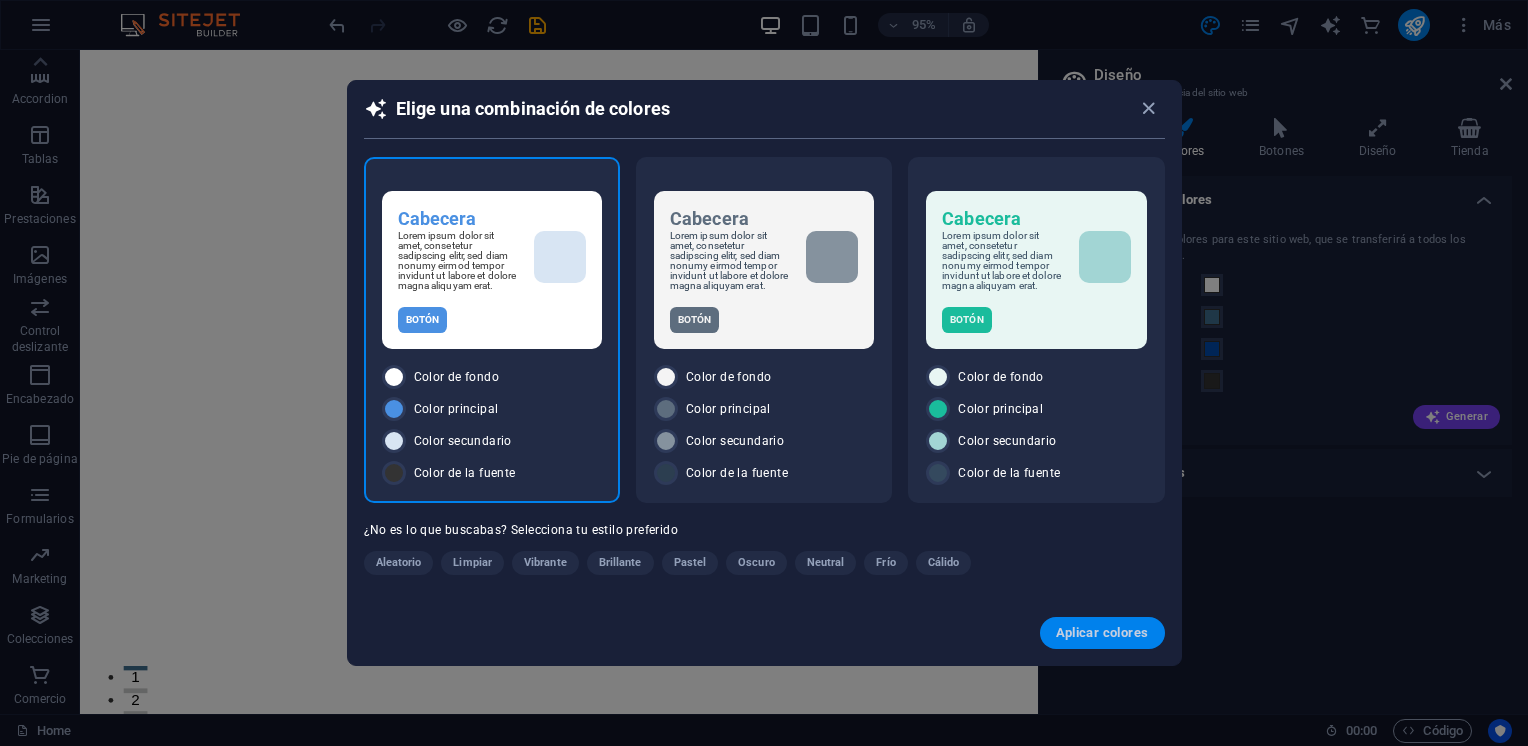 click on "Aplicar colores" at bounding box center (1102, 633) 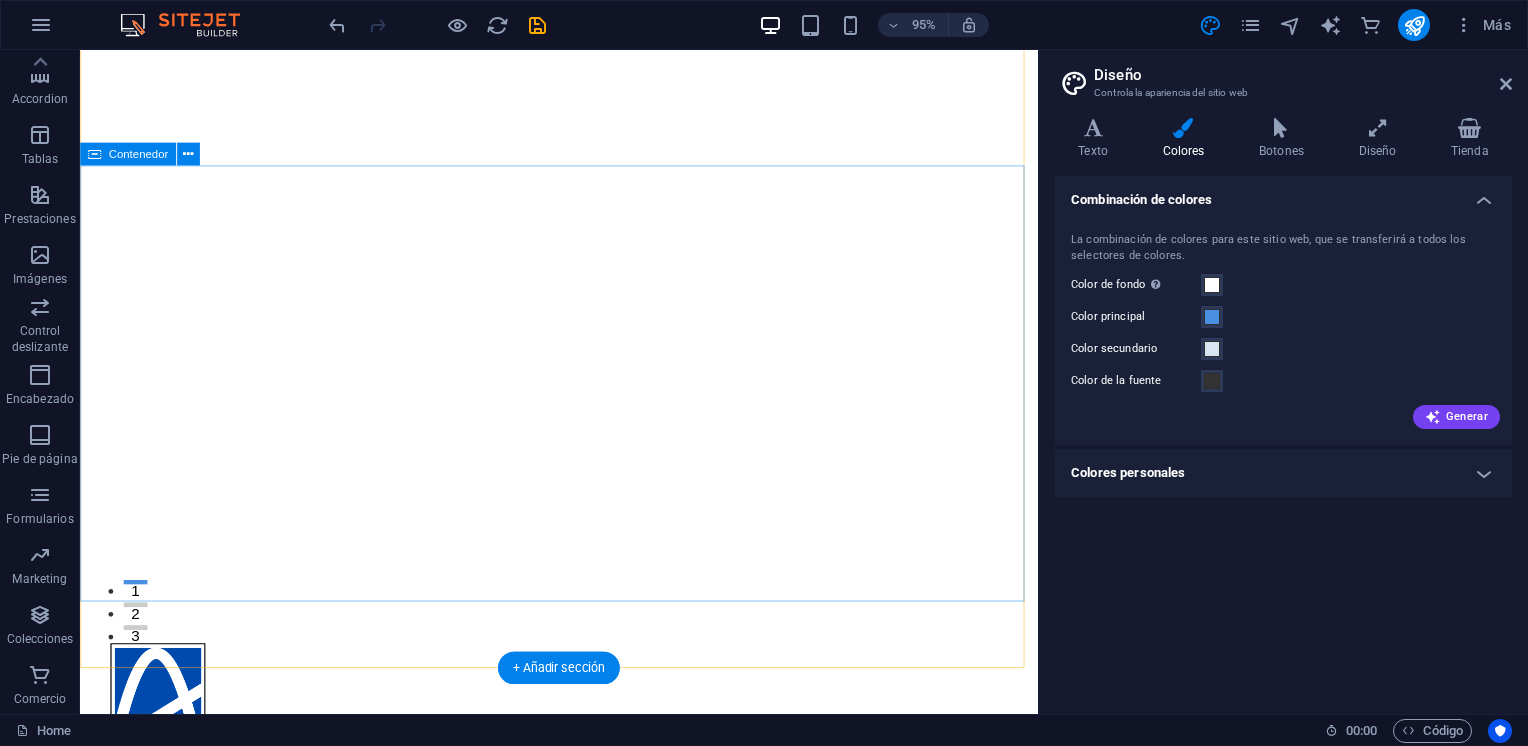 scroll, scrollTop: 200, scrollLeft: 0, axis: vertical 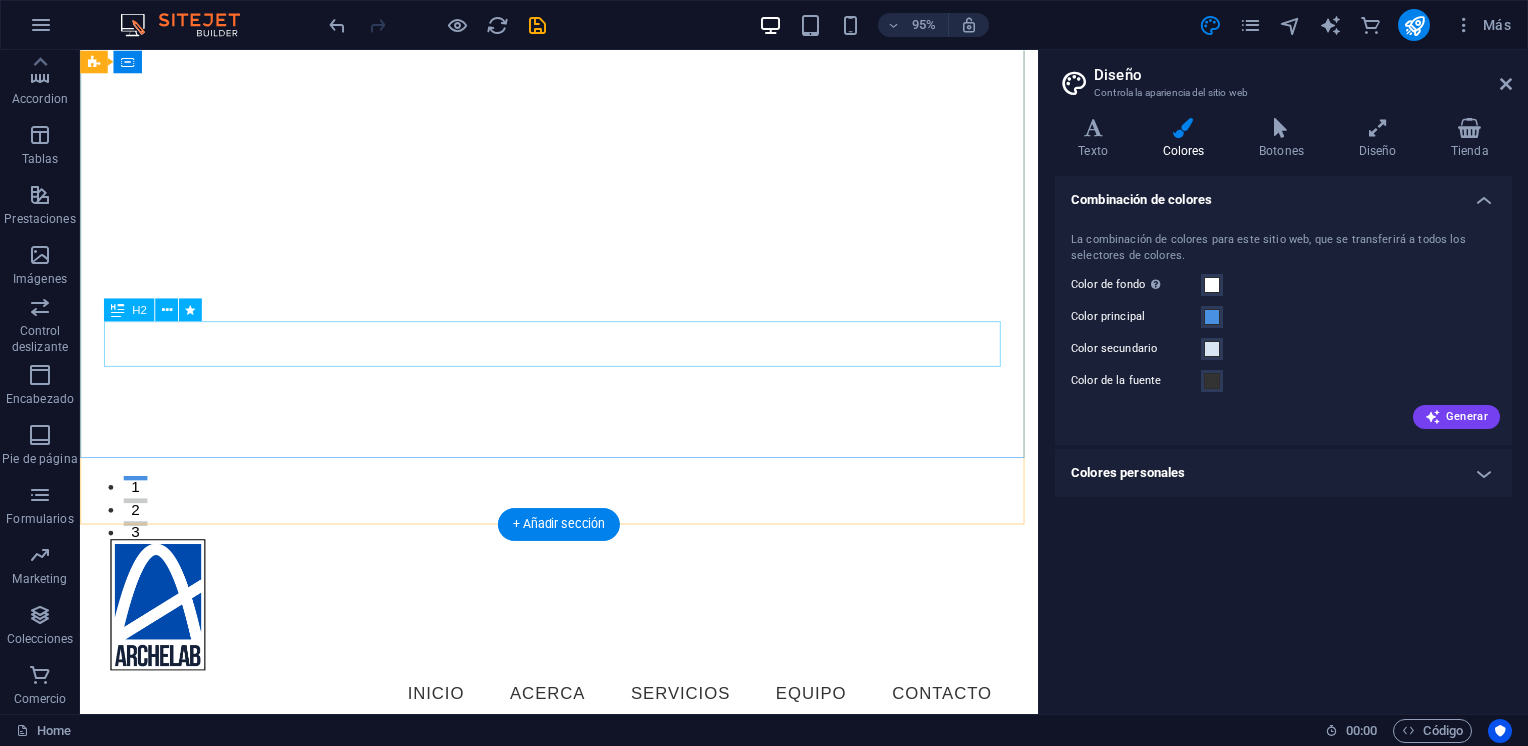 click on "Bienvenido a archelab - Tu aliado en proyectos arquitectónicos" at bounding box center [584, 897] 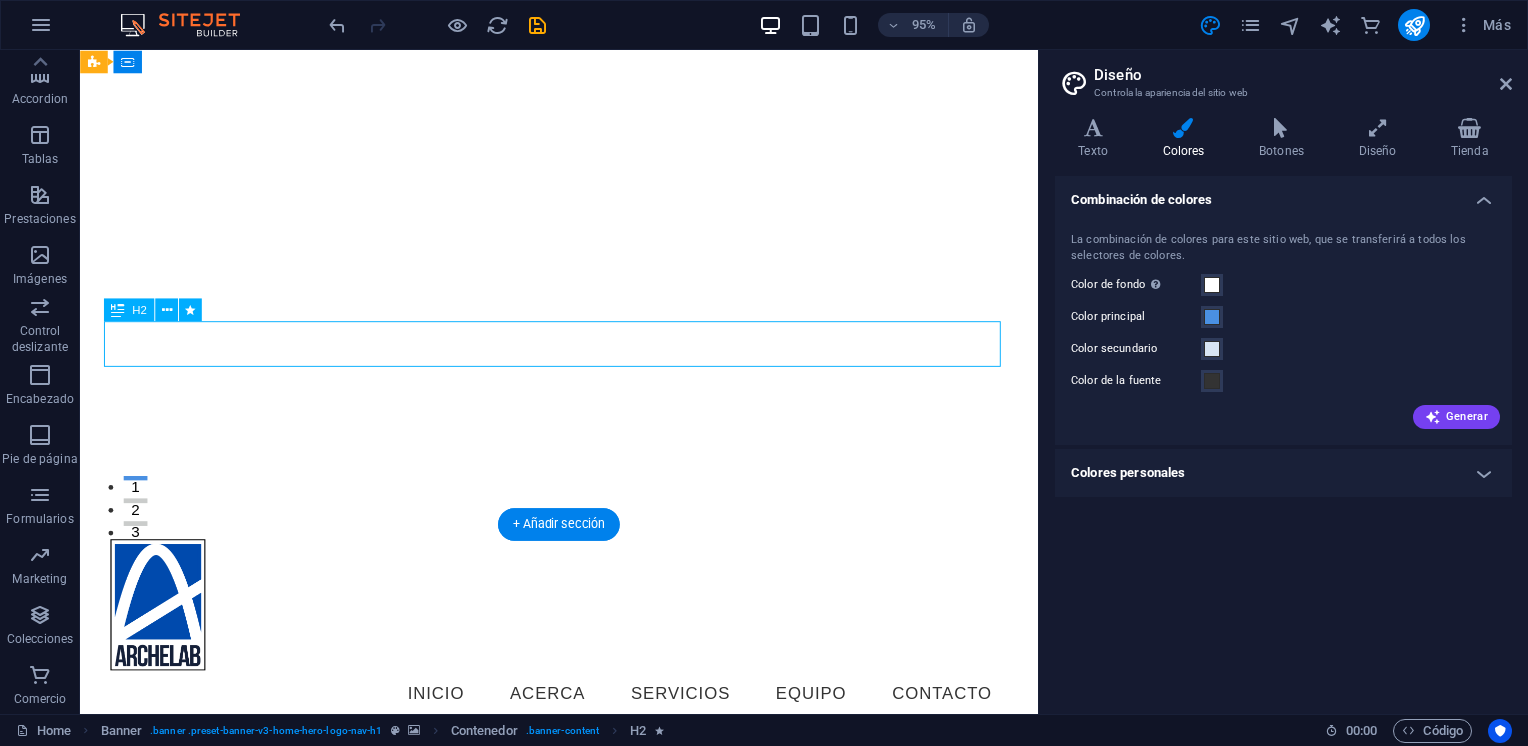 click on "Bienvenido a archelab - Tu aliado en proyectos arquitectónicos" at bounding box center (584, 897) 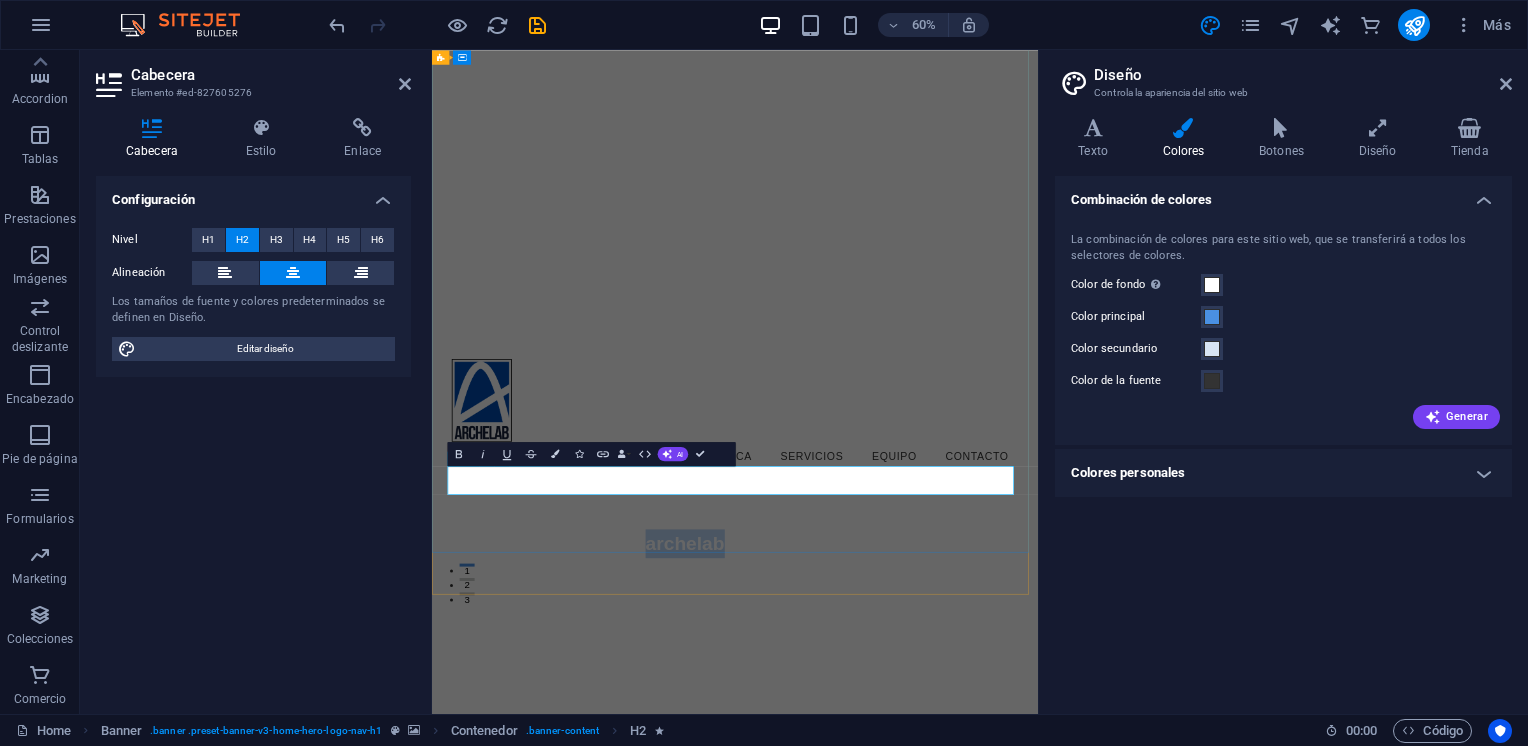 drag, startPoint x: 677, startPoint y: 773, endPoint x: 794, endPoint y: 773, distance: 117 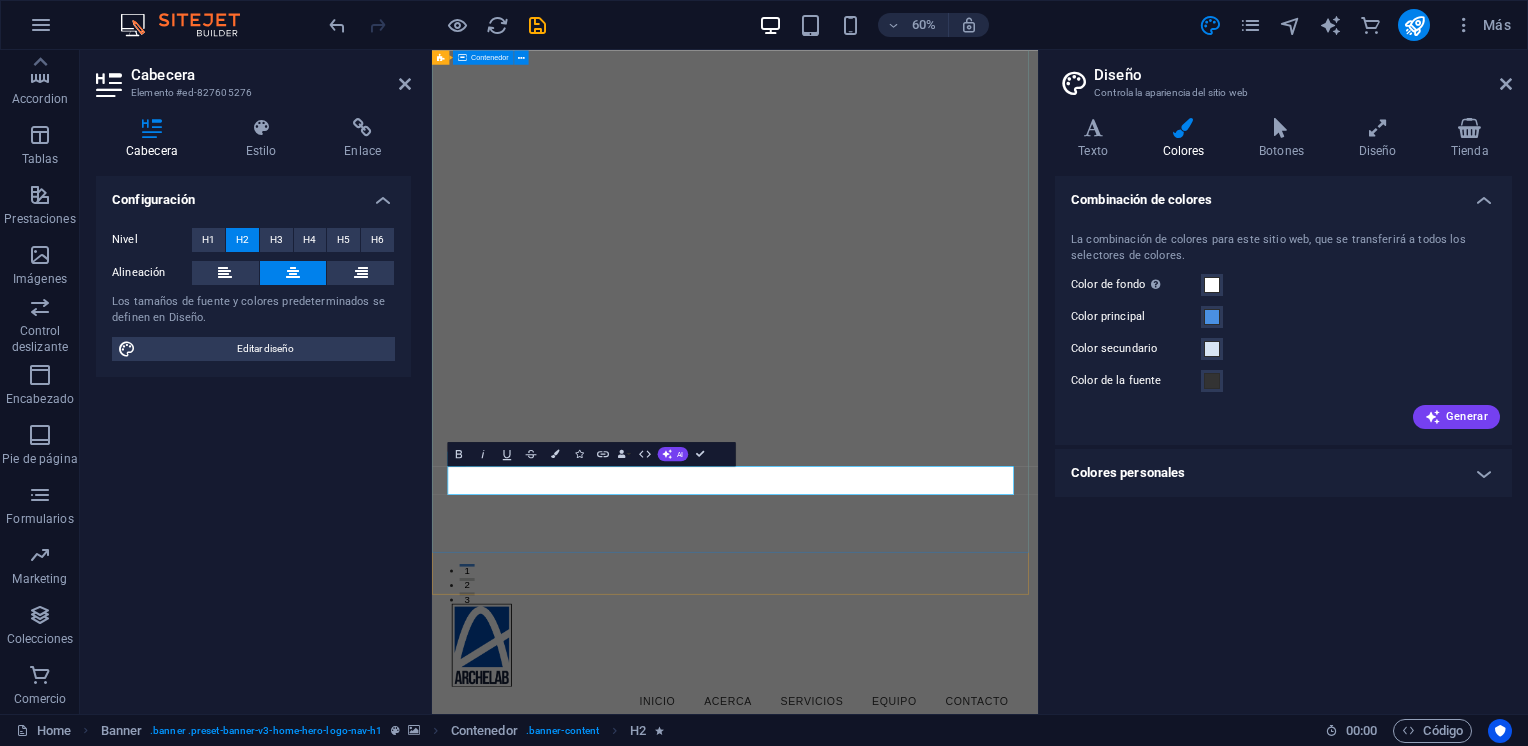 click on "Bienvenido a ARCHELAB - Tu aliado en proyectos arquitectónicos" at bounding box center [937, 1313] 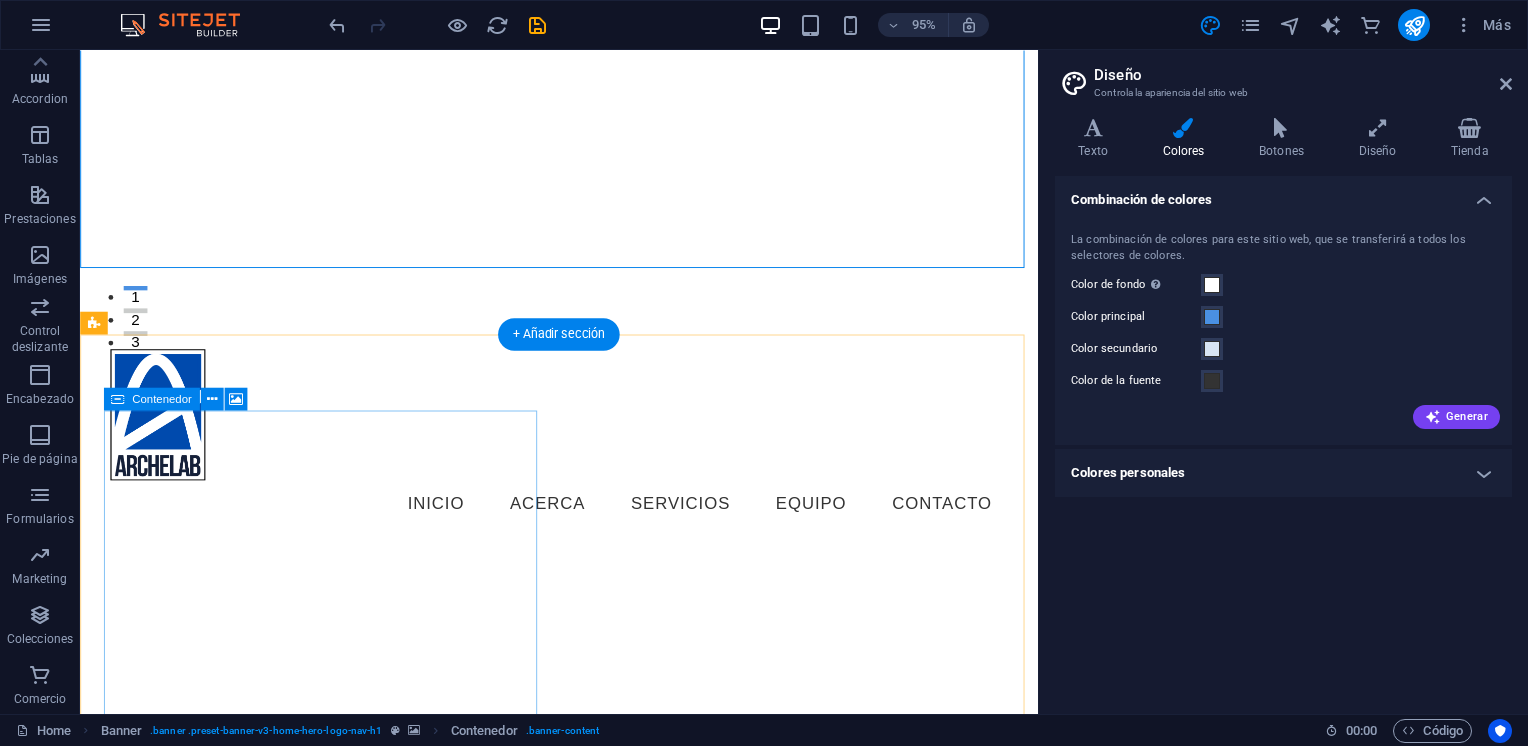 scroll, scrollTop: 600, scrollLeft: 0, axis: vertical 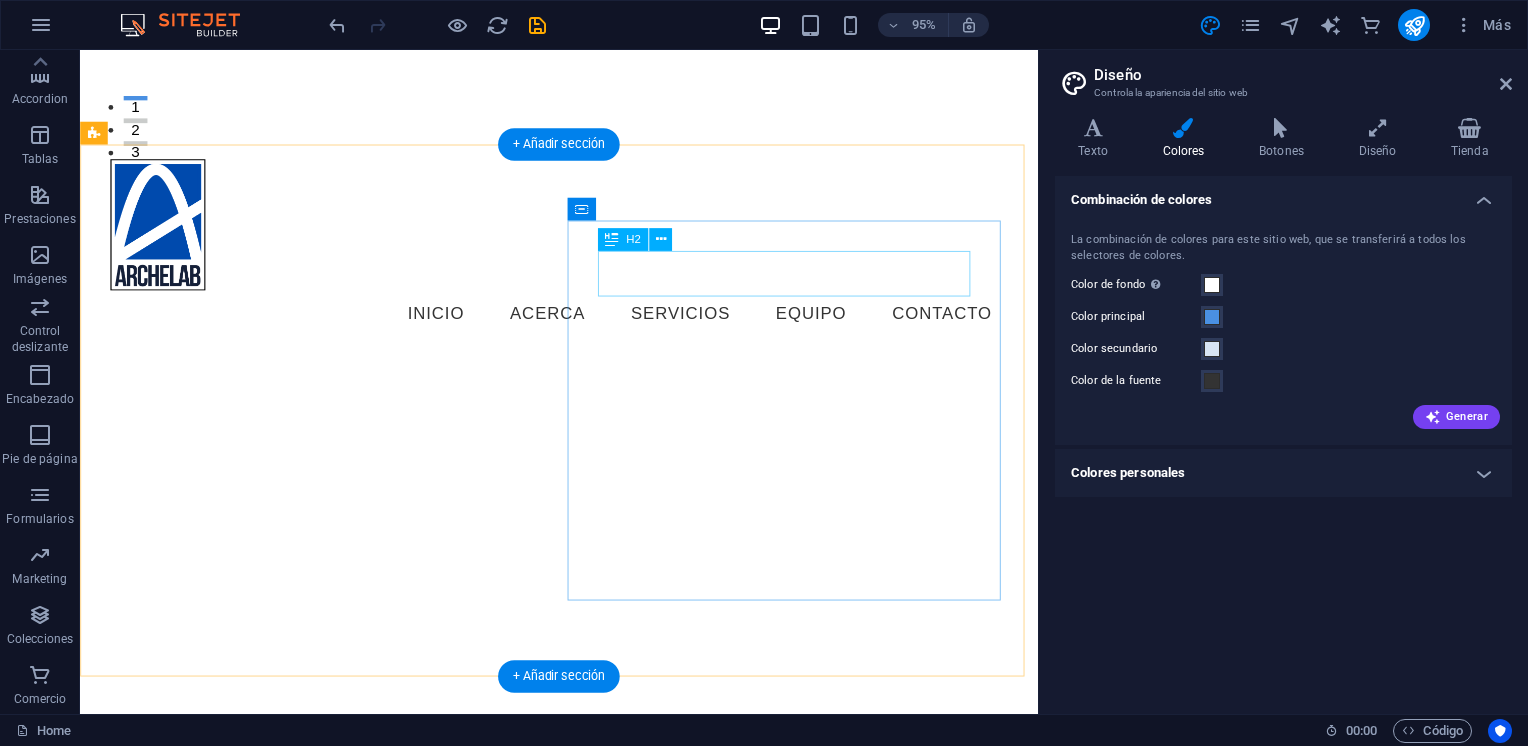 click on "Sobre archelab" at bounding box center [568, 1405] 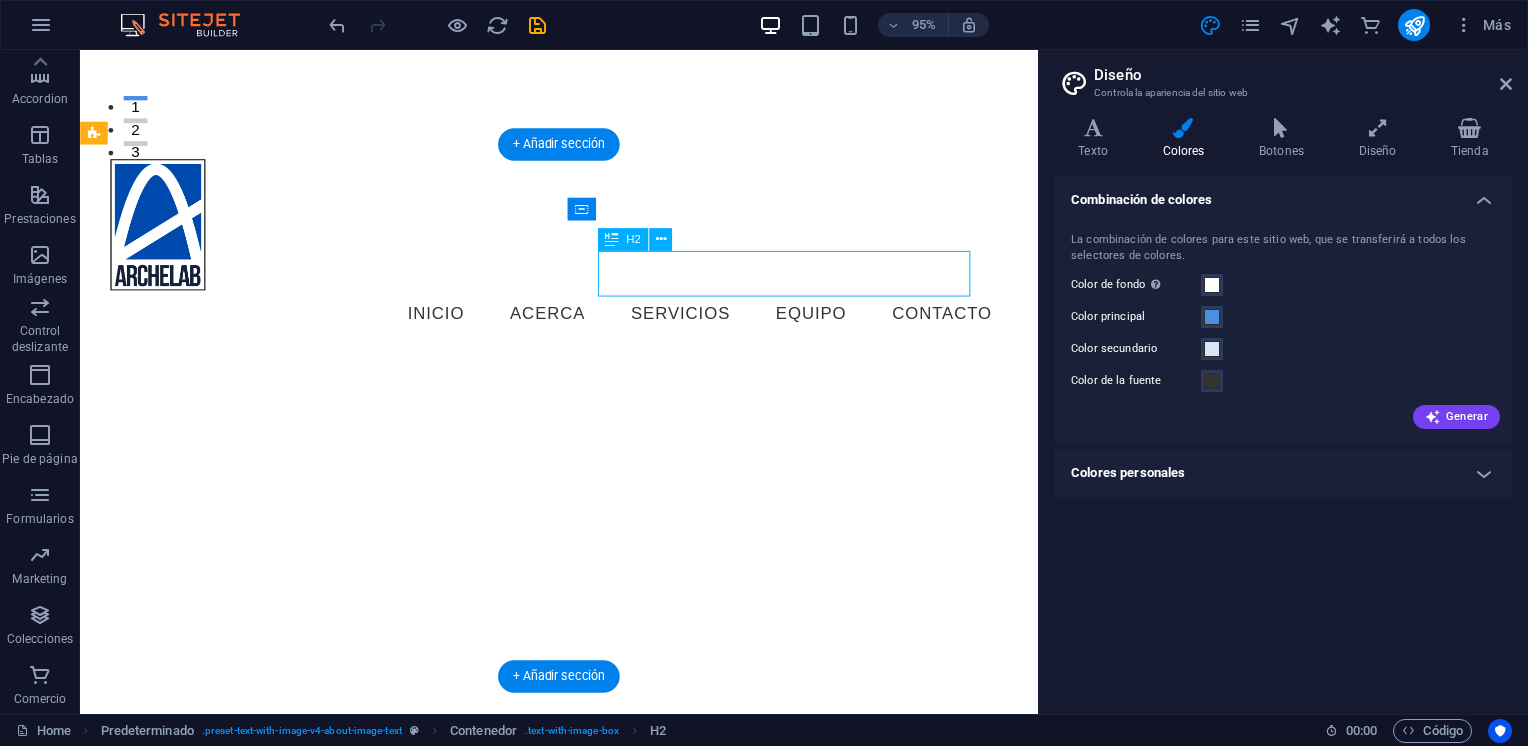 click on "Sobre archelab" at bounding box center [568, 1405] 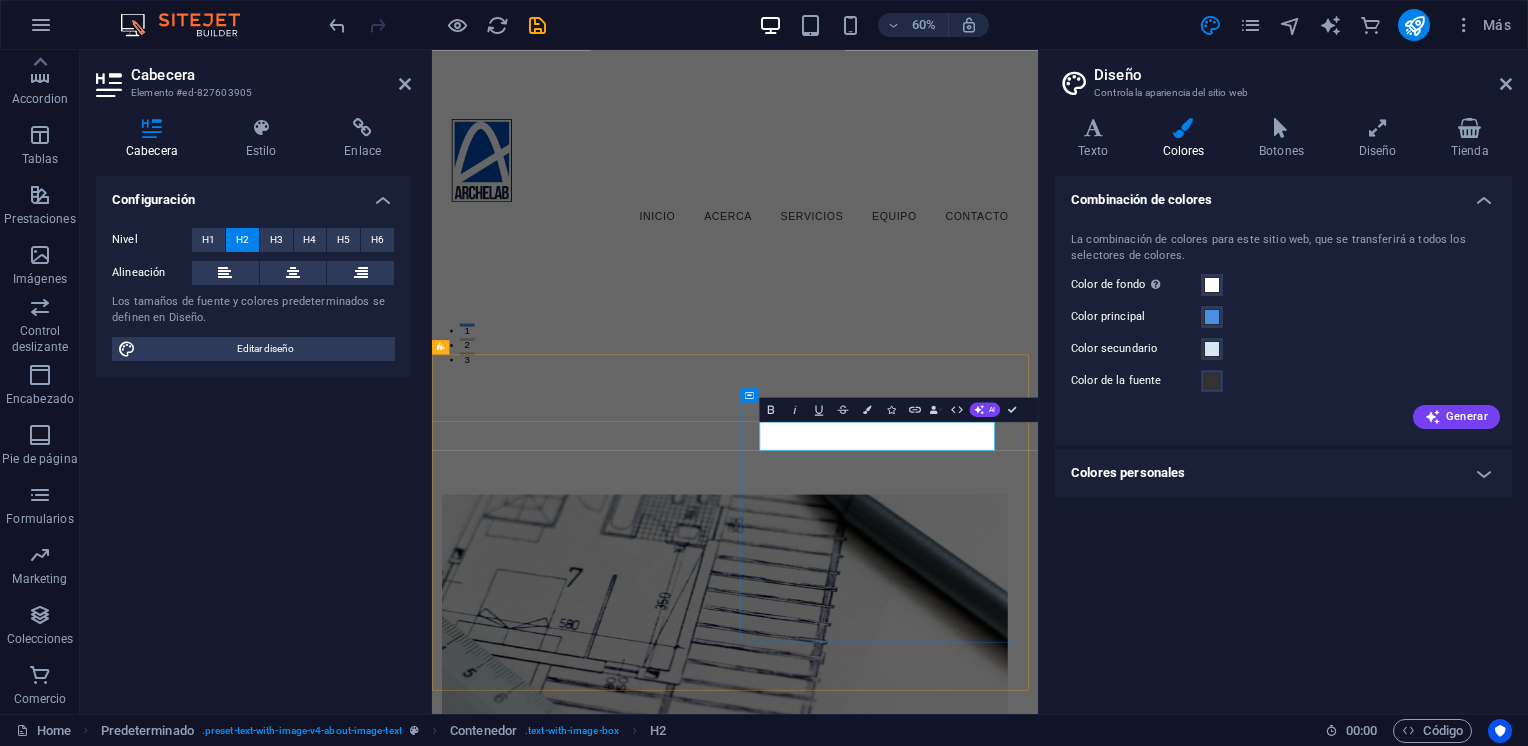 drag, startPoint x: 1209, startPoint y: 697, endPoint x: 1080, endPoint y: 695, distance: 129.0155 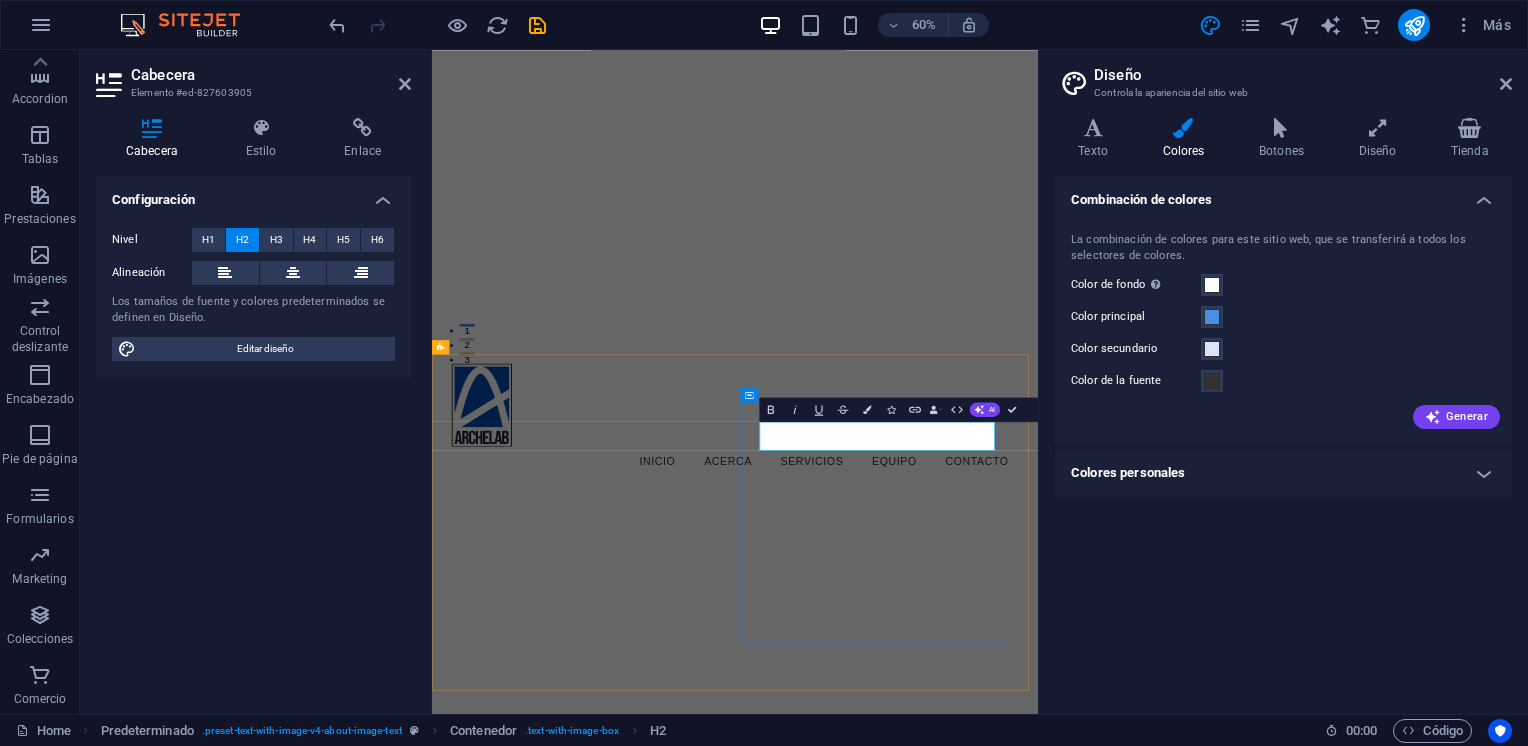 type 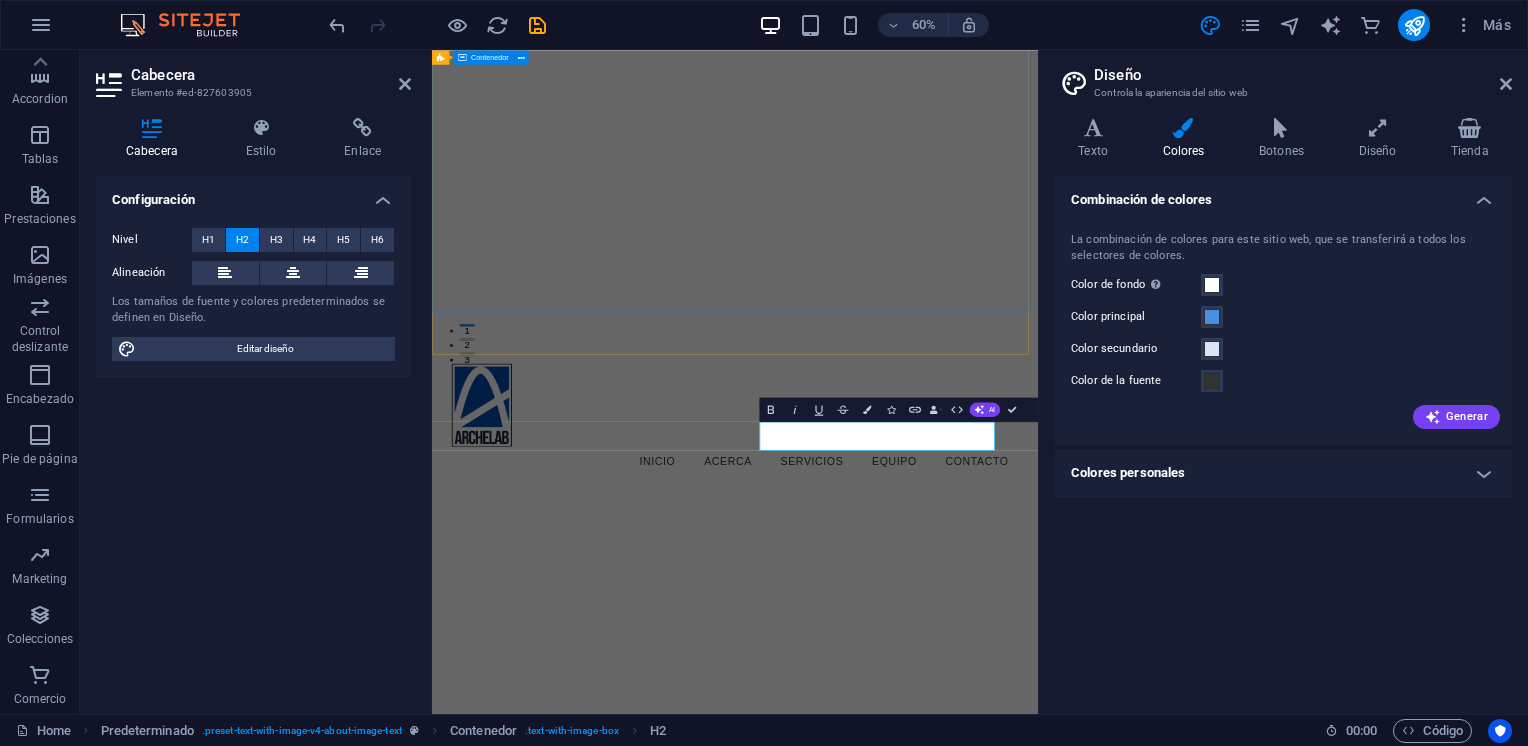 click on "Bienvenido a ARCHELAB - Tu aliado en proyectos arquitectónicos" at bounding box center (937, 913) 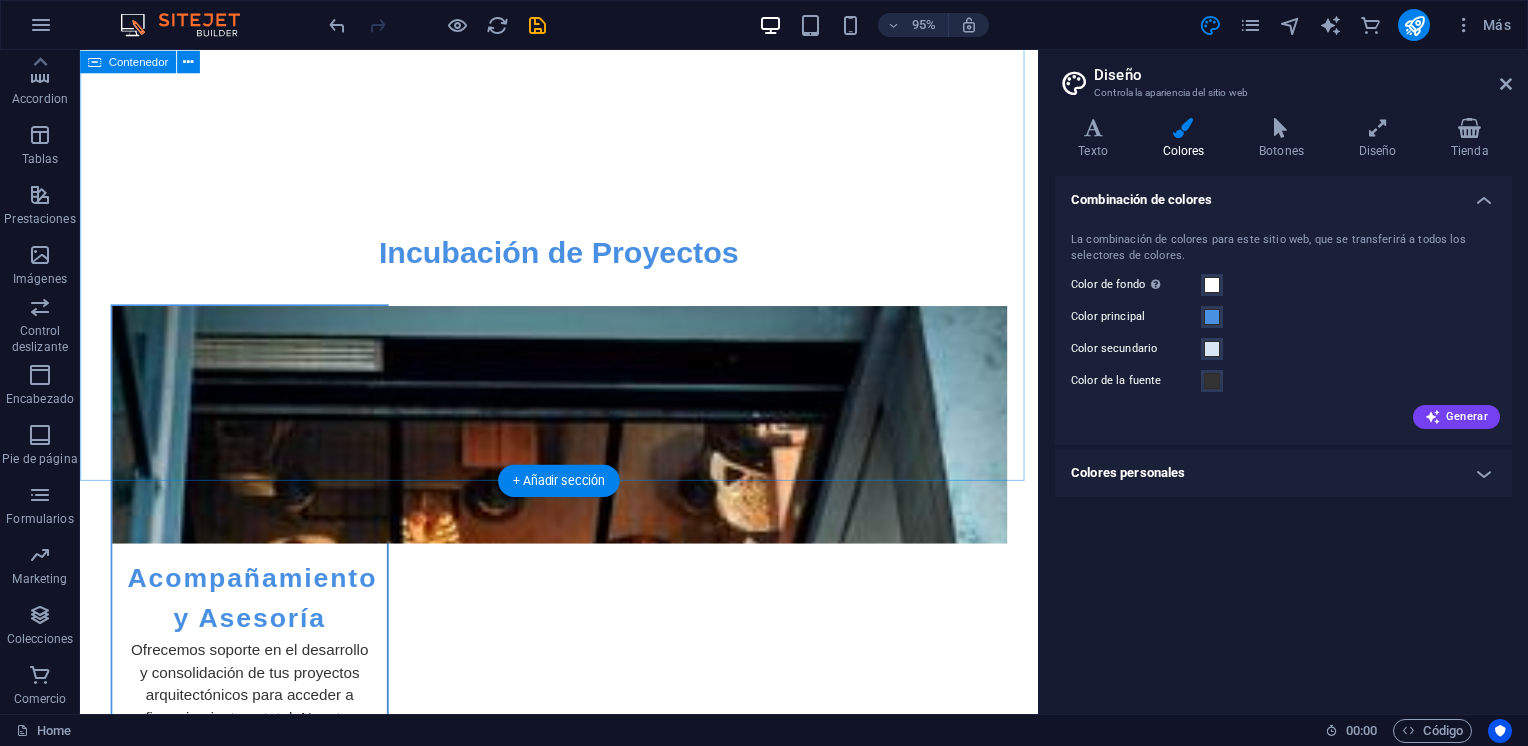scroll, scrollTop: 2650, scrollLeft: 0, axis: vertical 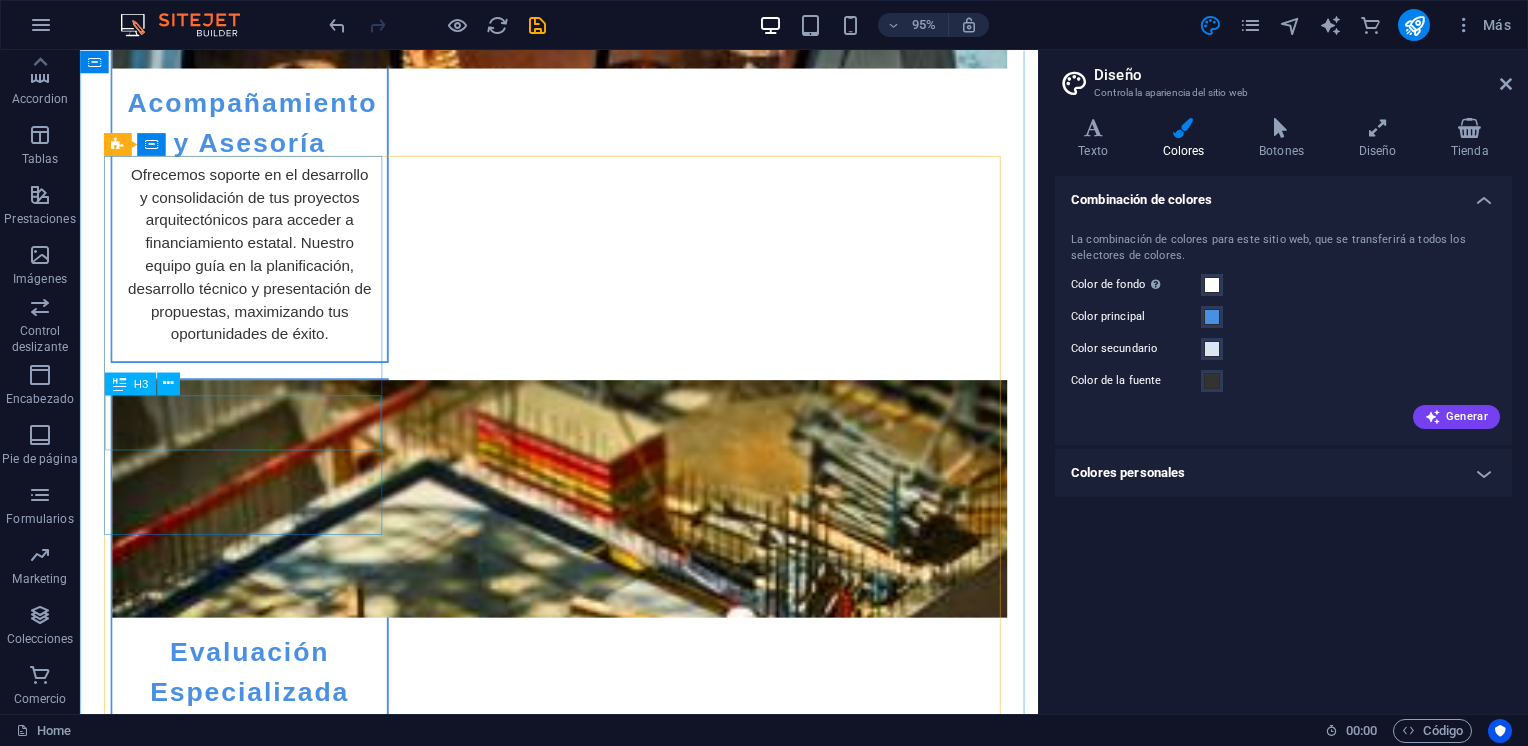 click on "[NAME]" at bounding box center (258, 3506) 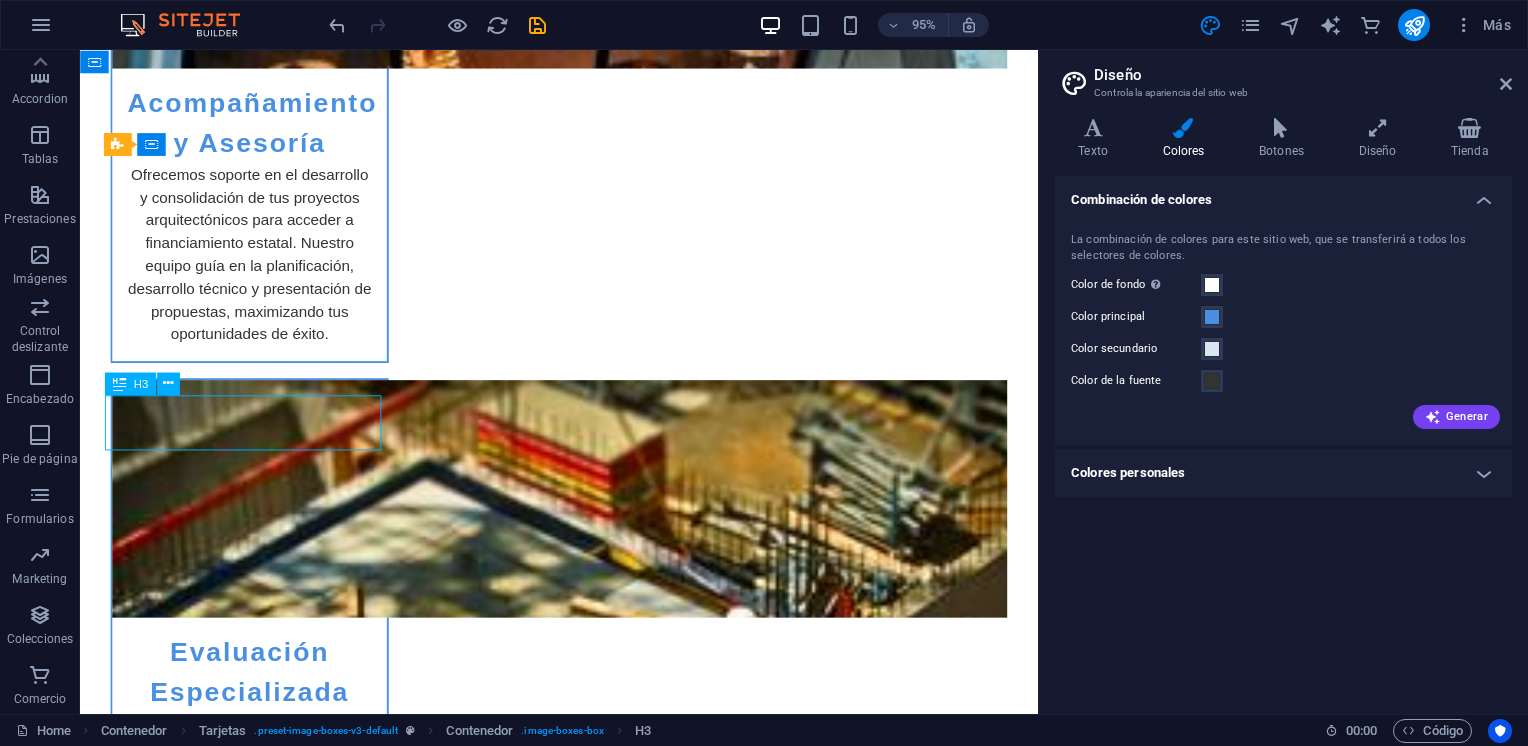 click on "[NAME]" at bounding box center (258, 3506) 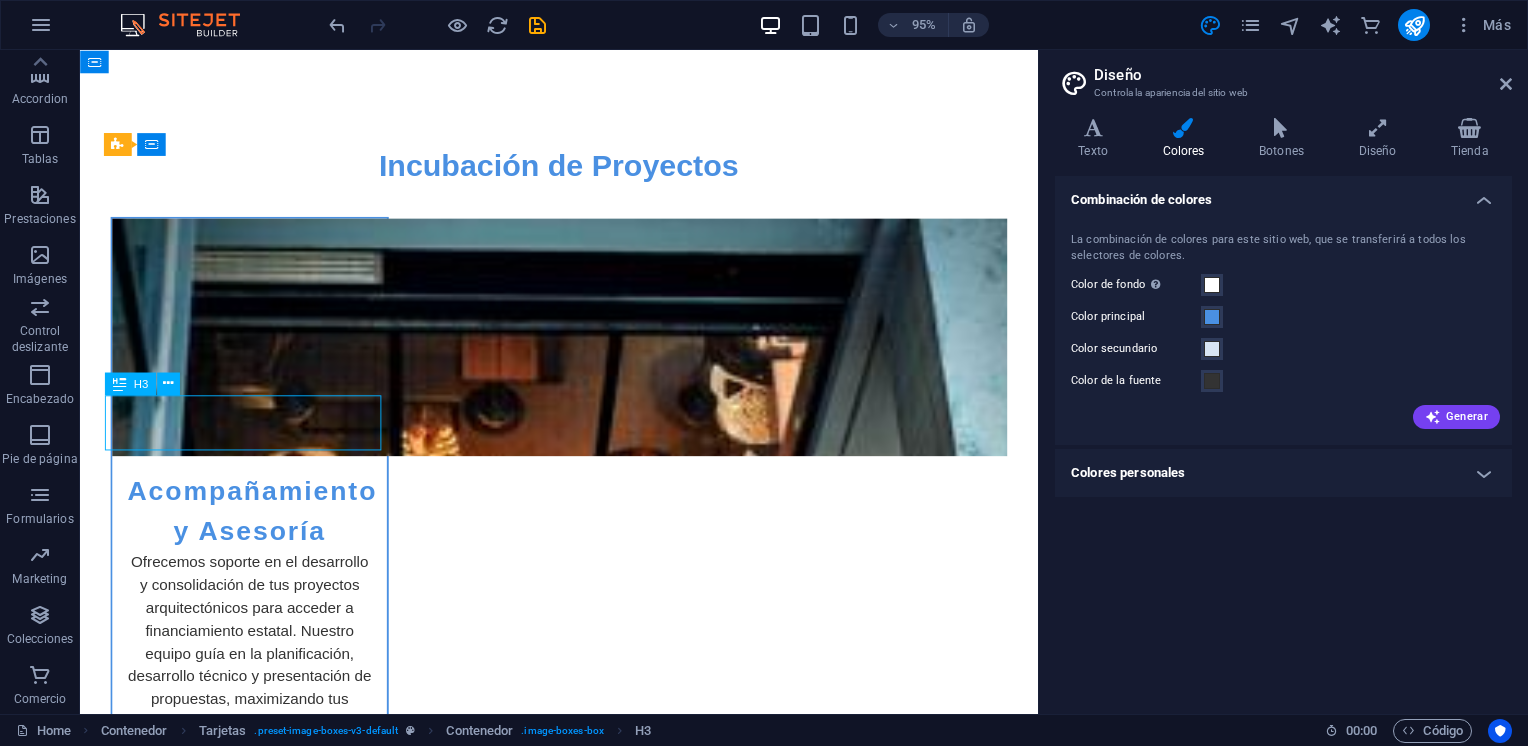 scroll, scrollTop: 3058, scrollLeft: 0, axis: vertical 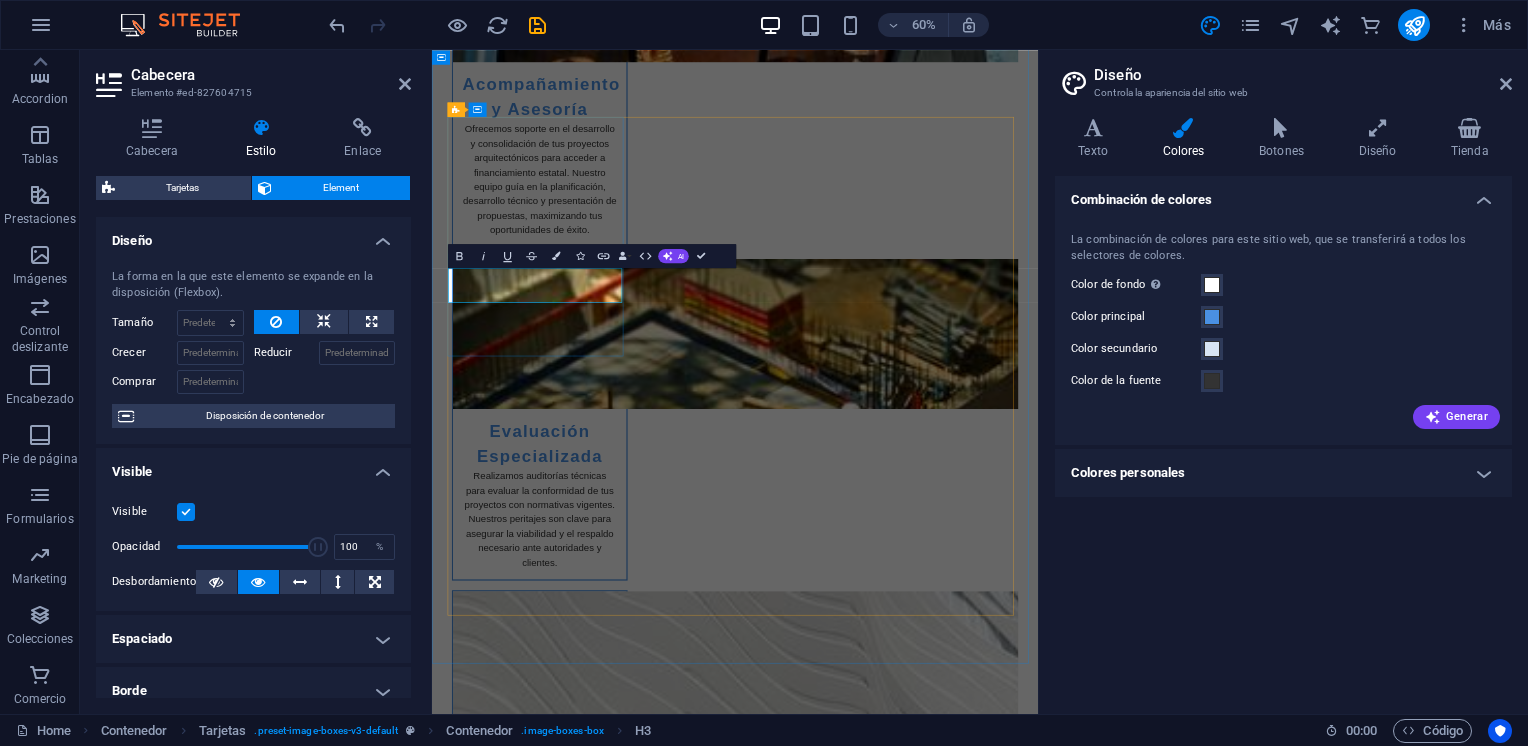 click on "[NAME]" at bounding box center [611, 3506] 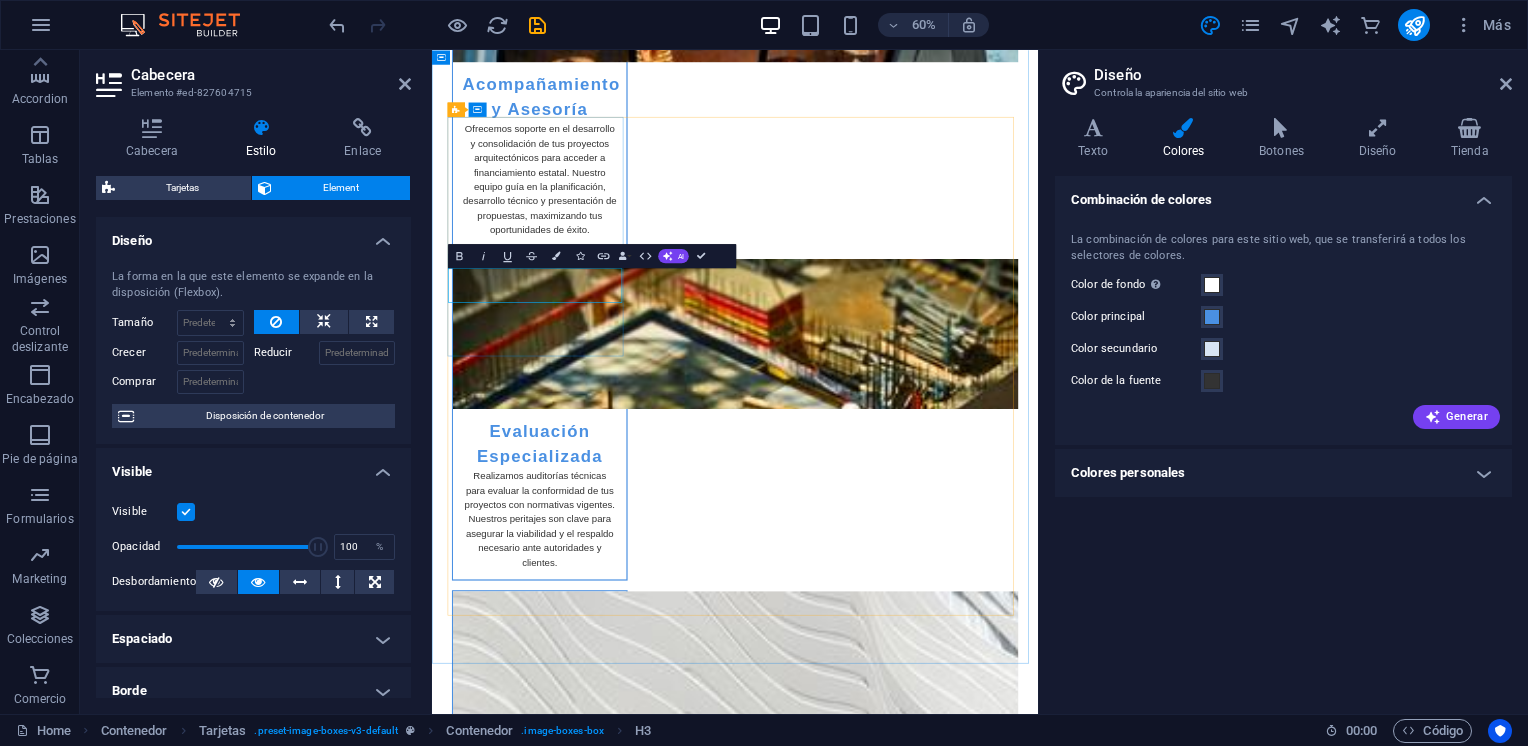 click on "[NAME]" at bounding box center [611, 3513] 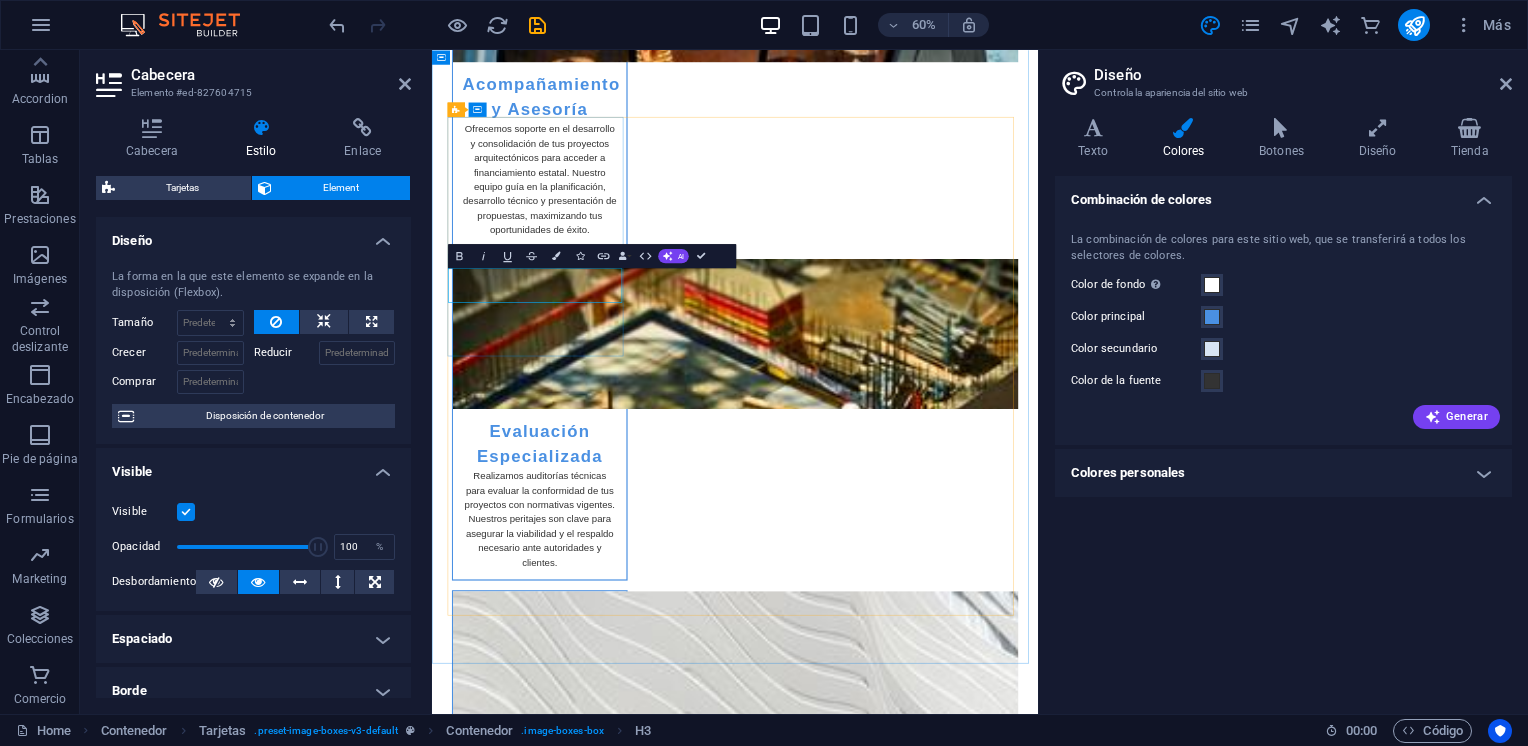 click on "[NAME]" at bounding box center [611, 3513] 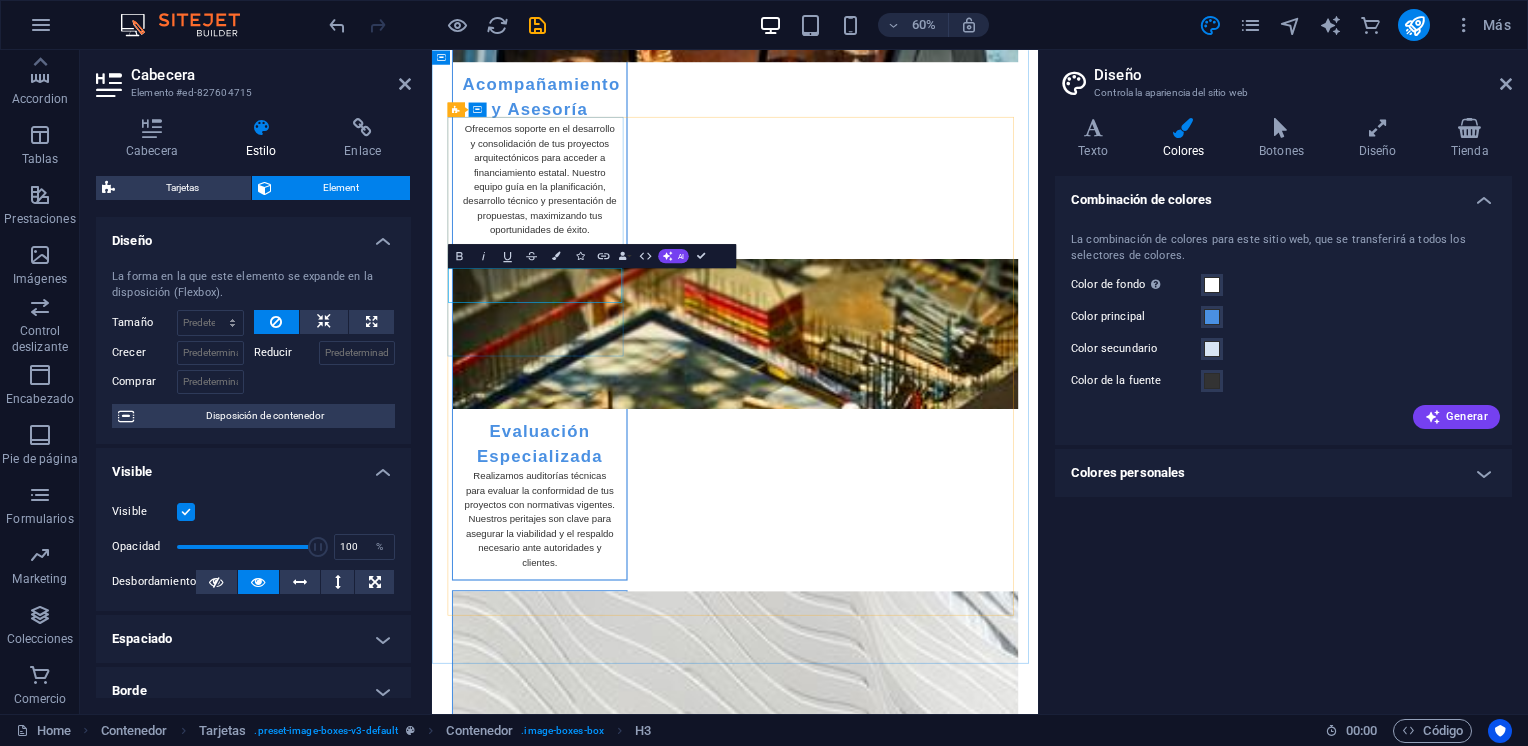 type 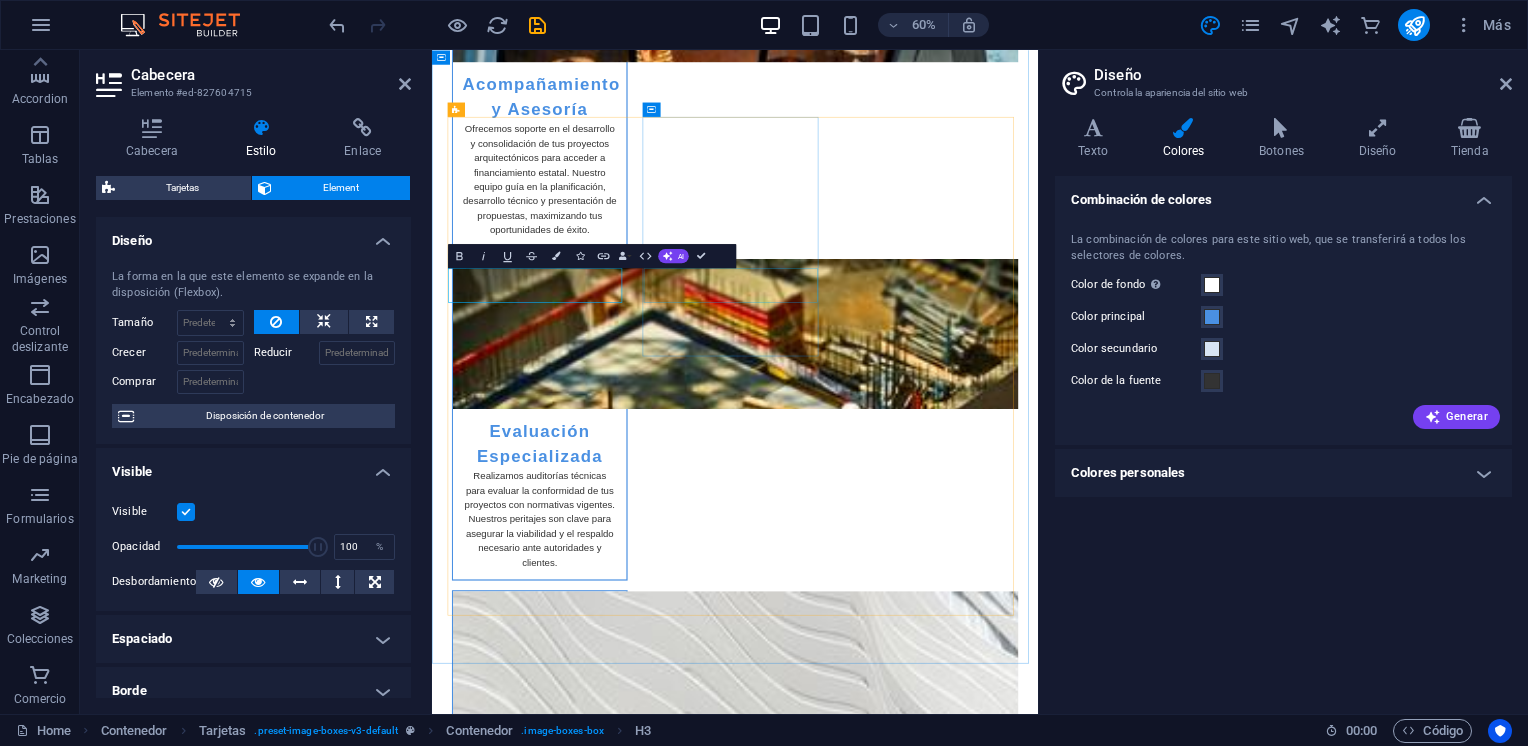 click on "[FIRST] [LAST]" at bounding box center (611, 3922) 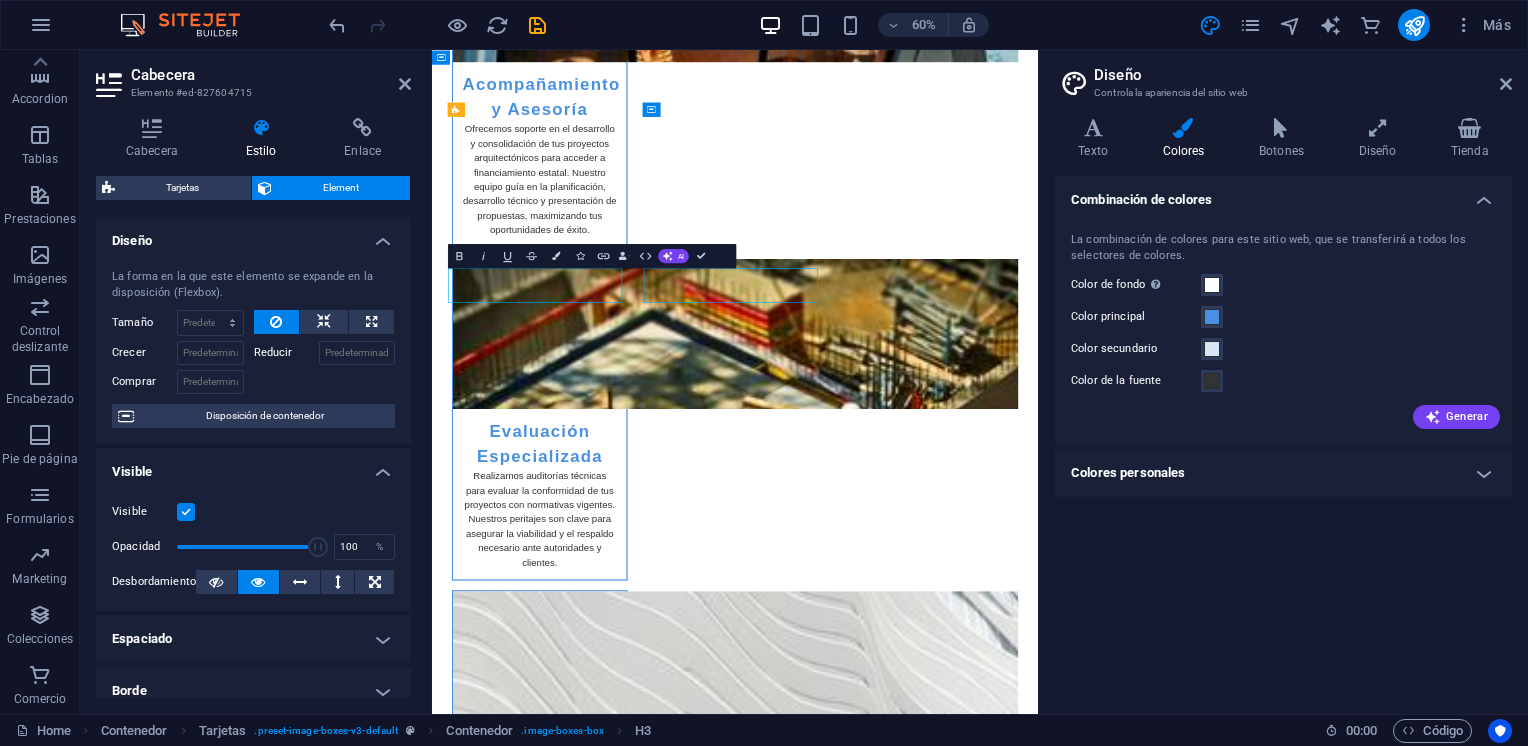 click on "[FIRST] [LAST] Arquitecto principal con más de 15 años de experiencia en proyectos urbanos y arquitectónicos. [FIRST] [LAST] Experta en peritajes urbanos, especializada en normativas y análisis de impacto. [FIRST] [LAST] Consultor en financiamiento de proyectos, especializado en acceso a fondos públicos. [FIRST] [LAST] Arquitecta técnica, con amplia experiencia en estudios de cabida y normativas de construcción. [FIRST] [LAST] Gerente de proyectos, con enfoque en la gestión y coordinación eficiente de recursos. [FIRST] [LAST] Asesora estratégica en innovación arquitectónica y desarrollo sustentable." at bounding box center (937, 4465) 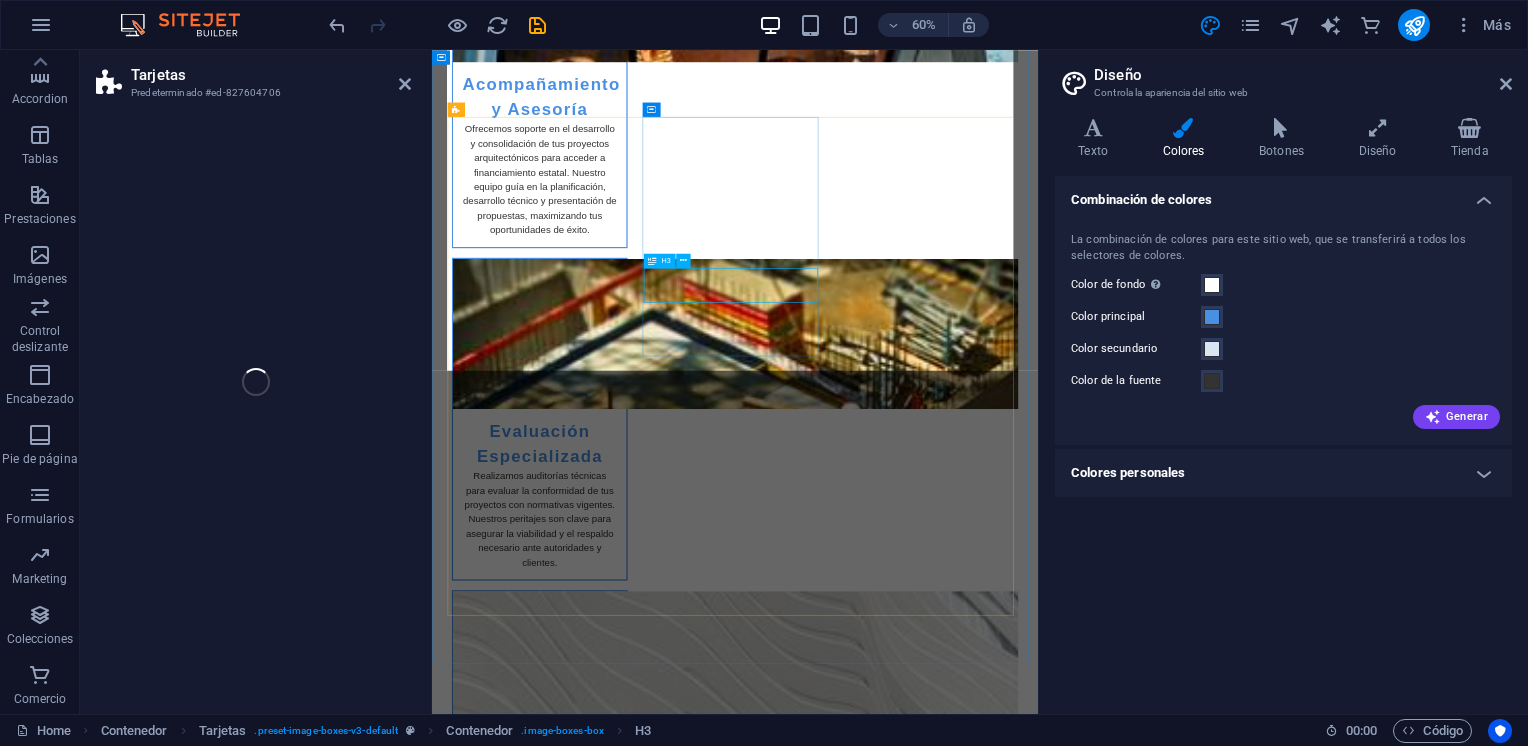 click on "[FIRST] [LAST]" at bounding box center [611, 3922] 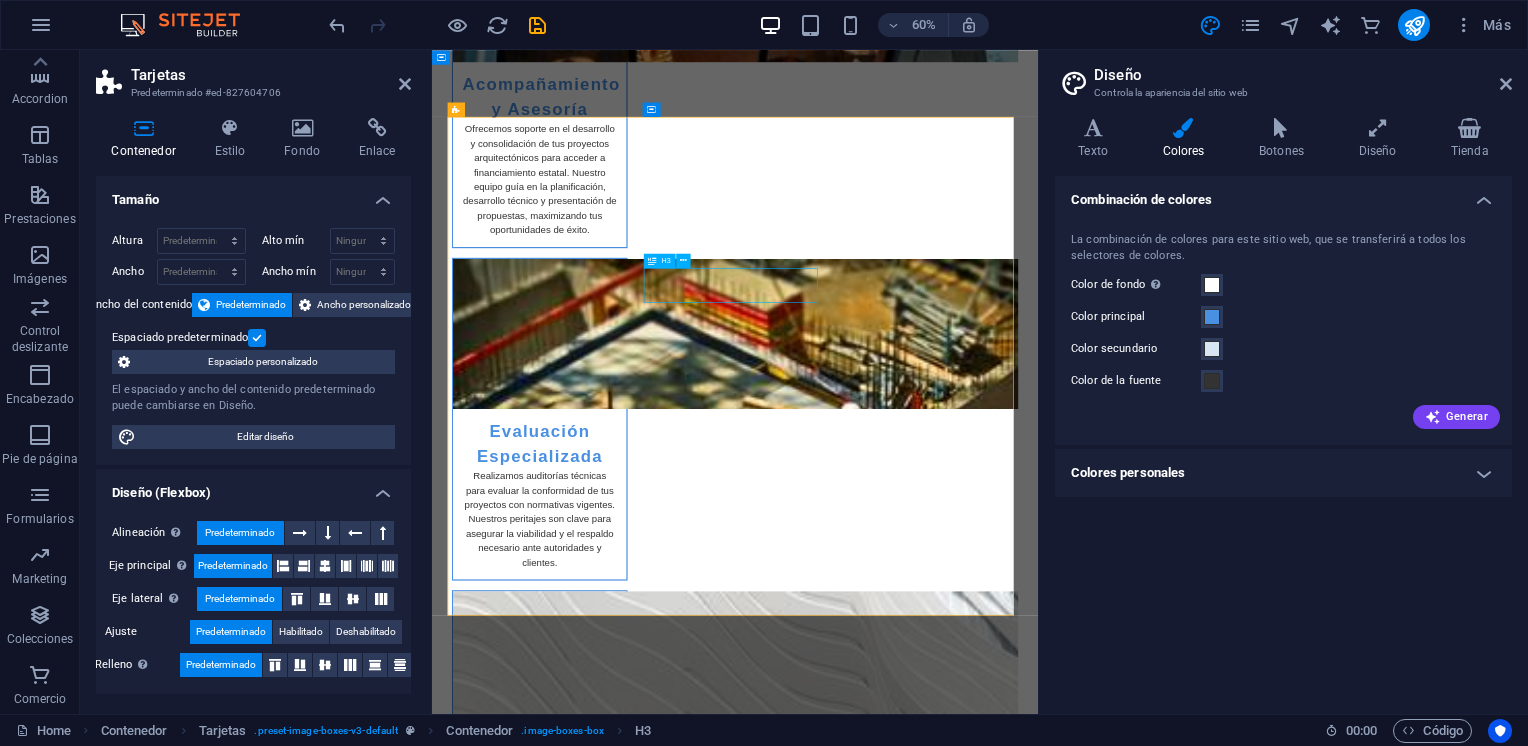 click on "[FIRST] [LAST]" at bounding box center [611, 3922] 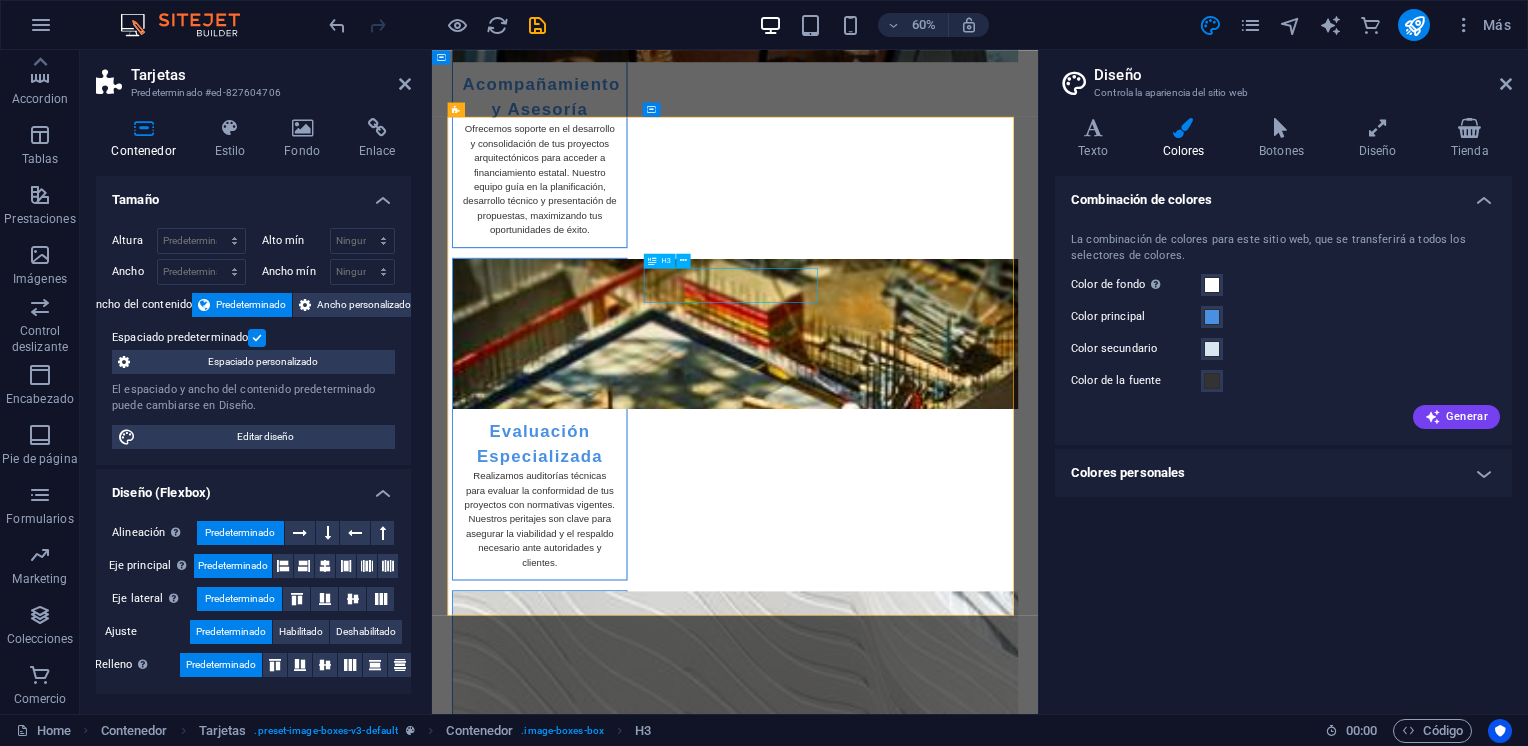 click on "[FIRST] [LAST]" at bounding box center (611, 3922) 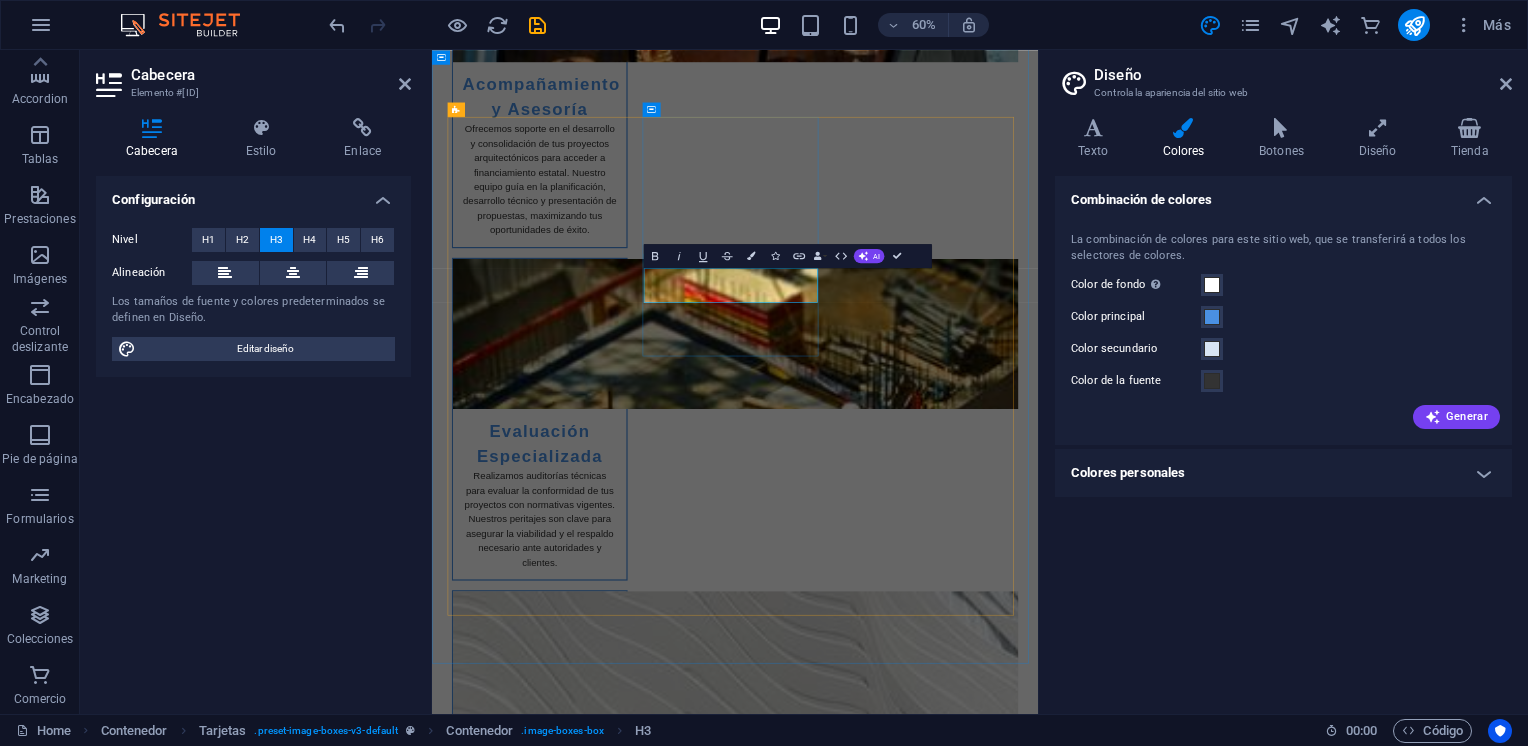 type 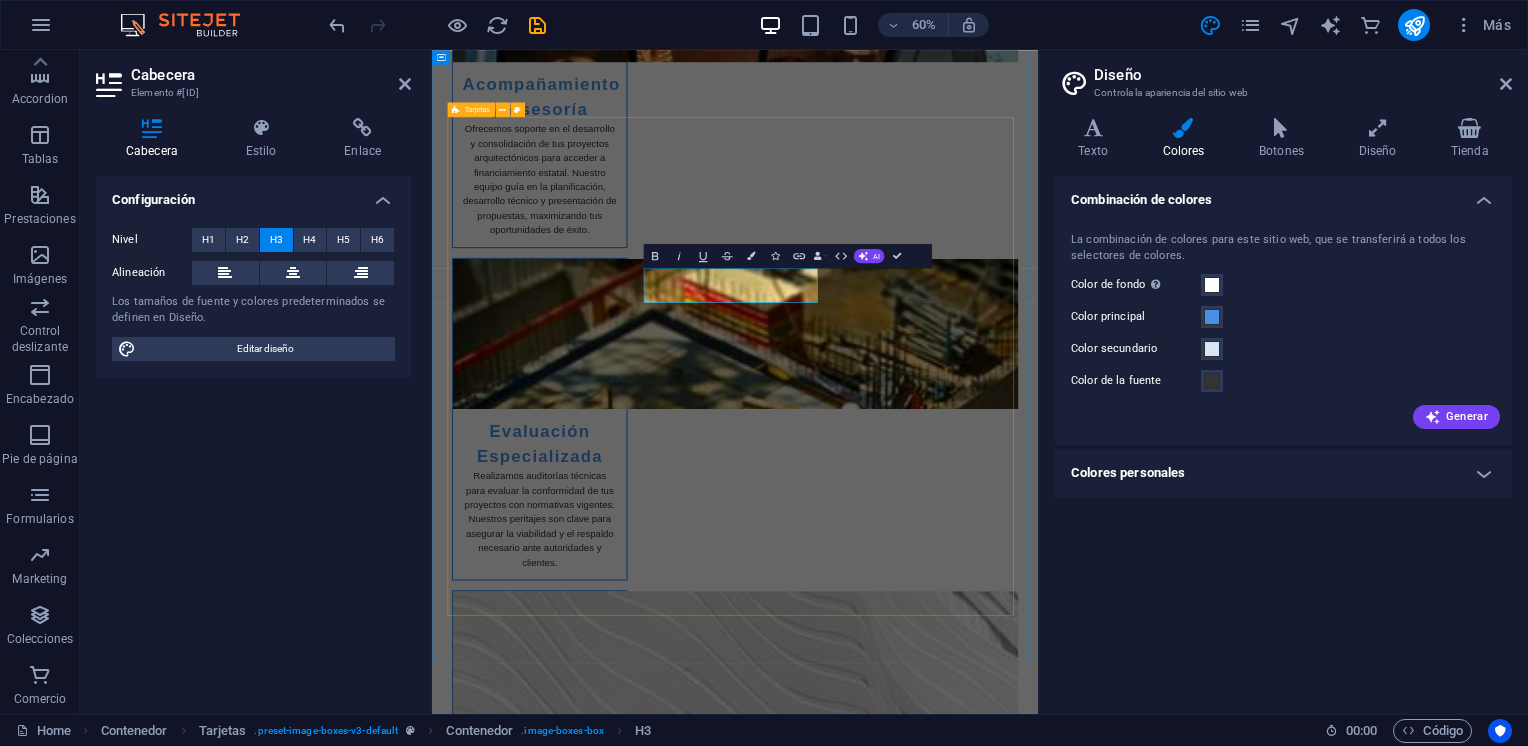 click on "[FIRST] [LAST] Arquitecto principal con más de 15 años de experiencia en proyectos urbanos y arquitectónicos. [FIRST] [LAST] Experta en peritajes urbanos, especializada en normativas y análisis de impacto. [FIRST] [LAST] Consultor en financiamiento de proyectos, especializado en acceso a fondos públicos. [FIRST] [LAST] Arquitecta técnica, con amplia experiencia en estudios de cabida y normativas de construcción. [FIRST] [LAST] Gerente de proyectos, con enfoque en la gestión y coordinación eficiente de recursos. [FIRST] [LAST] Asesora estratégica en innovación arquitectónica y desarrollo sustentable." at bounding box center [937, 4465] 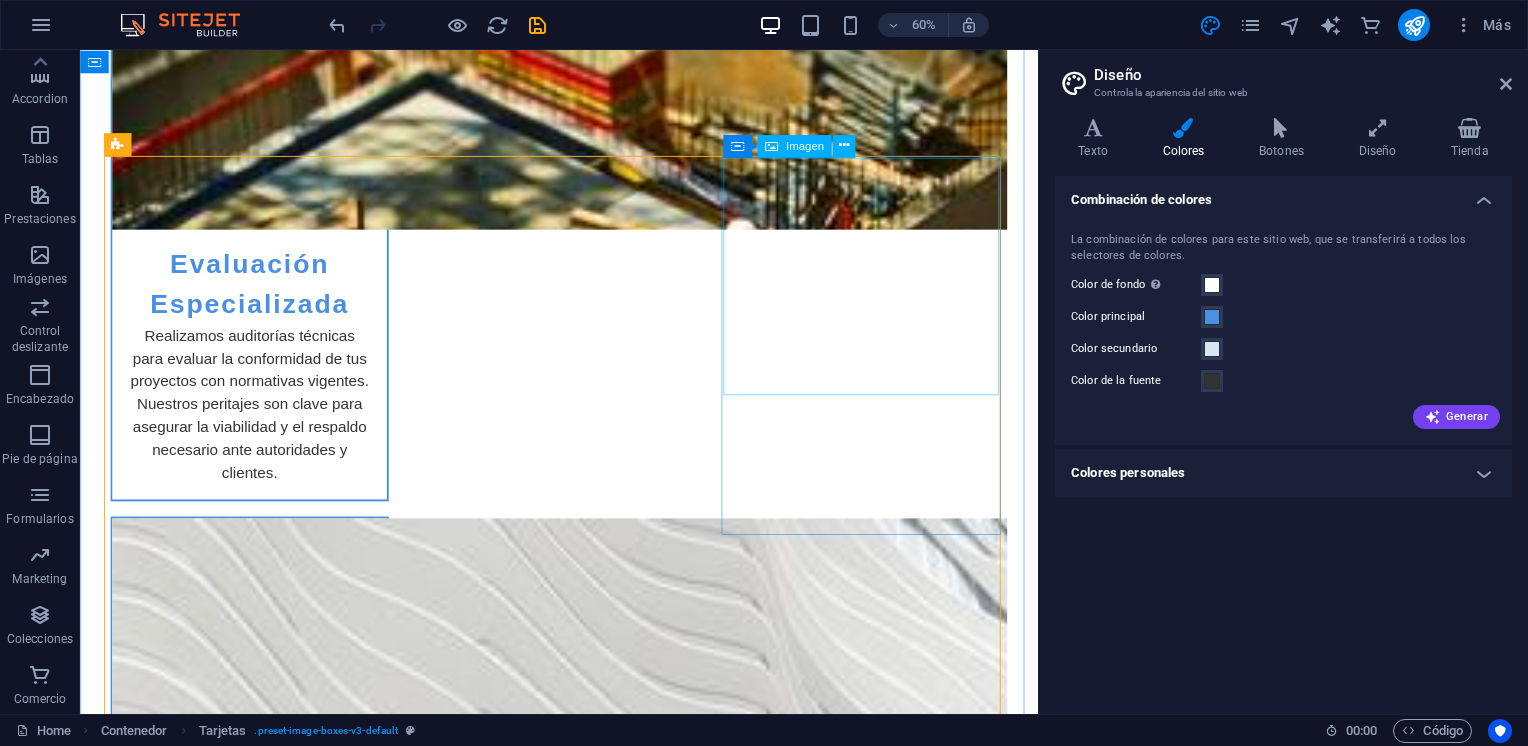 scroll, scrollTop: 2650, scrollLeft: 0, axis: vertical 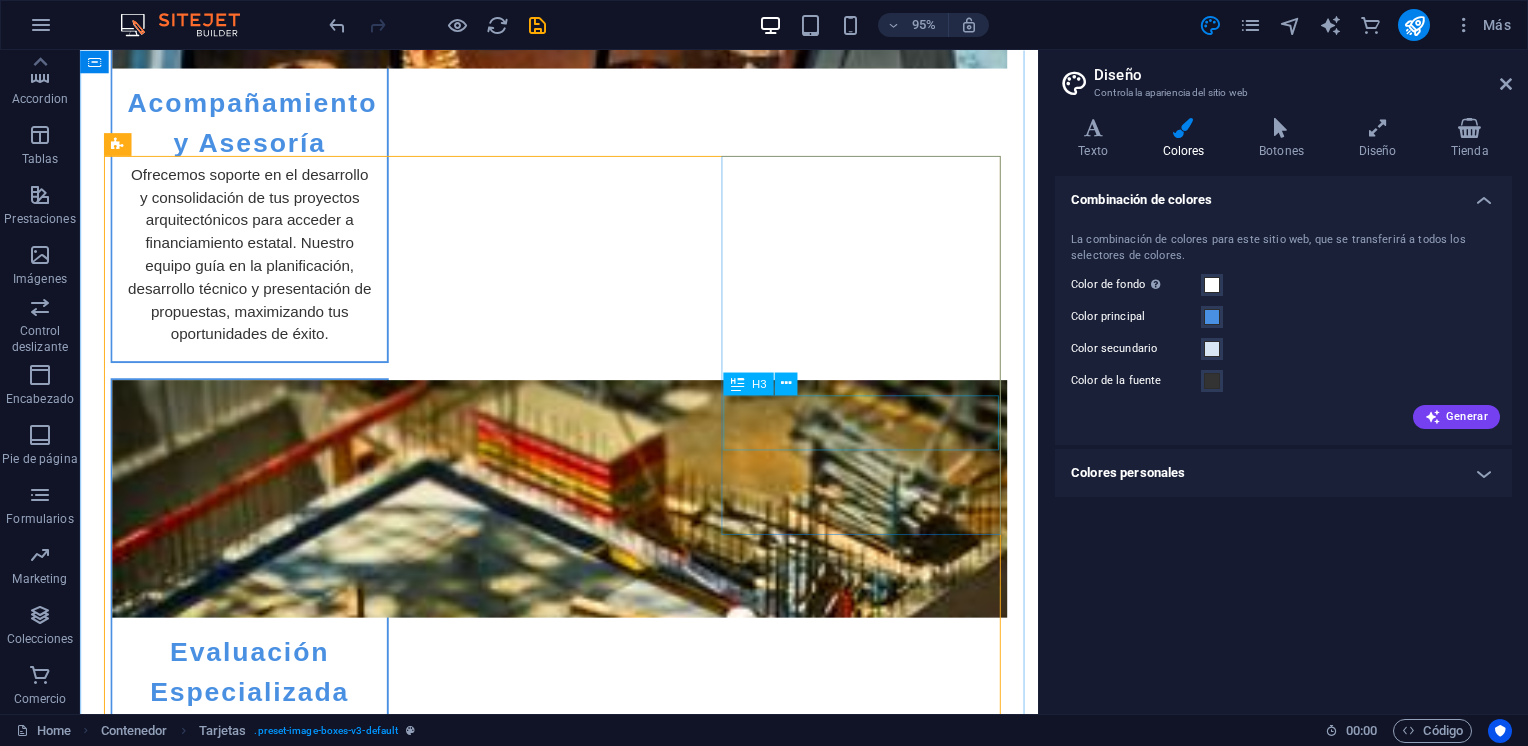 click on "[FIRST] [LAST]" at bounding box center (258, 4338) 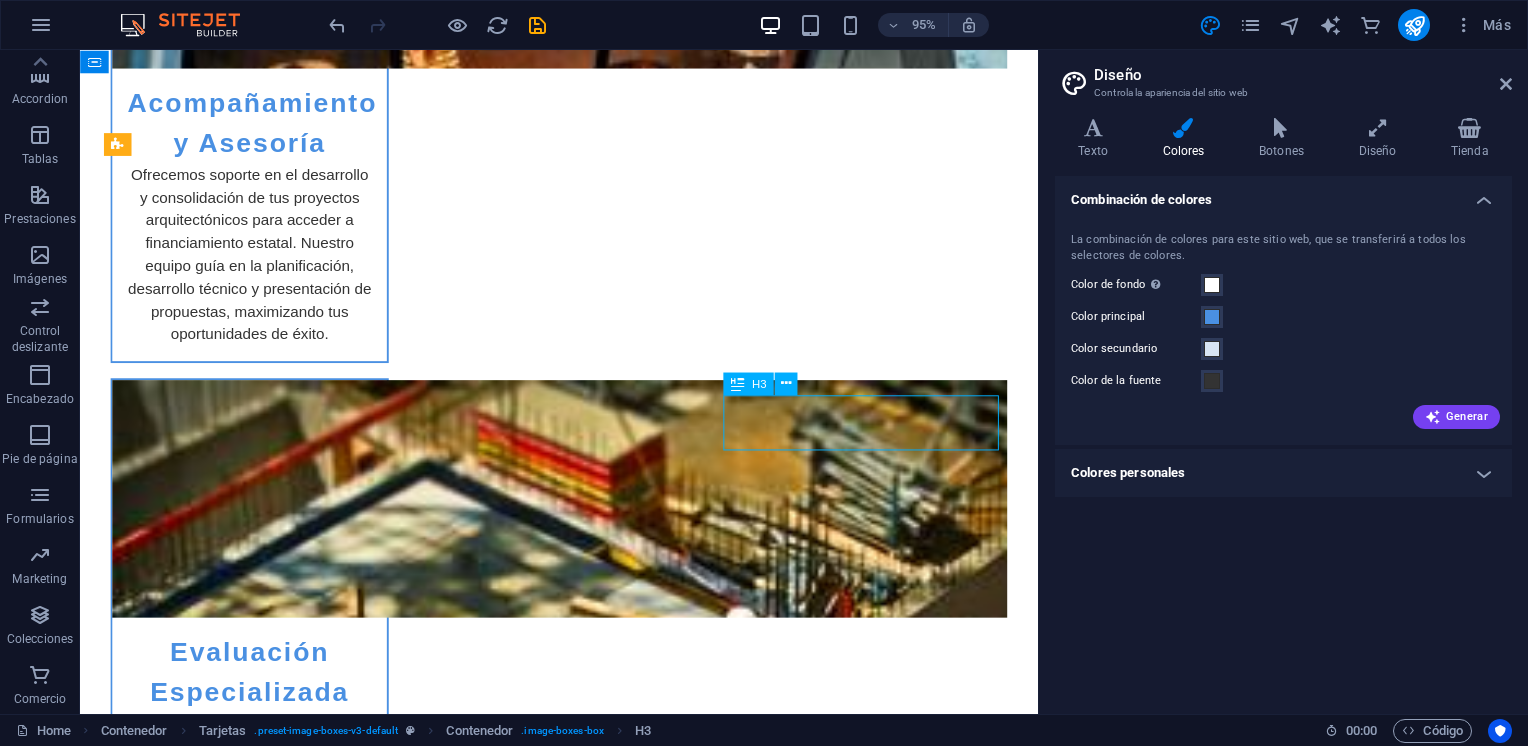 click on "[FIRST] [LAST]" at bounding box center [258, 4338] 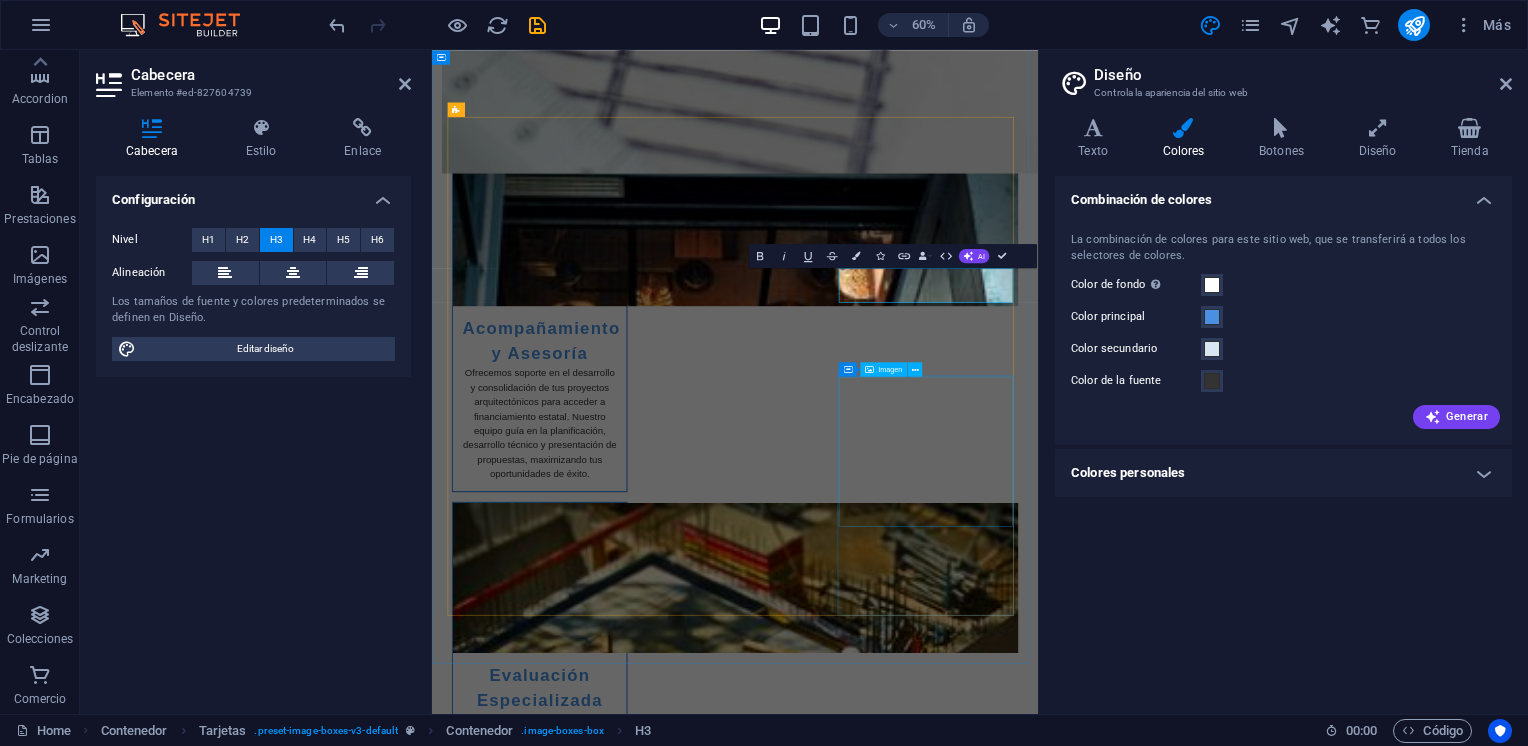 scroll, scrollTop: 3058, scrollLeft: 0, axis: vertical 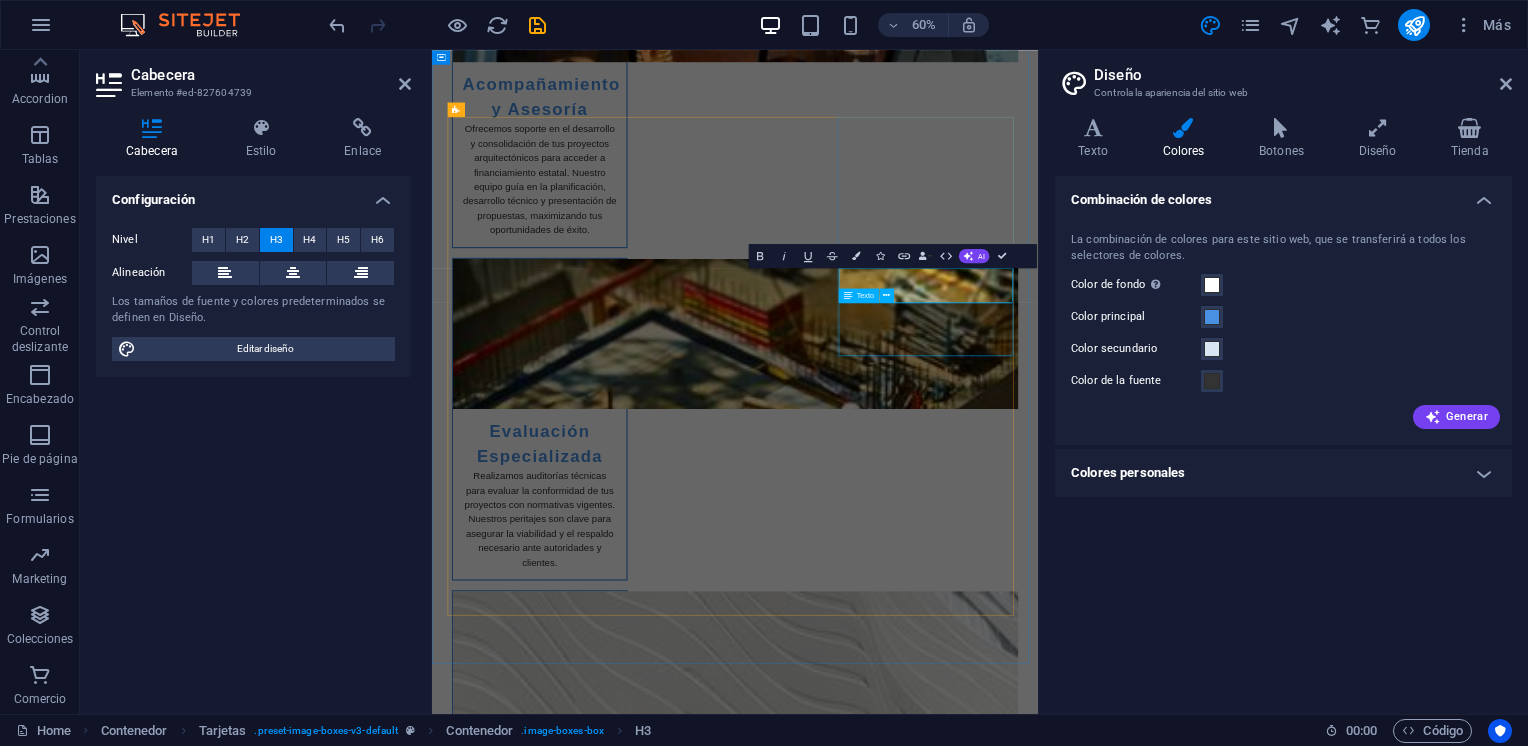 type 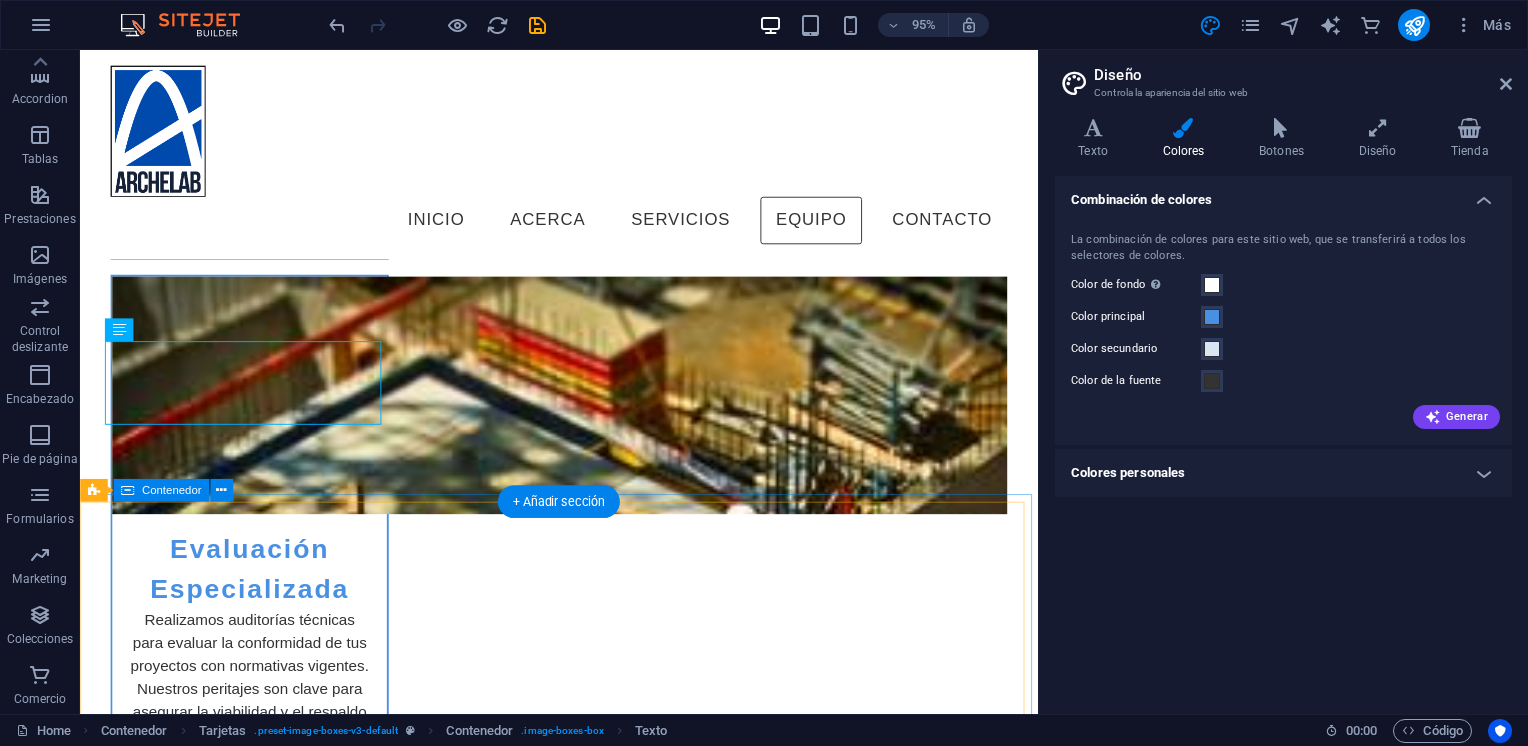 scroll, scrollTop: 3196, scrollLeft: 0, axis: vertical 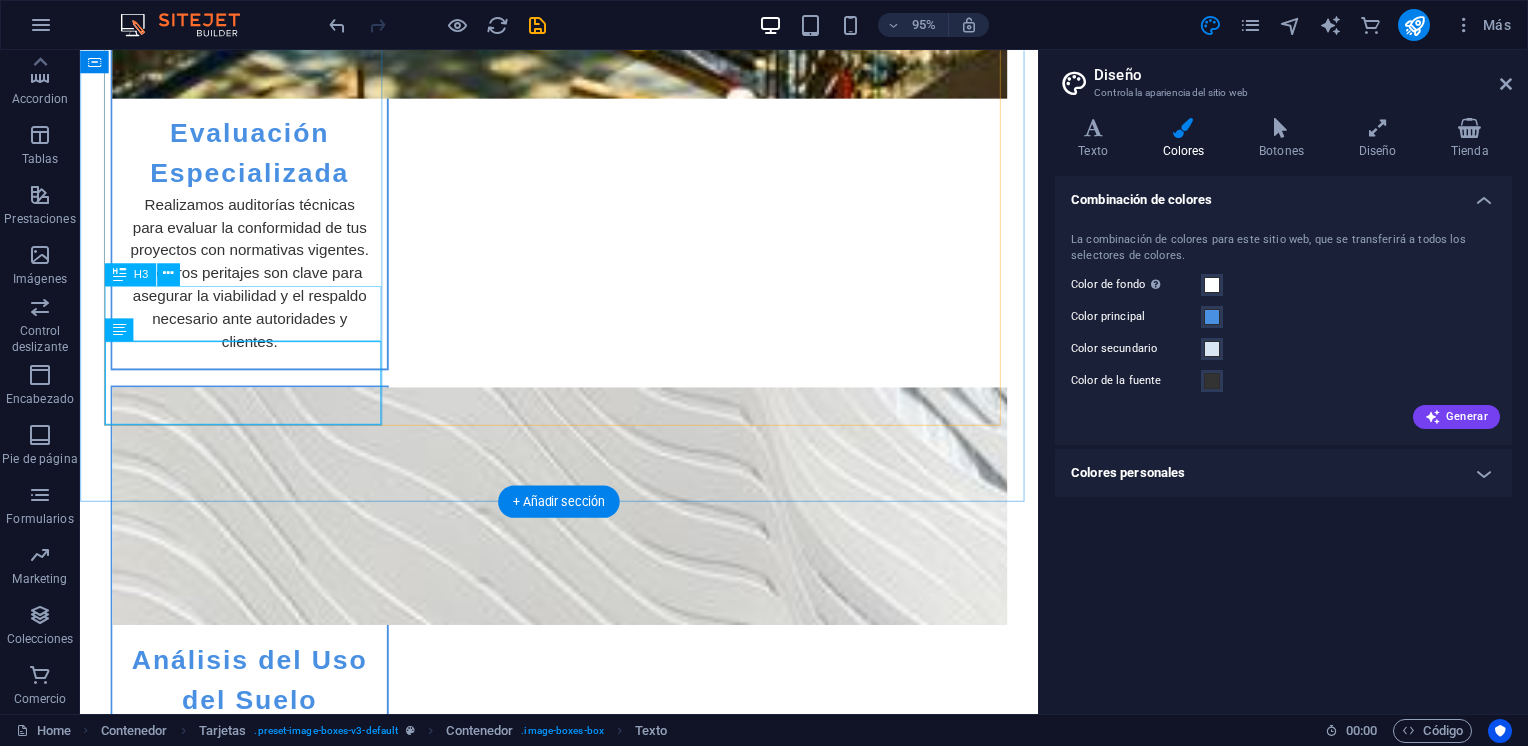 click on "[FIRST] [LAST]" at bounding box center (258, 4208) 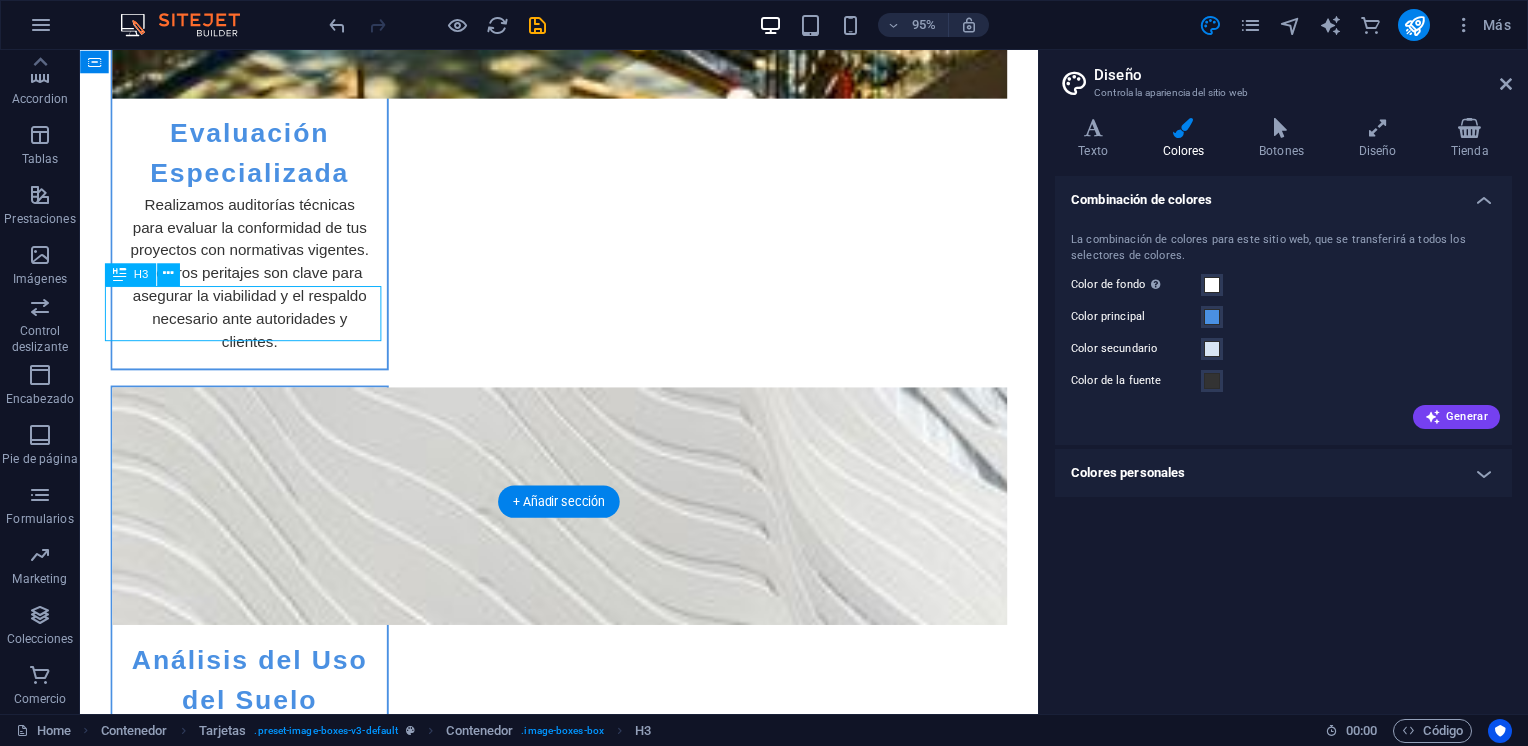 click on "[FIRST] [LAST]" at bounding box center (258, 4208) 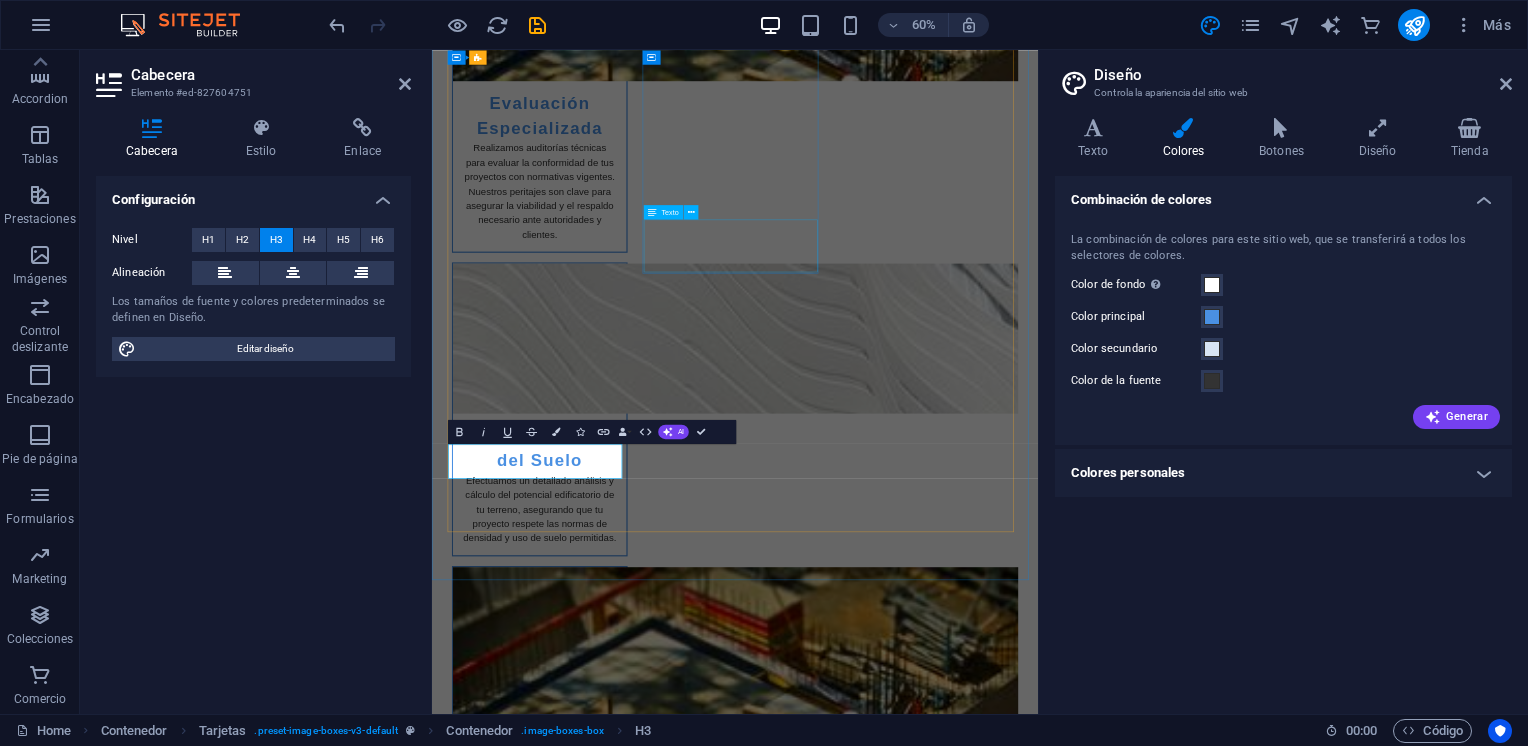 type 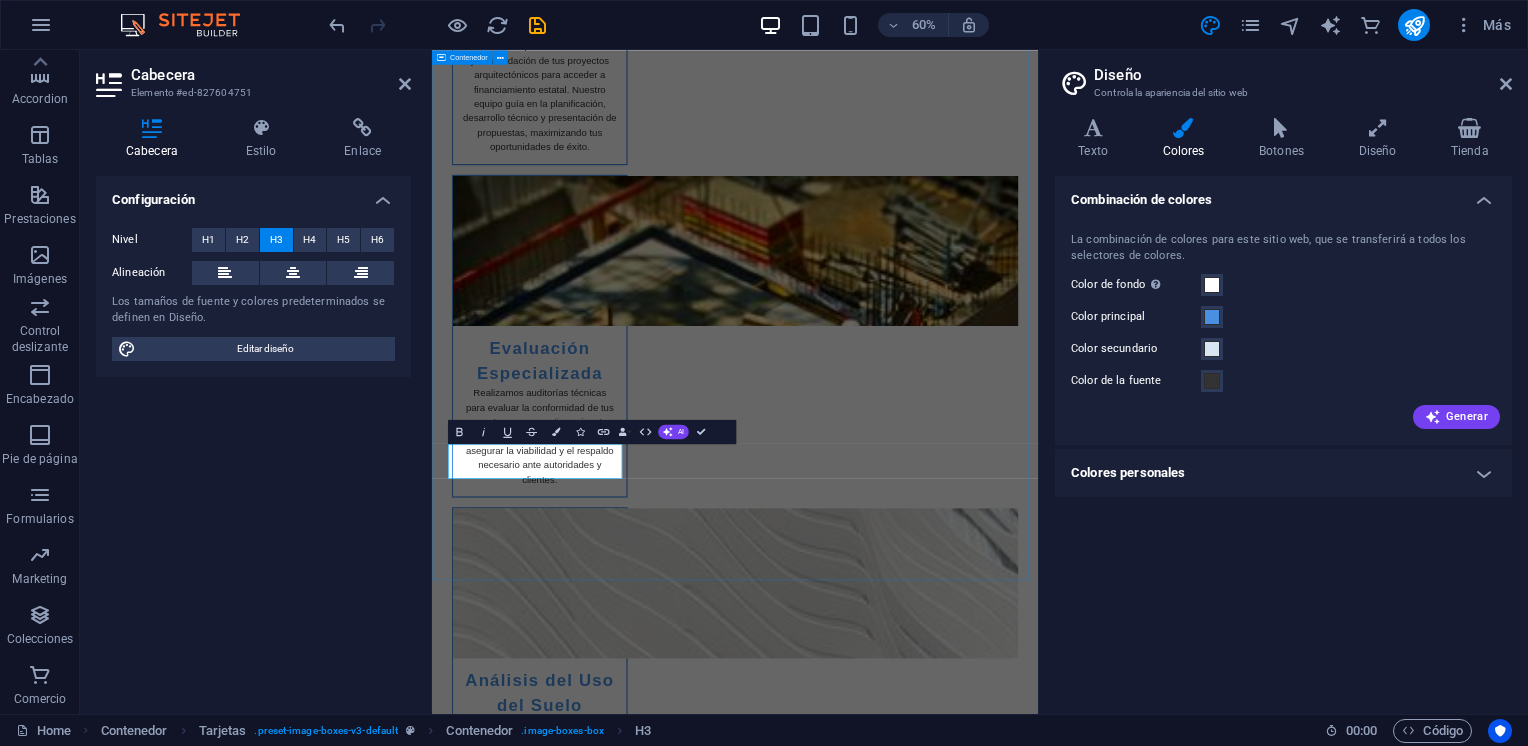 click on "Team [FIRST] [LAST] Arquitecto principal con más de 15 años de experiencia en proyectos urbanos y arquitectónicos. [FIRST] [LAST] Experta en peritajes urbanos, especializada en normativas y análisis de impacto. [FIRST] [LAST] Consultor en financiamiento de proyectos, especializado en acceso a fondos públicos. [FIRST] [LAST] Arquitecta técnica, con amplia experiencia en estudios de cabida y normativas de construcción. [FIRST] [LAST] Gerente de proyectos, con enfoque en la gestión y coordinación eficiente de recursos. [FIRST] [LAST] Asesora estratégica en innovación arquitectónica y desarrollo sustentable." at bounding box center [937, 4288] 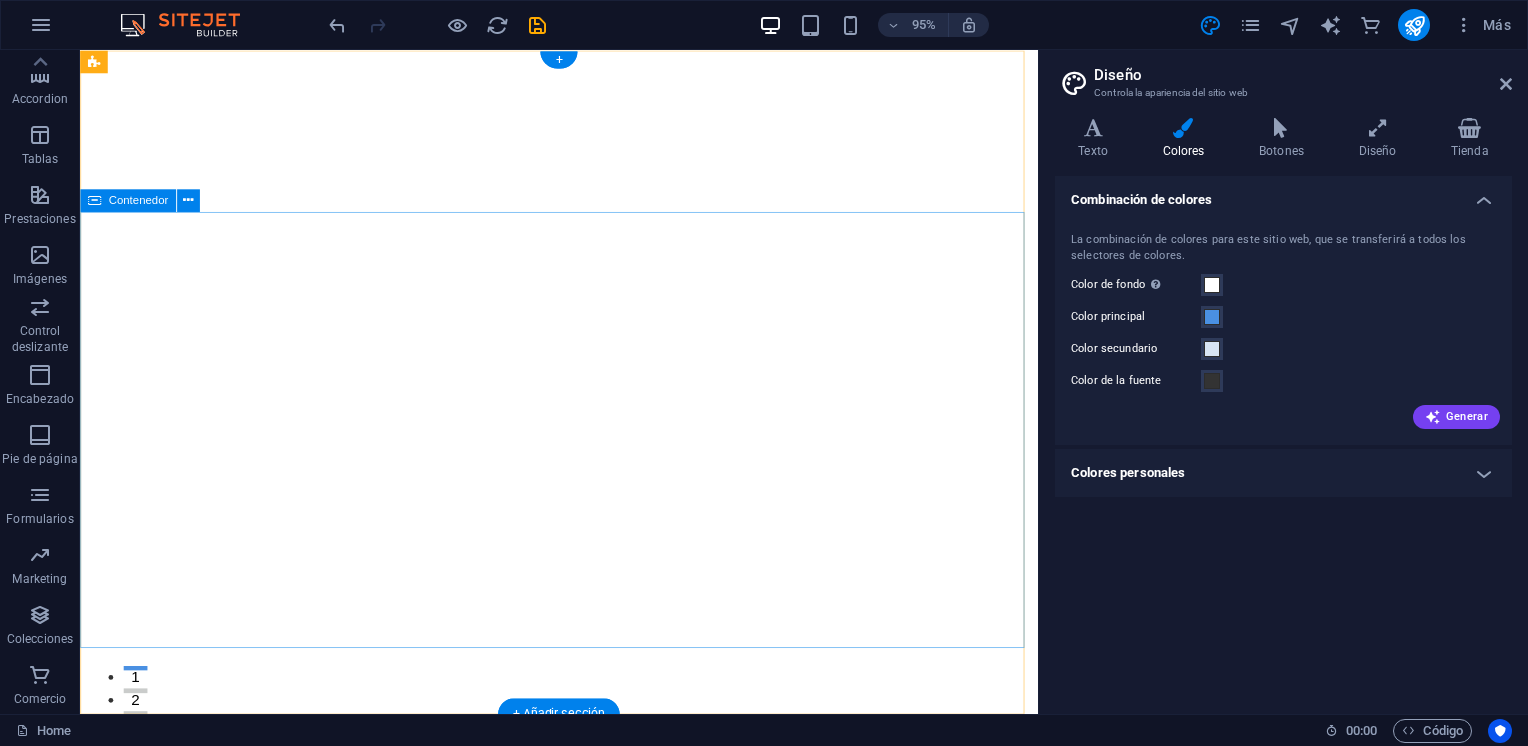 scroll, scrollTop: 200, scrollLeft: 0, axis: vertical 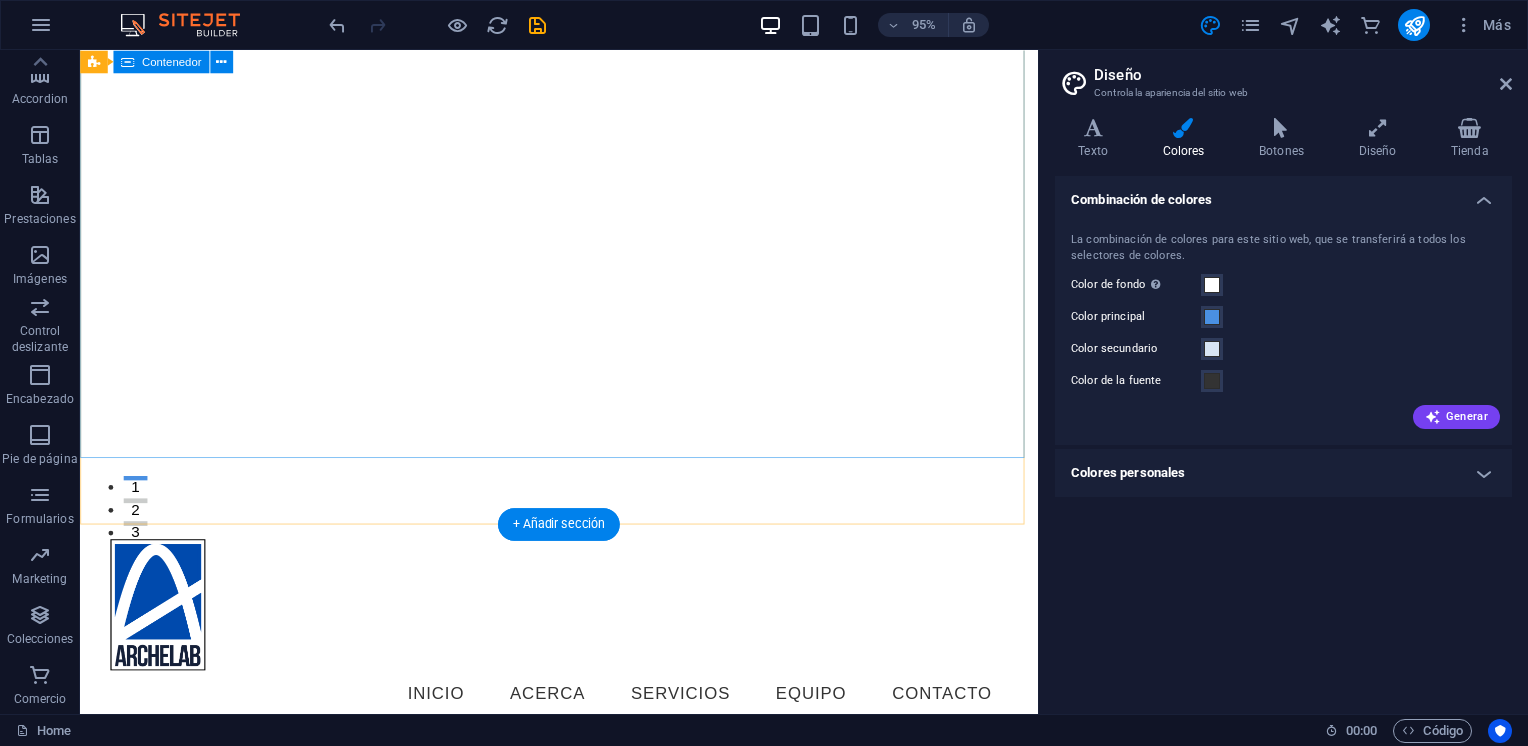 click on "Bienvenido a ARCHELAB - Tu aliado en proyectos arquitectónicos" at bounding box center [584, 905] 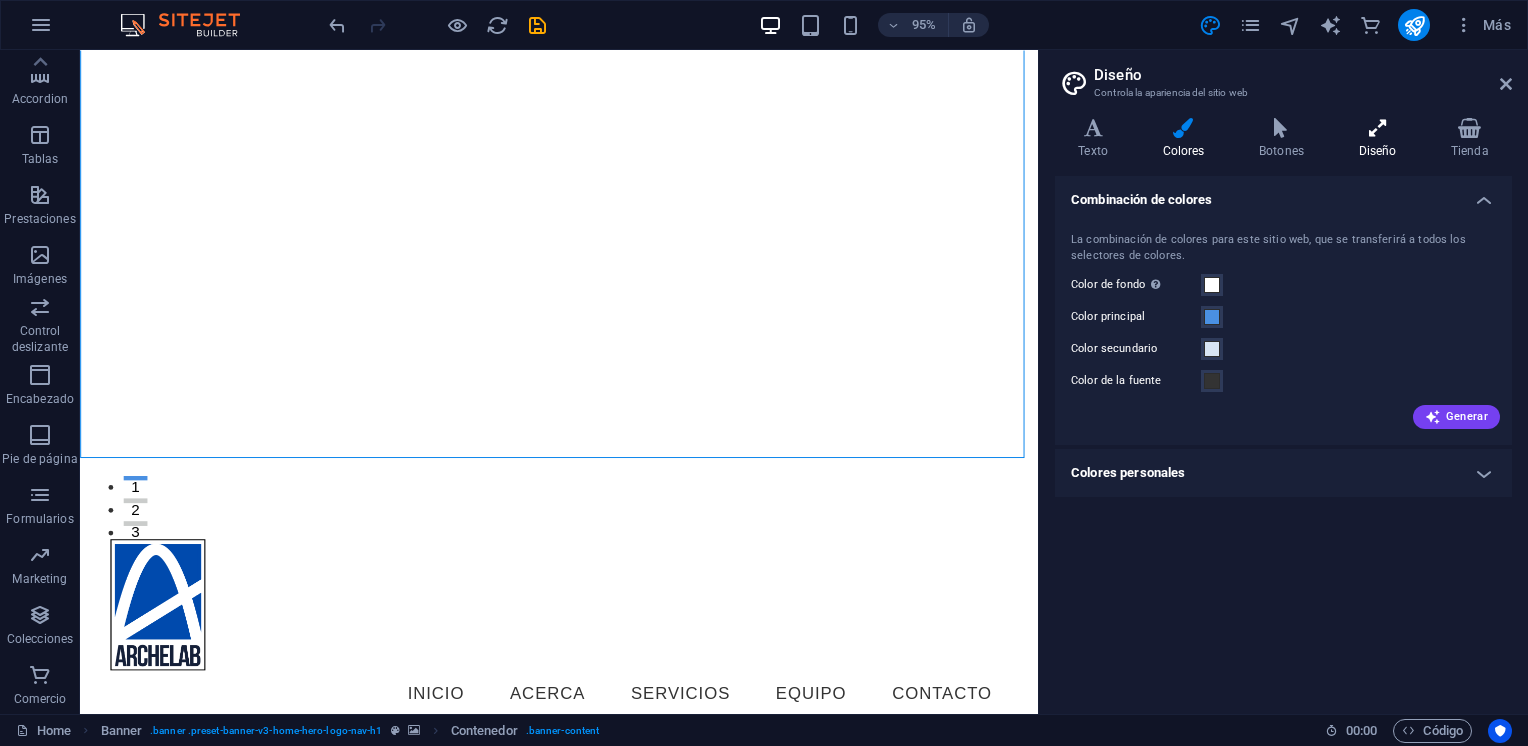 click at bounding box center (1377, 128) 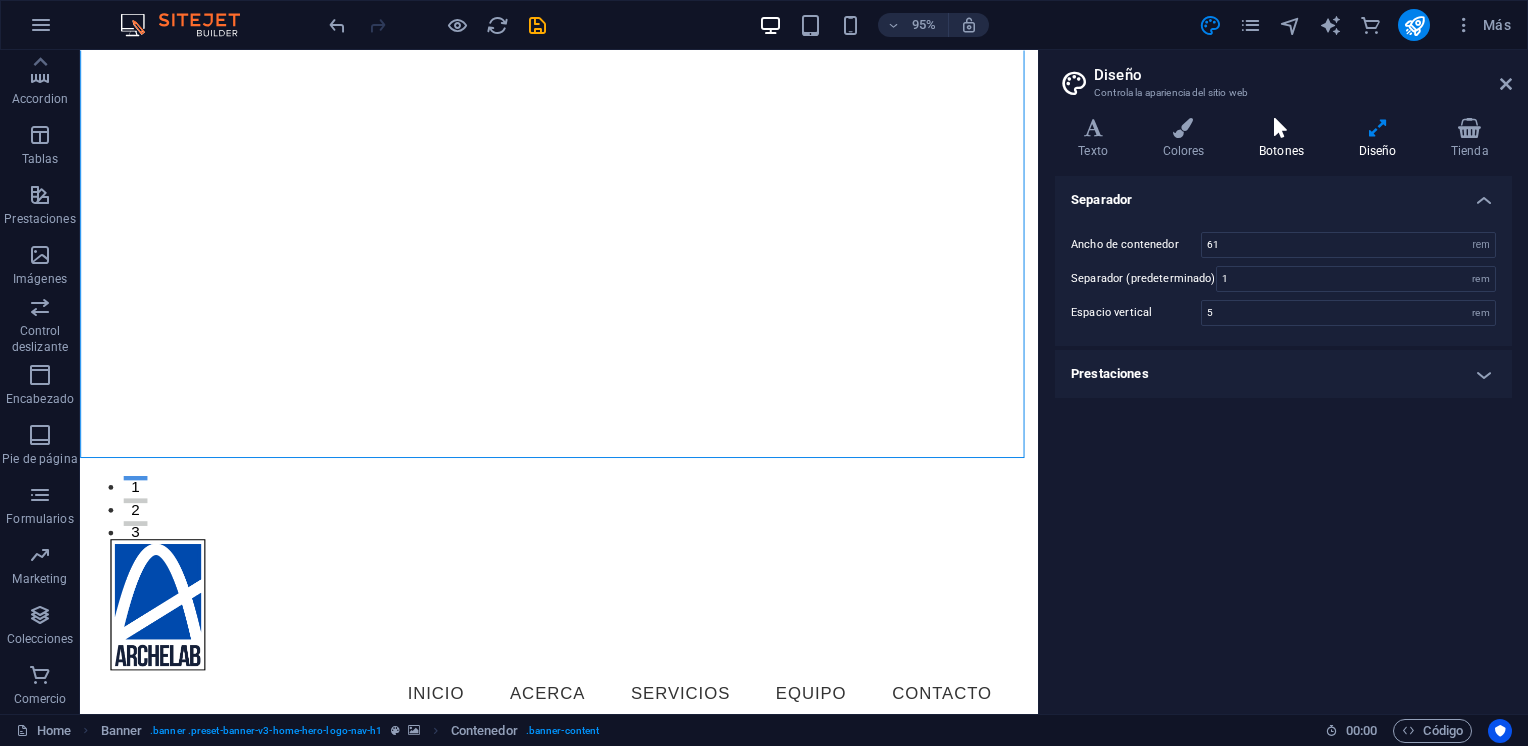 click at bounding box center [1282, 128] 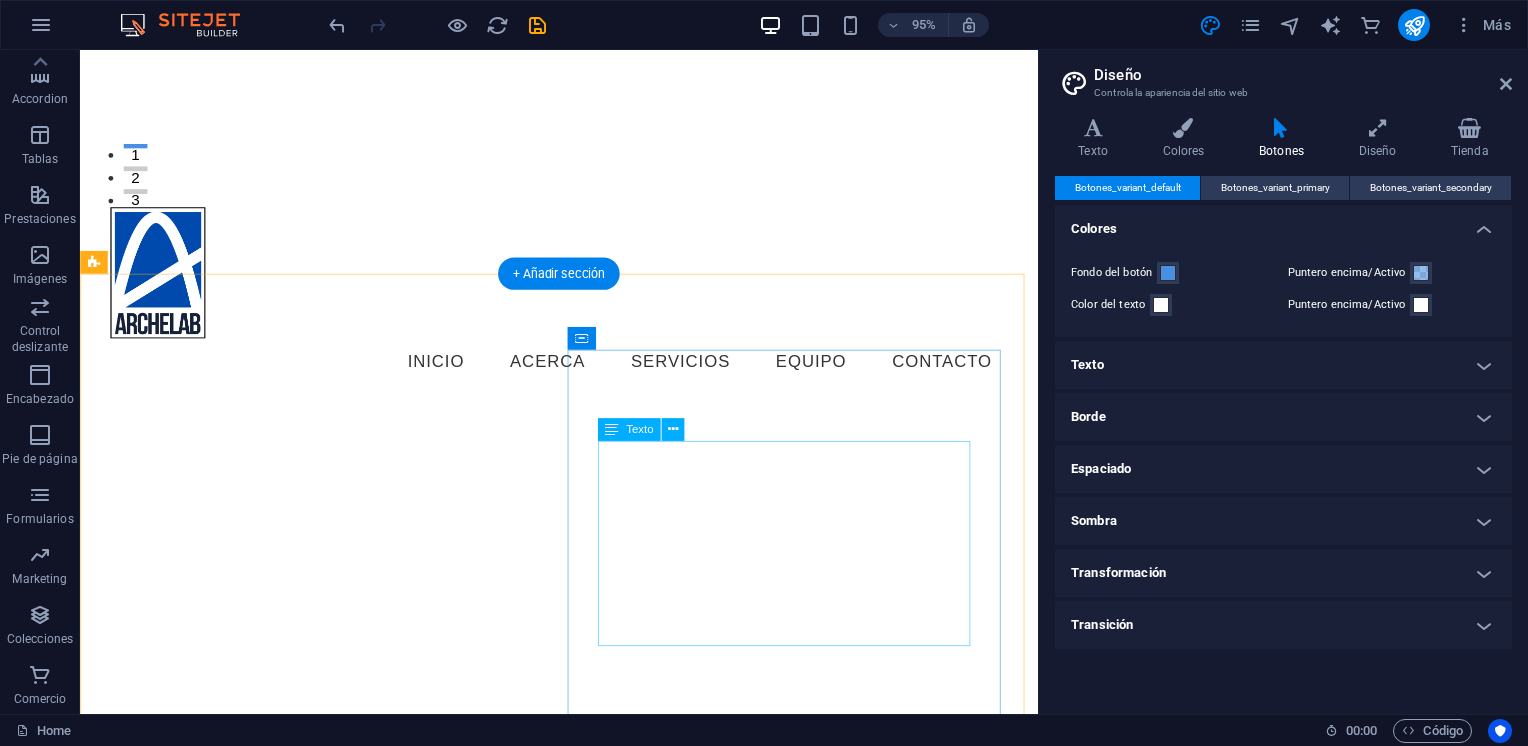 scroll, scrollTop: 700, scrollLeft: 0, axis: vertical 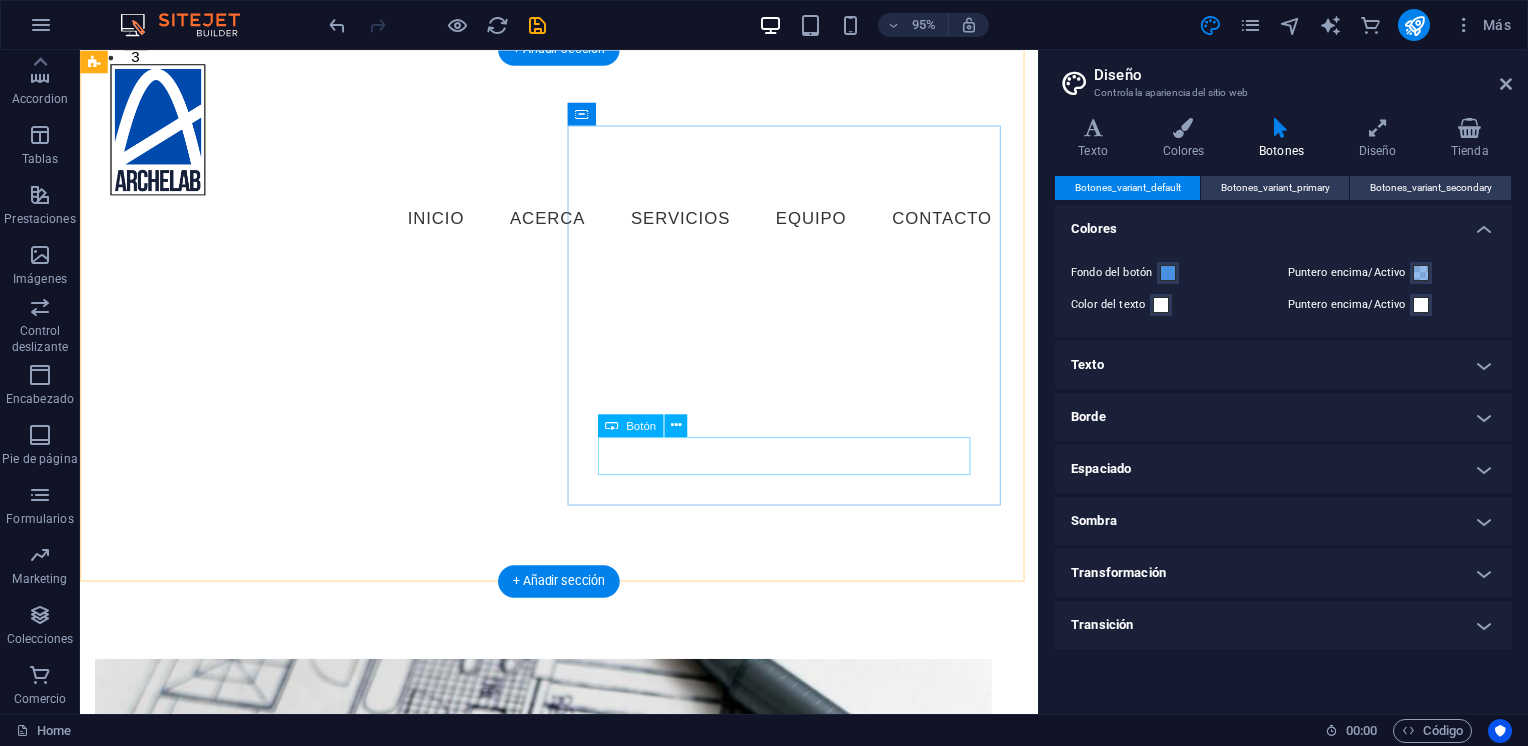 click on "Descubre más" at bounding box center [568, 1477] 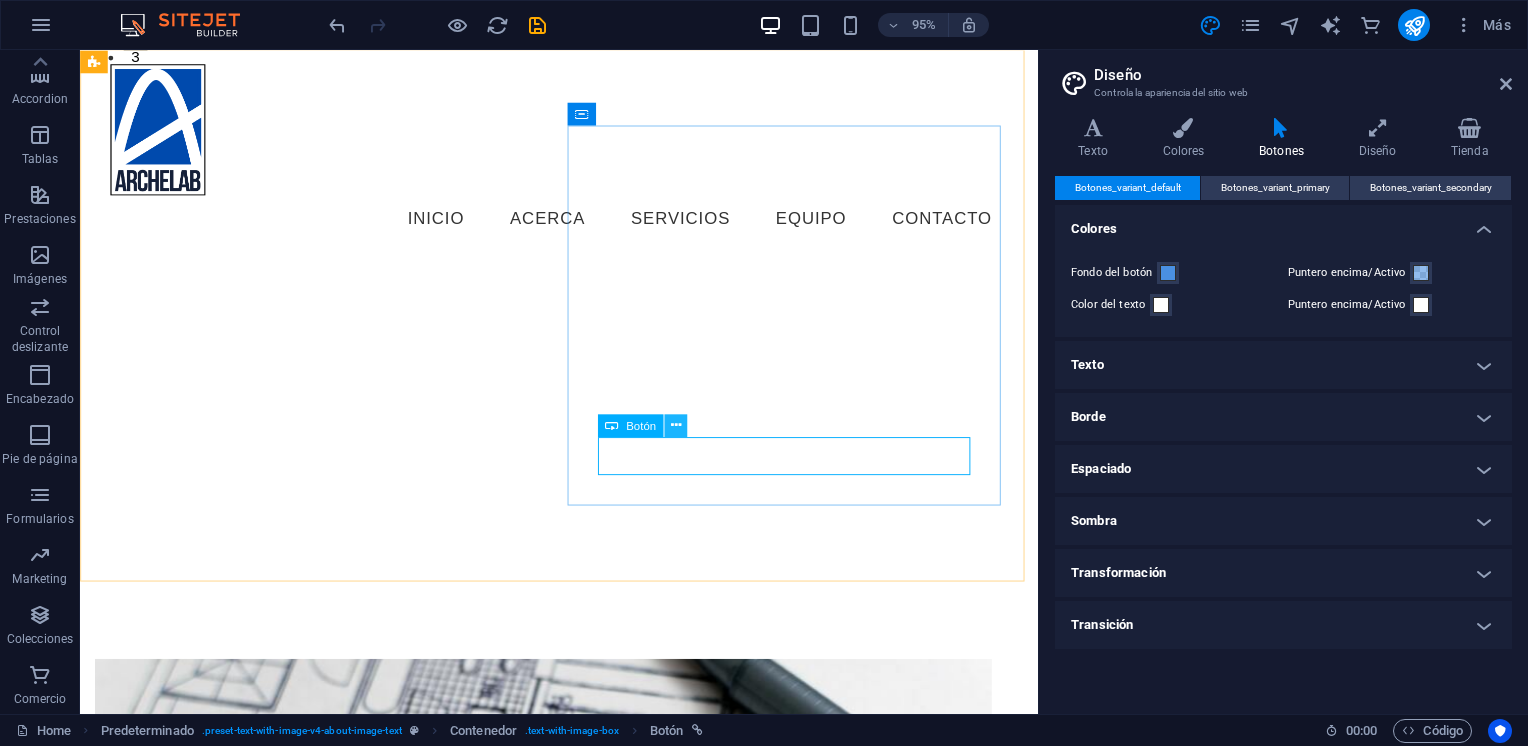 click at bounding box center [676, 425] 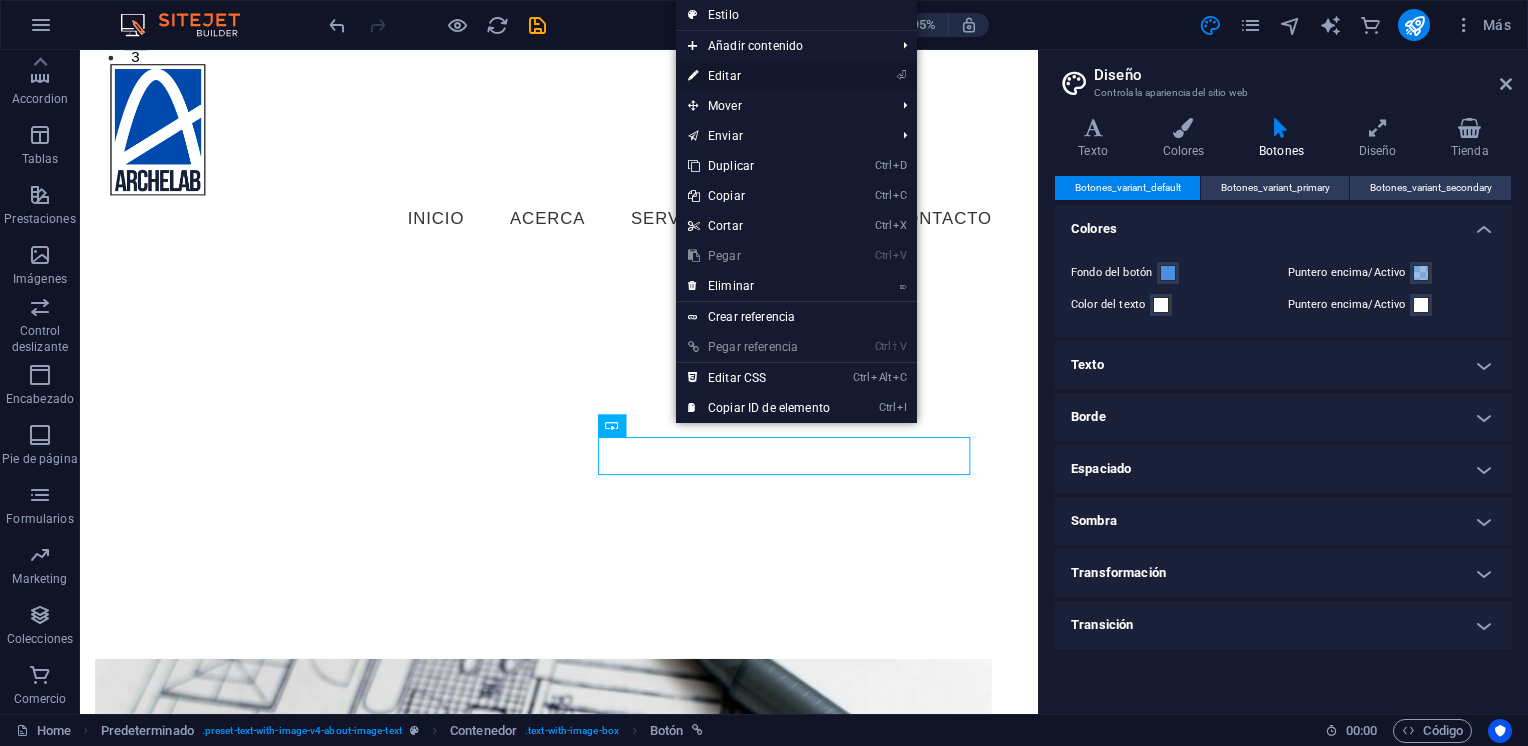 click on "⏎  Editar" at bounding box center [759, 76] 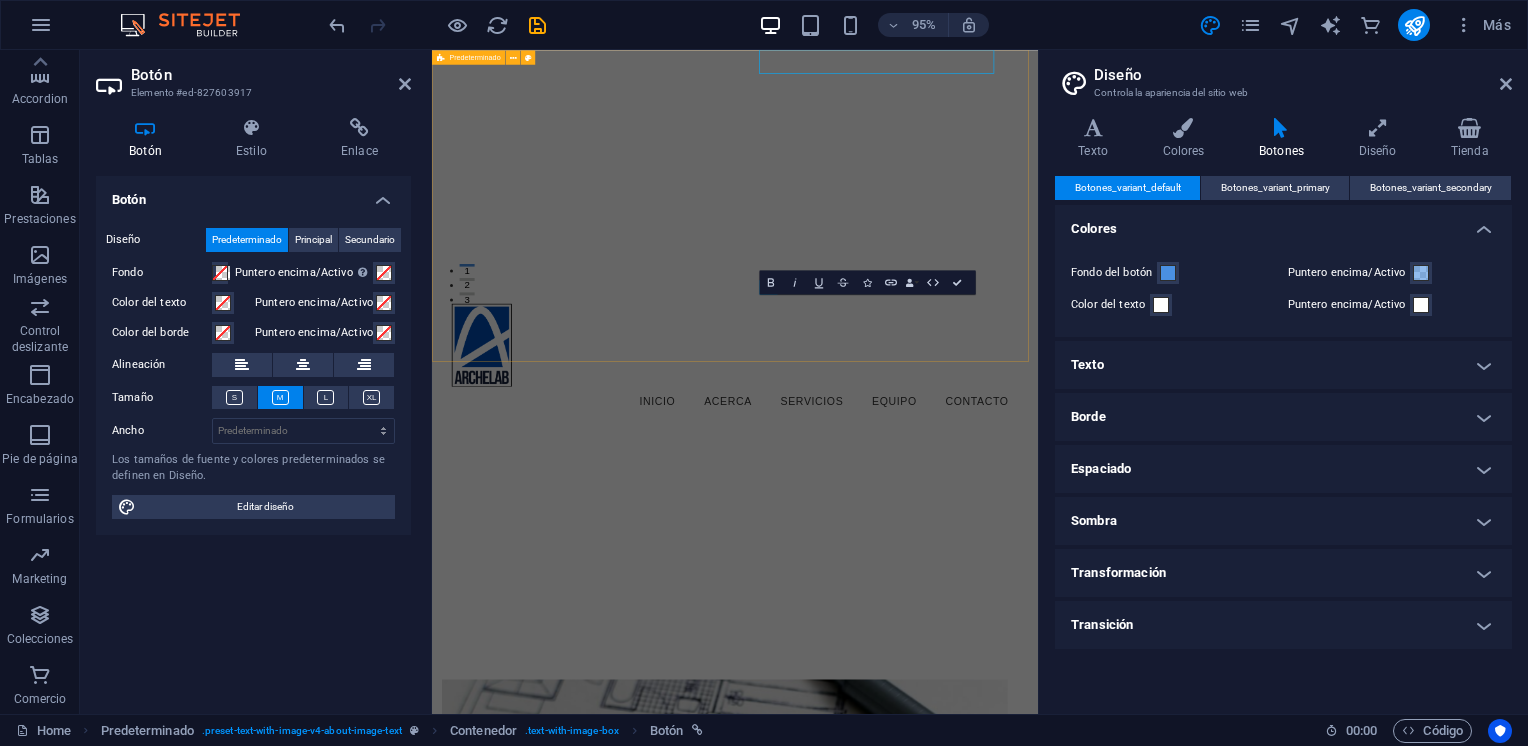 scroll, scrollTop: 1108, scrollLeft: 0, axis: vertical 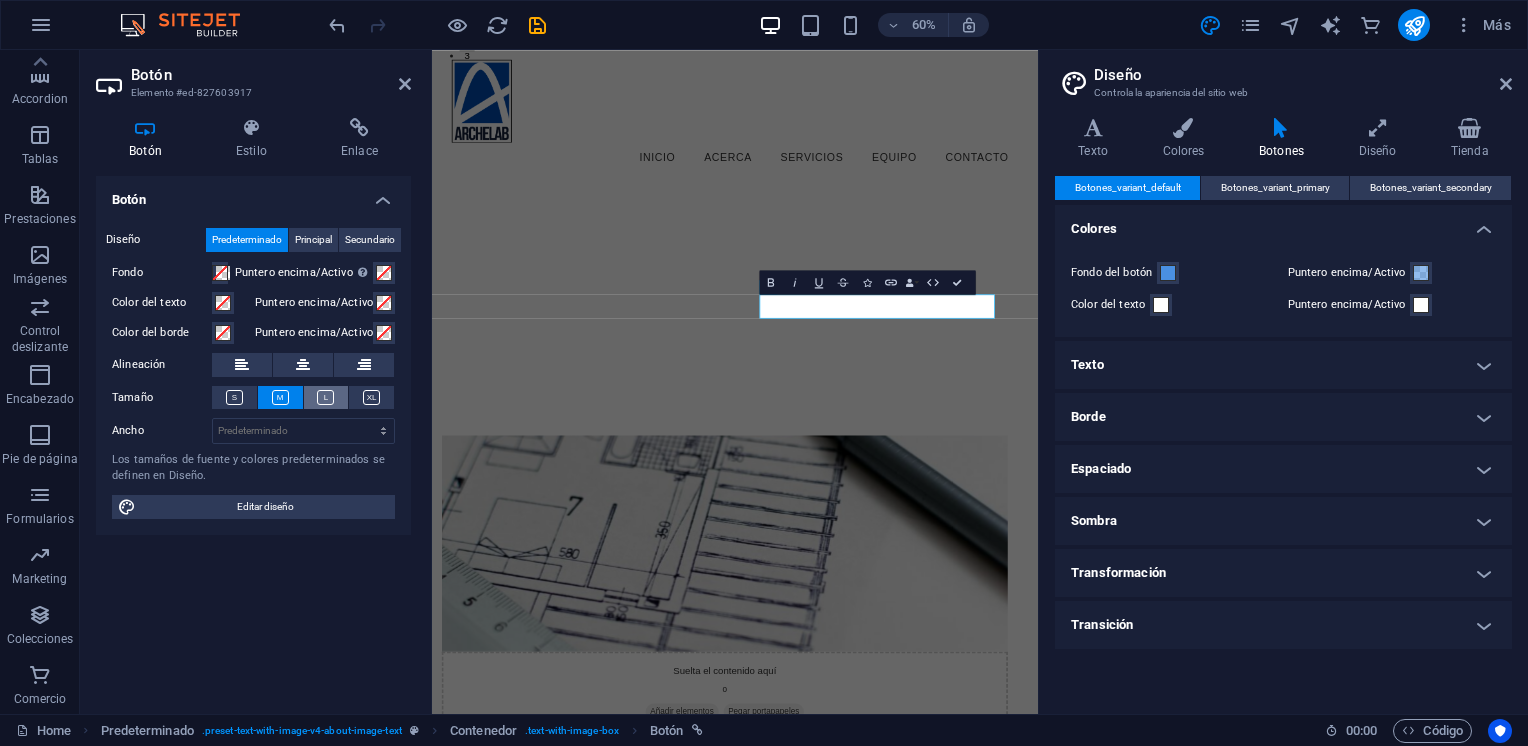 click at bounding box center [325, 397] 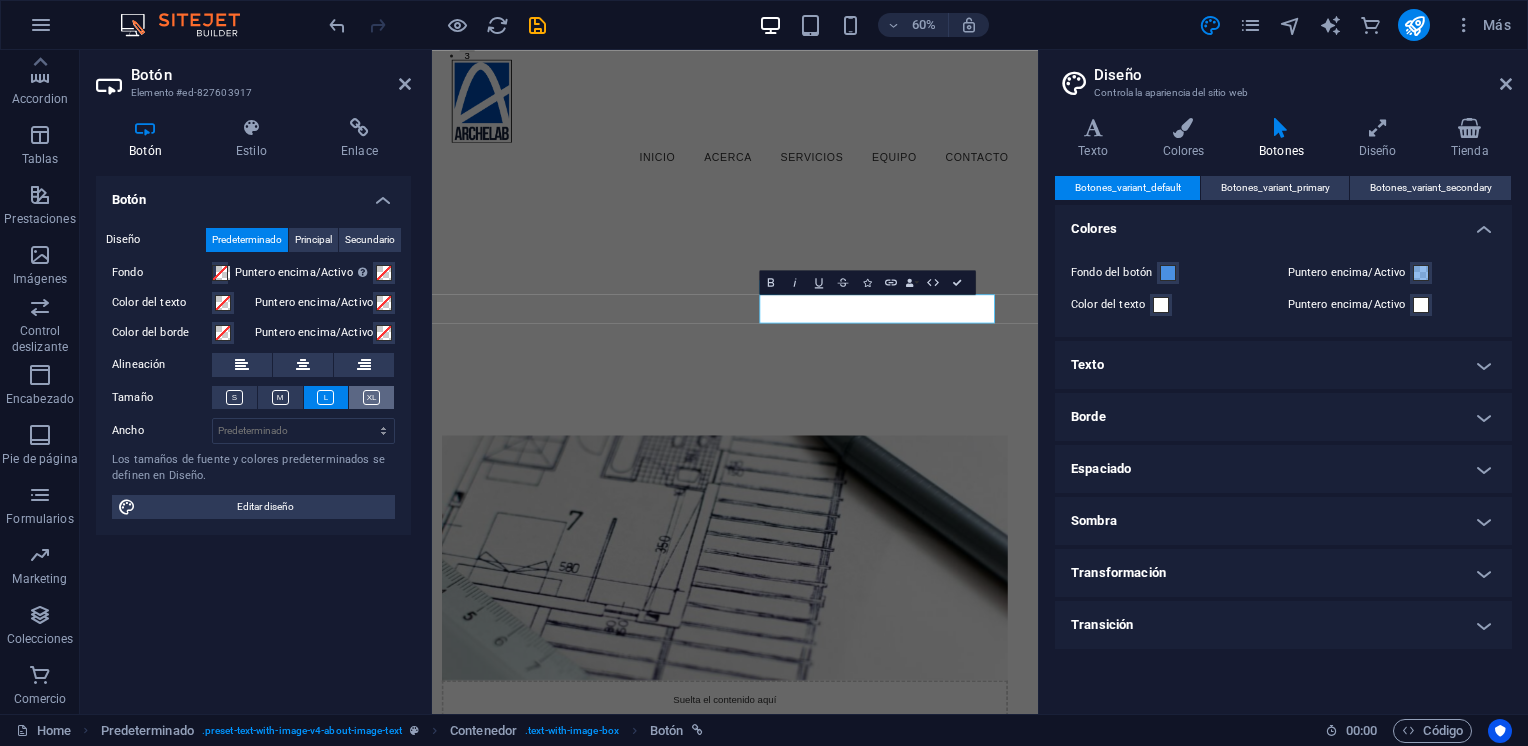 click at bounding box center [371, 397] 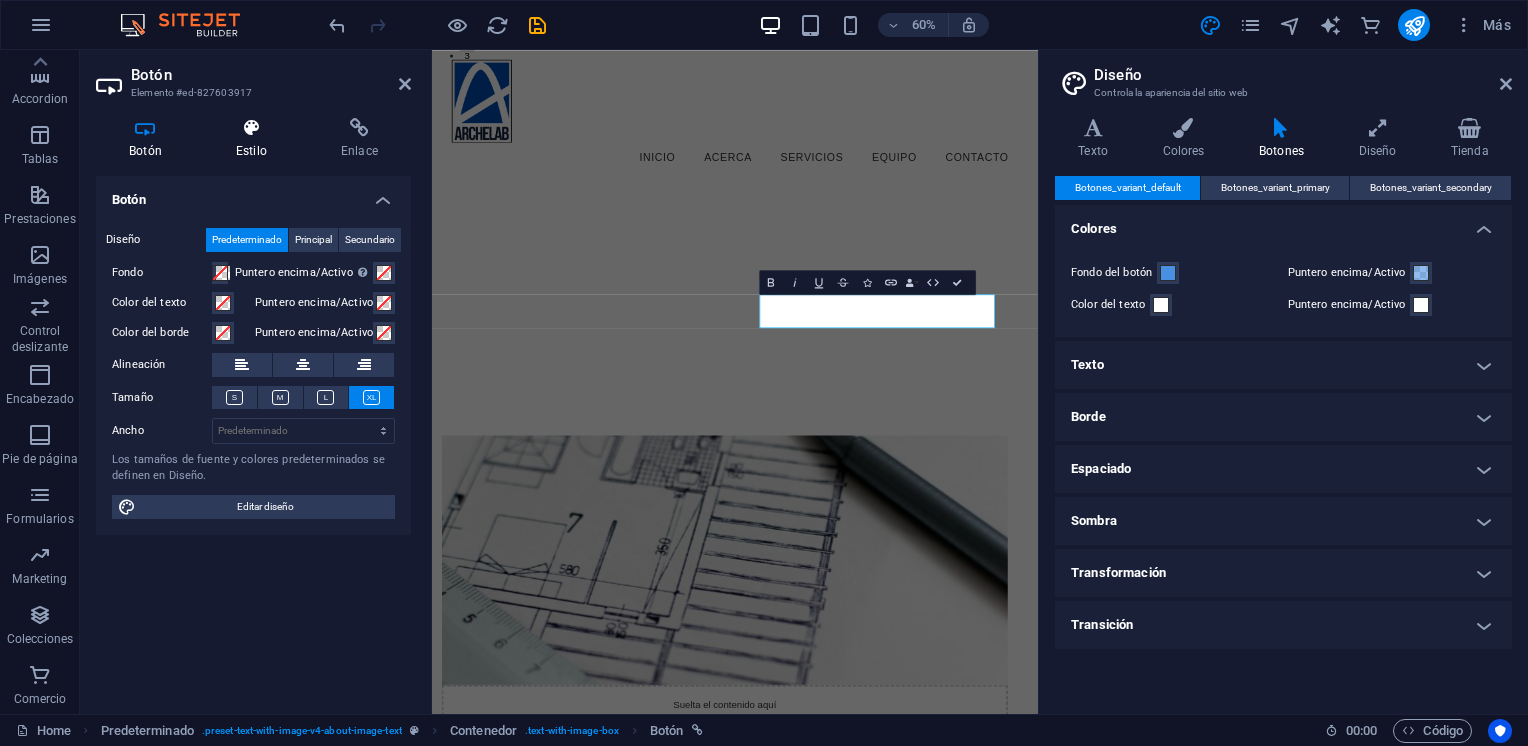 click on "Estilo" at bounding box center [255, 139] 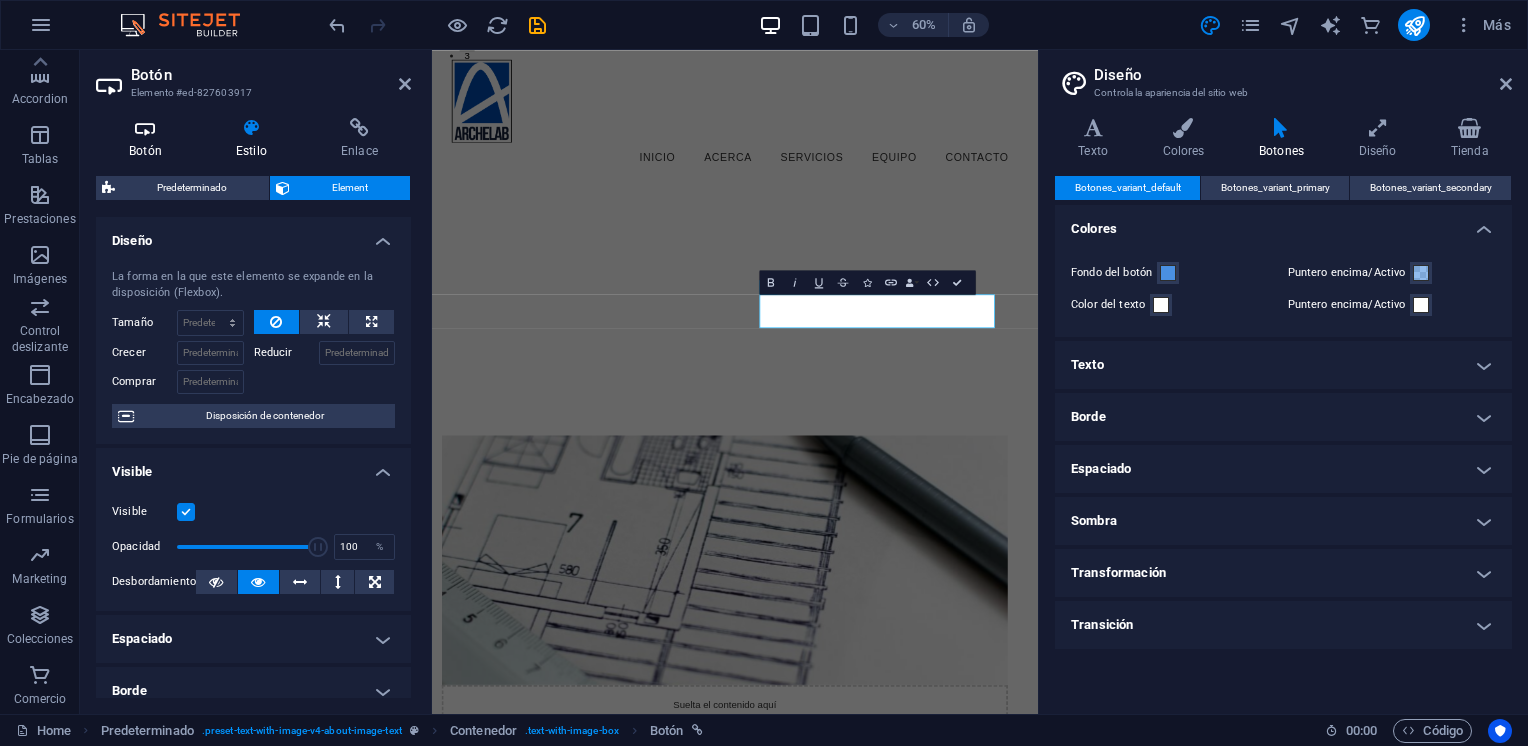 click on "Botón" at bounding box center [149, 139] 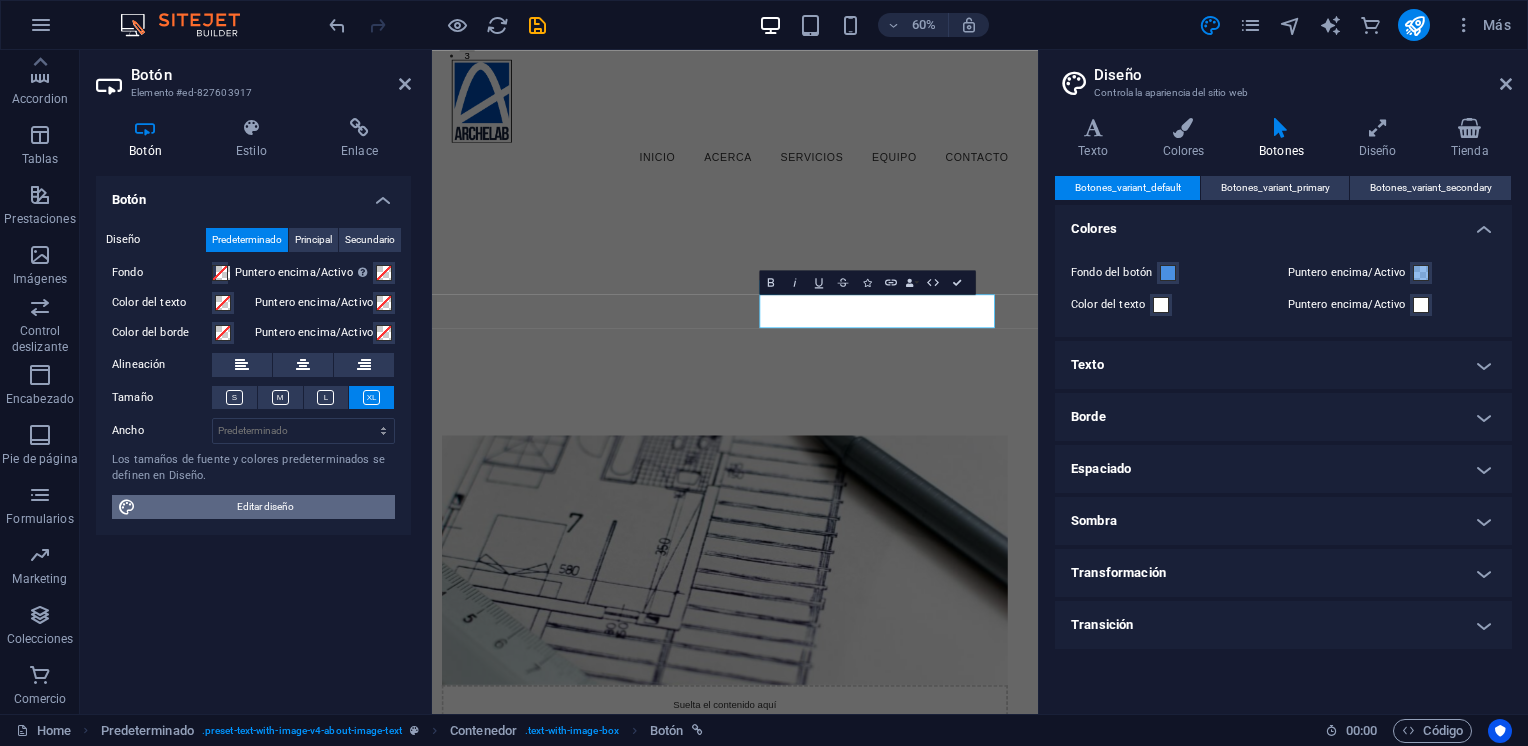 click on "Editar diseño" at bounding box center [265, 507] 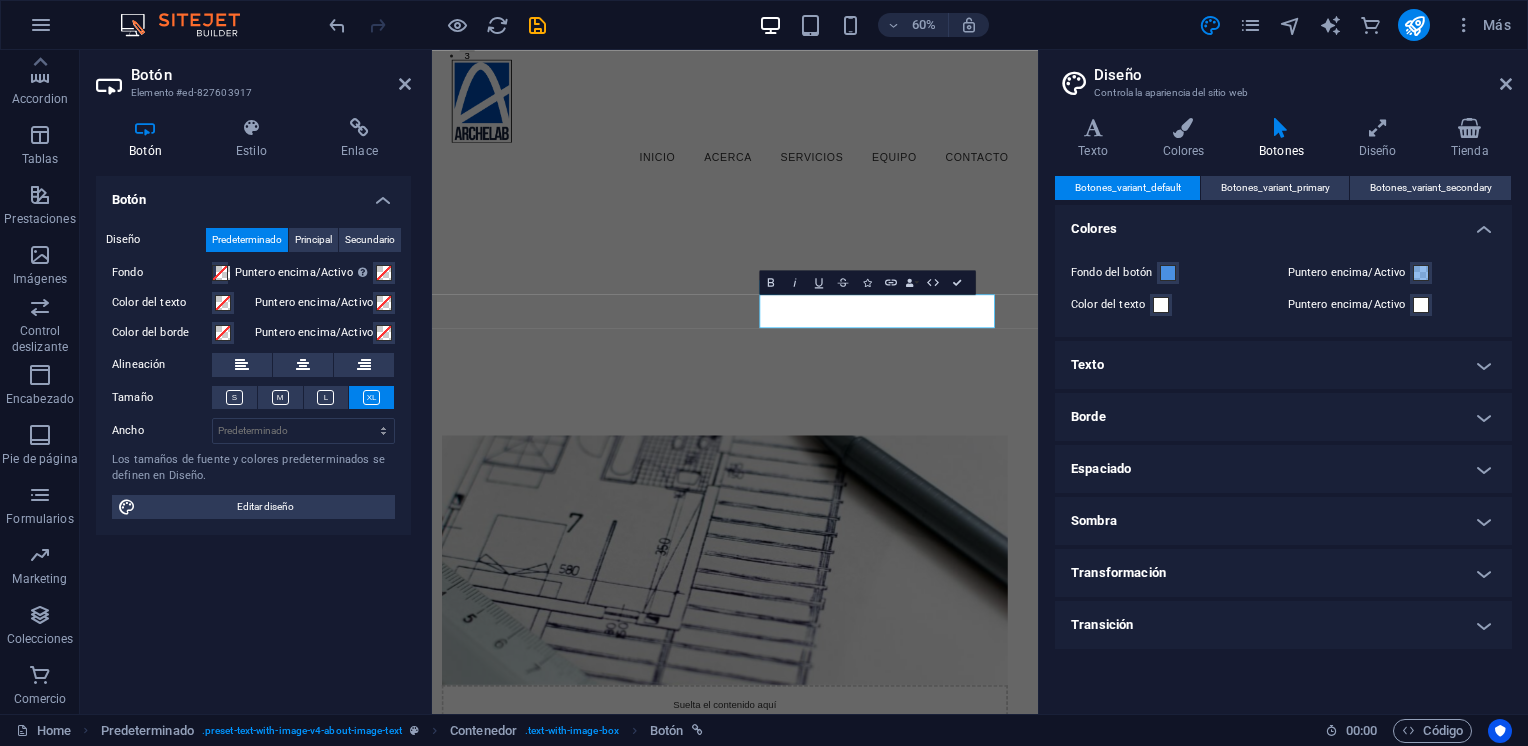click on "Borde" at bounding box center [1283, 417] 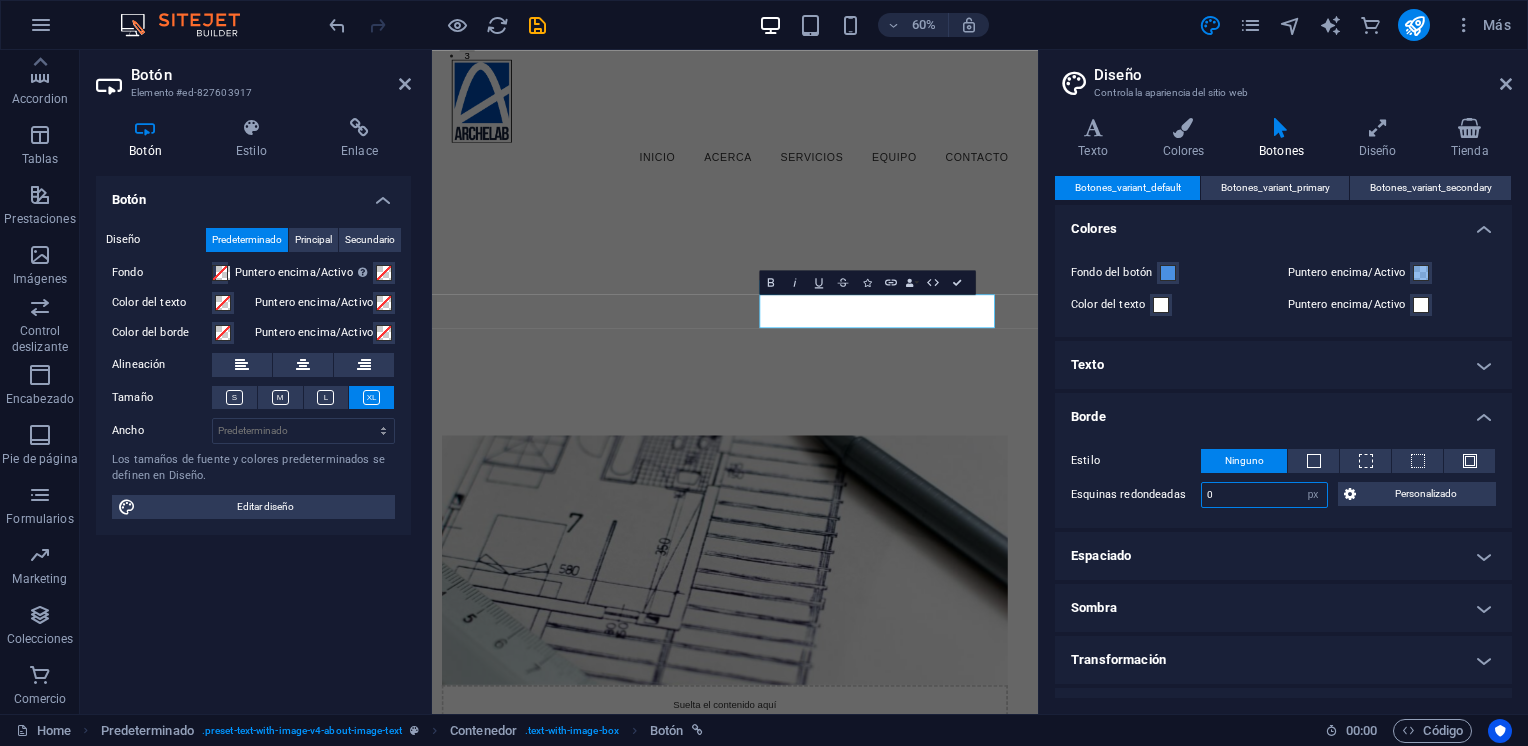 click on "0" at bounding box center (1264, 495) 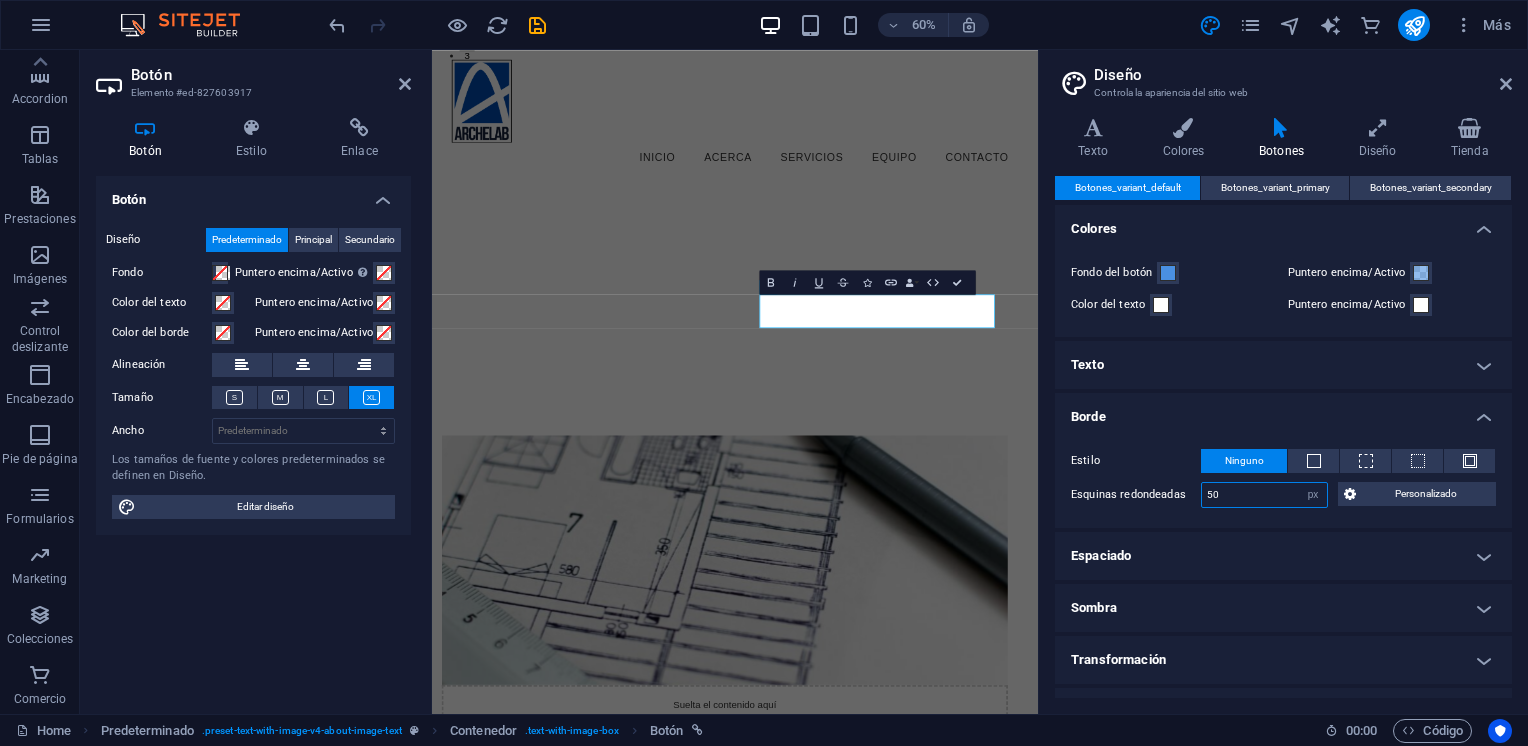 type on "50" 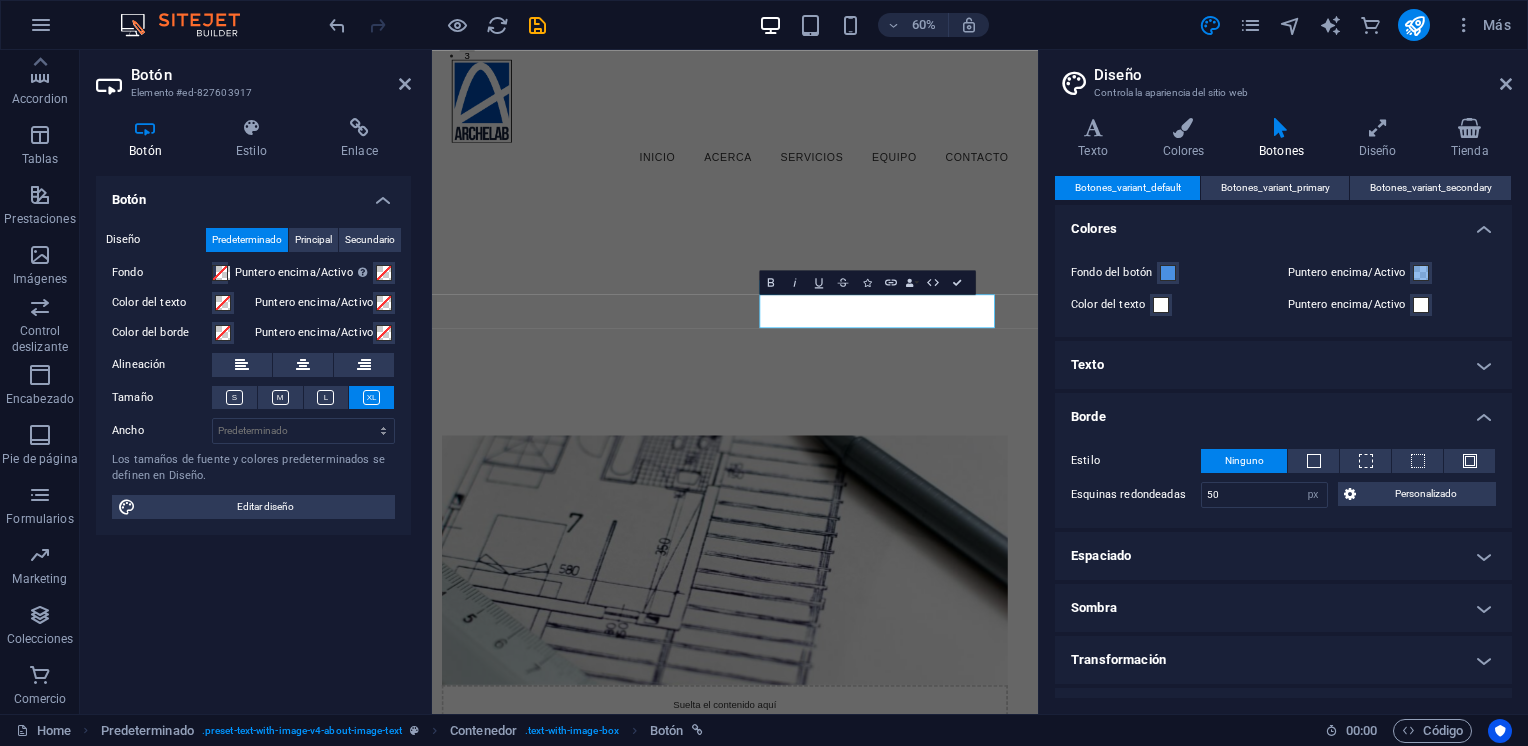 drag, startPoint x: 1248, startPoint y: 525, endPoint x: 1281, endPoint y: 517, distance: 33.955853 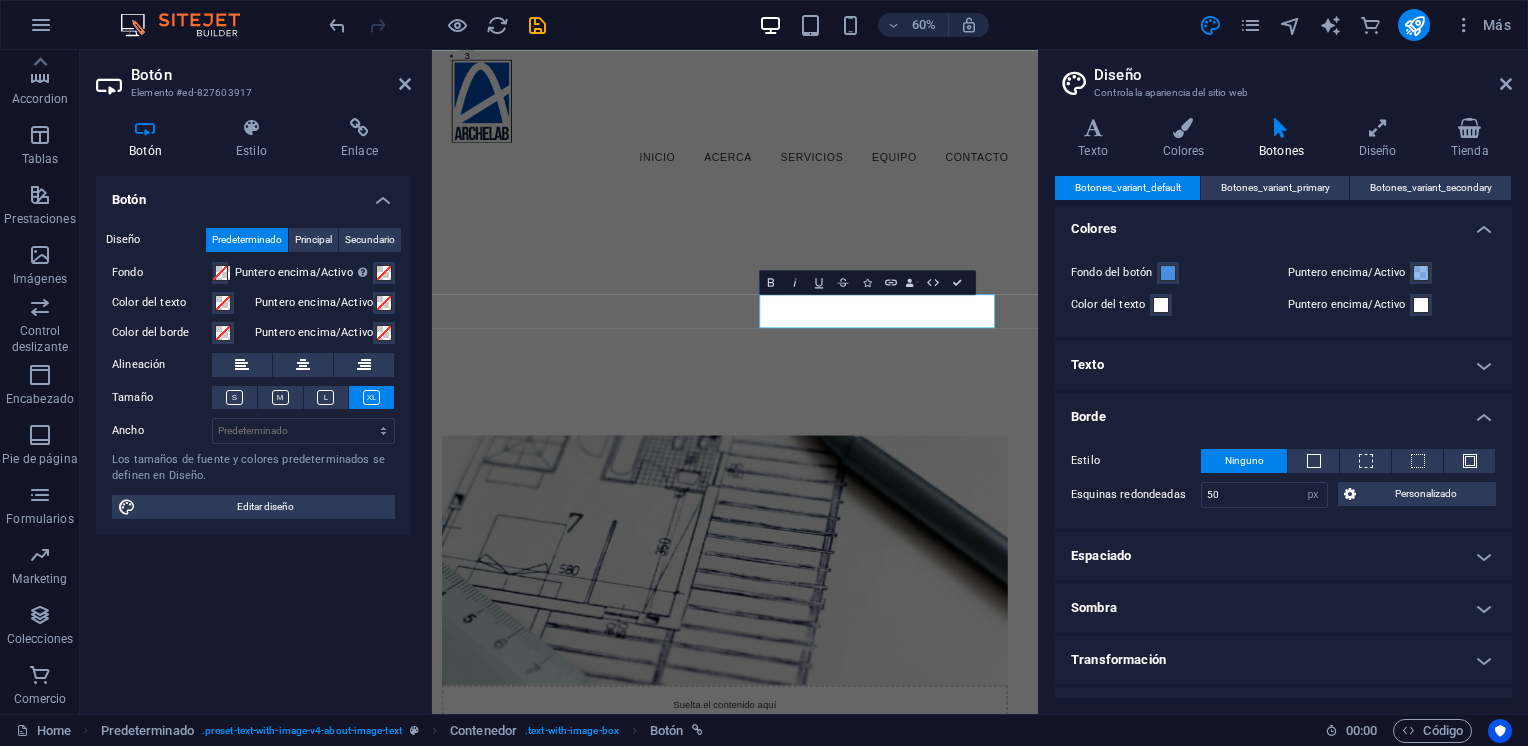 click on "Borde" at bounding box center [1283, 411] 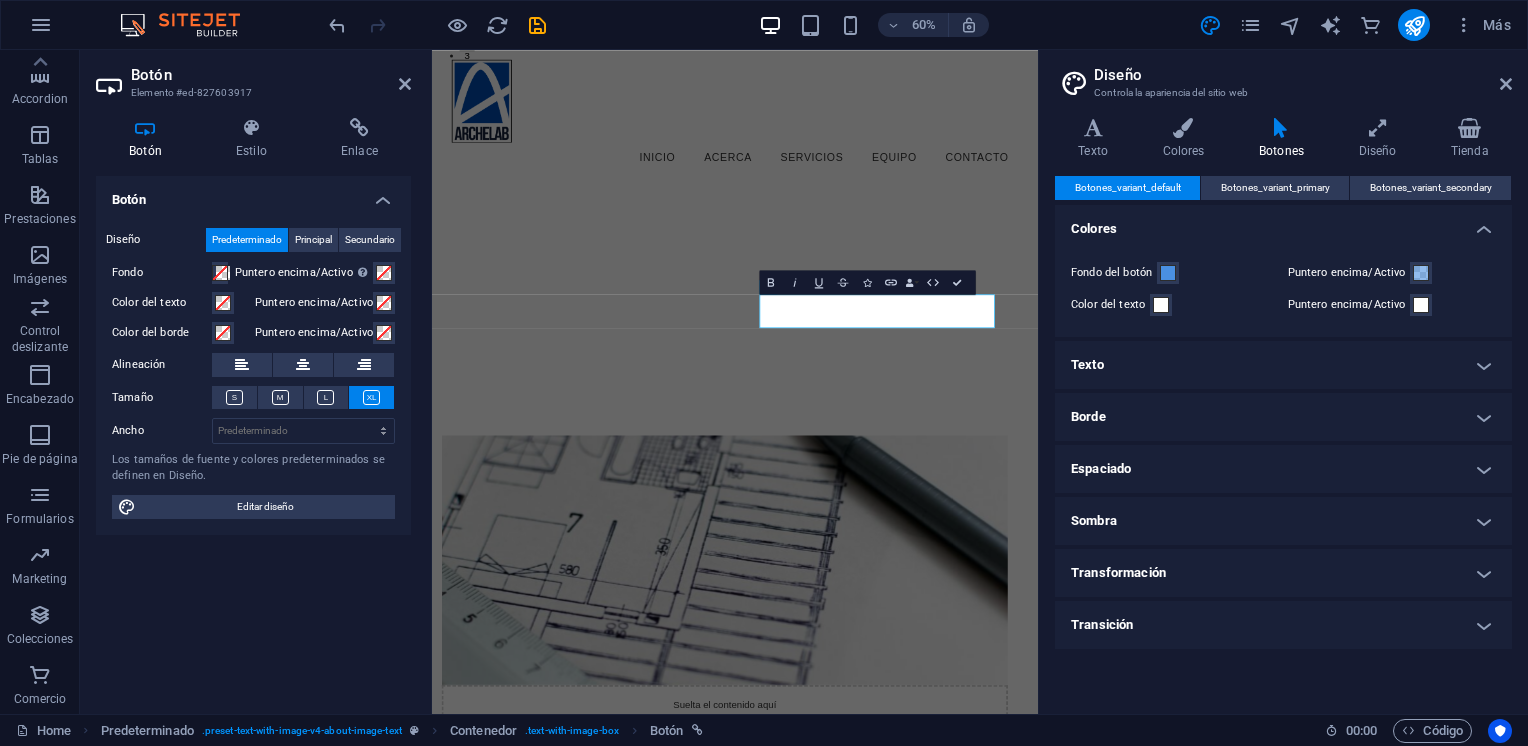 click on "Borde" at bounding box center [1283, 417] 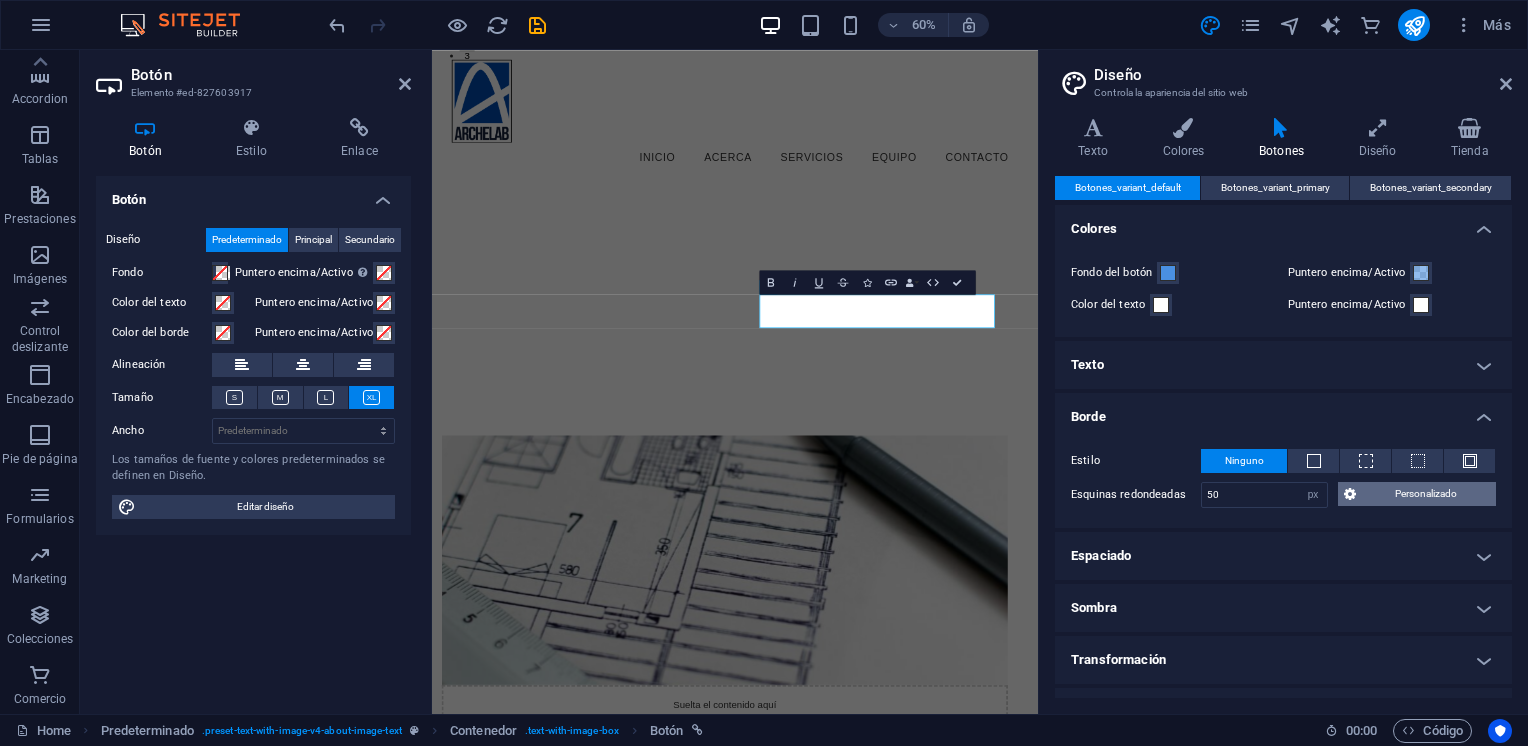 click on "Personalizado" at bounding box center (1426, 494) 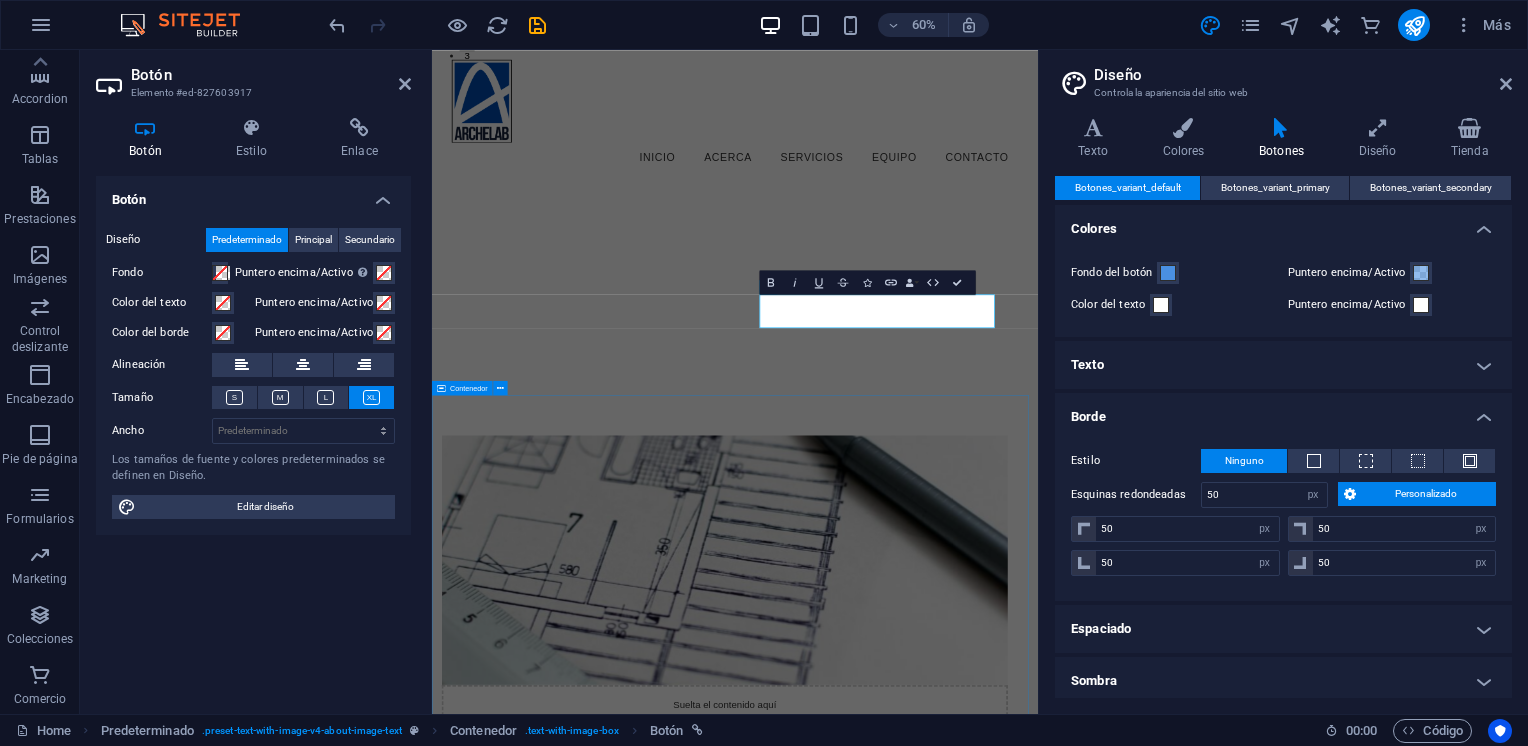 click on "Incubación de Proyectos Acompañamiento y Asesoría Ofrecemos soporte en el desarrollo y consolidación de tus proyectos arquitectónicos para acceder a financiamiento estatal. Nuestro equipo guía en la planificación, desarrollo técnico y presentación de propuestas, maximizando tus oportunidades de éxito. Evaluación Especializada Realizamos auditorías técnicas para evaluar la conformidad de tus proyectos con normativas vigentes. Nuestros peritajes son clave para asegurar la viabilidad y el respaldo necesario ante autoridades y clientes. Análisis del Uso del Suelo Efectuamos un detallado análisis y cálculo del potencial edificatorio de tu terreno, asegurando que tu proyecto respete las normas de densidad y uso de suelo permitidas. Diseño y Desarrollo Fomentamos la innovación en cada proyecto, integrando soluciones creativas y sostenibles que transforman espacios y mejoran la calidad de vida en entornos urbanos. Optimización de Proyectos Soporte Integral" at bounding box center (937, 3345) 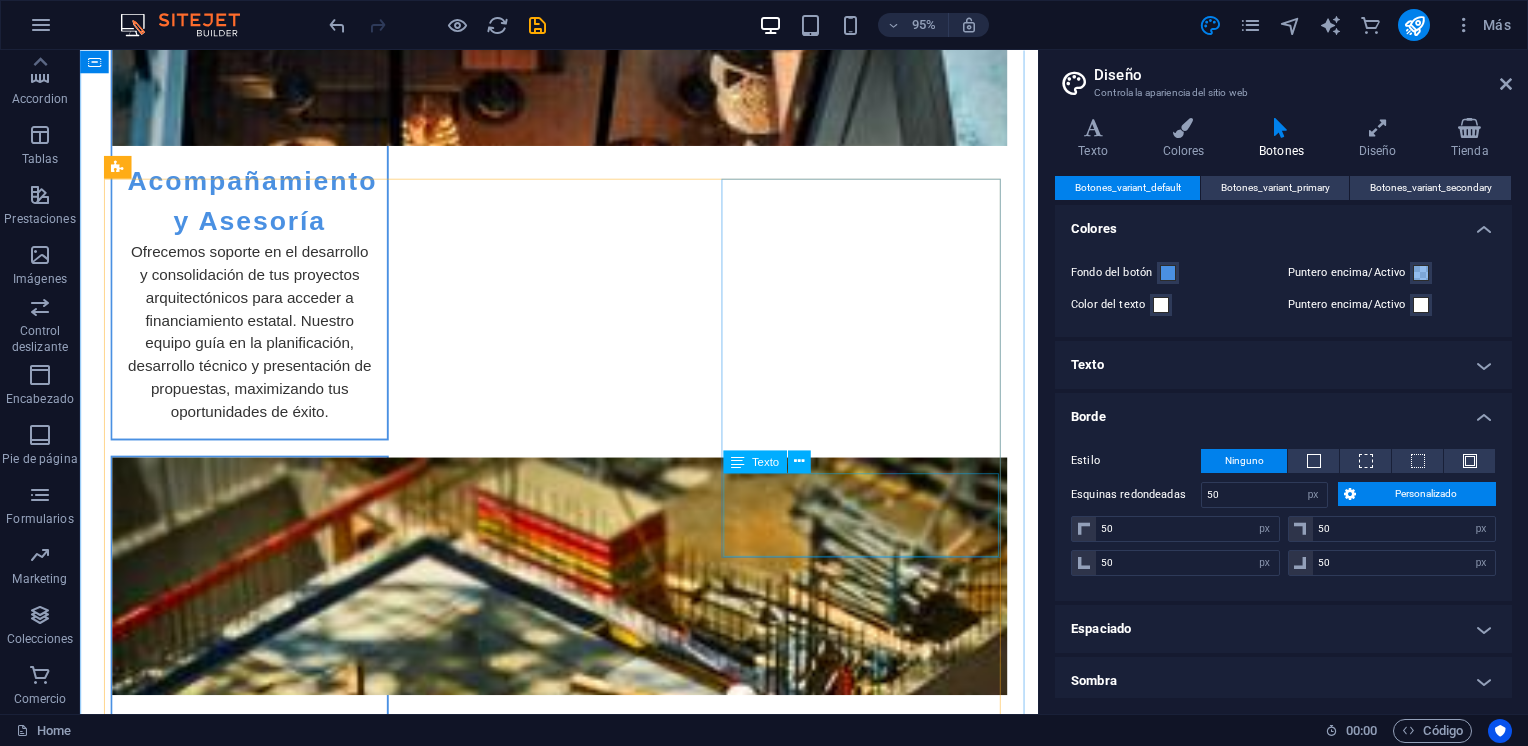 scroll, scrollTop: 3000, scrollLeft: 0, axis: vertical 